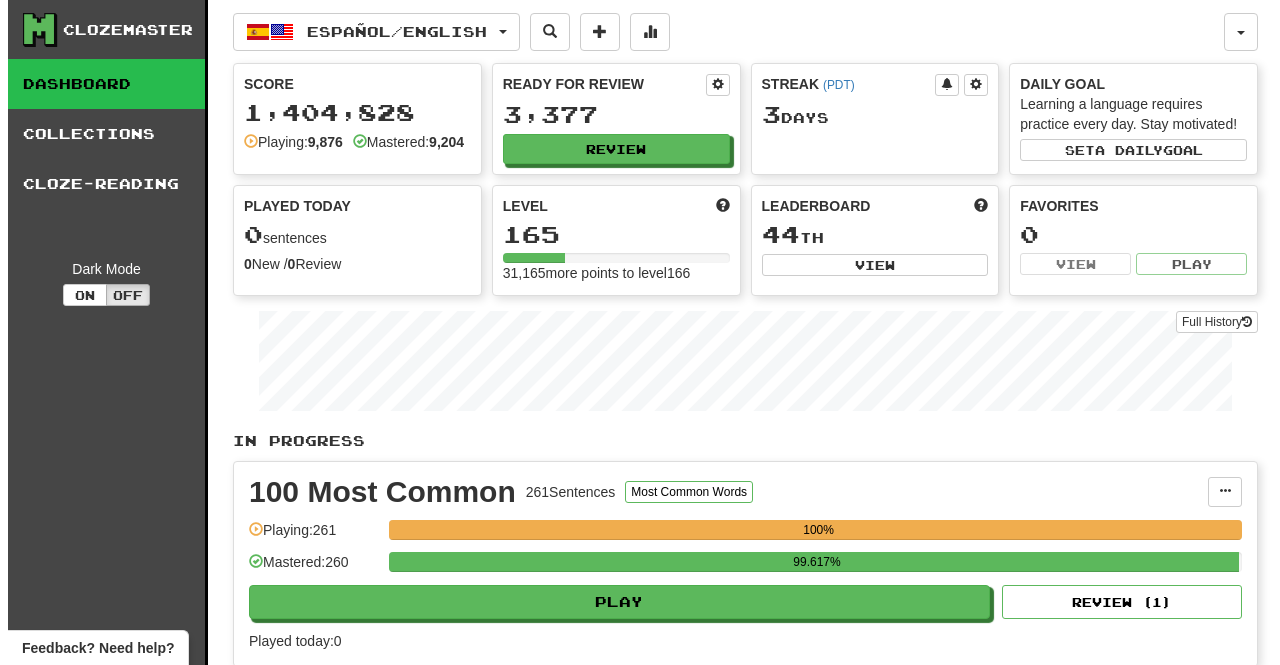 scroll, scrollTop: 0, scrollLeft: 0, axis: both 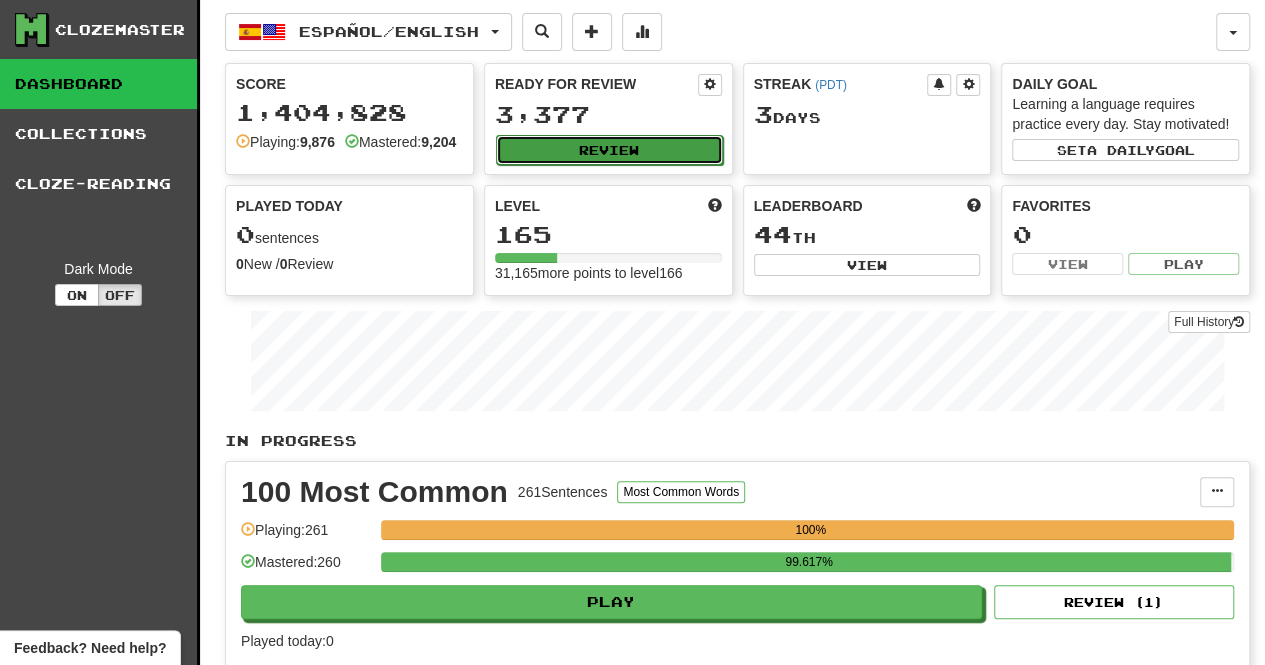 click on "Review" at bounding box center [609, 150] 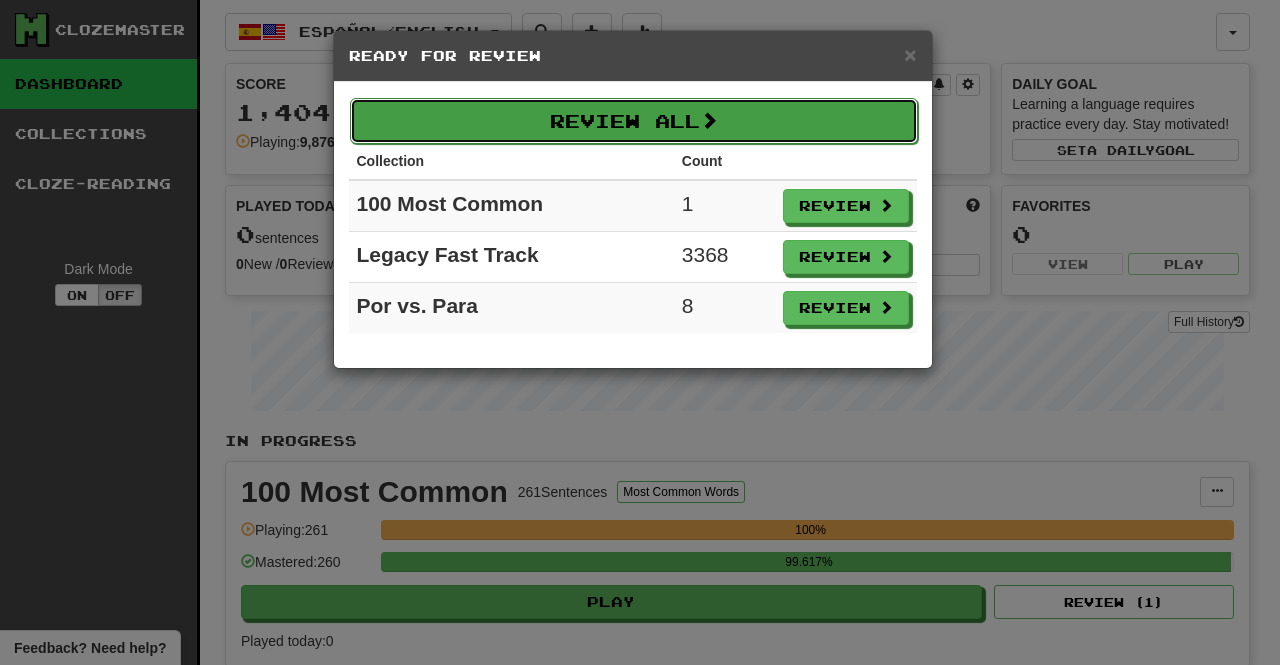 click on "Review All" at bounding box center (634, 121) 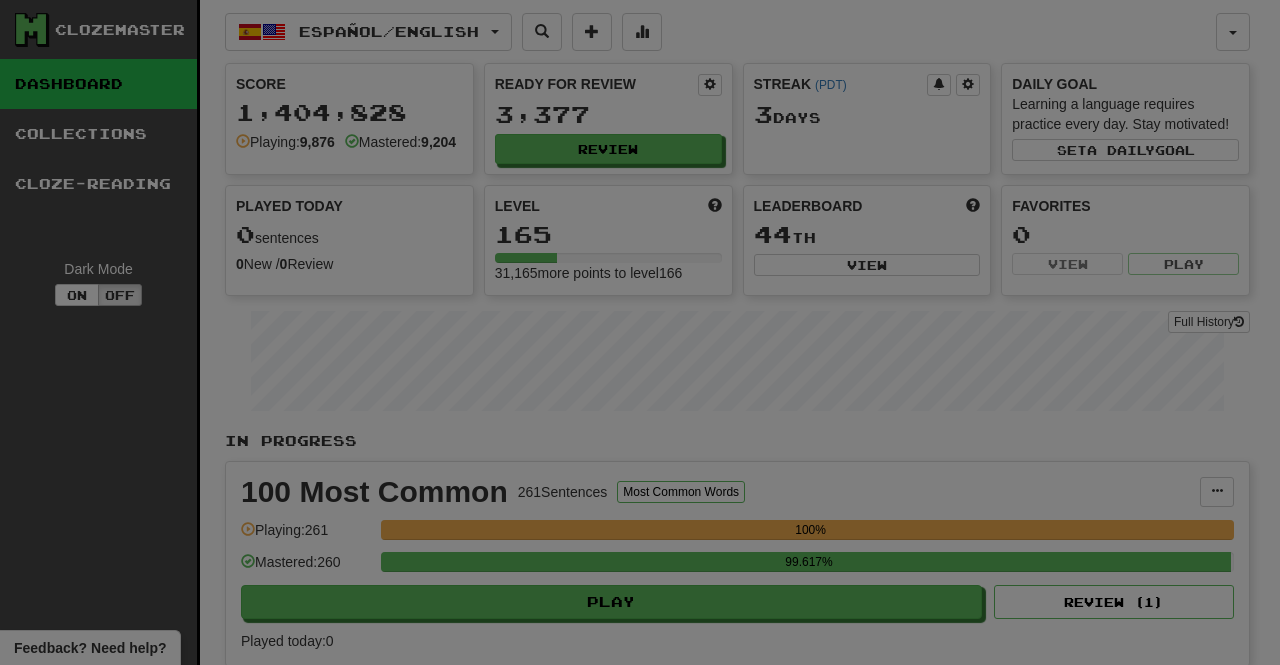 select on "***" 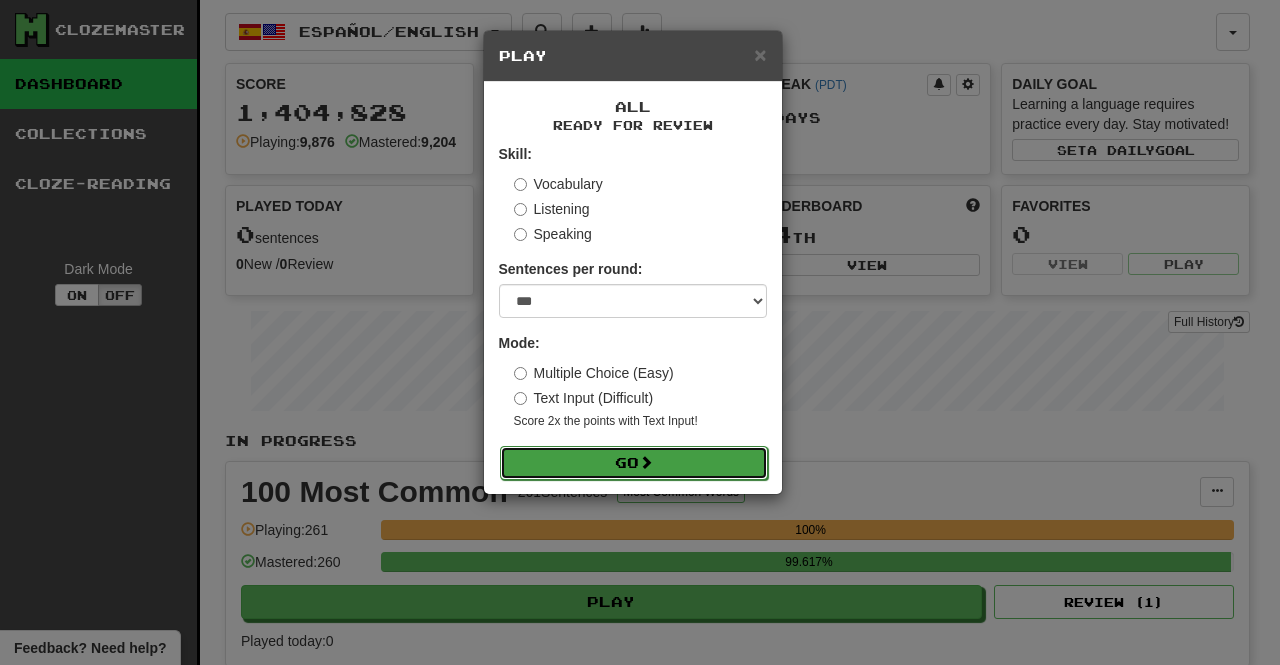 click at bounding box center (646, 462) 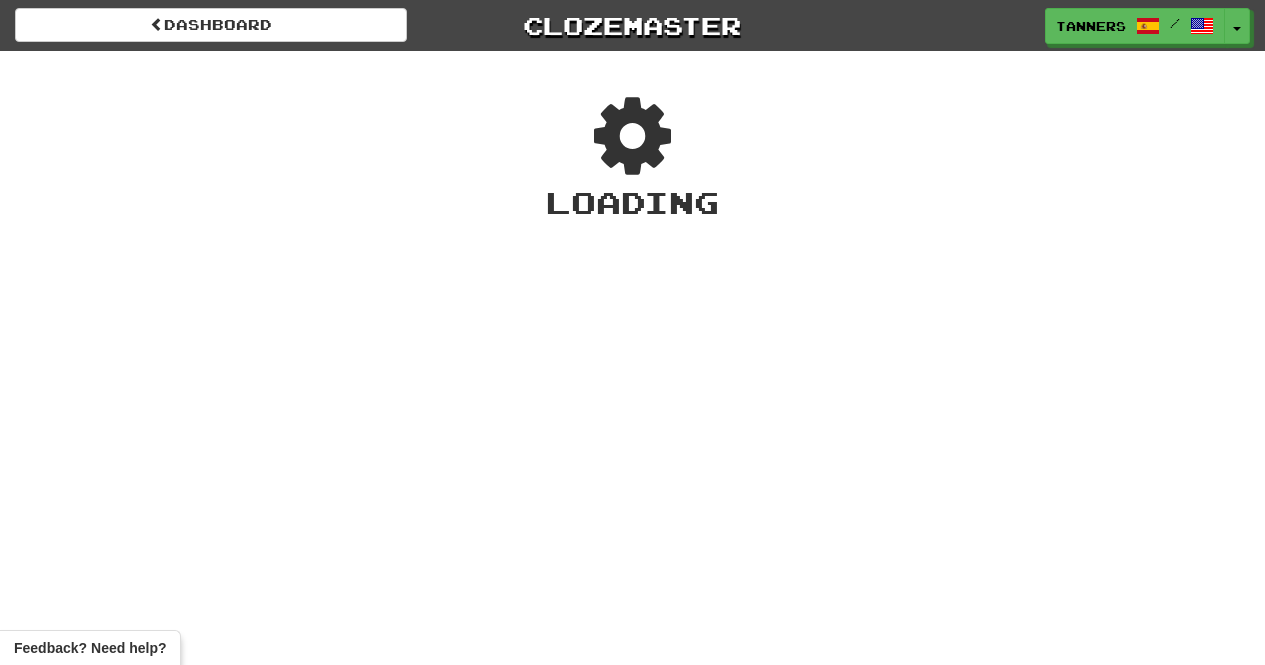 scroll, scrollTop: 0, scrollLeft: 0, axis: both 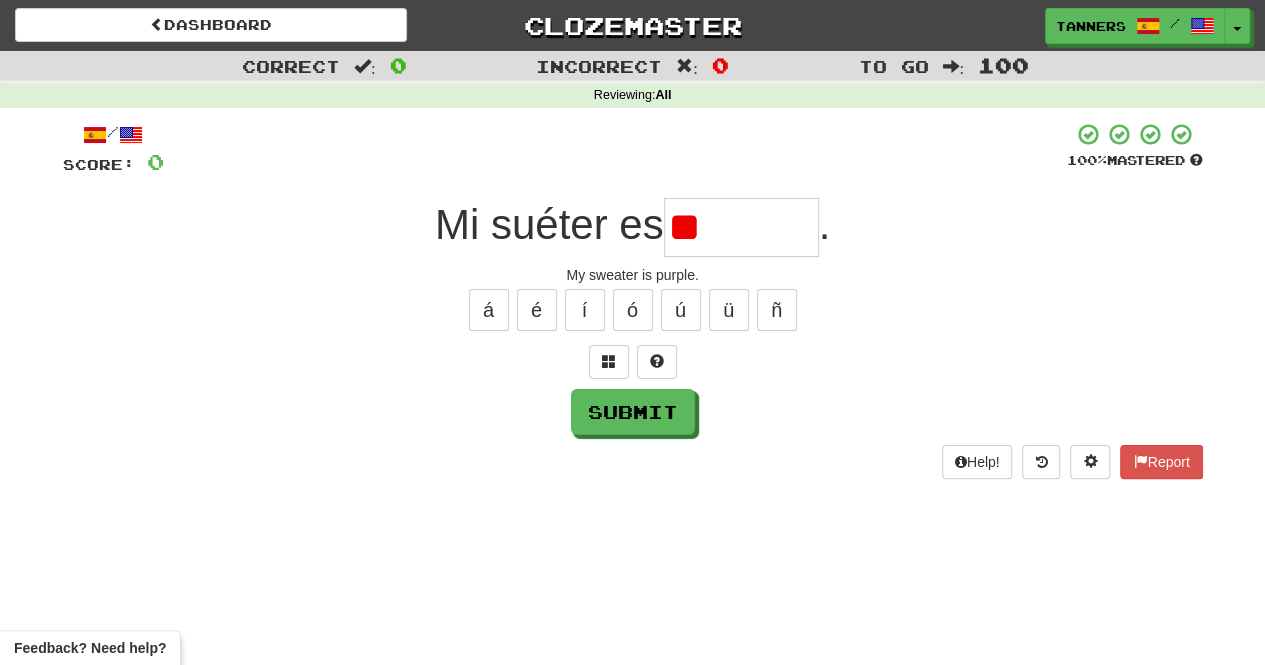 type on "*" 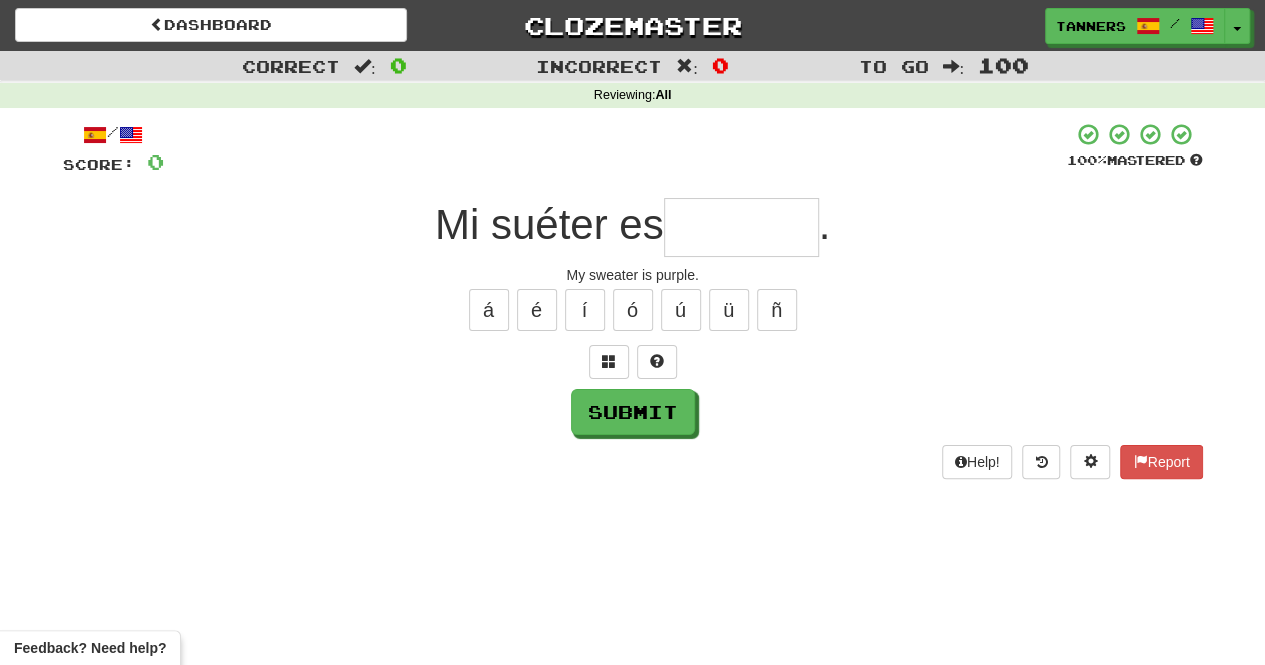type on "*" 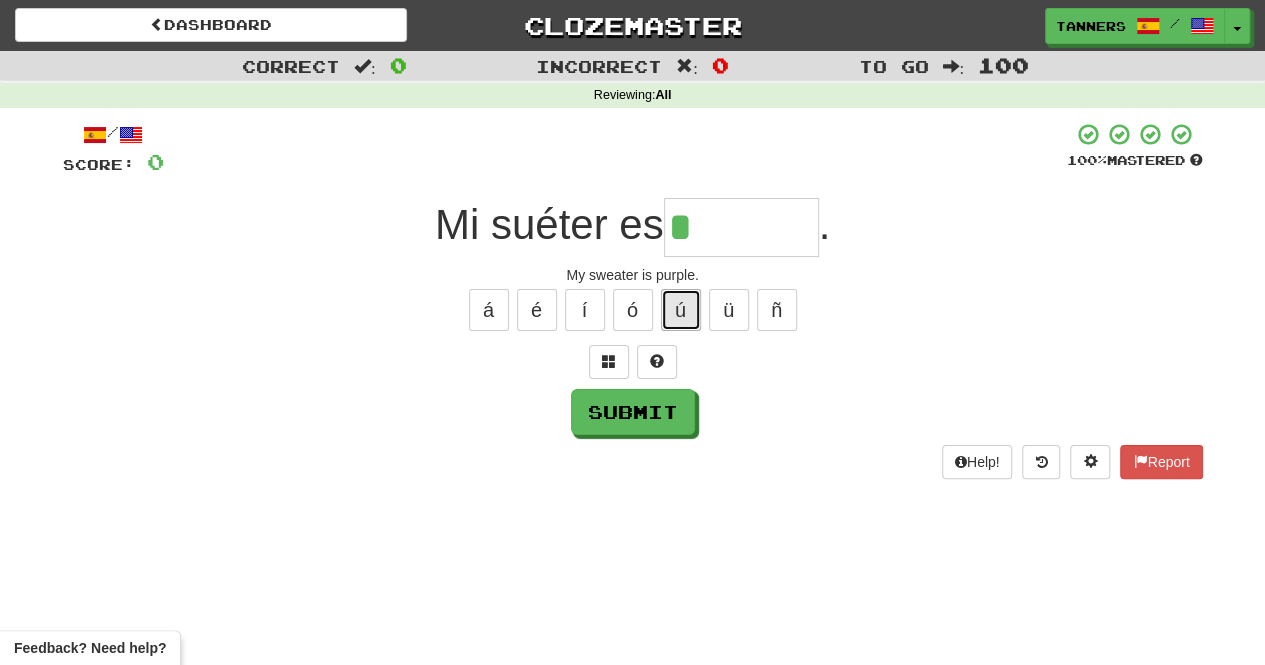 click on "ú" at bounding box center [681, 310] 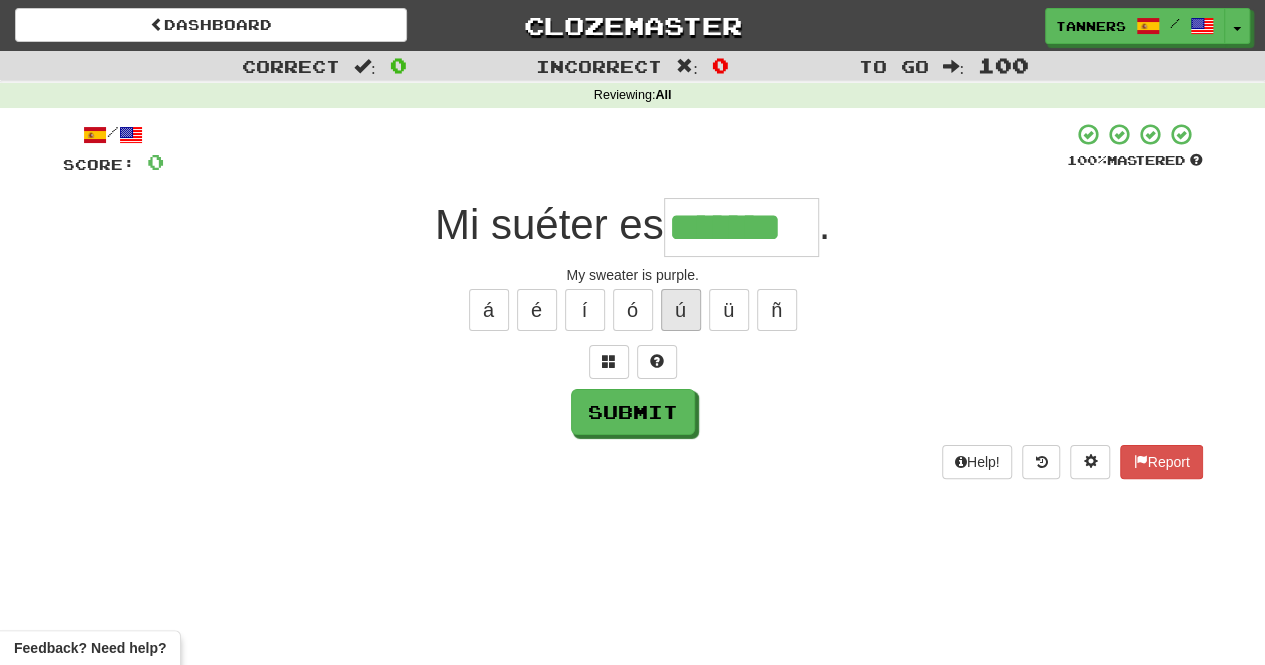 type on "*******" 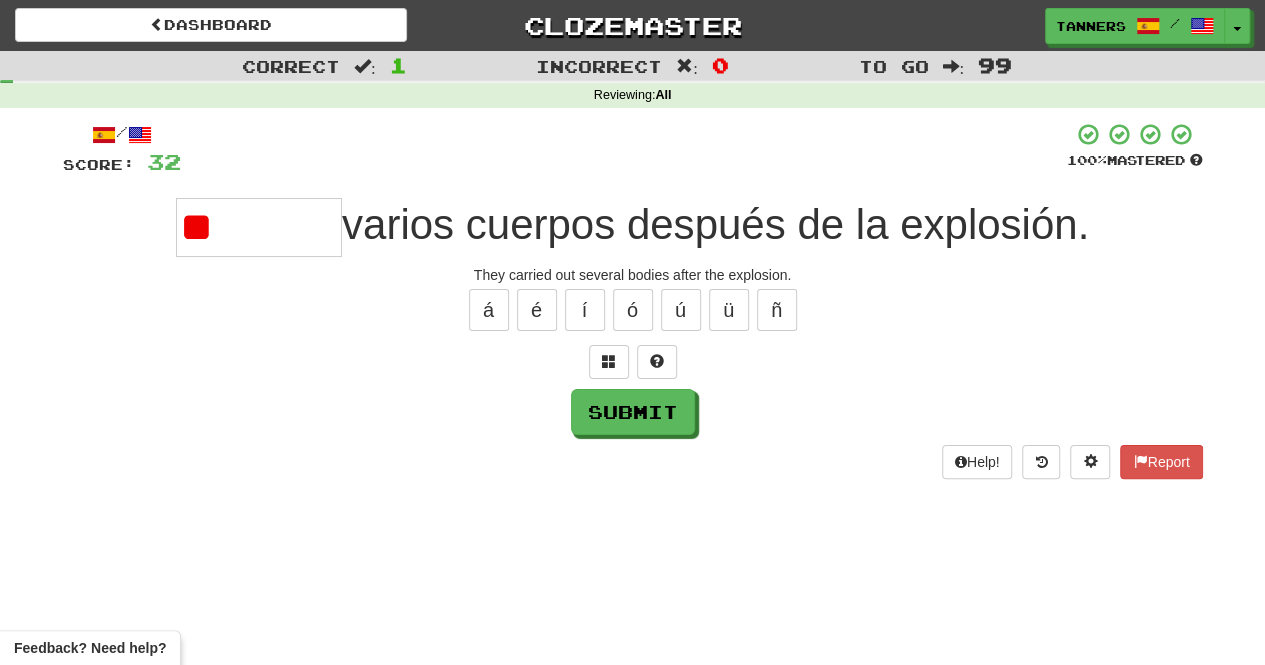 type on "*" 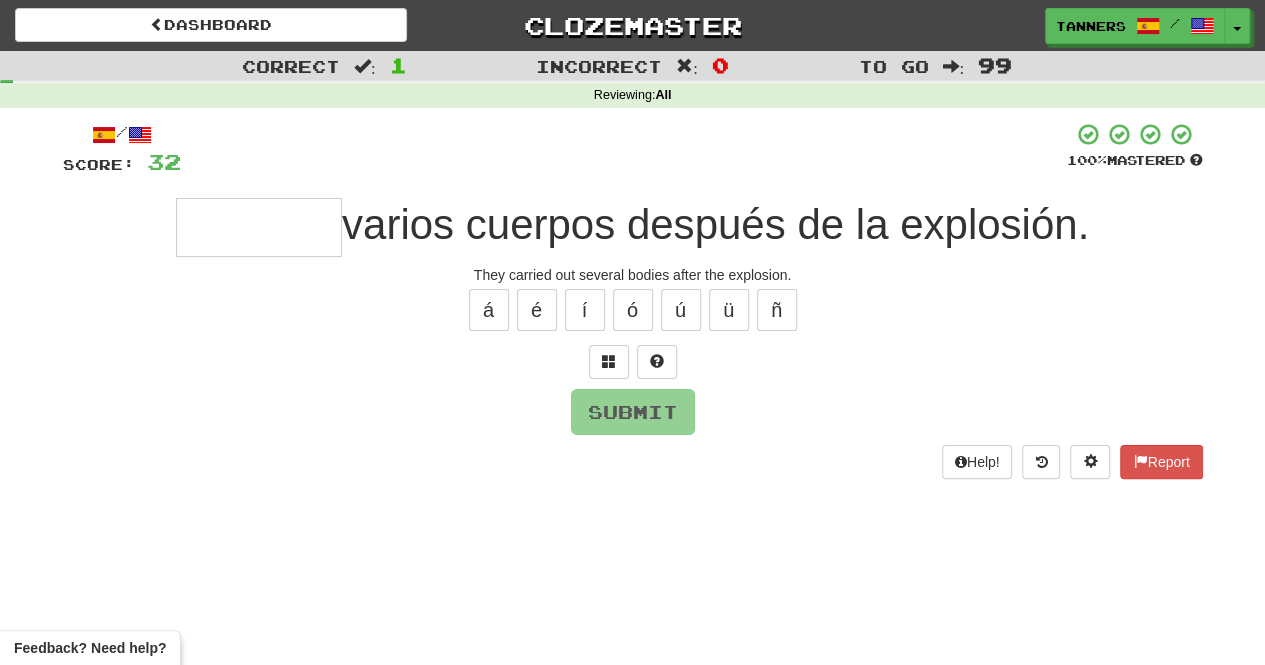 type on "*" 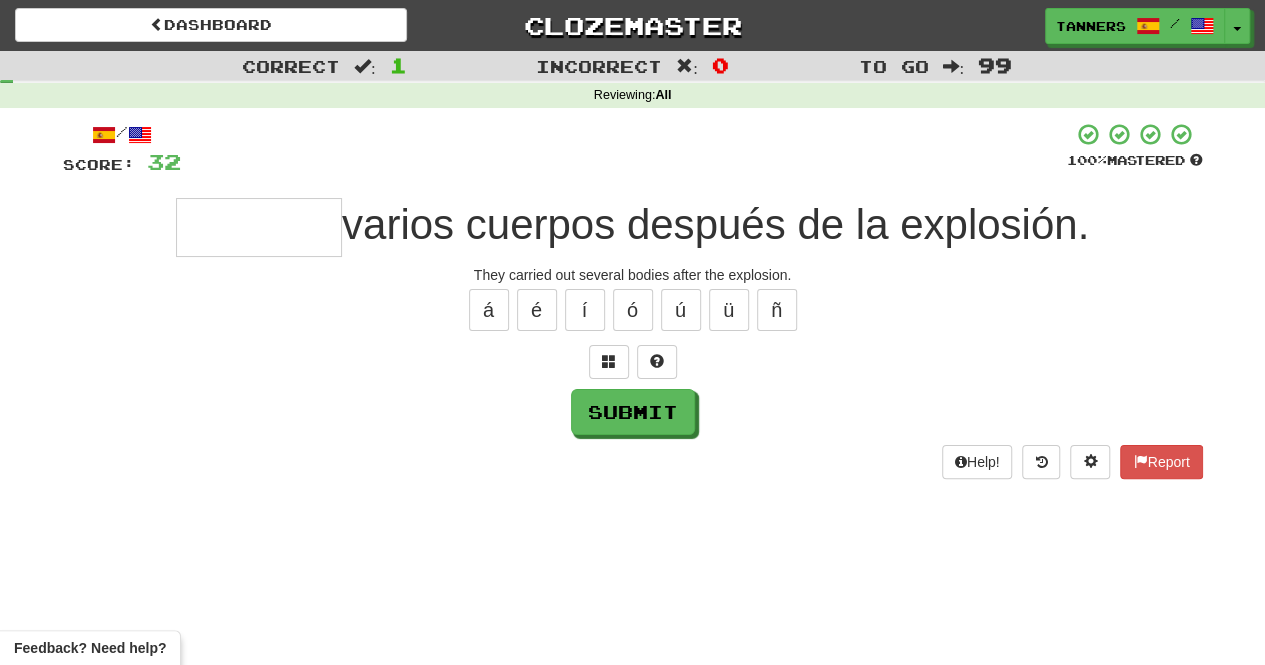 type on "*" 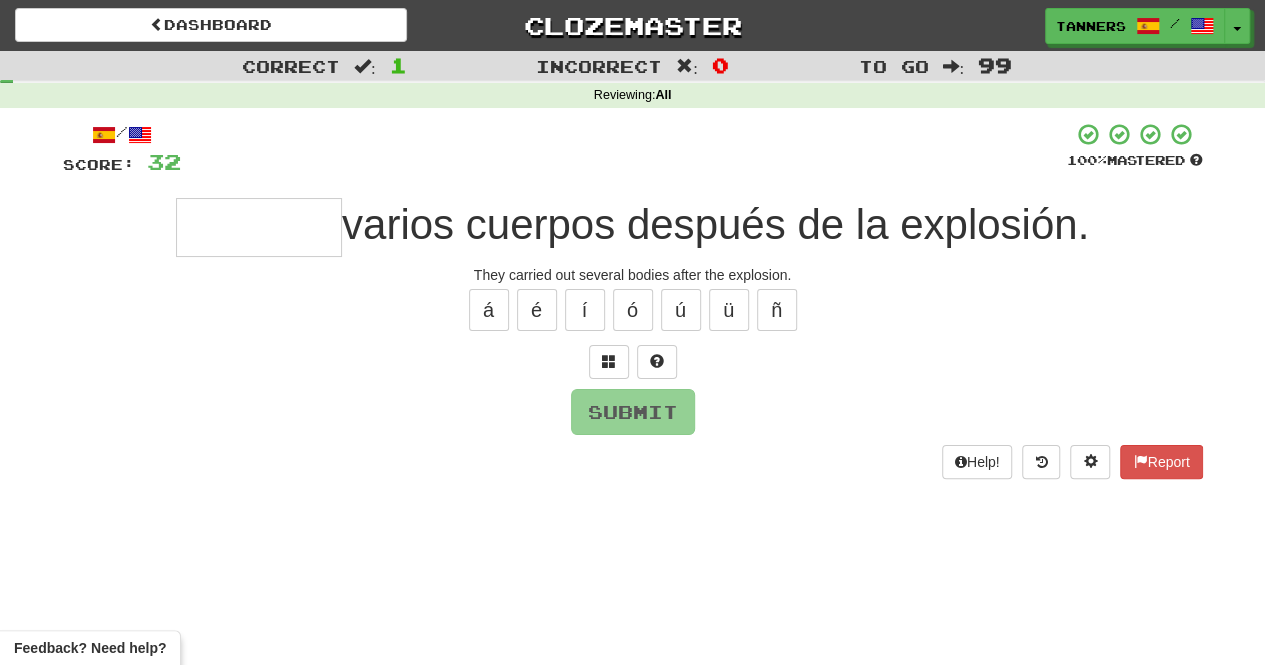 type on "*" 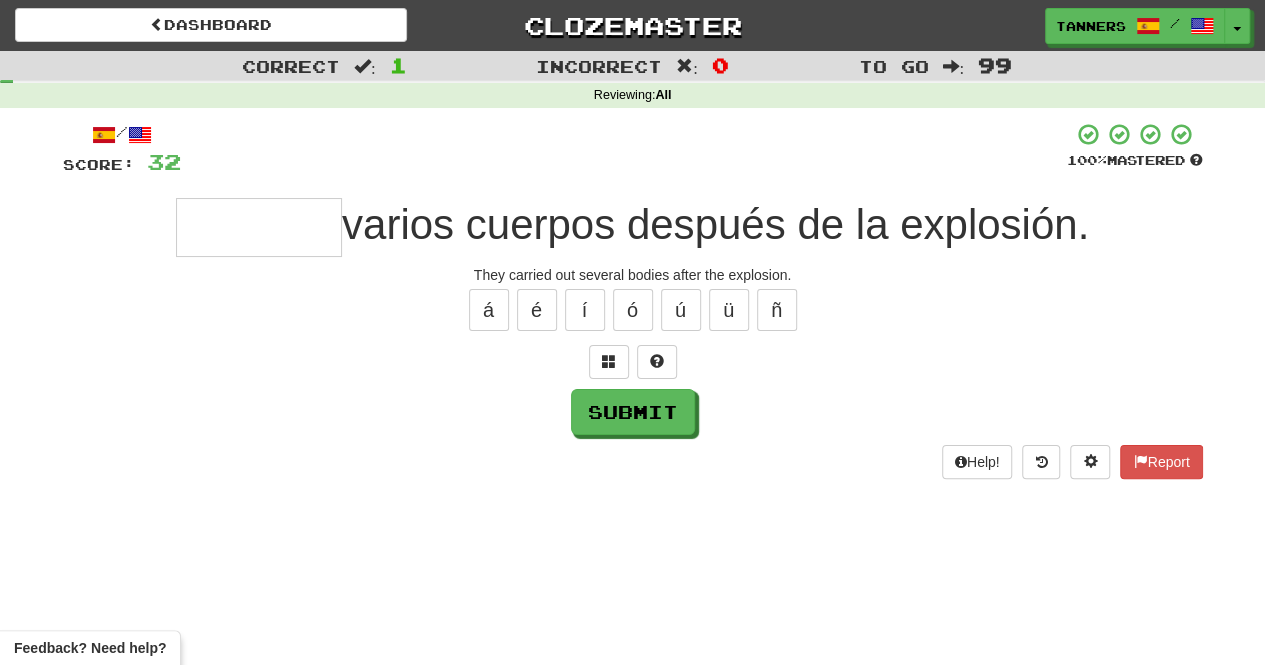 type on "*" 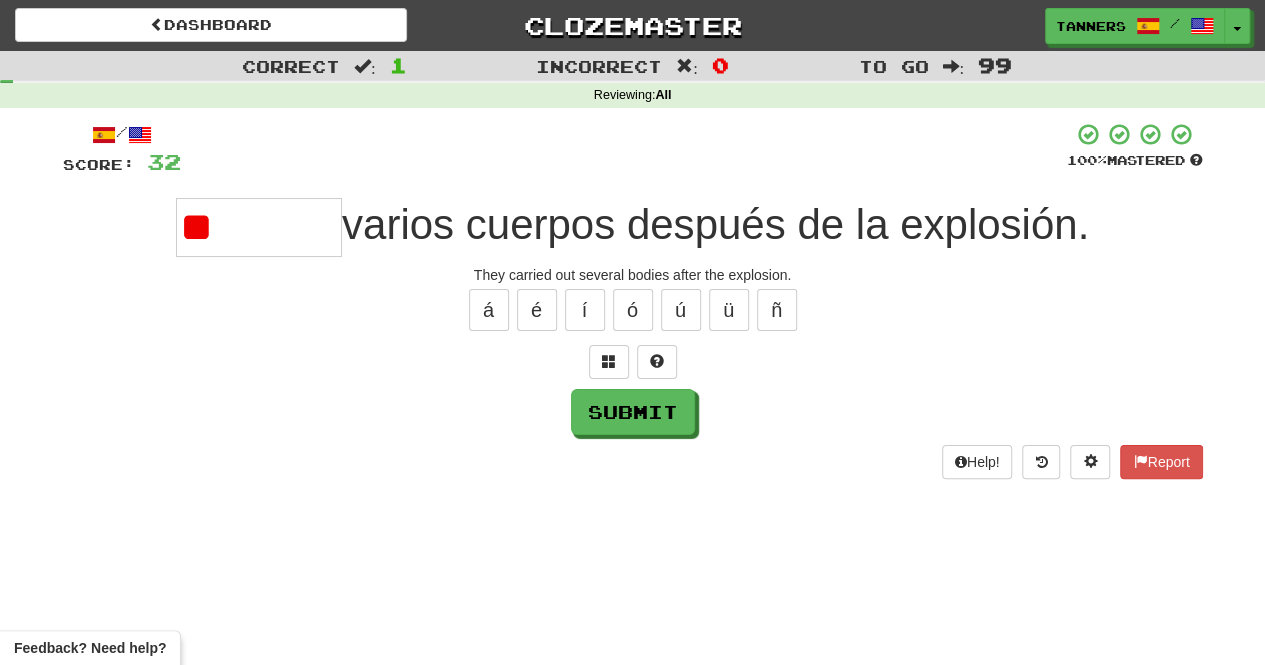 type on "*" 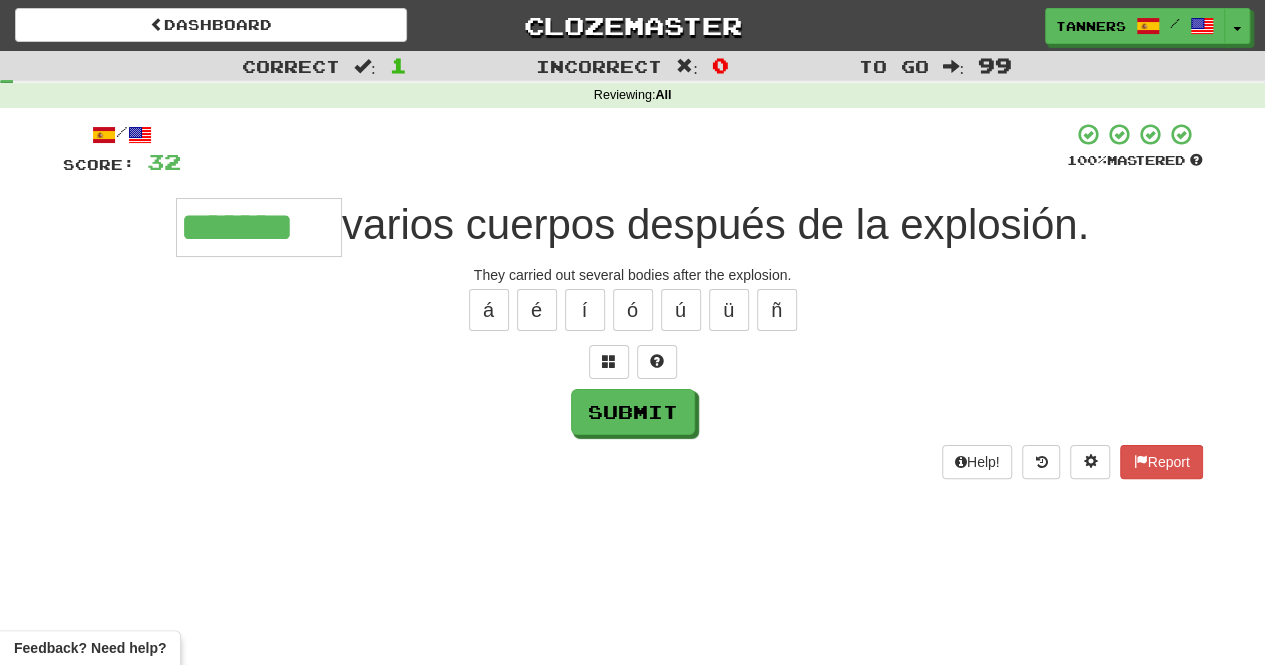 type on "*******" 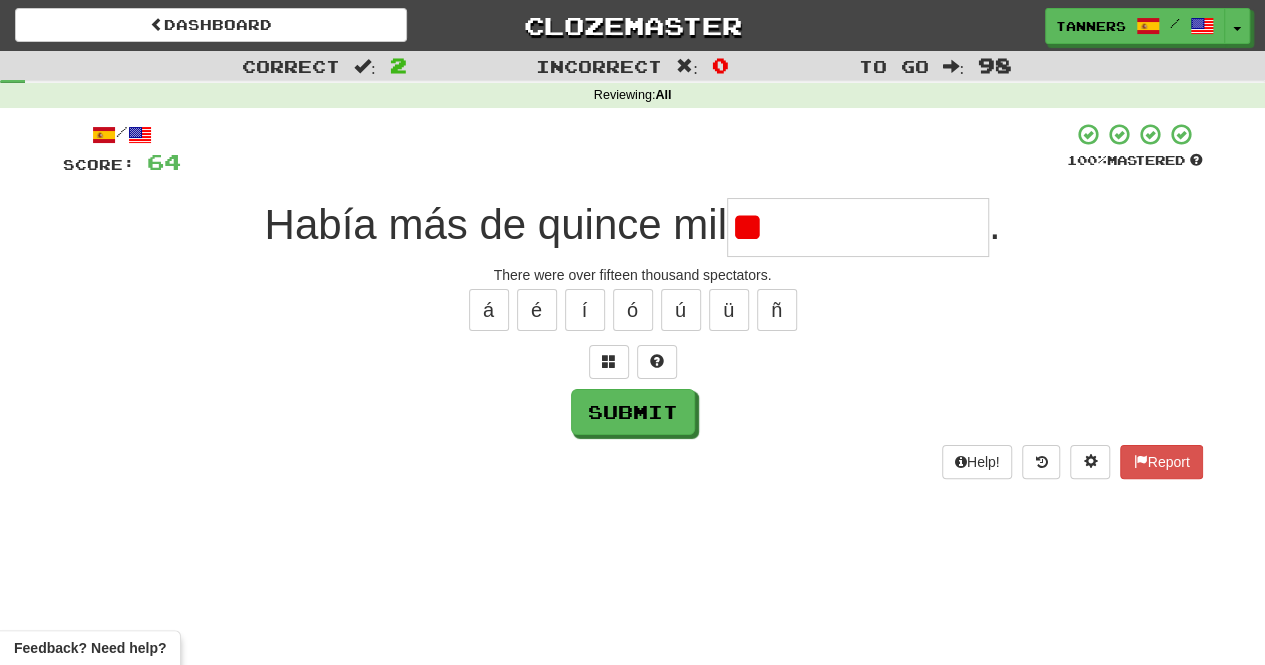 type on "*" 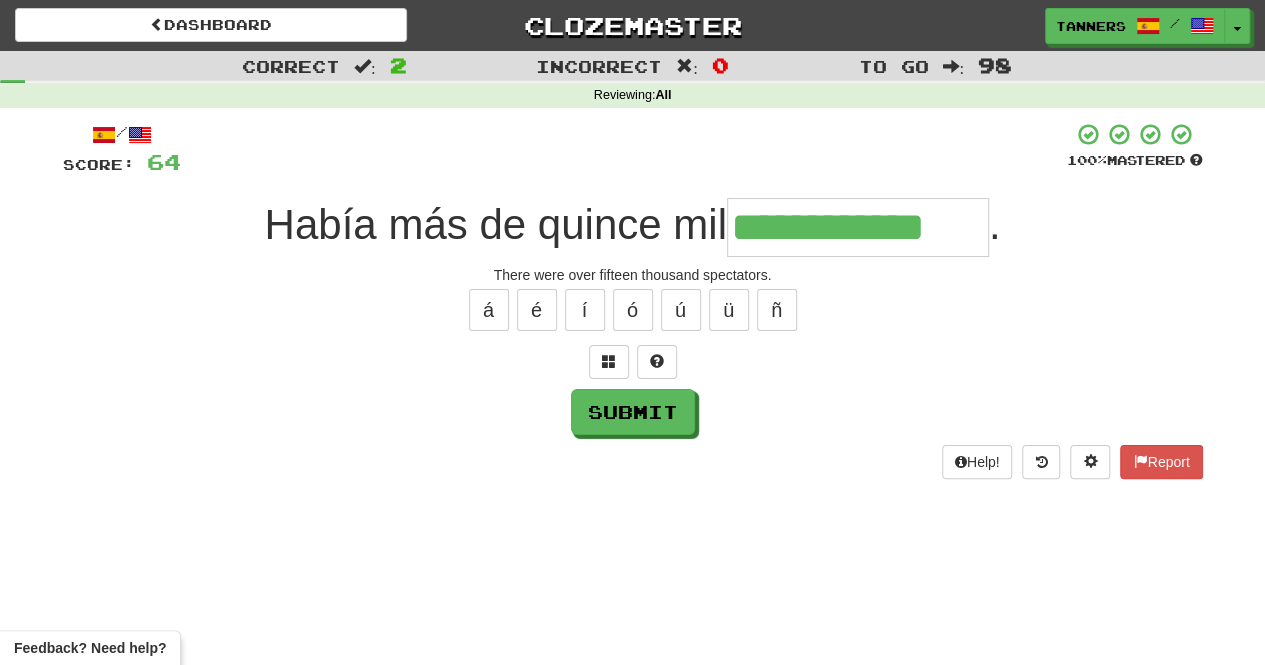 type on "**********" 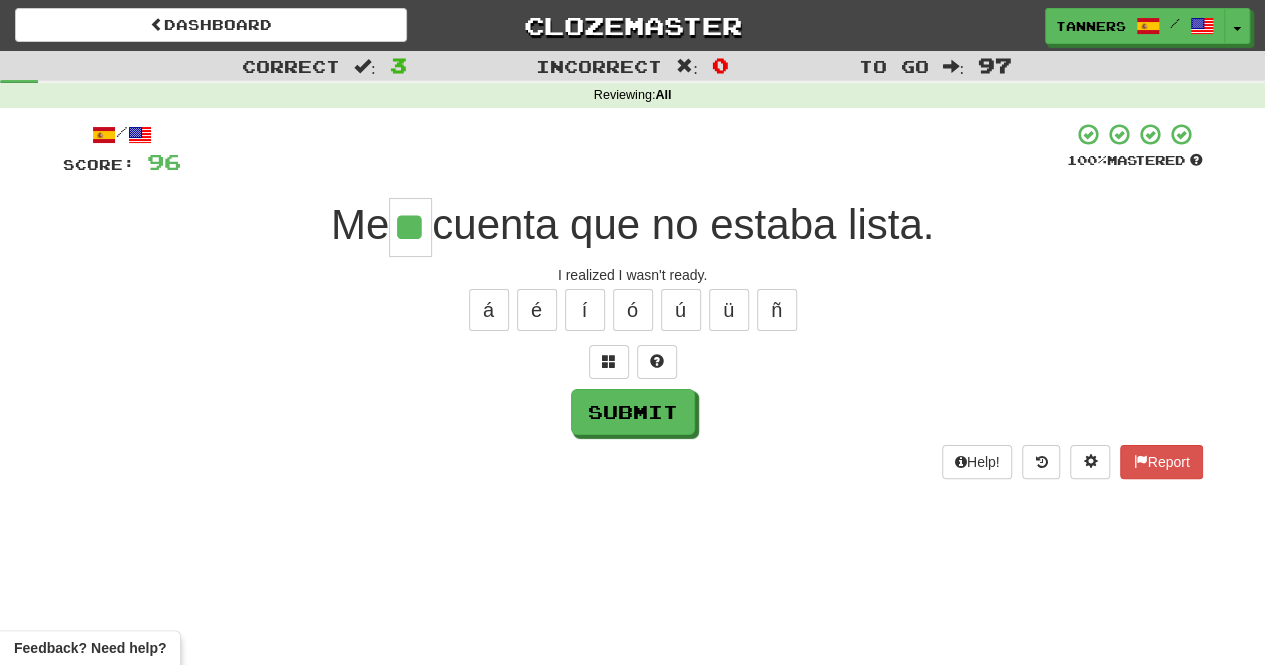 type on "**" 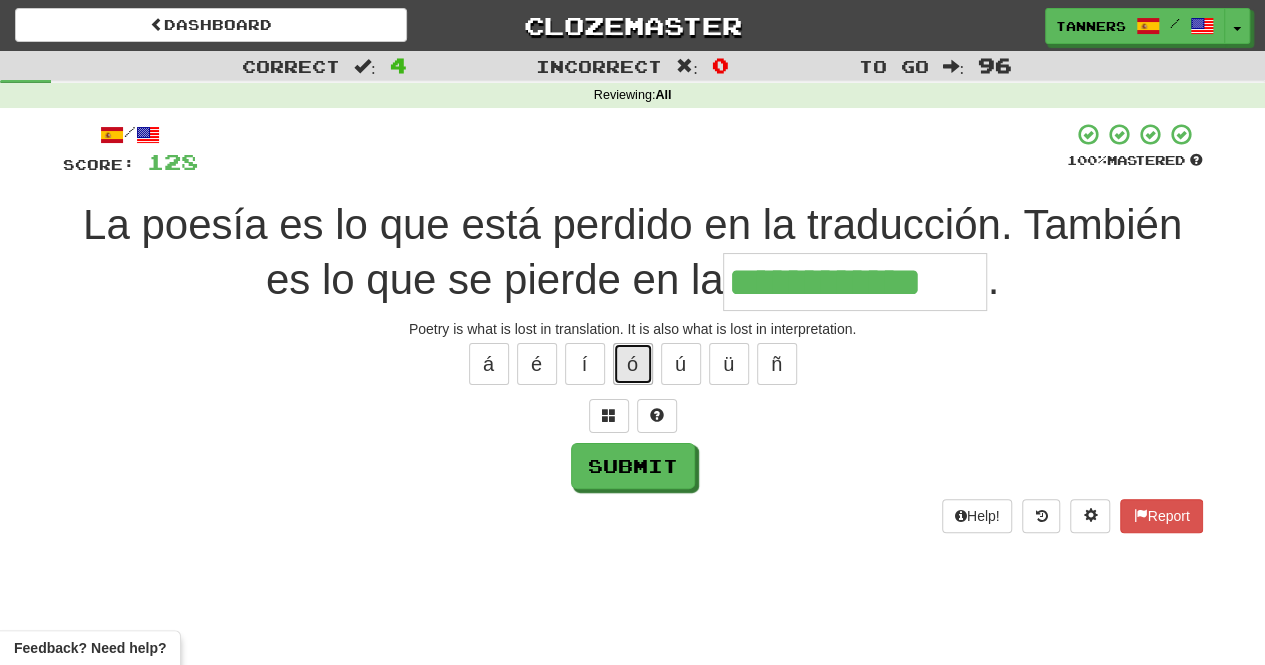 click on "ó" at bounding box center (633, 364) 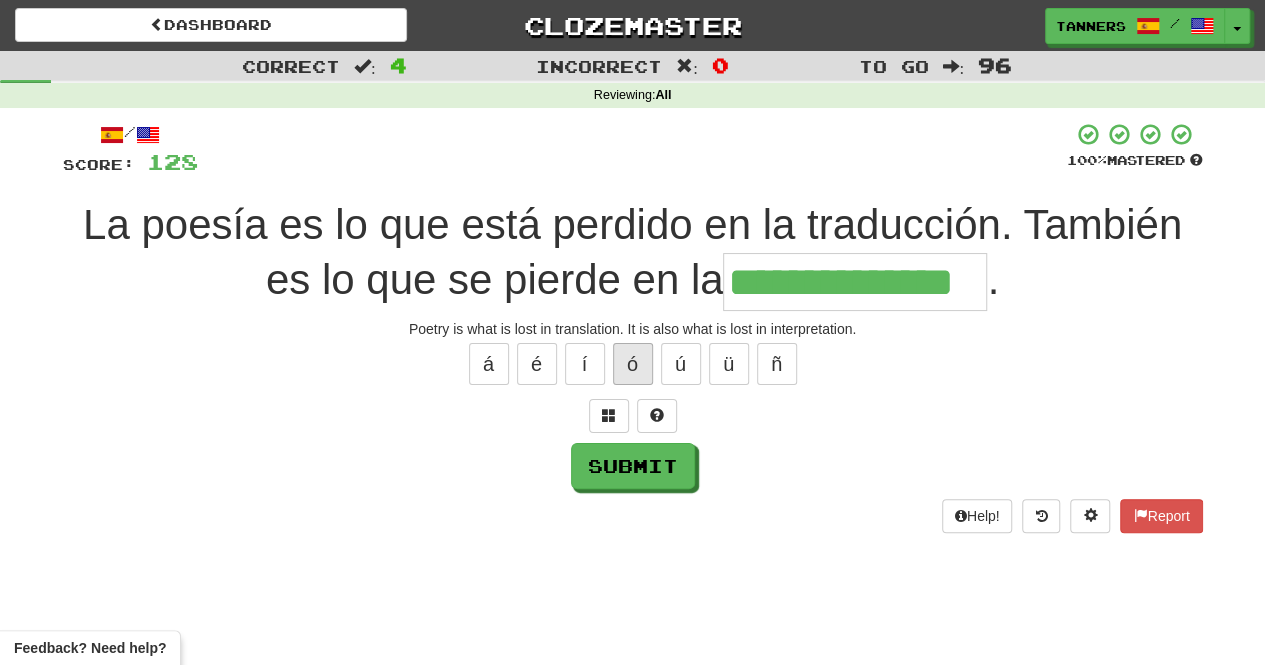 type on "**********" 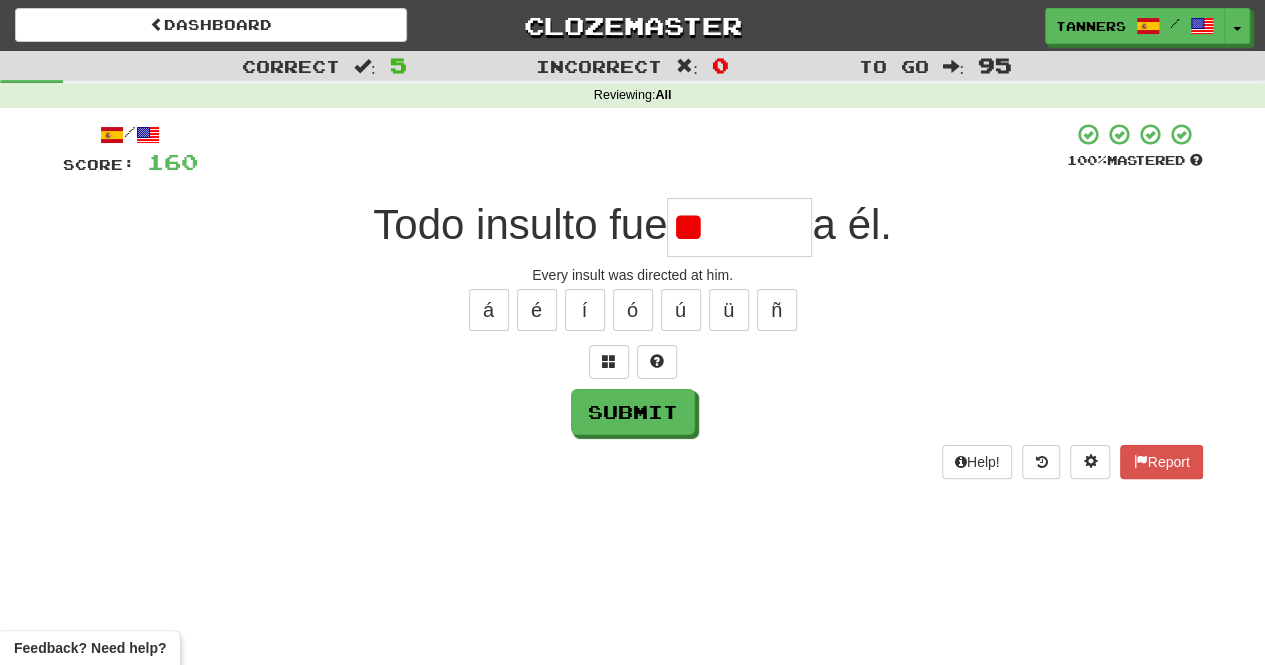 type on "*" 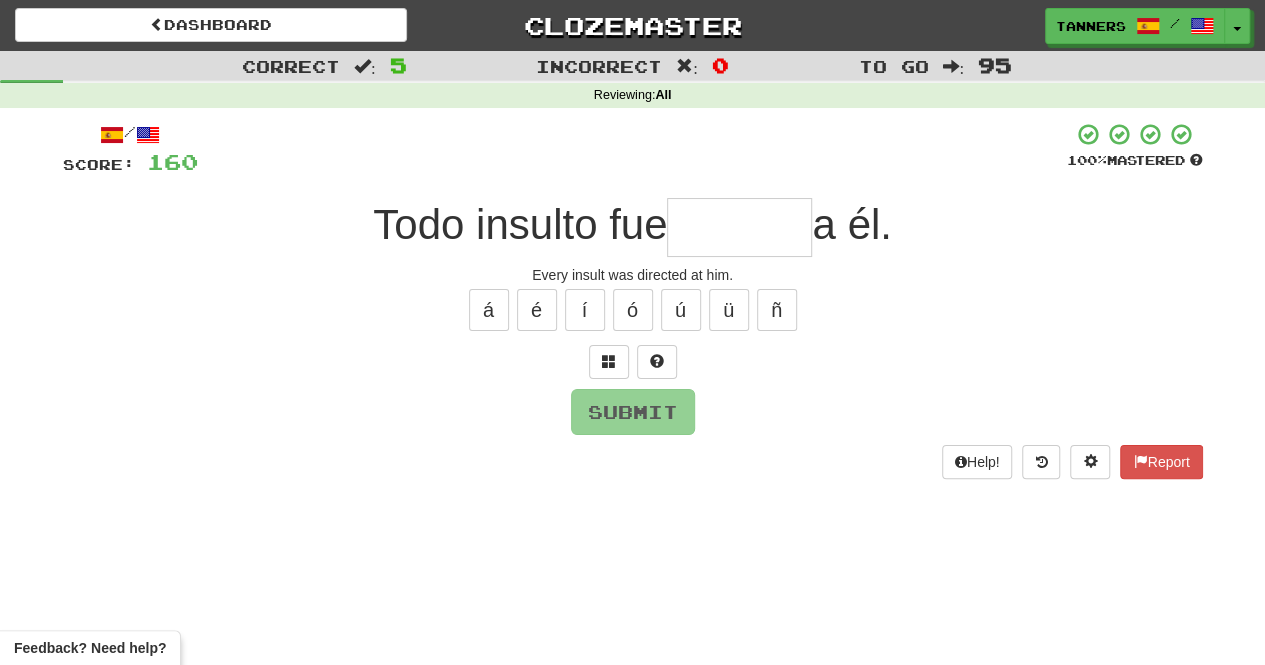 type on "*" 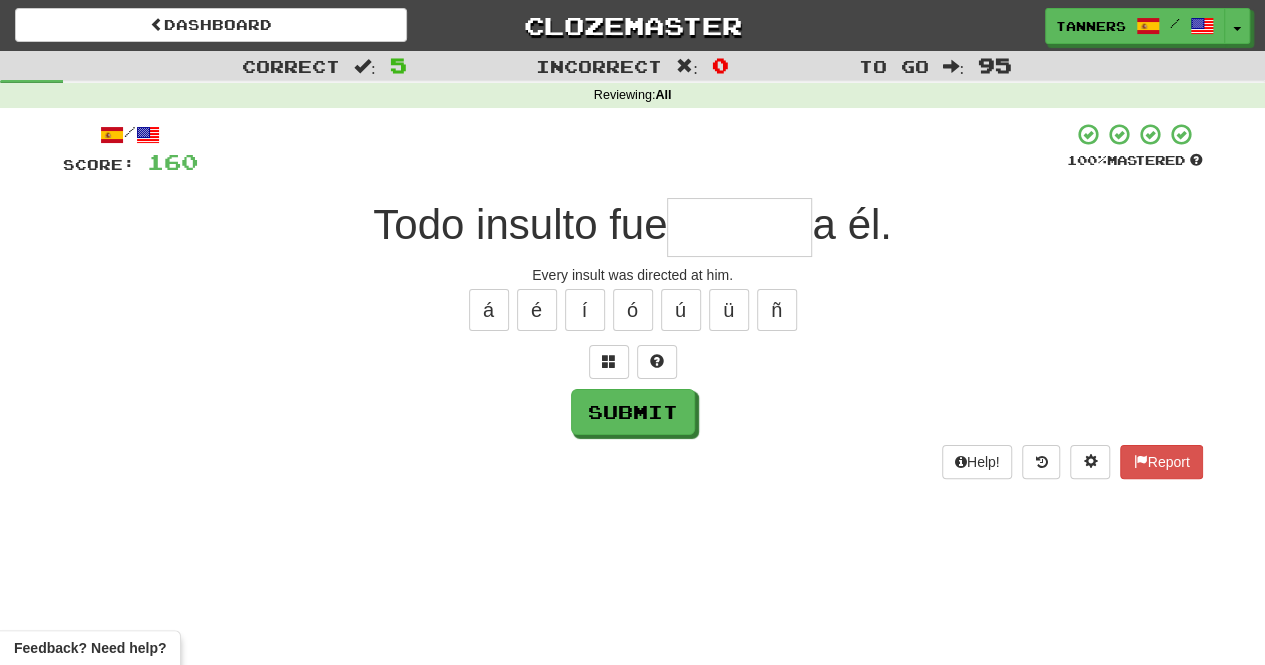 type on "*" 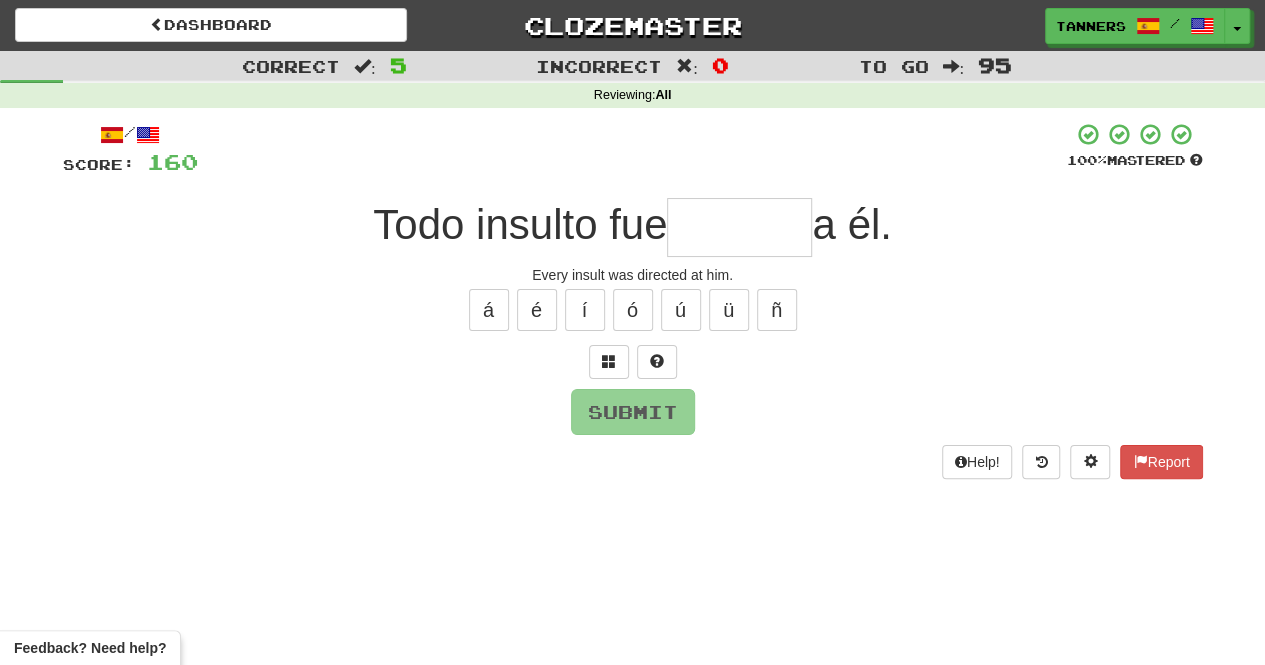 type on "*" 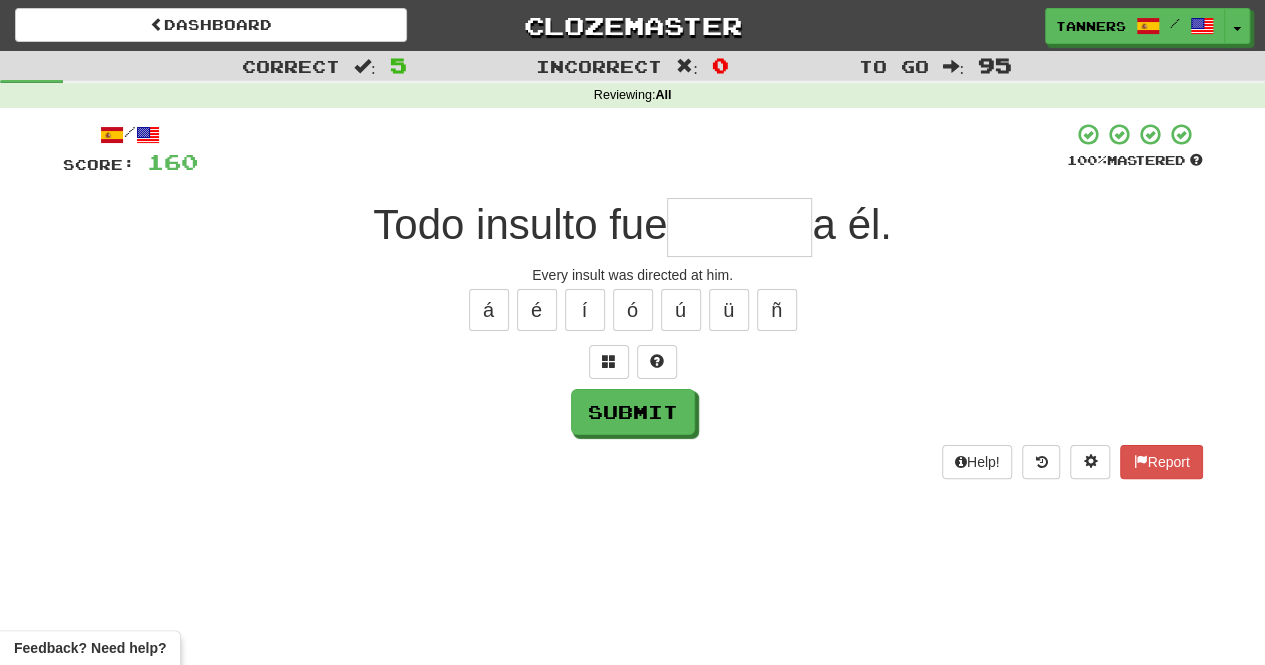 type on "*" 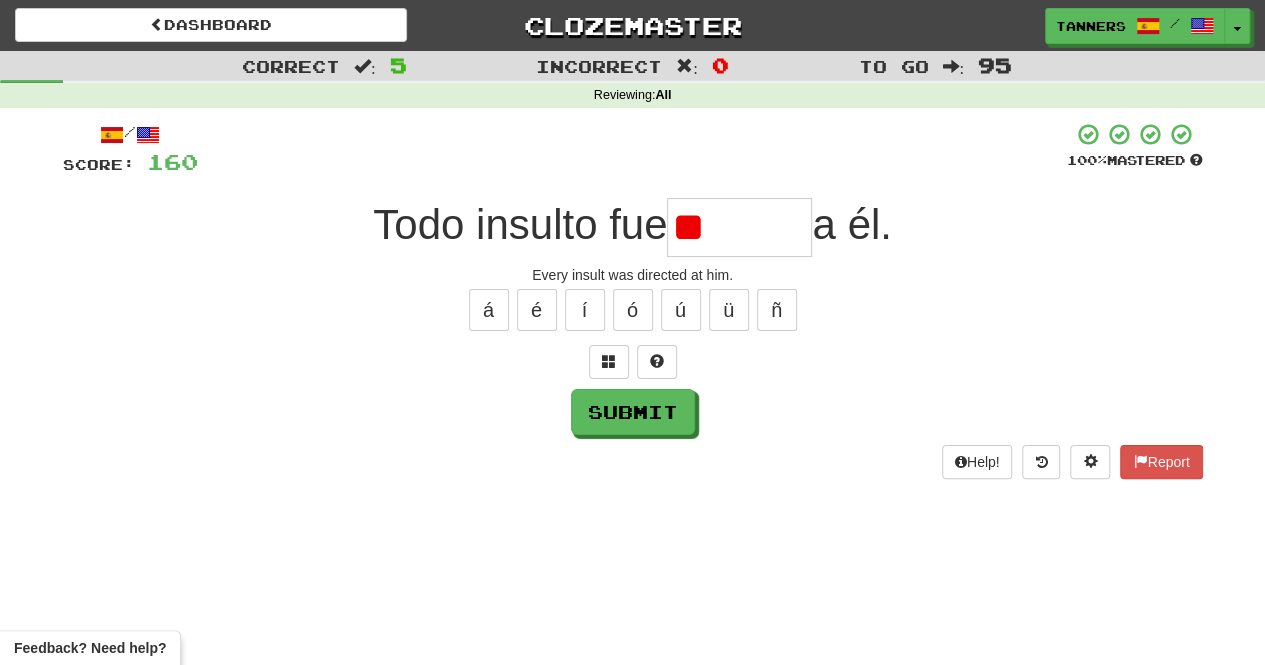 type on "*" 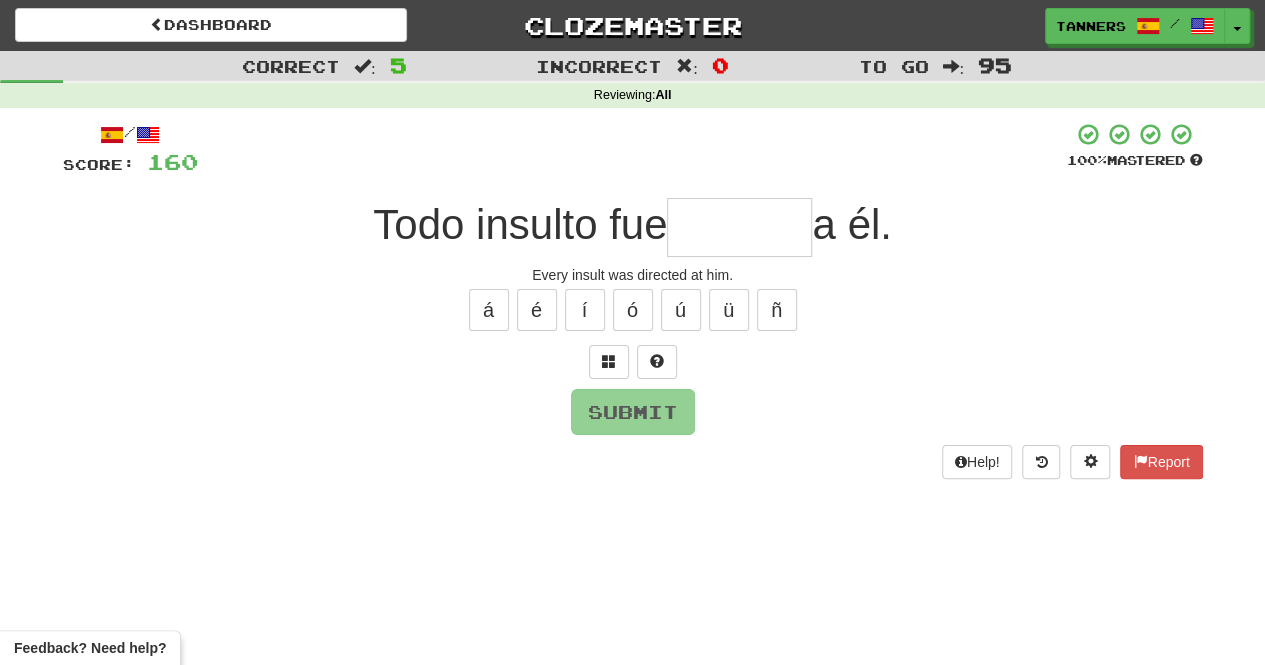 type on "*" 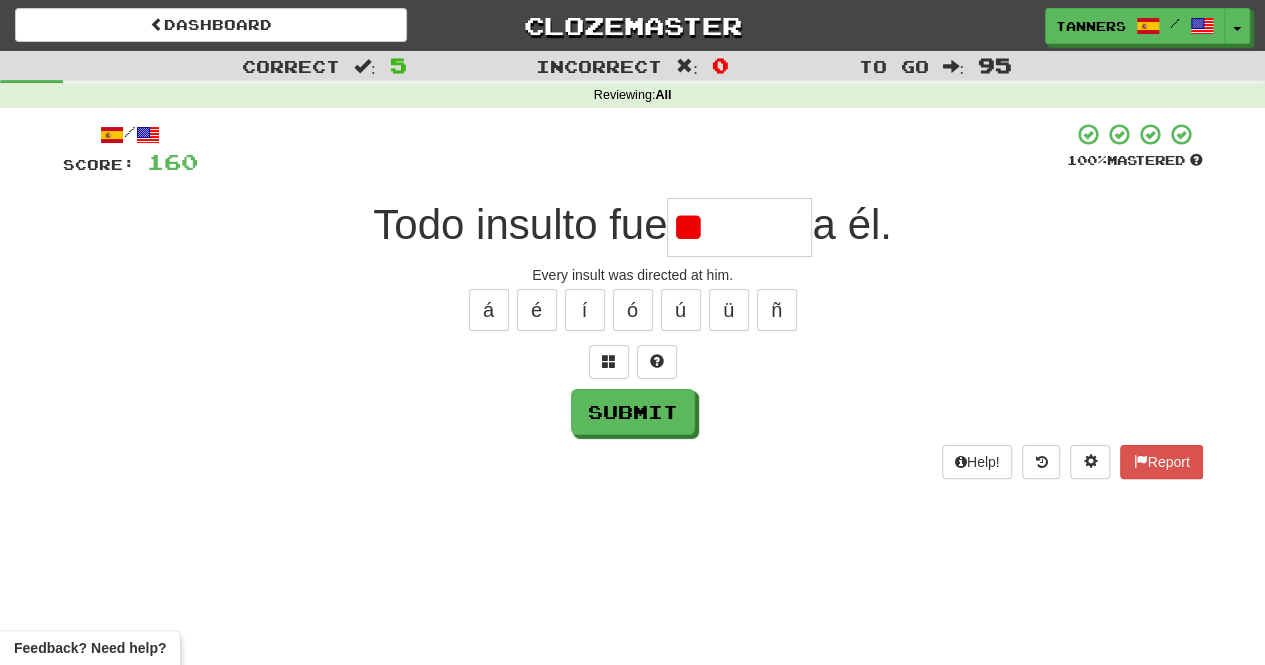 type on "*" 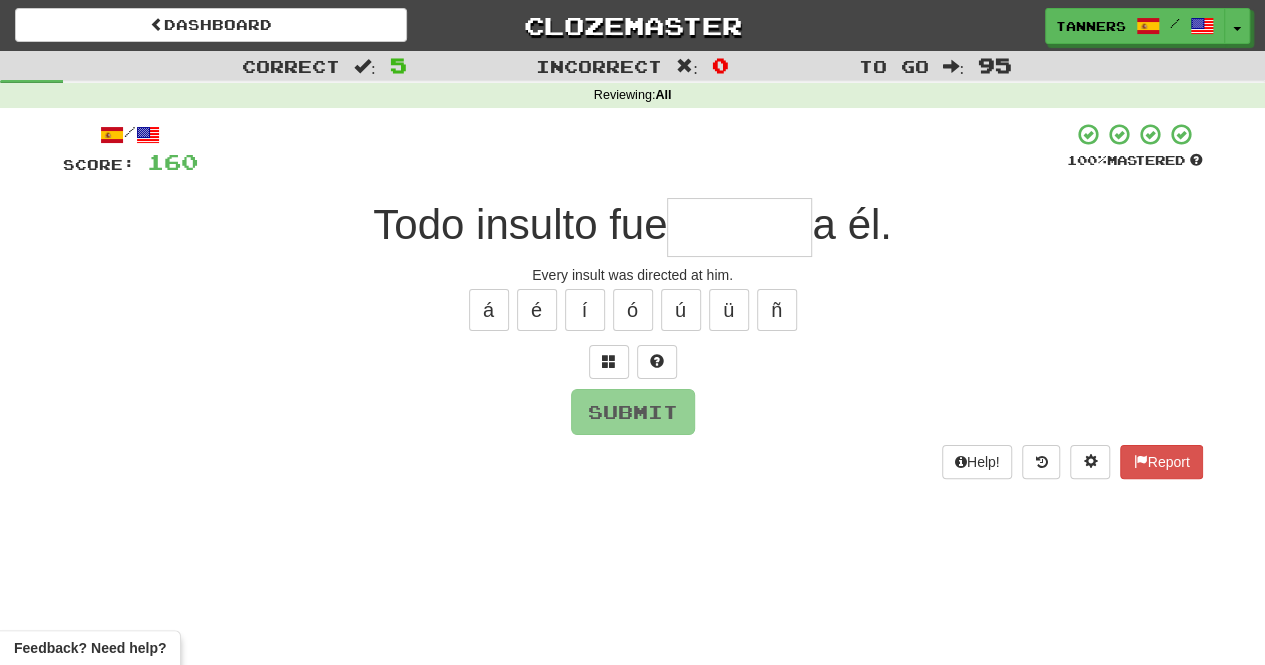 type on "*" 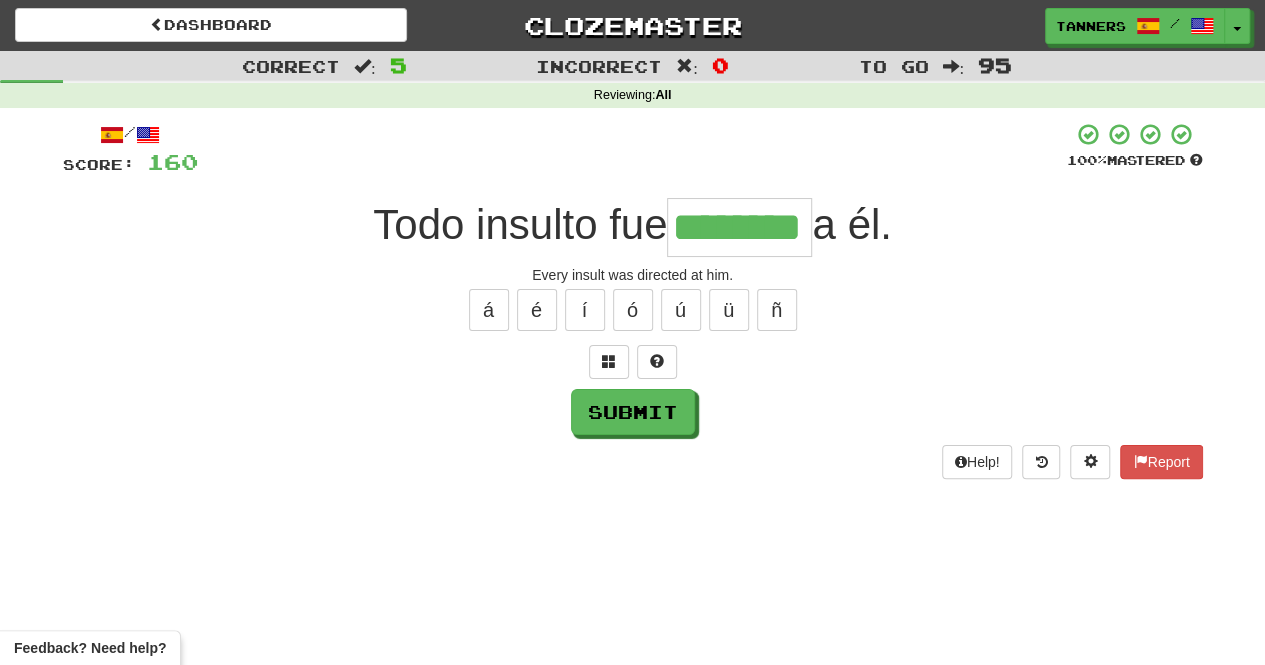type on "********" 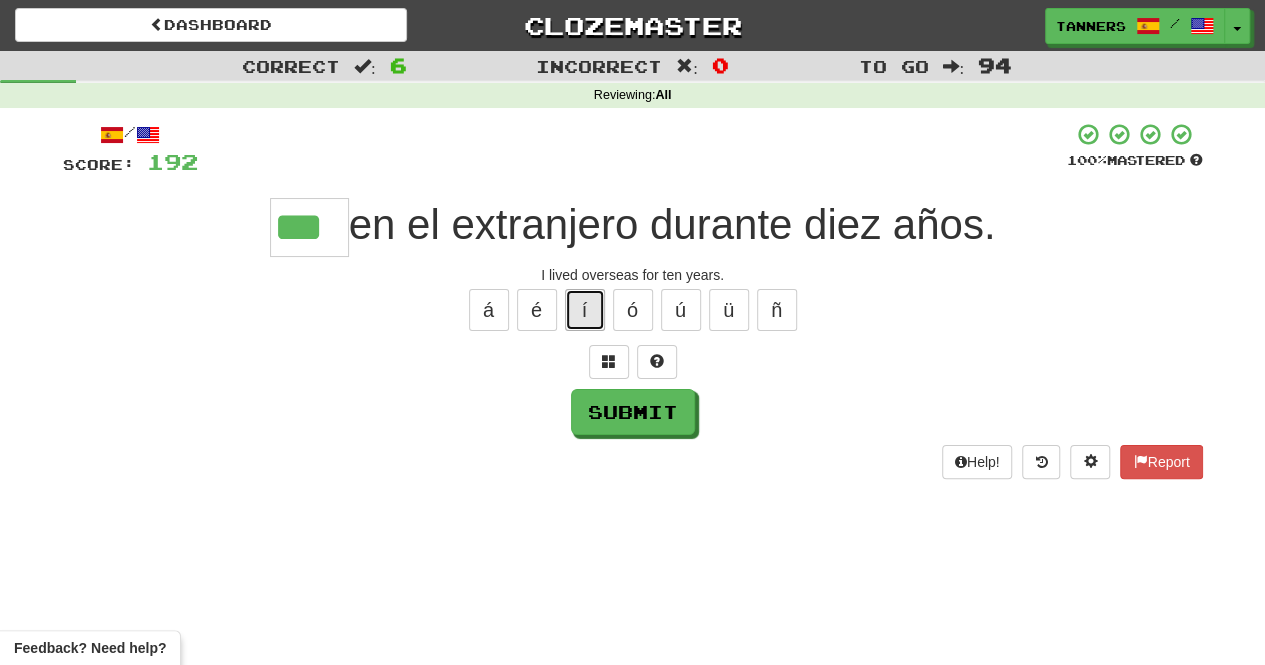 click on "í" at bounding box center (585, 310) 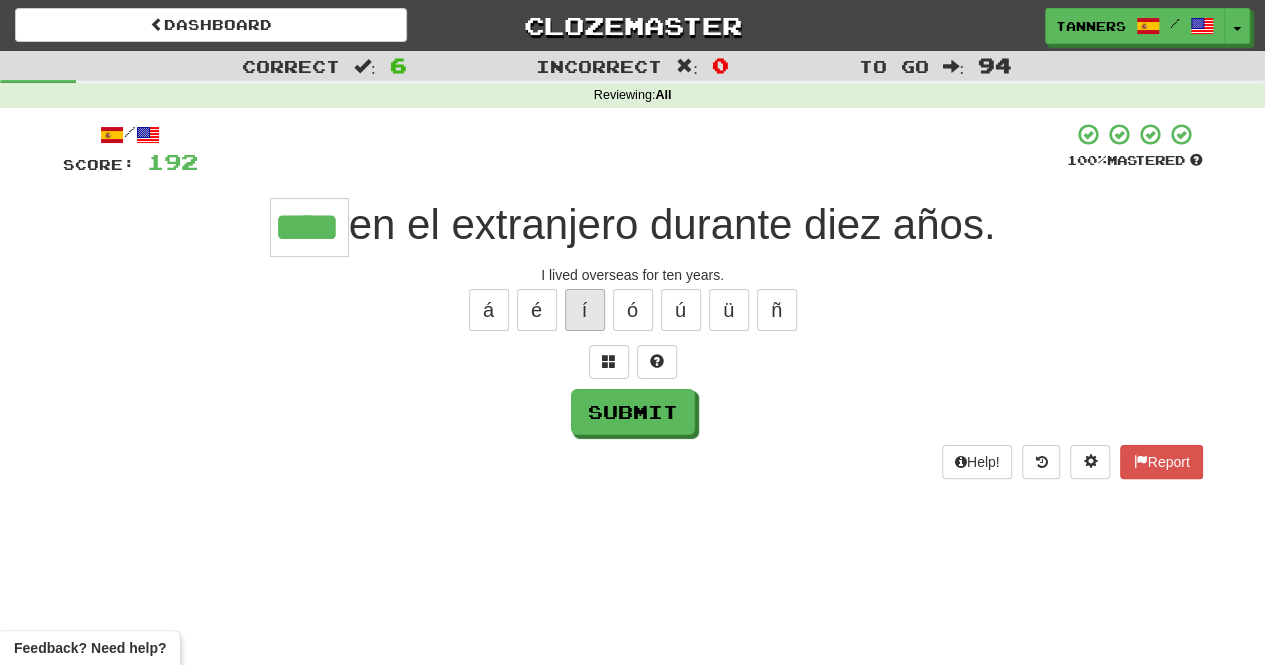 type on "****" 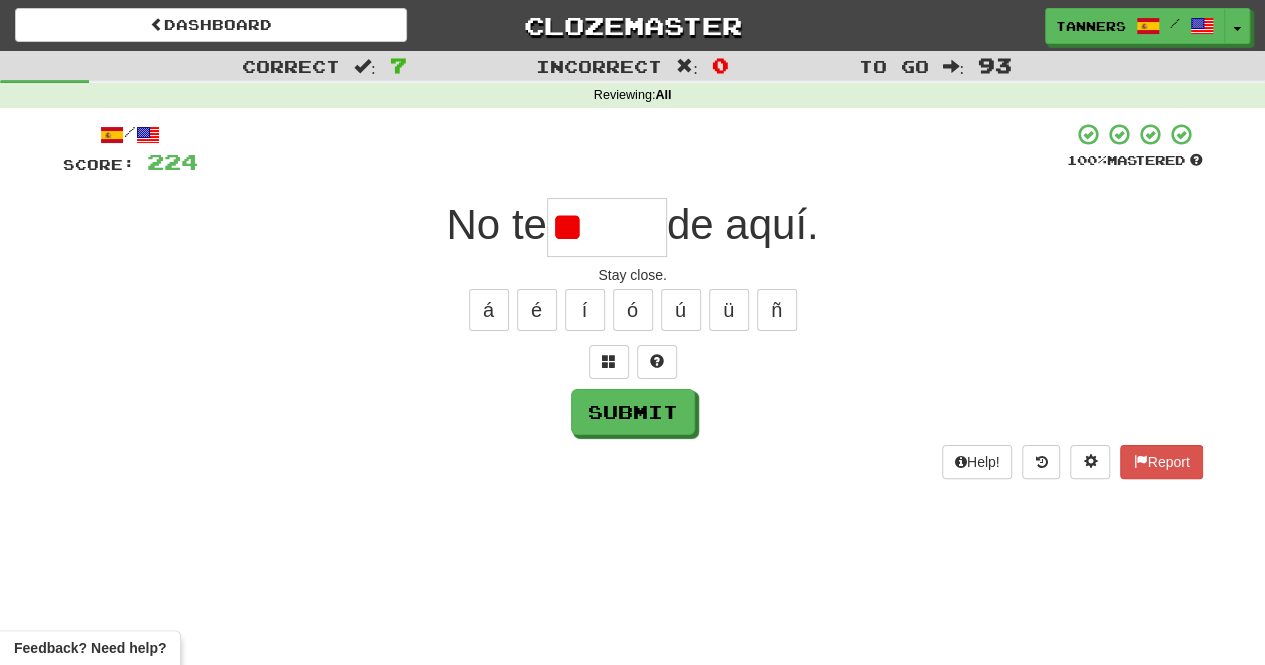 type on "*" 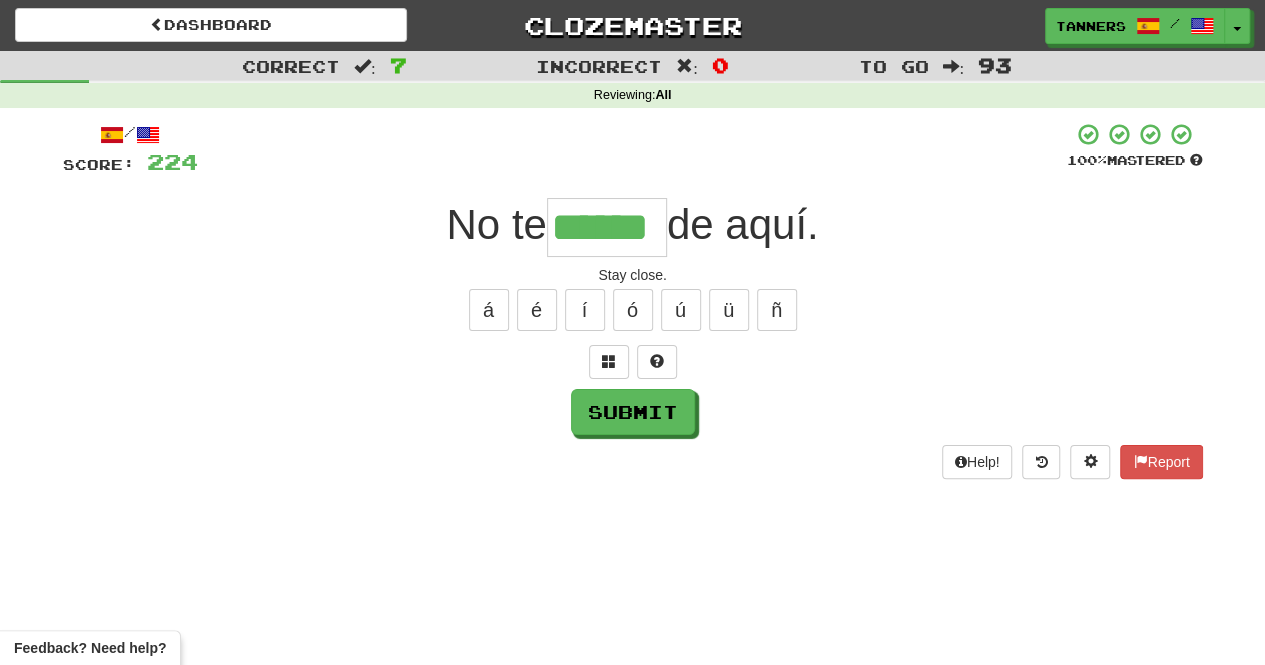 type on "******" 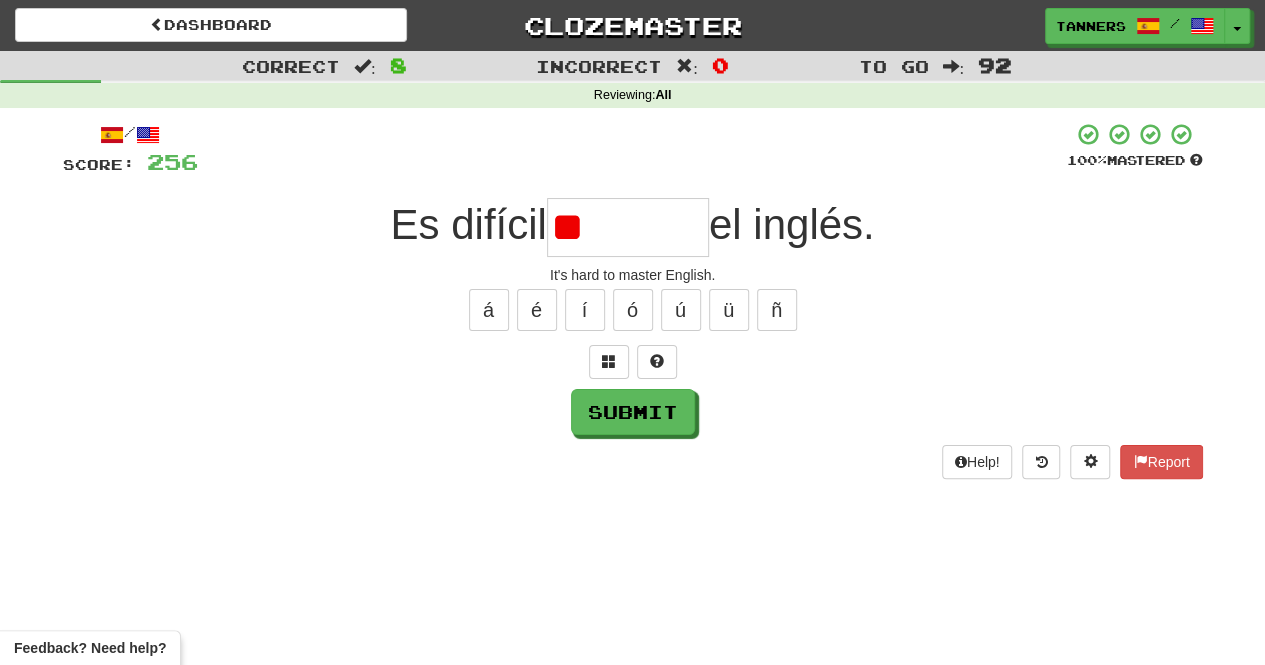type on "*" 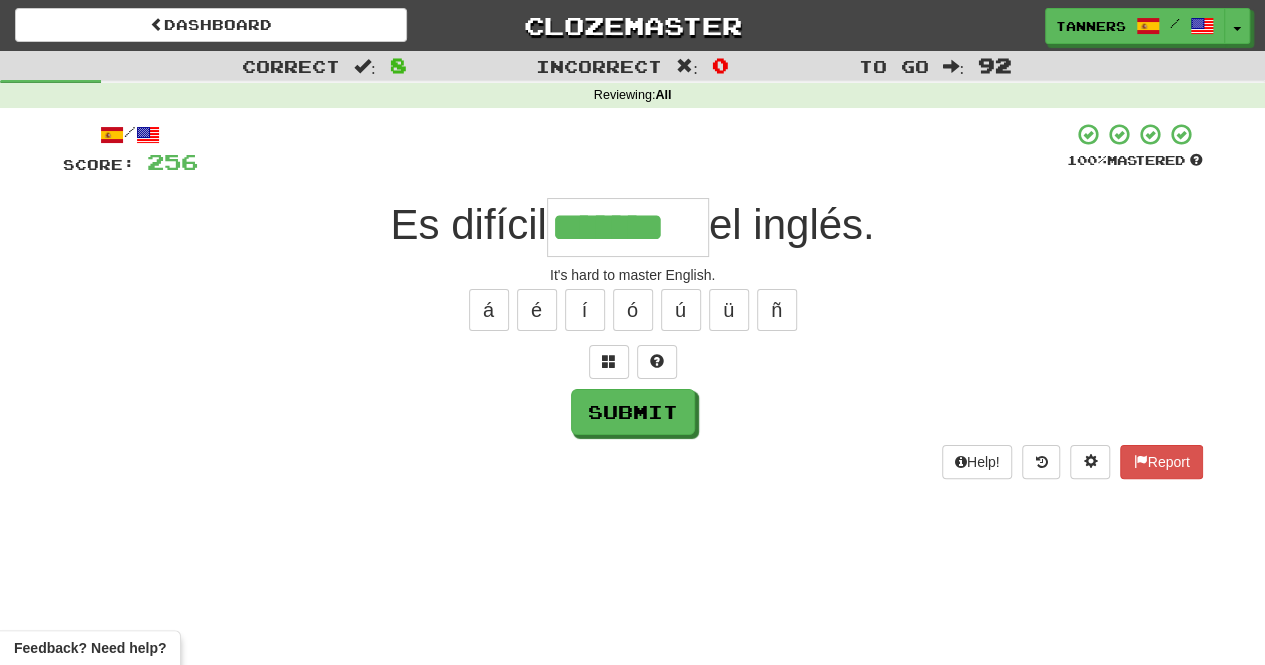 type on "*******" 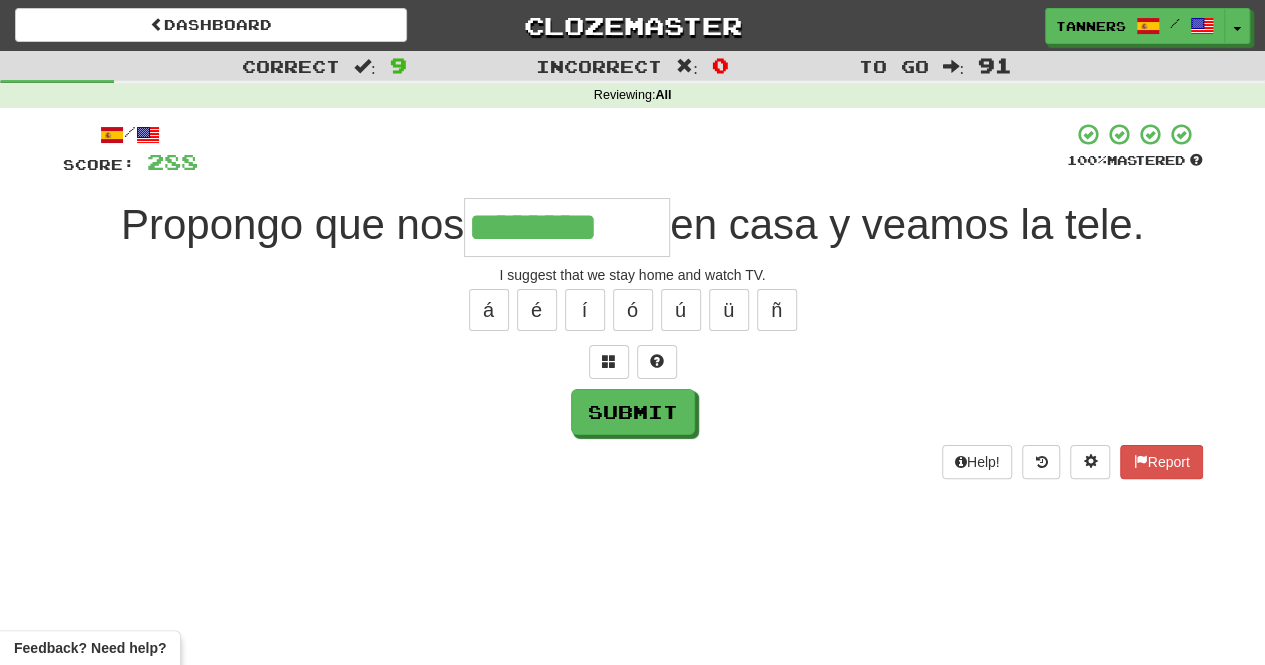 type on "********" 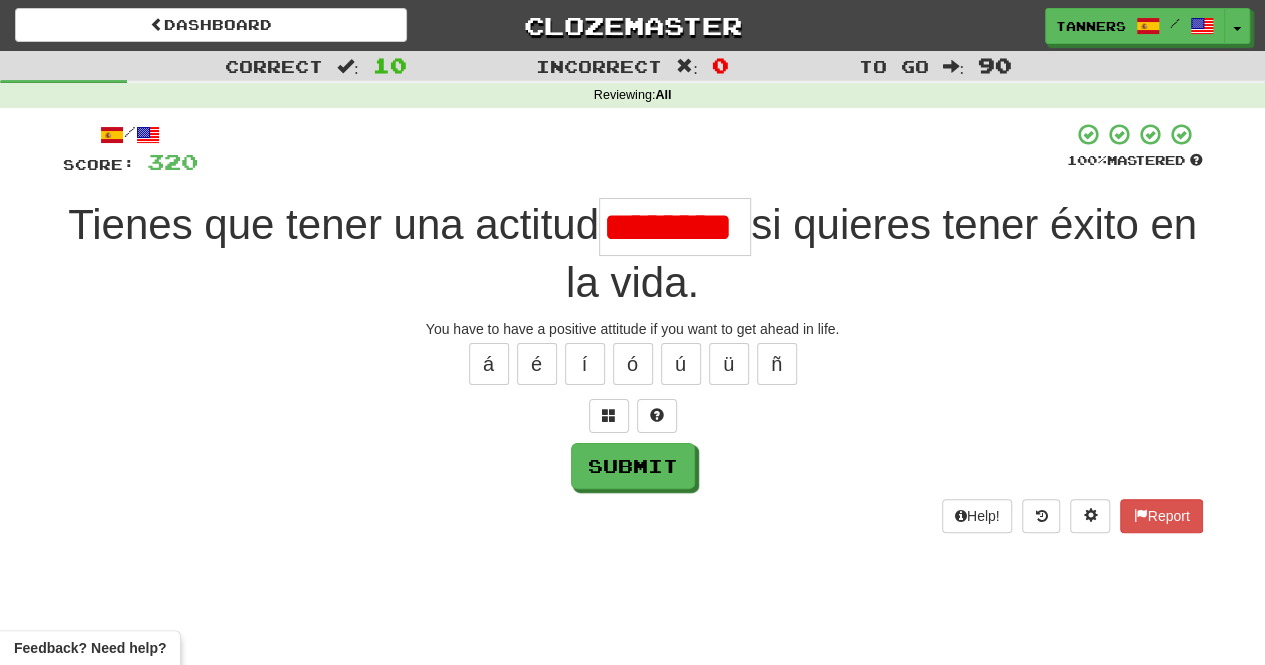 scroll, scrollTop: 0, scrollLeft: 0, axis: both 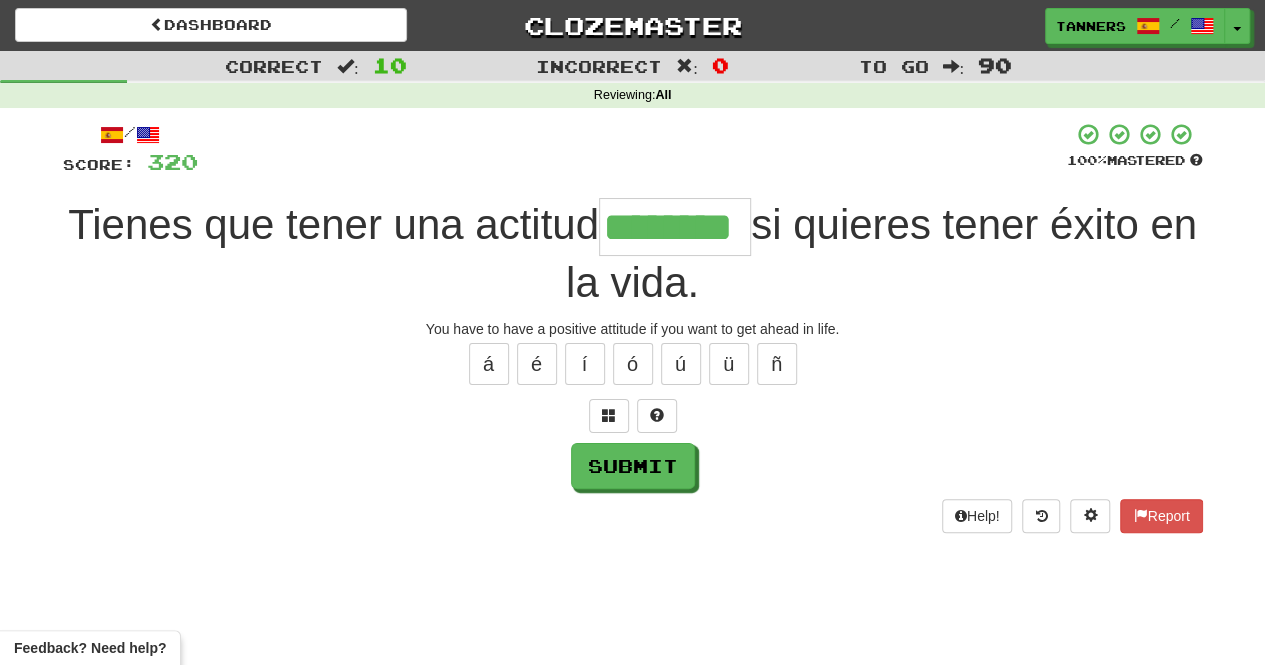 type on "********" 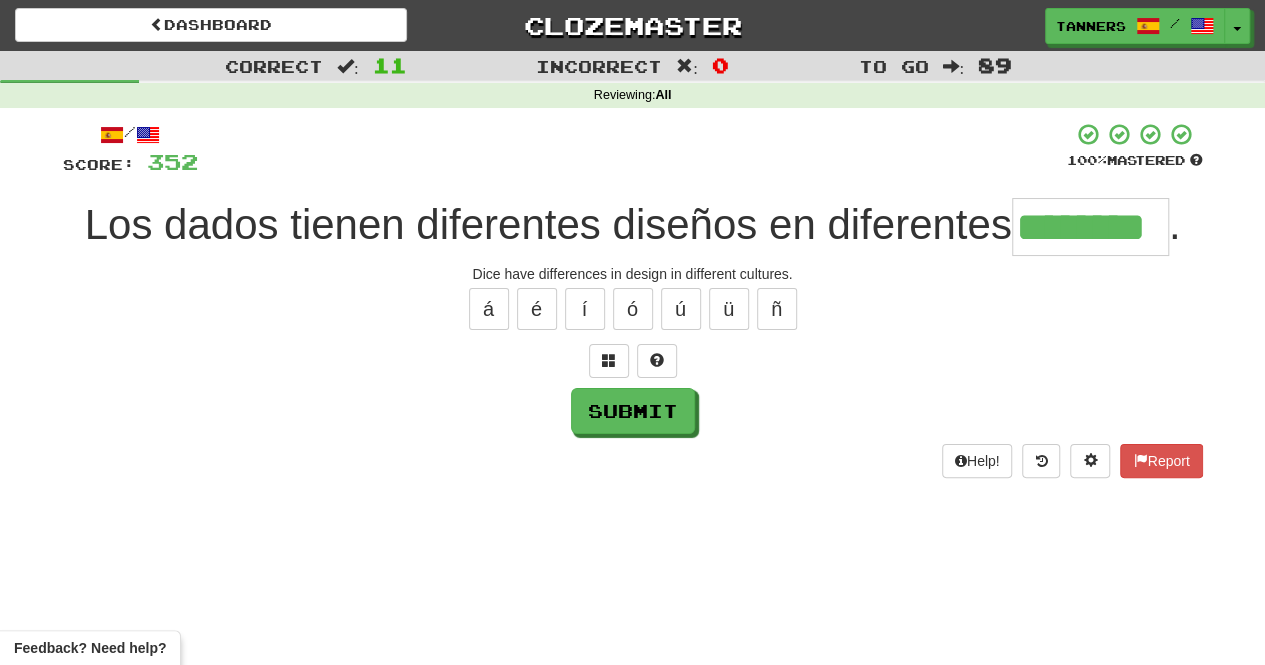 type on "********" 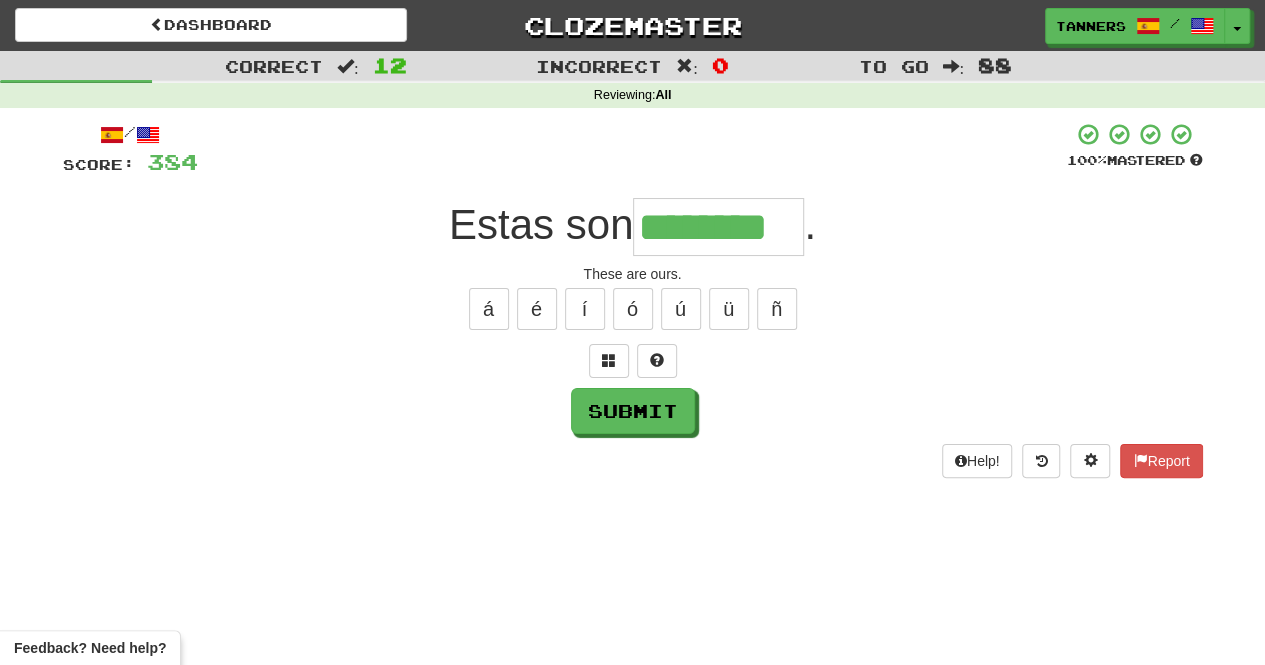 type on "********" 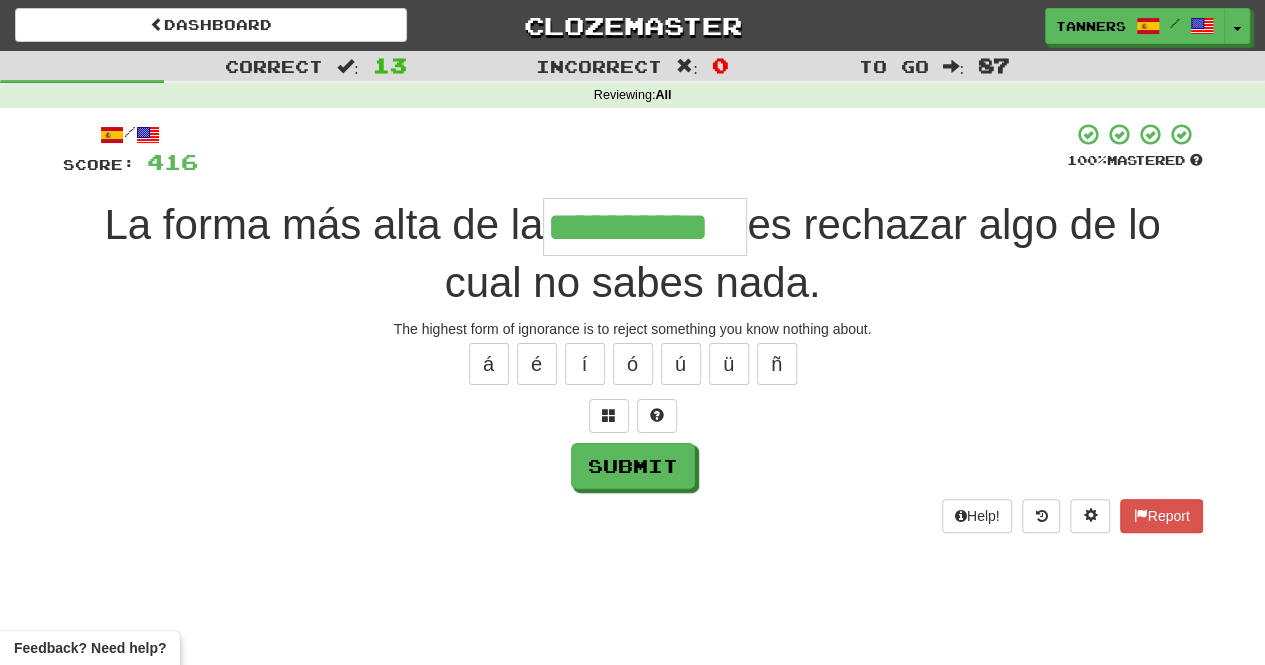 type on "**********" 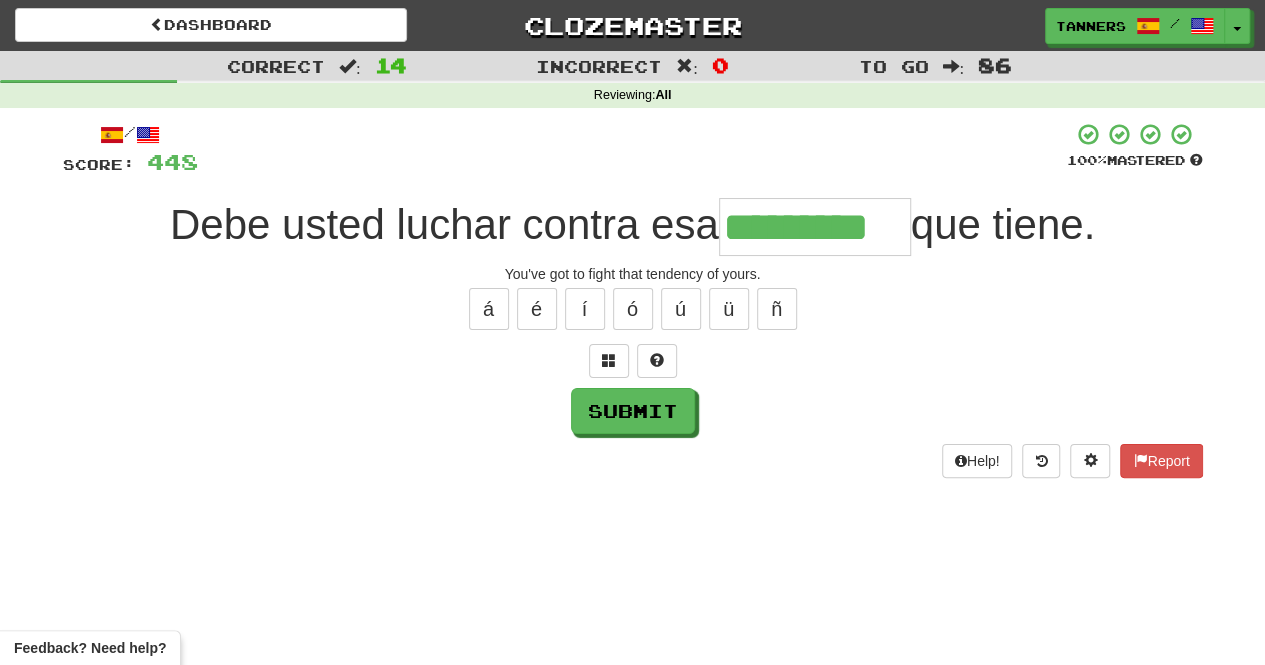 type on "*********" 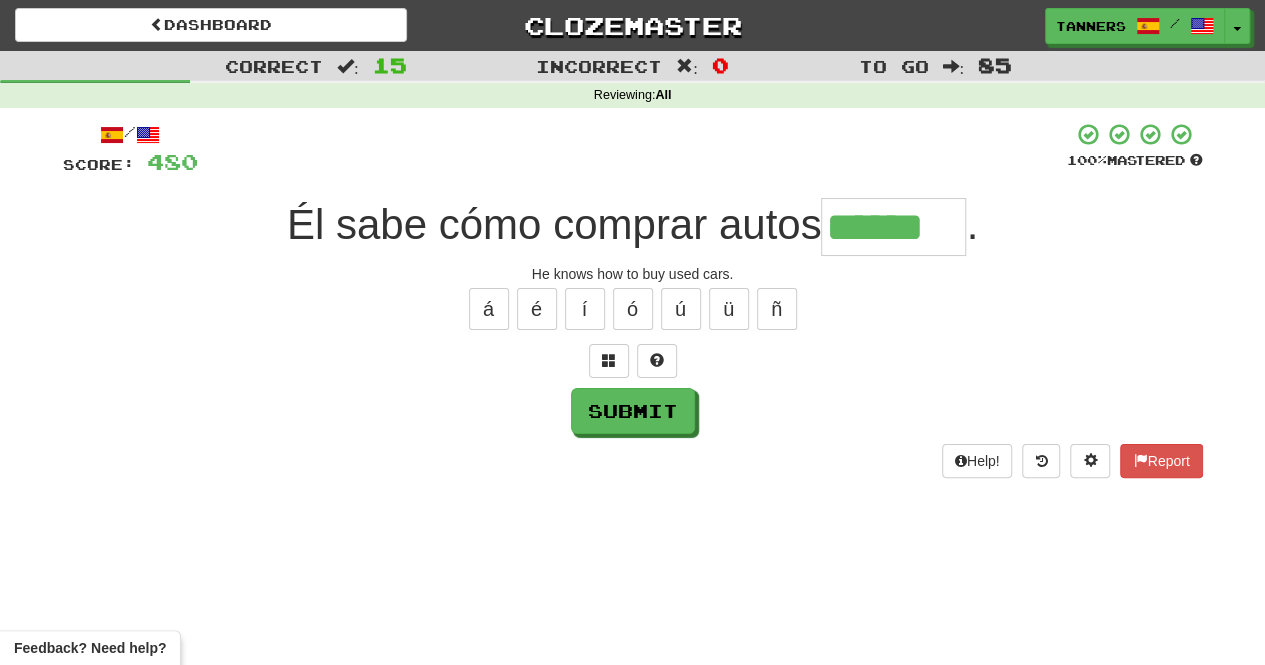 type on "******" 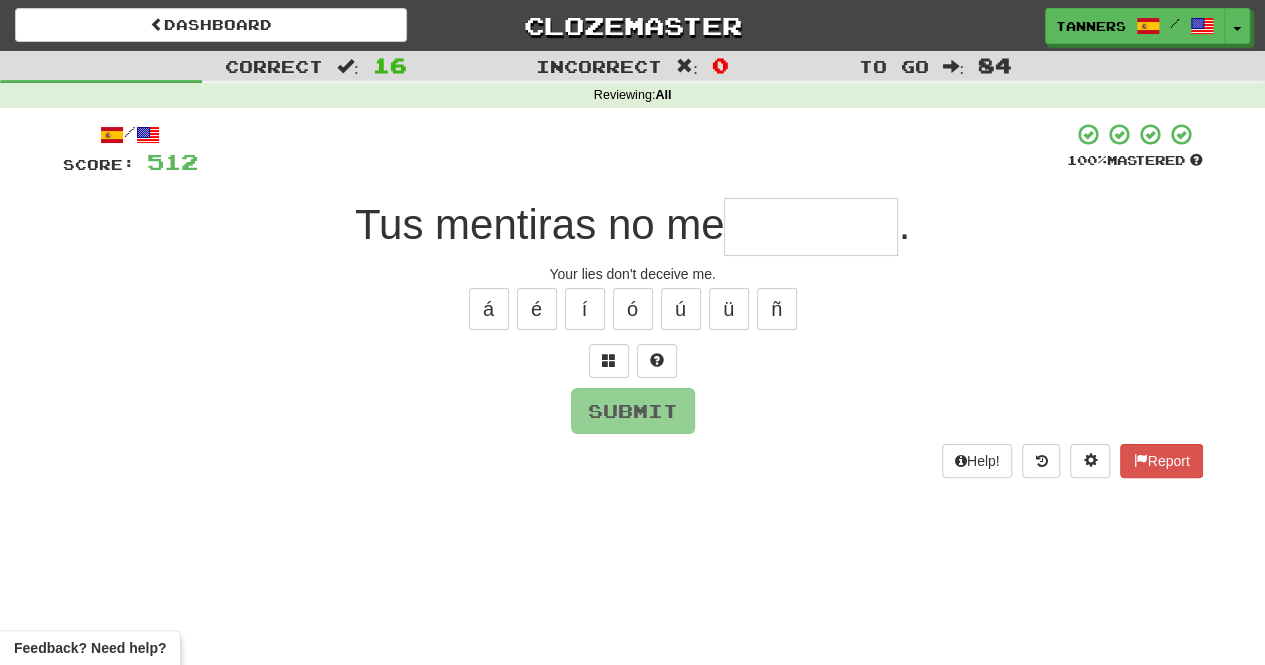 type on "*" 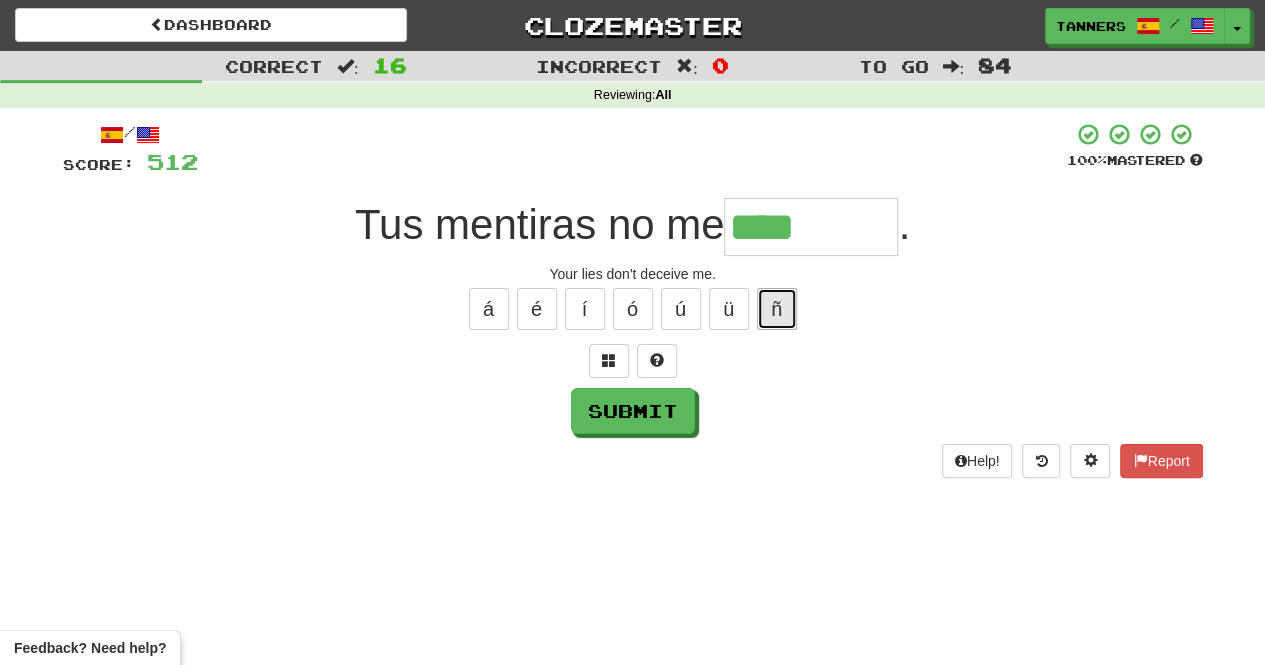 click on "ñ" at bounding box center [777, 309] 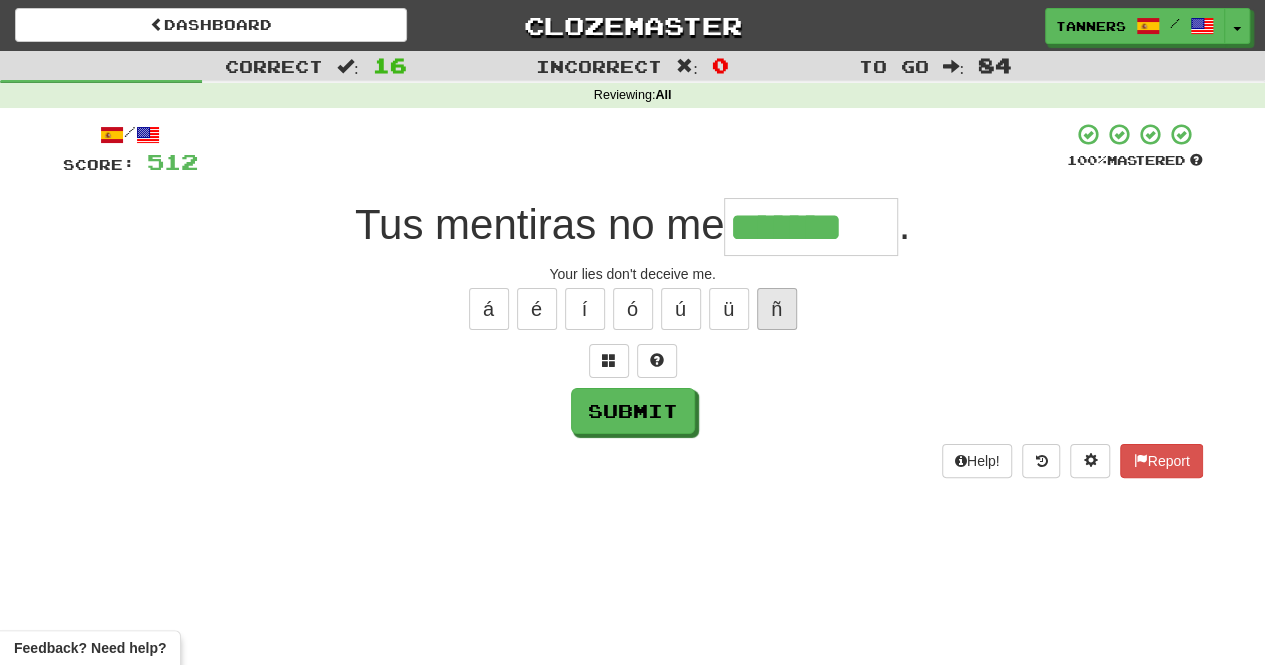 type on "*******" 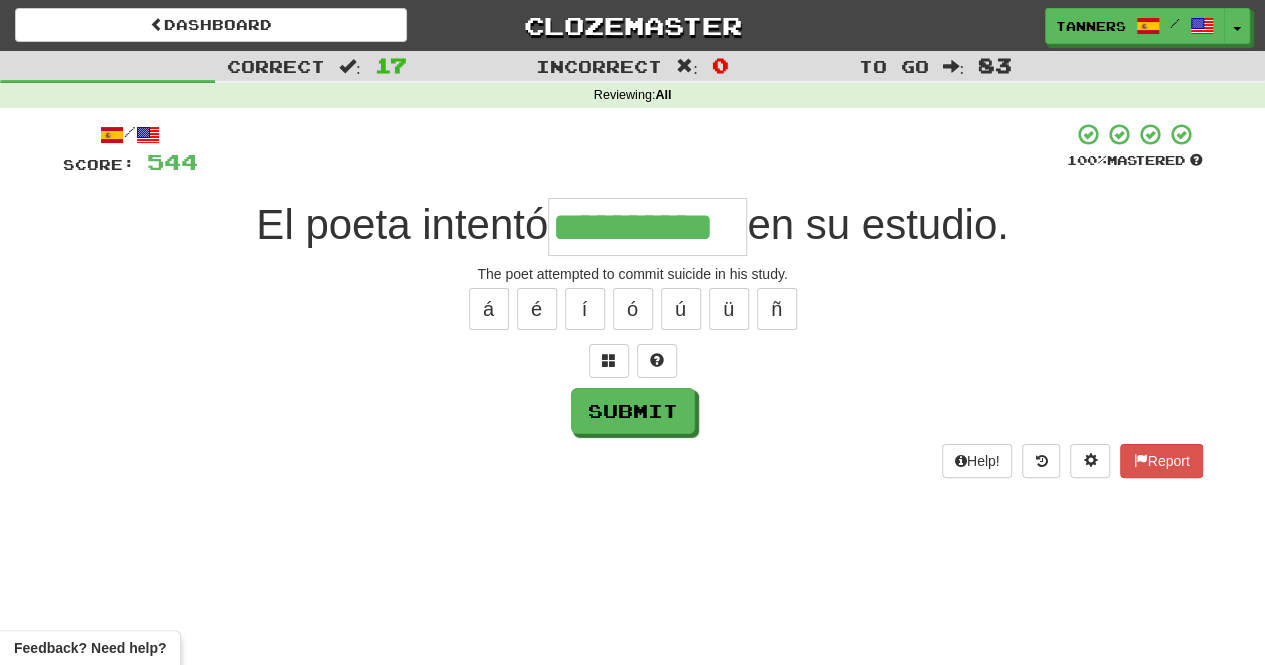 type on "**********" 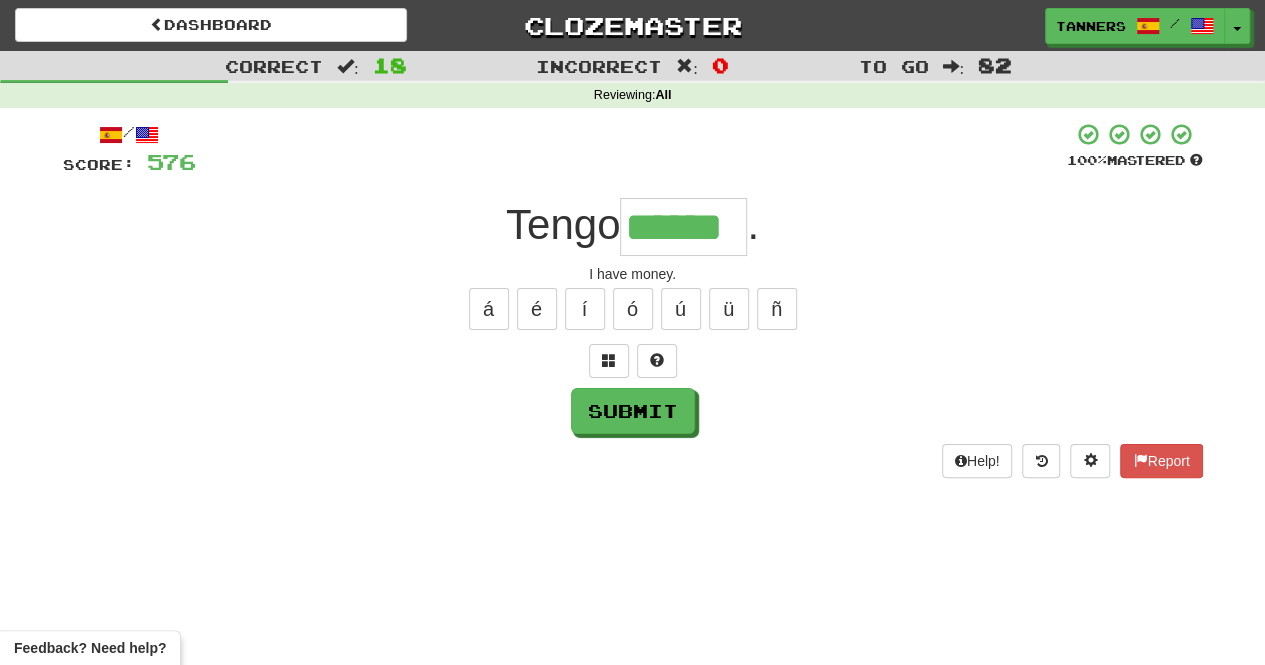 type on "******" 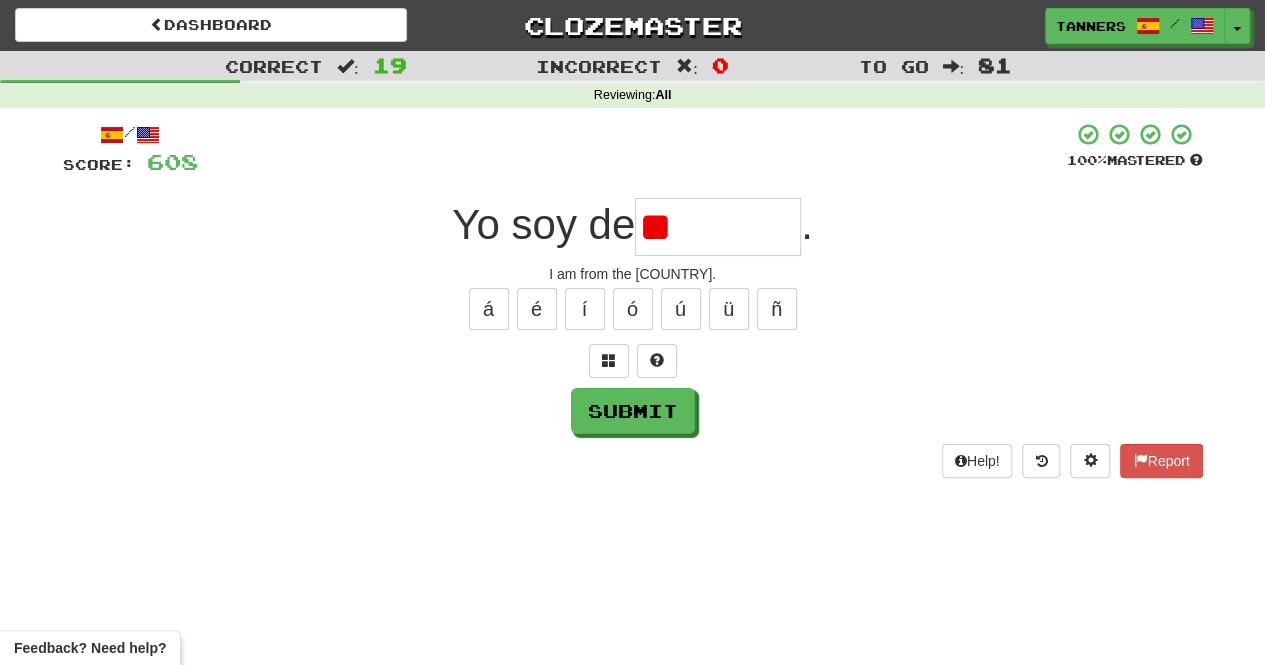 type on "*" 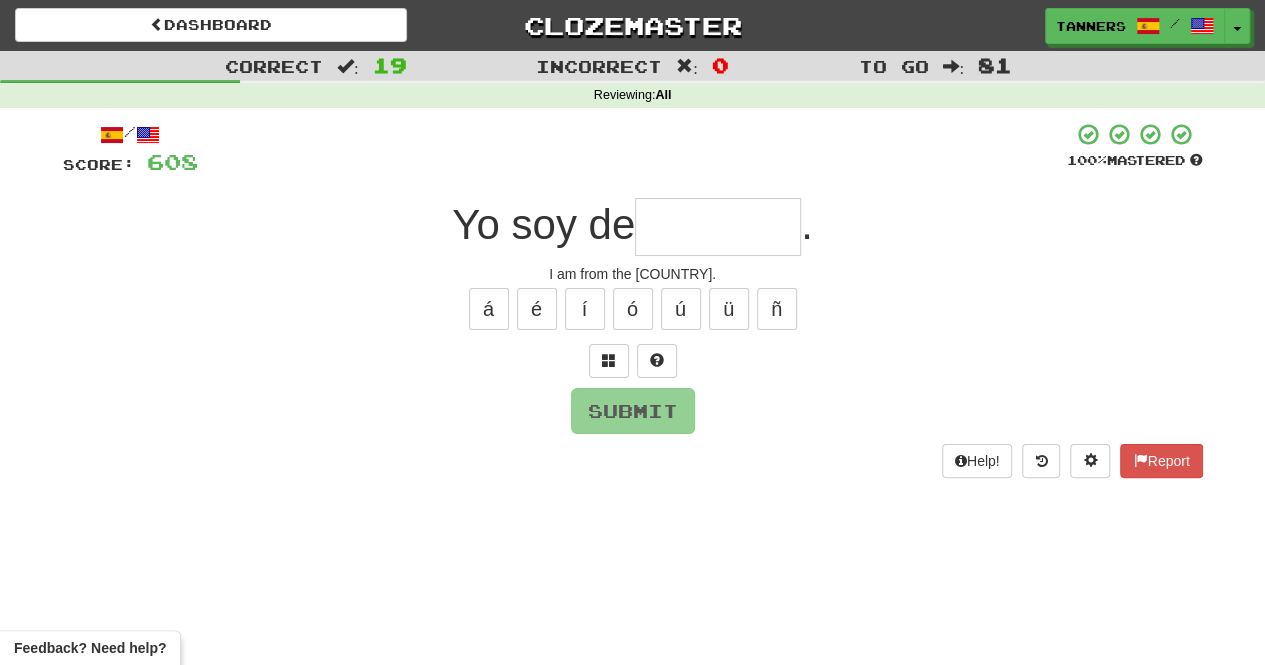click at bounding box center [718, 227] 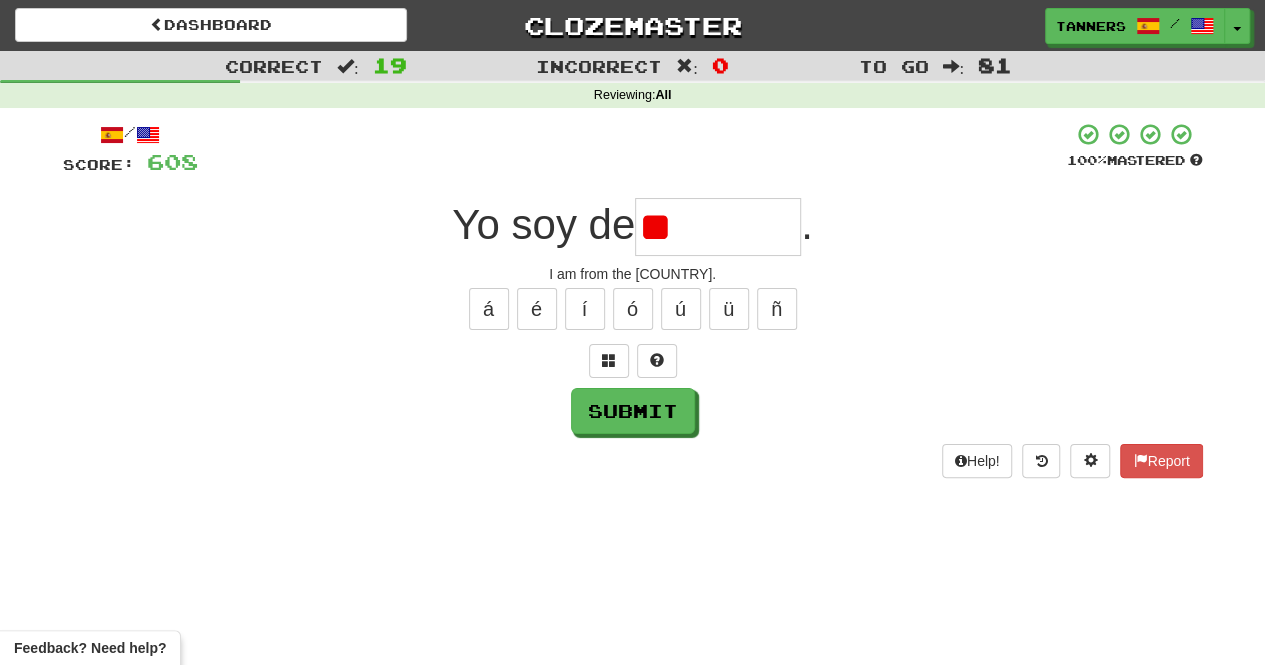 type on "*" 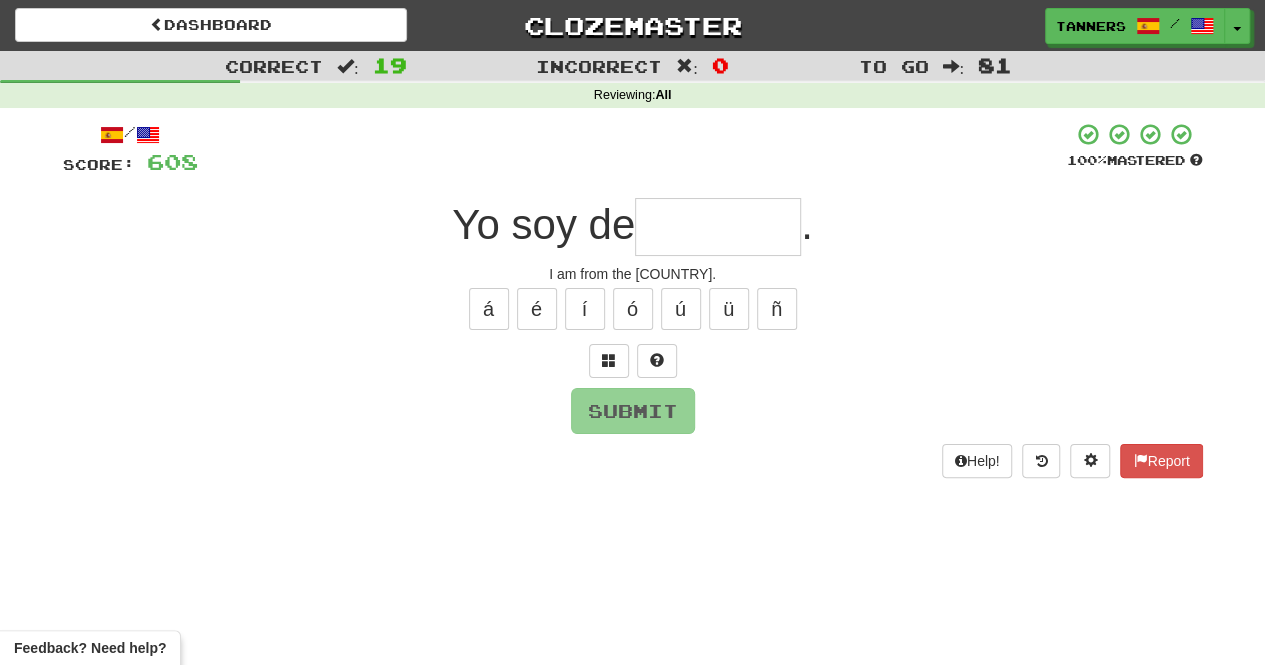 type on "*" 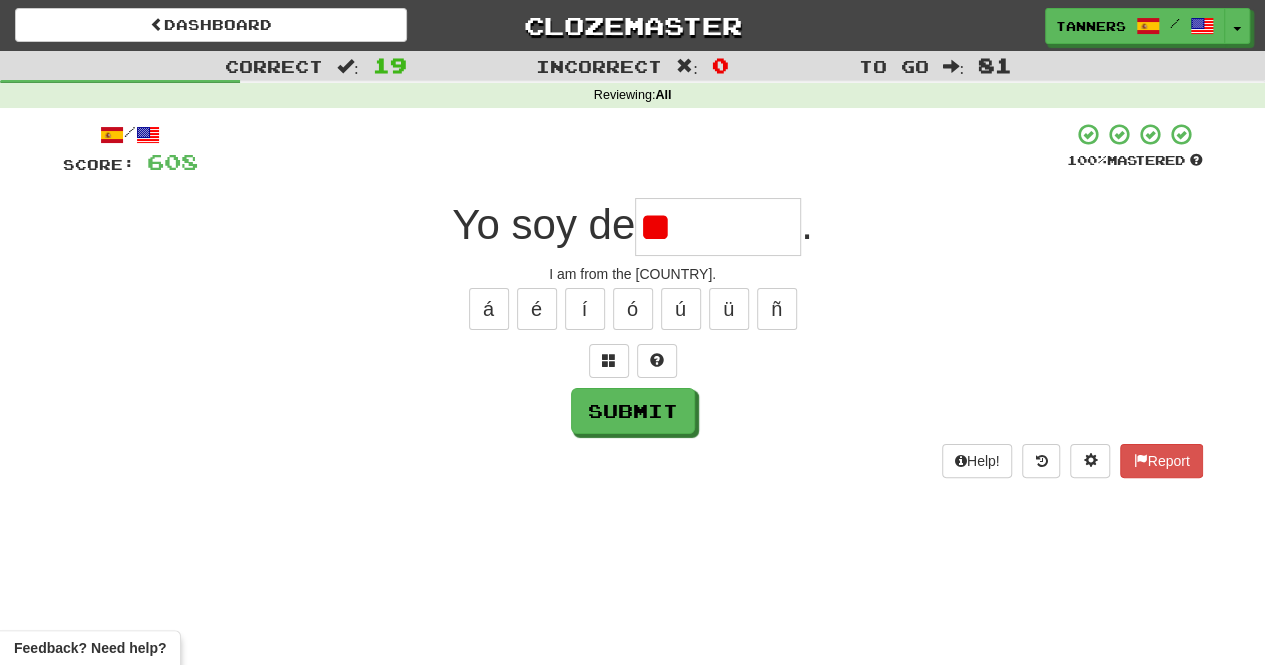 type on "*" 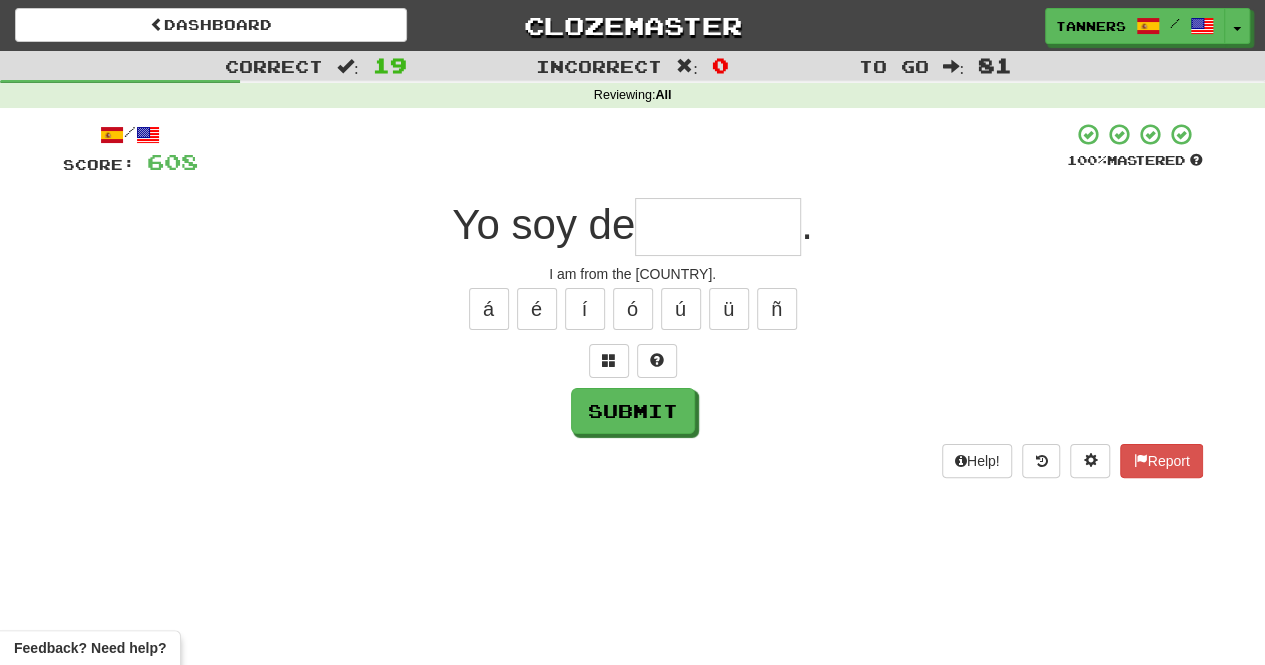 type on "*" 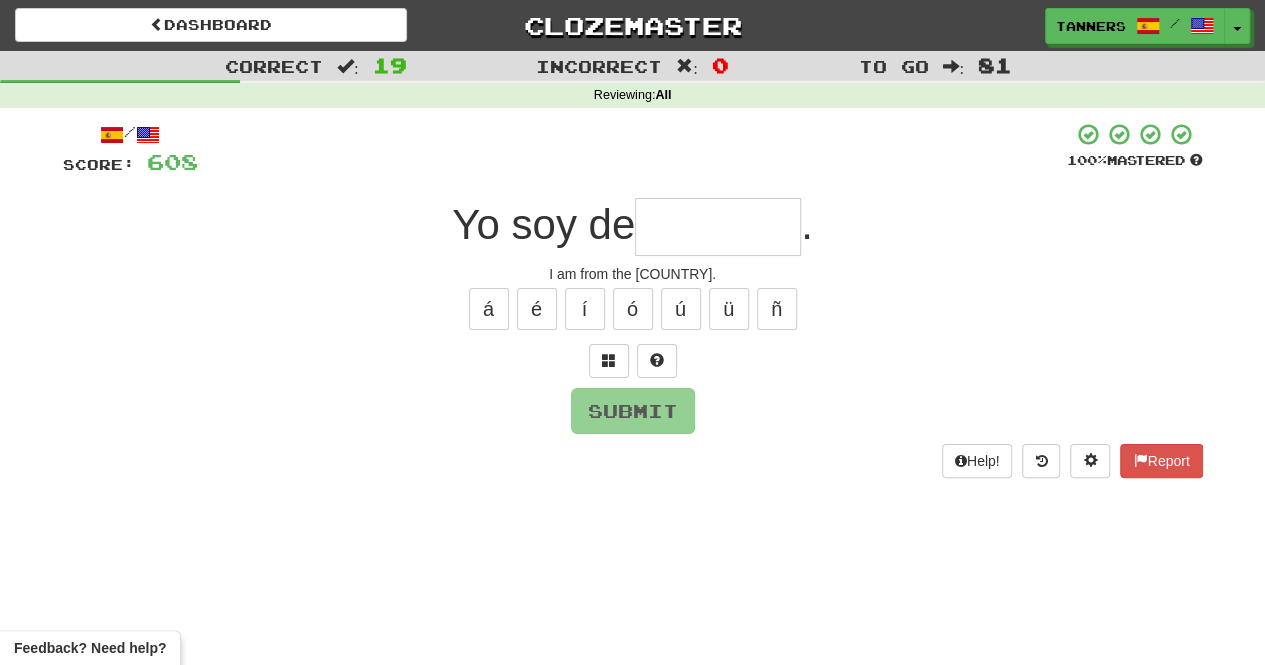 click on "á é í ó ú ü ñ" at bounding box center [633, 309] 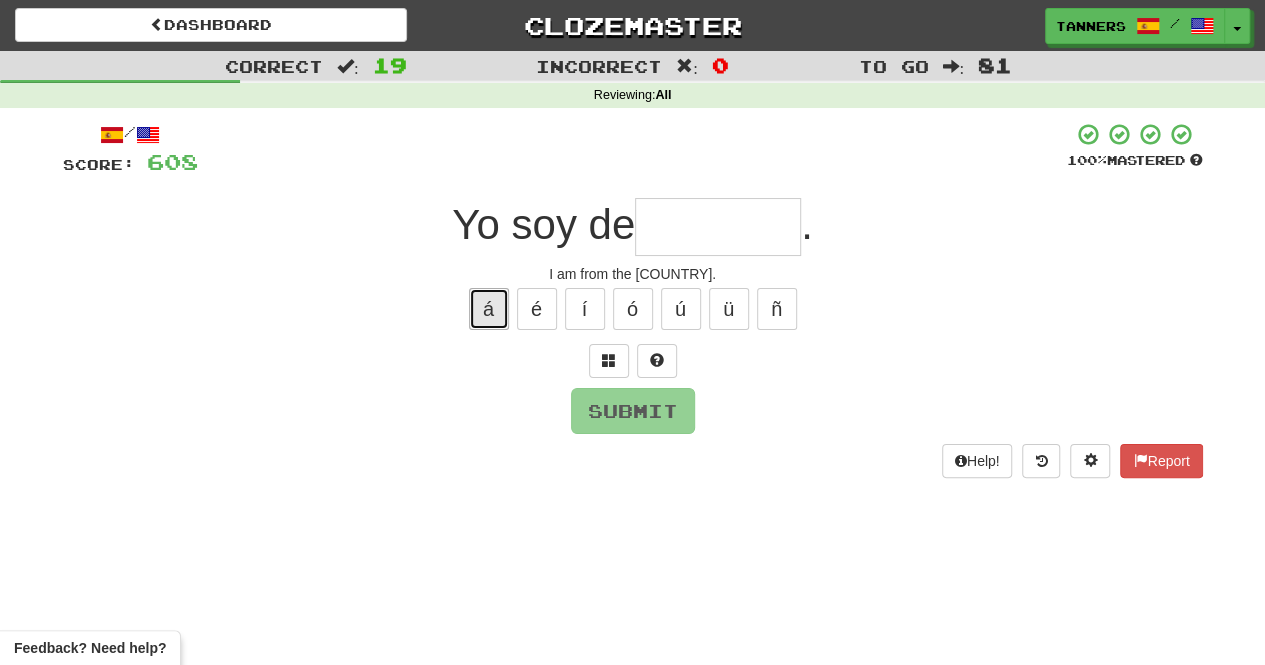 click on "á" at bounding box center [489, 309] 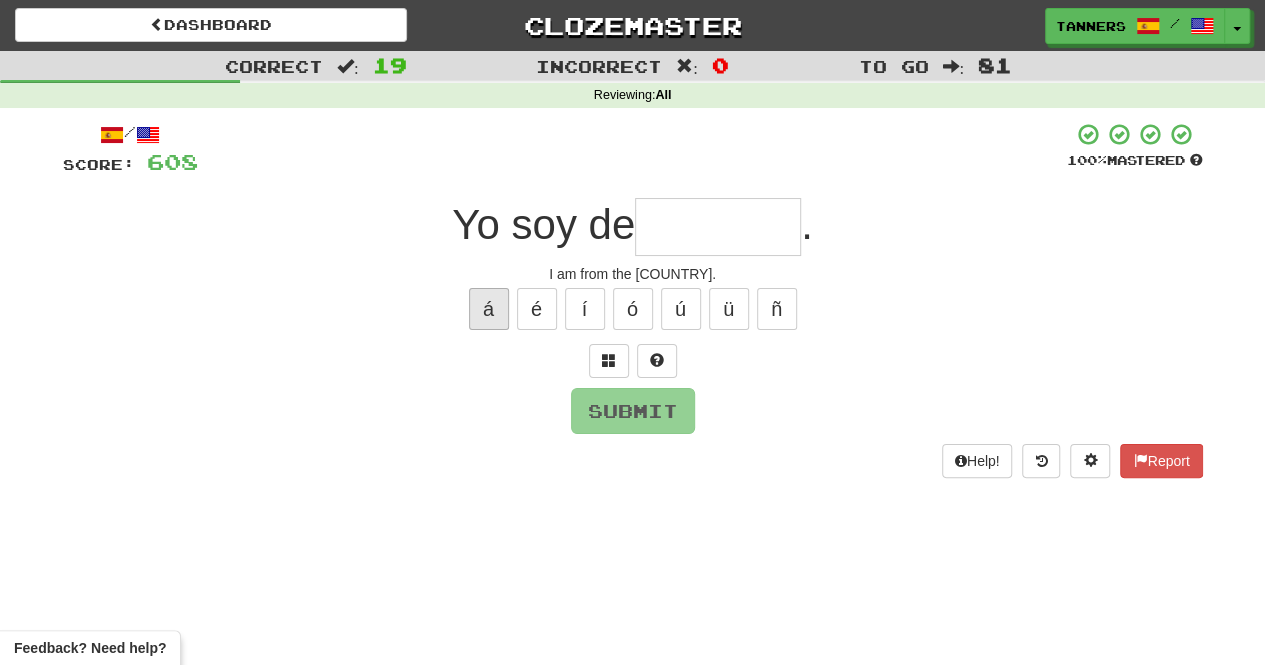 type on "*" 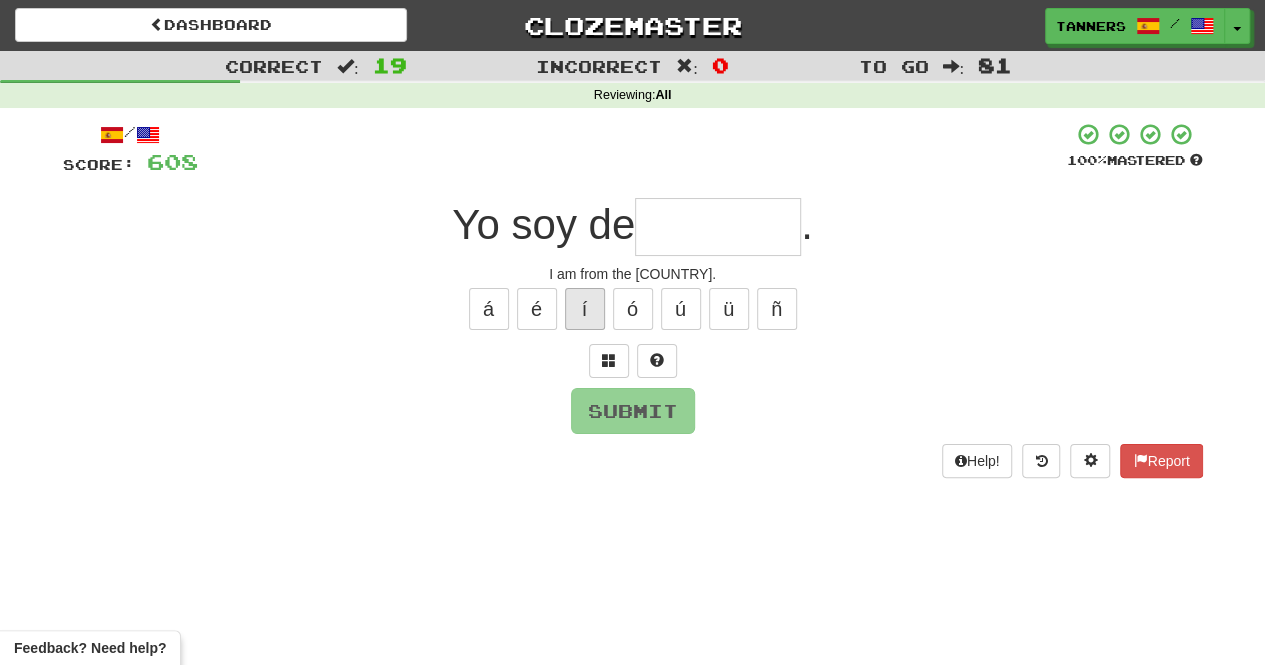 type on "*" 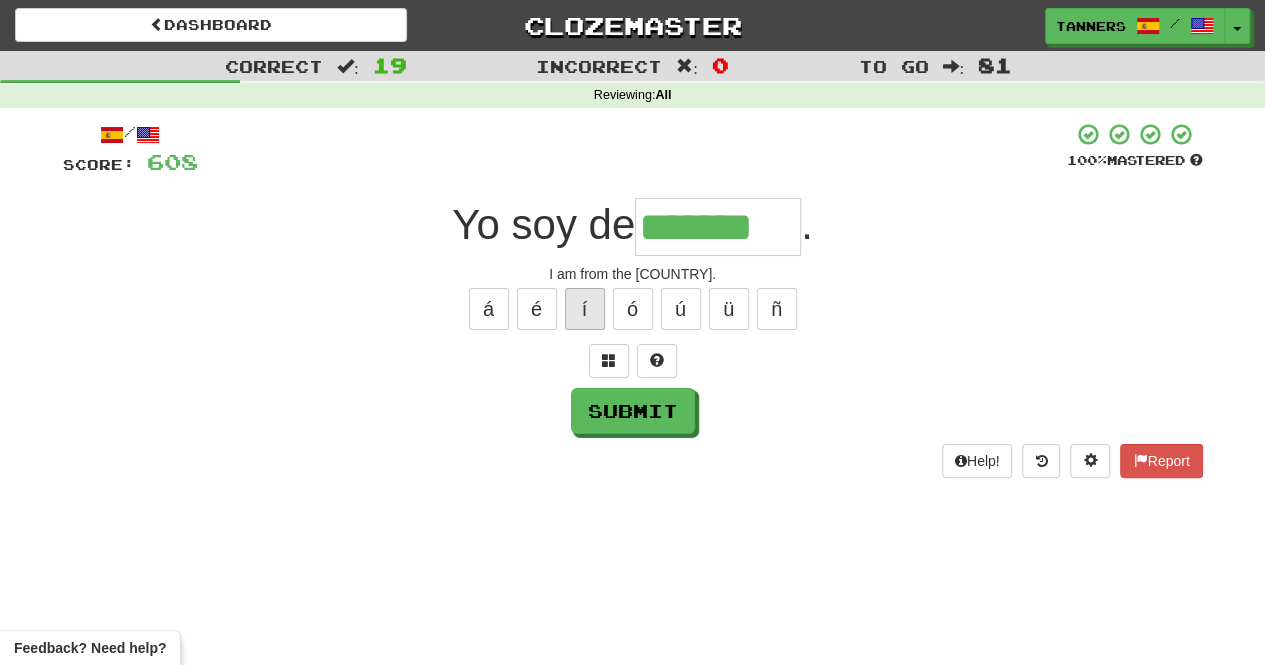 scroll, scrollTop: 0, scrollLeft: 0, axis: both 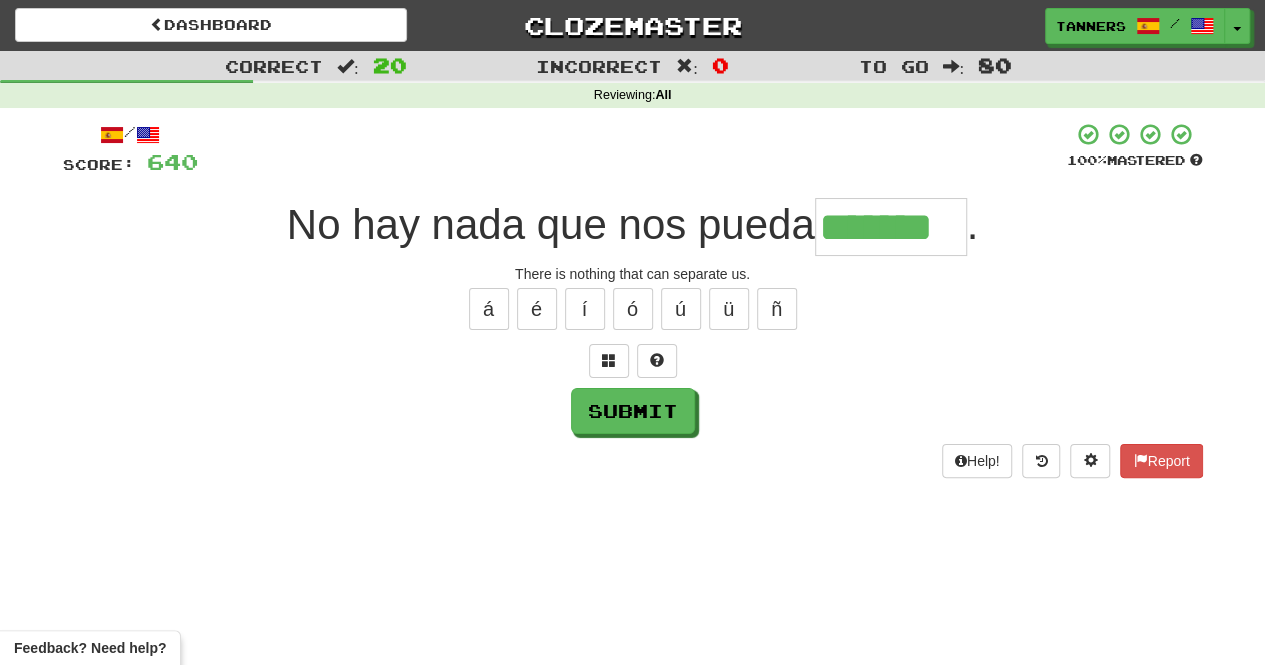 type on "*******" 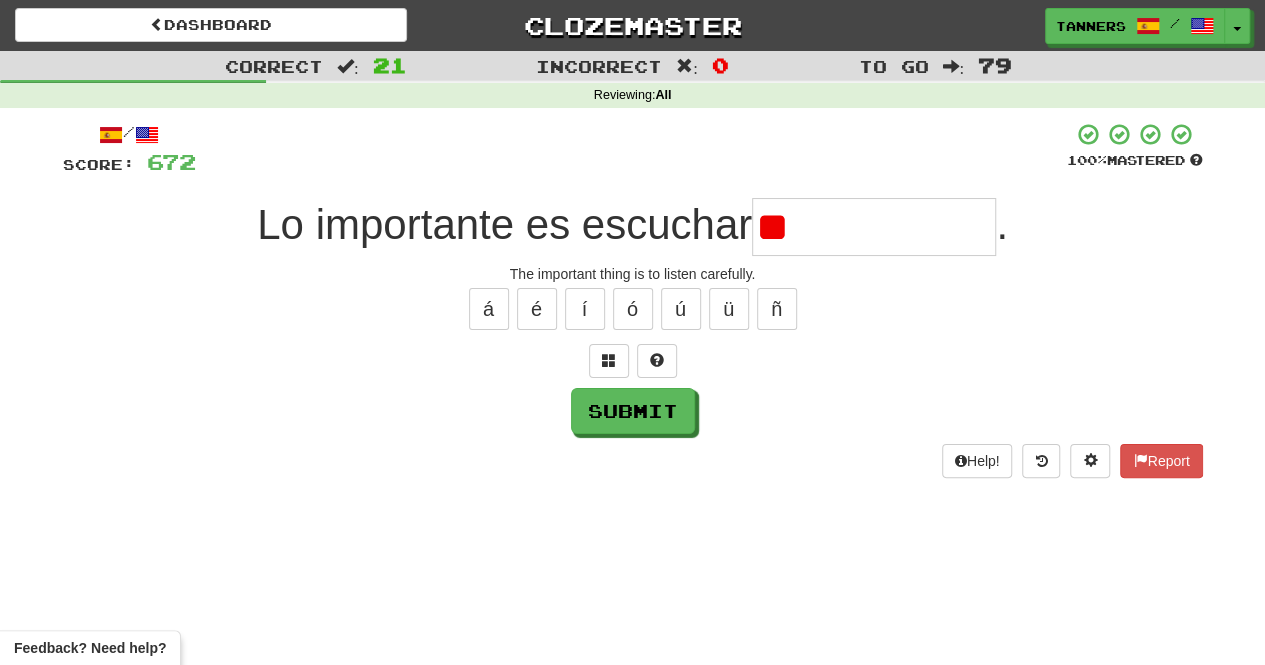 type on "*" 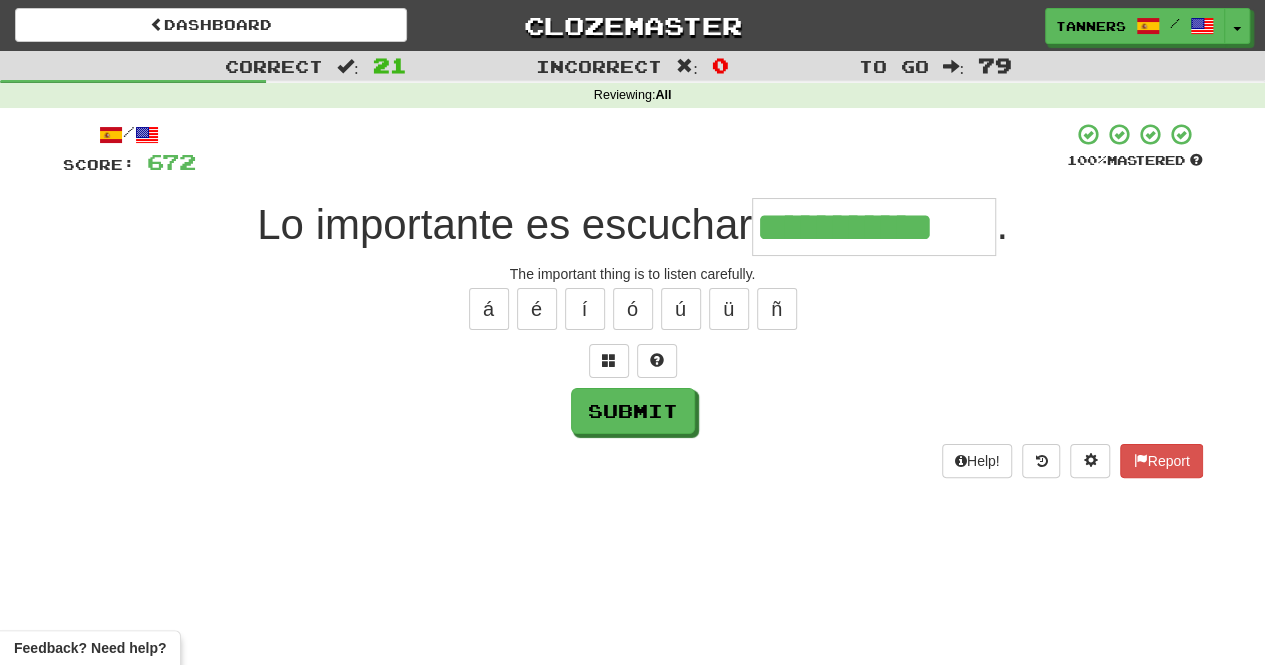 type on "**********" 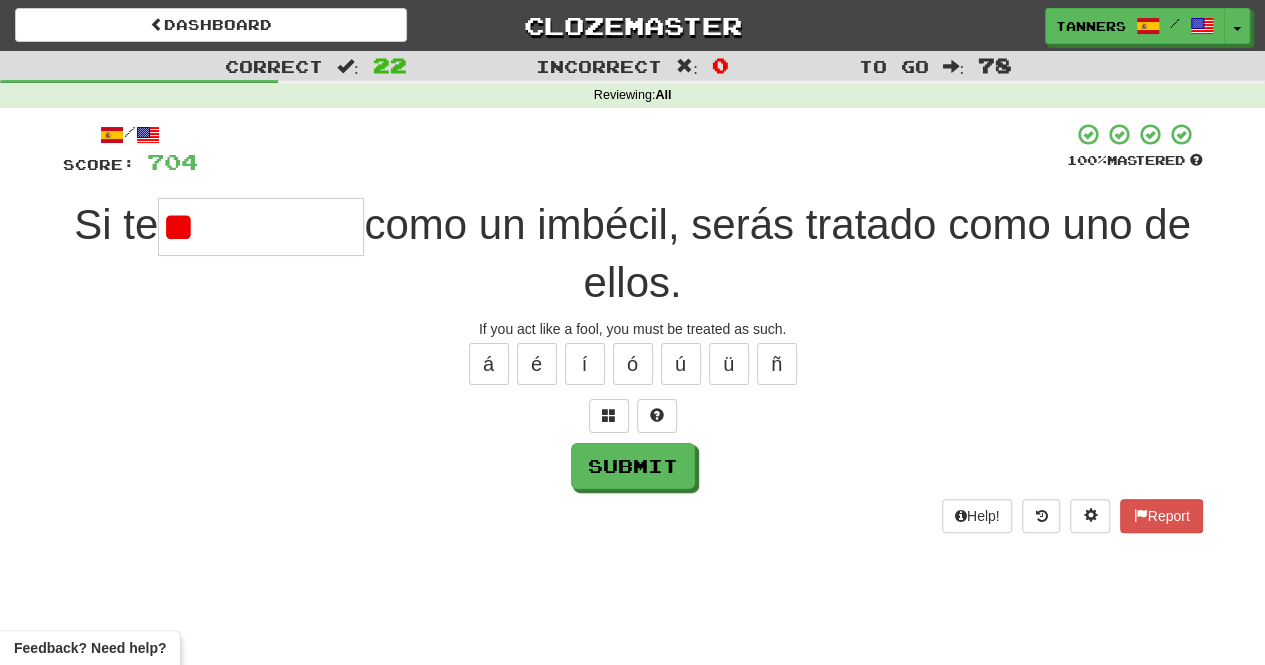 type on "*" 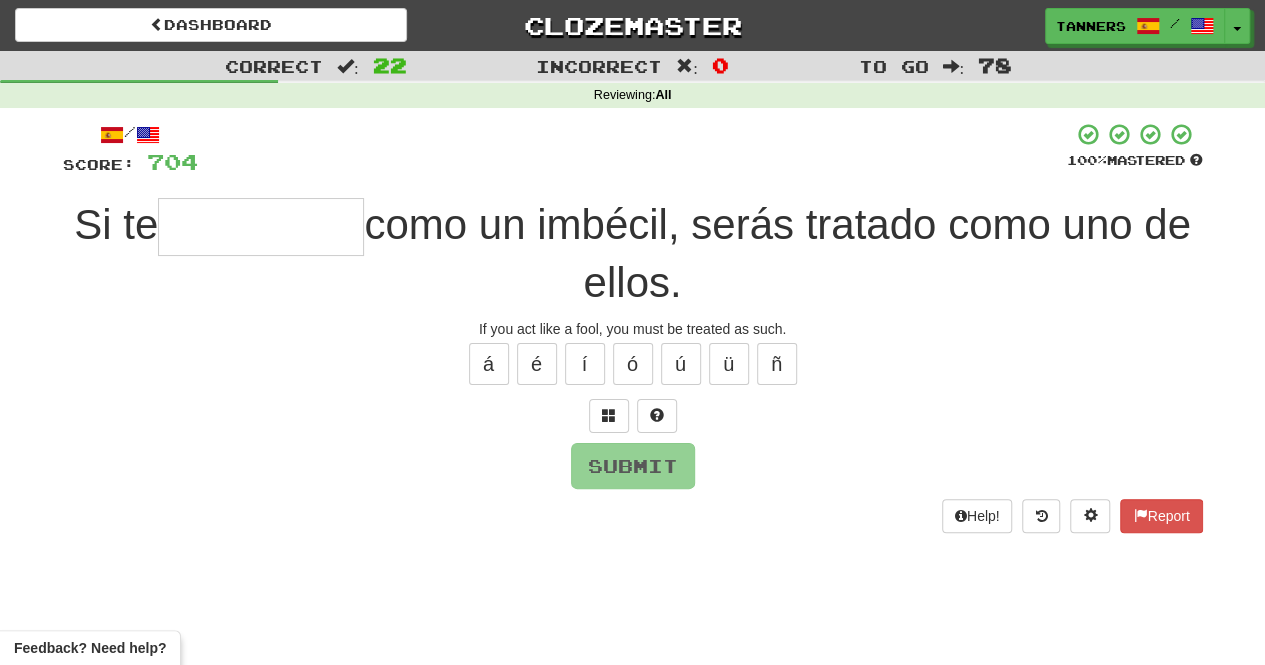 type on "*" 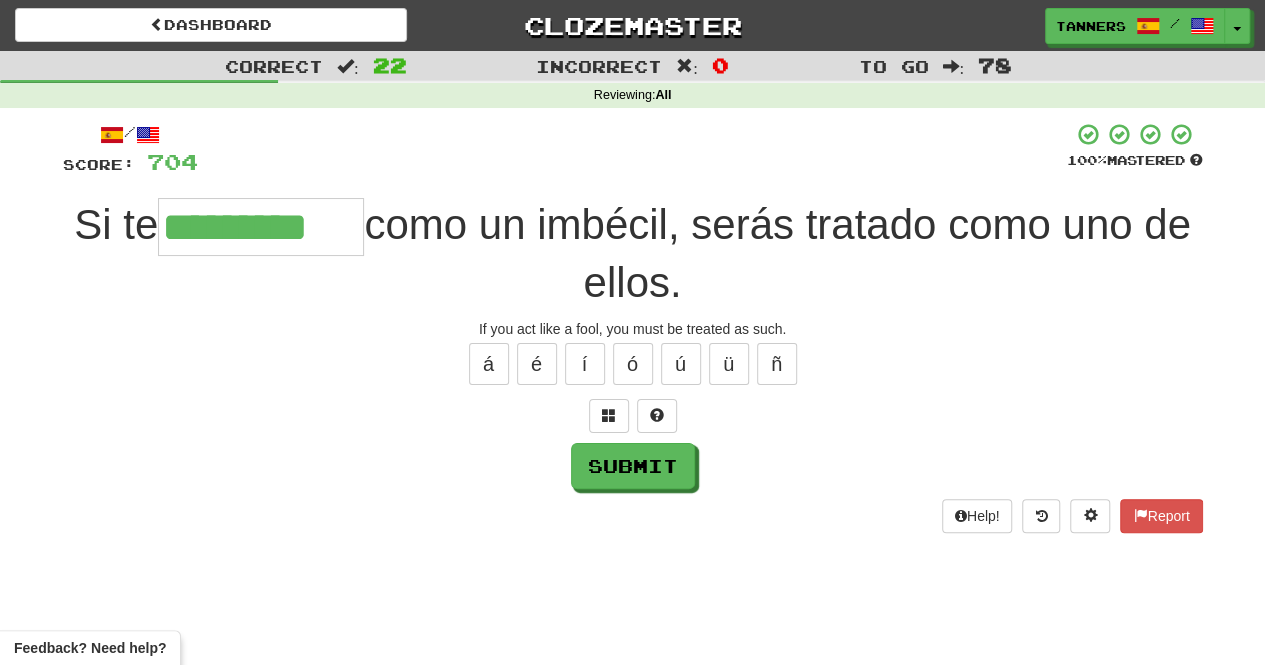 type on "*********" 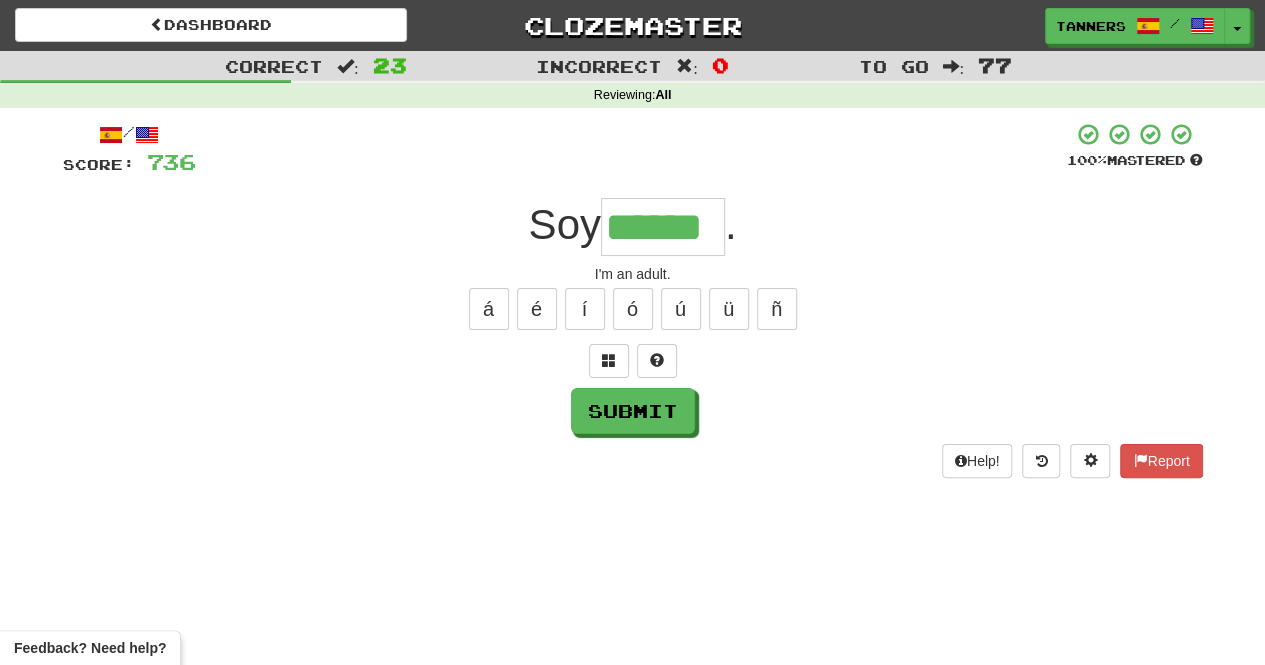 type on "******" 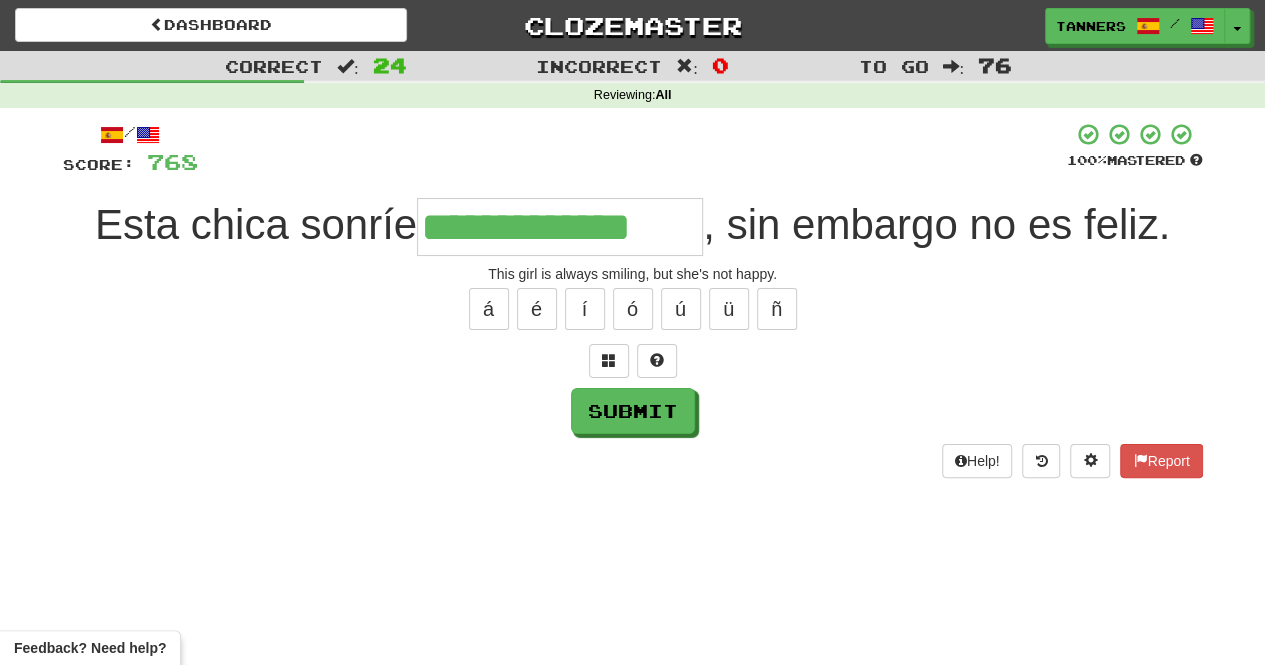 type on "**********" 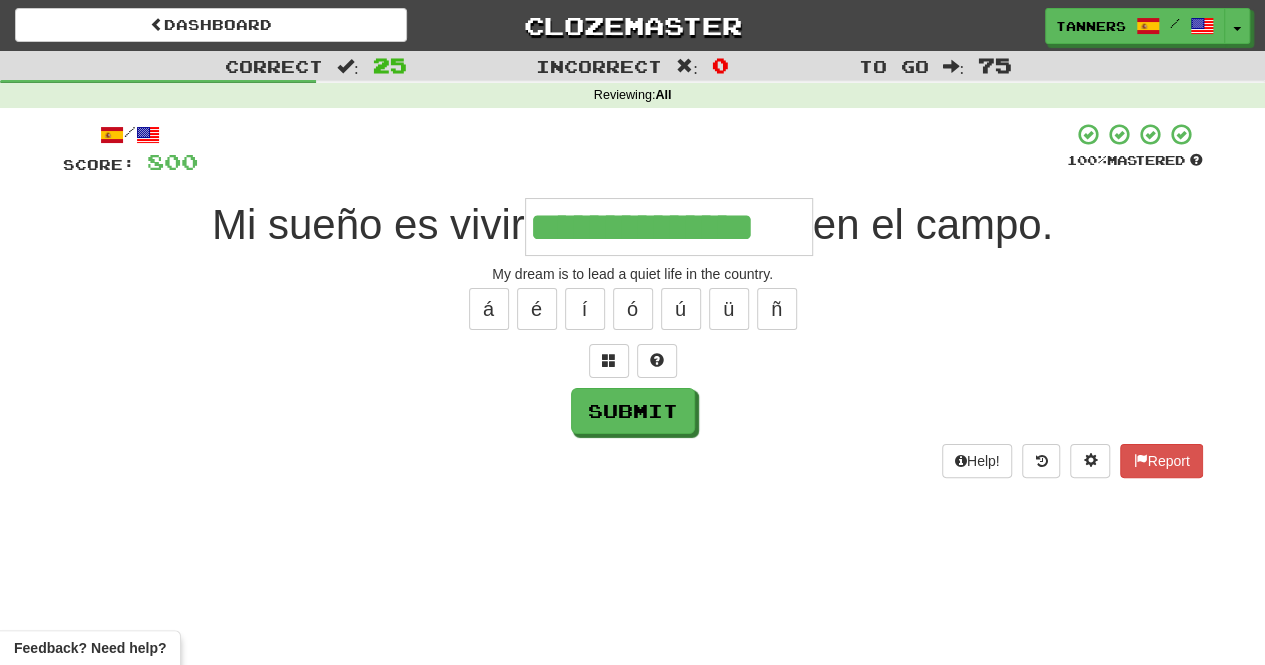 type on "**********" 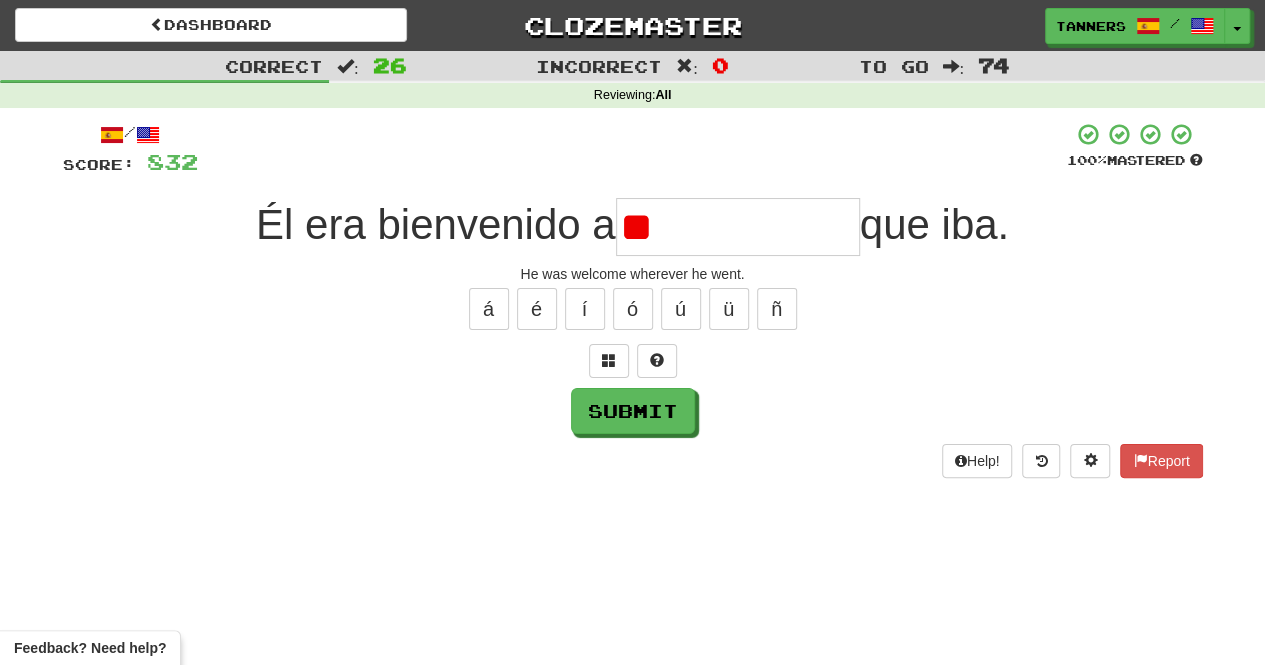 type on "*" 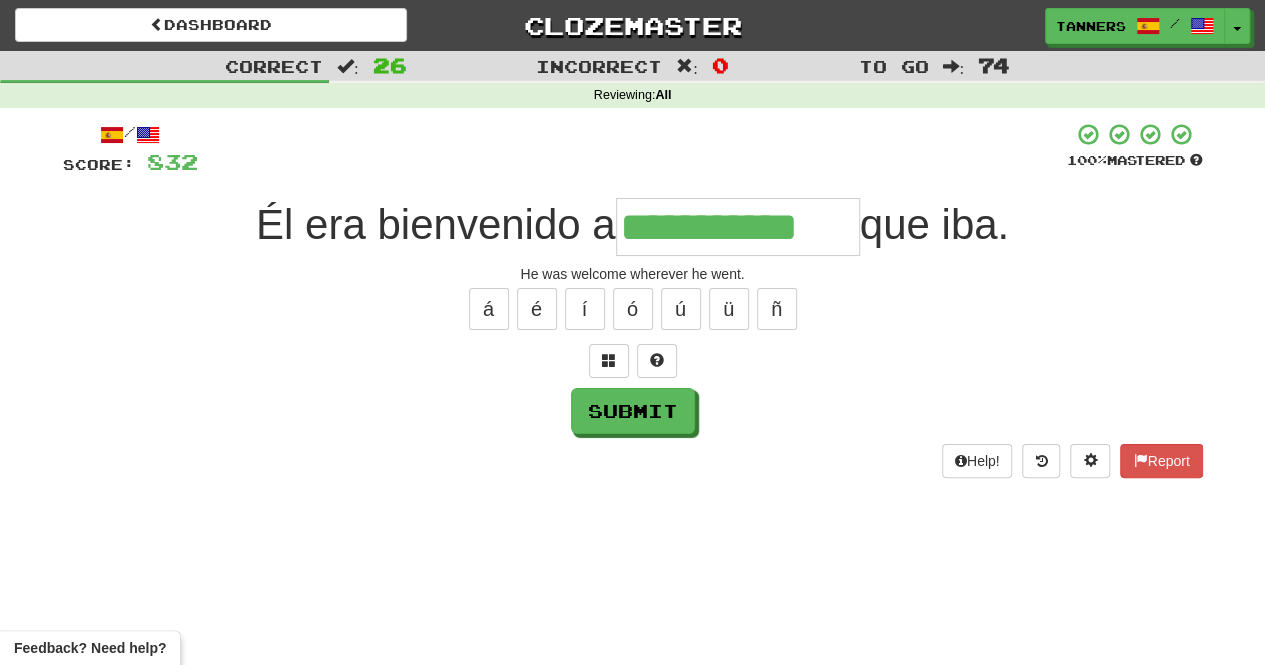 type on "**********" 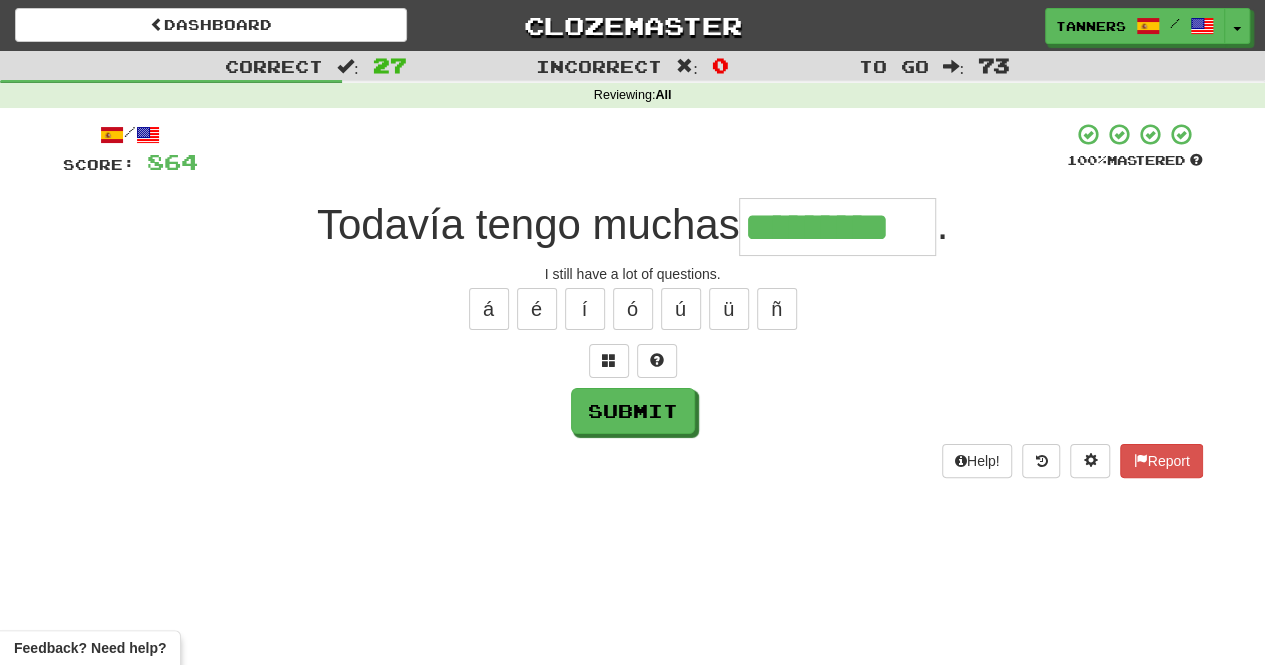 type on "*********" 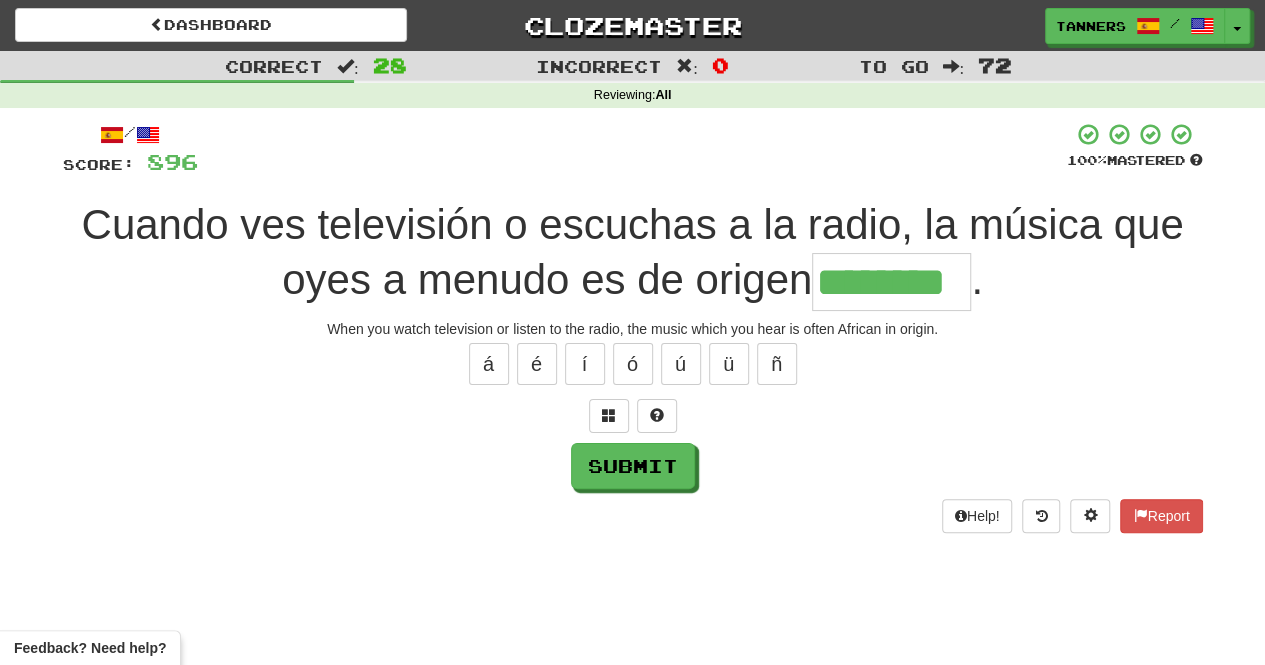 type on "********" 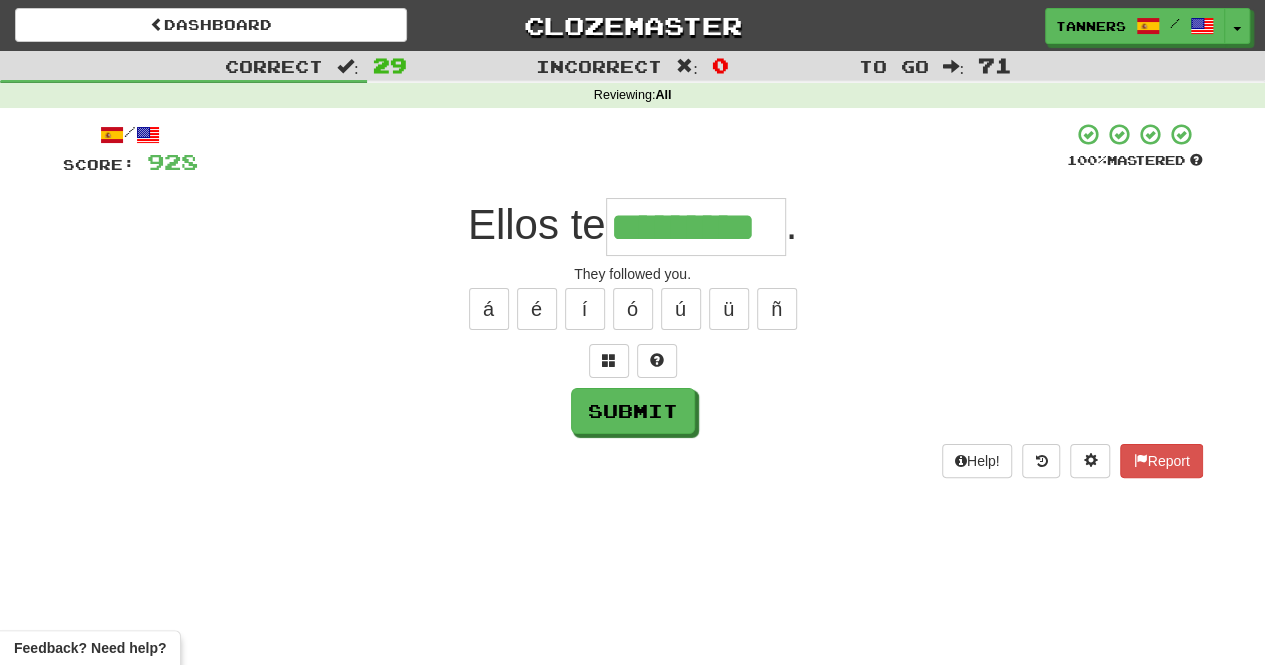 type on "*********" 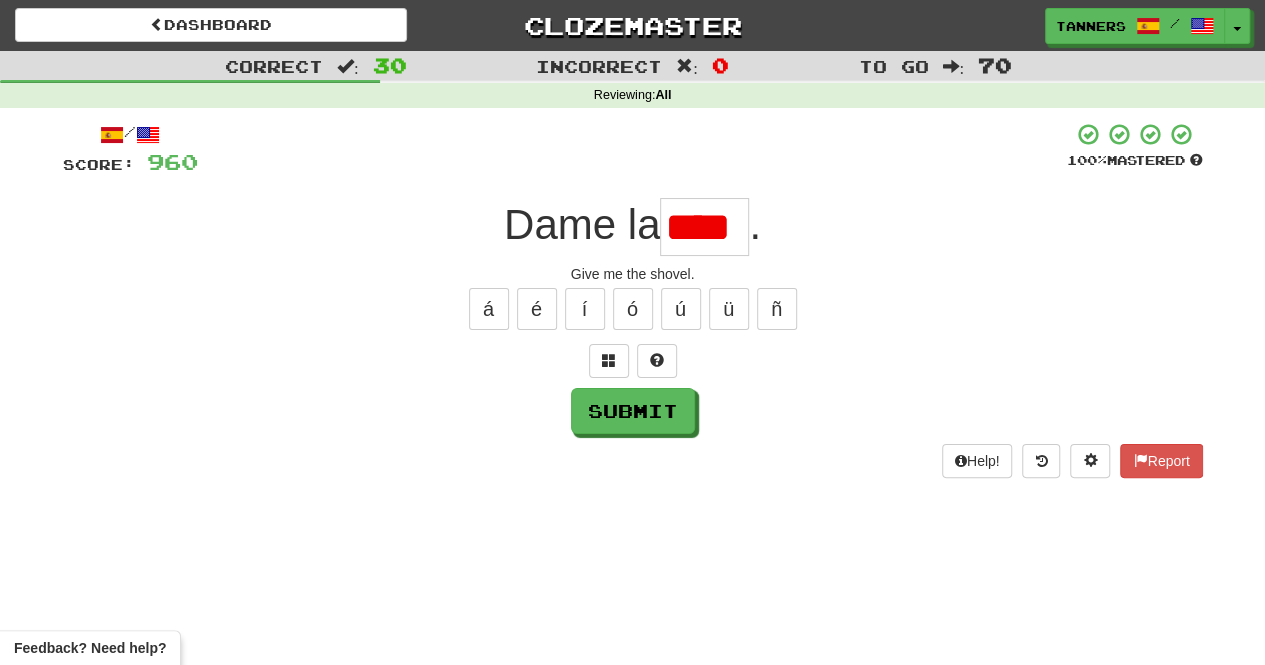 scroll, scrollTop: 0, scrollLeft: 0, axis: both 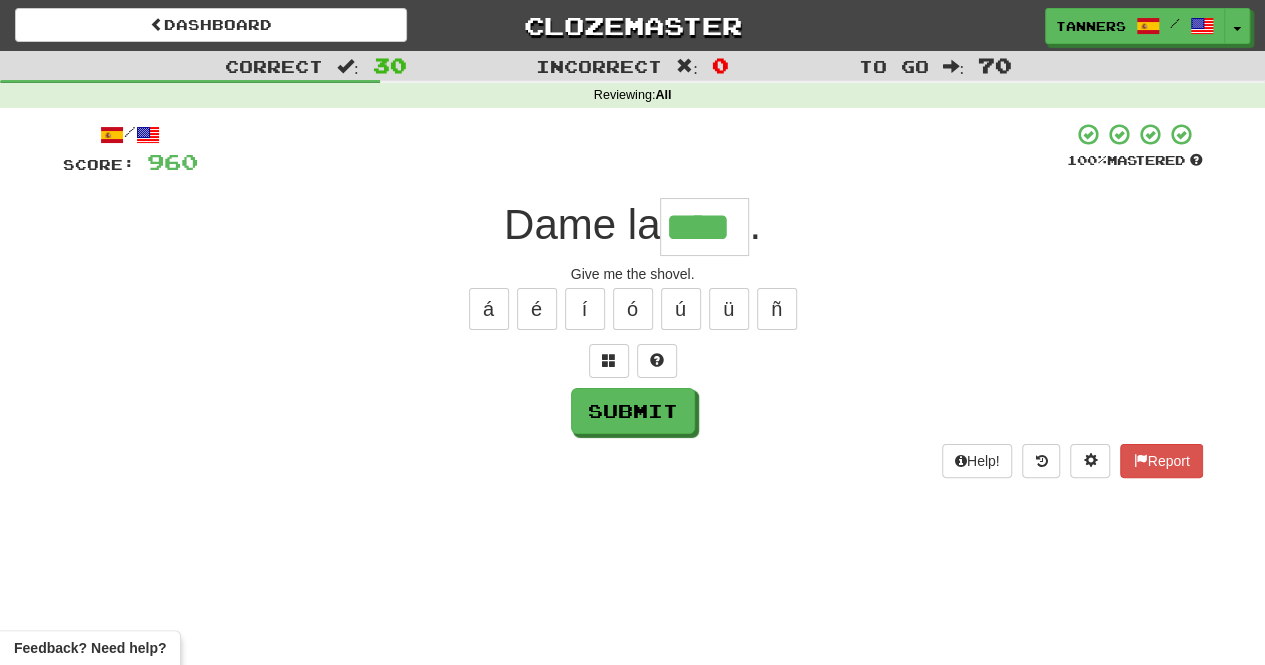 type on "****" 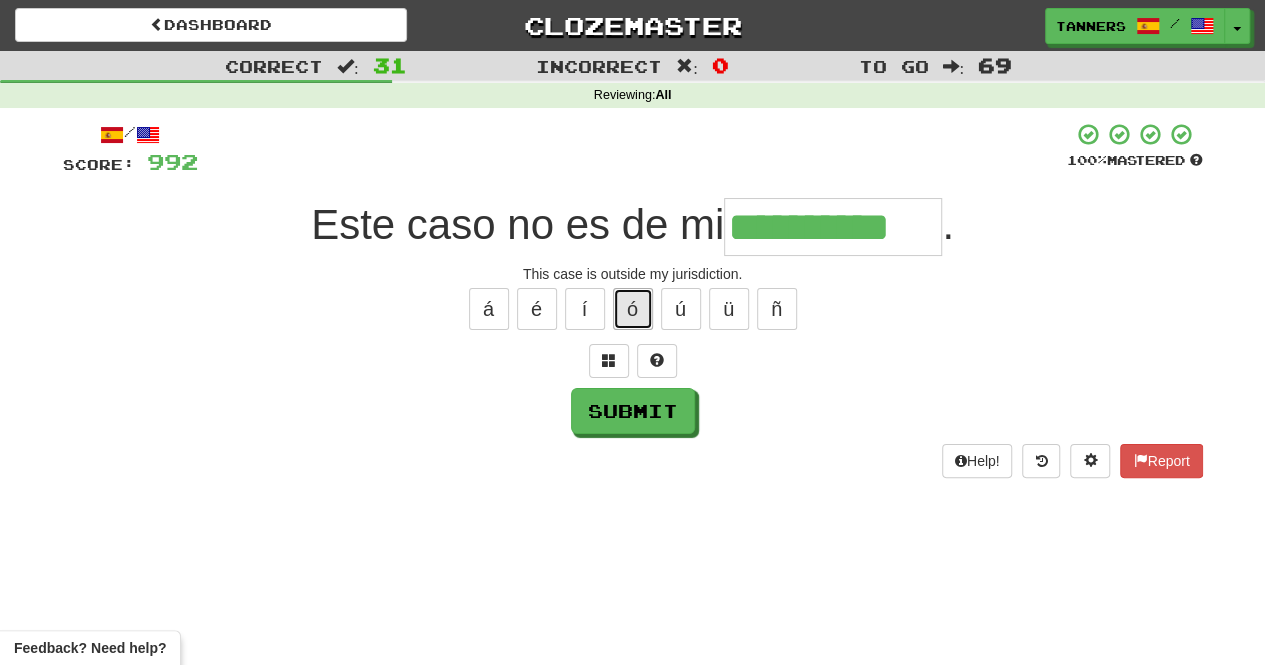 click on "ó" at bounding box center (633, 309) 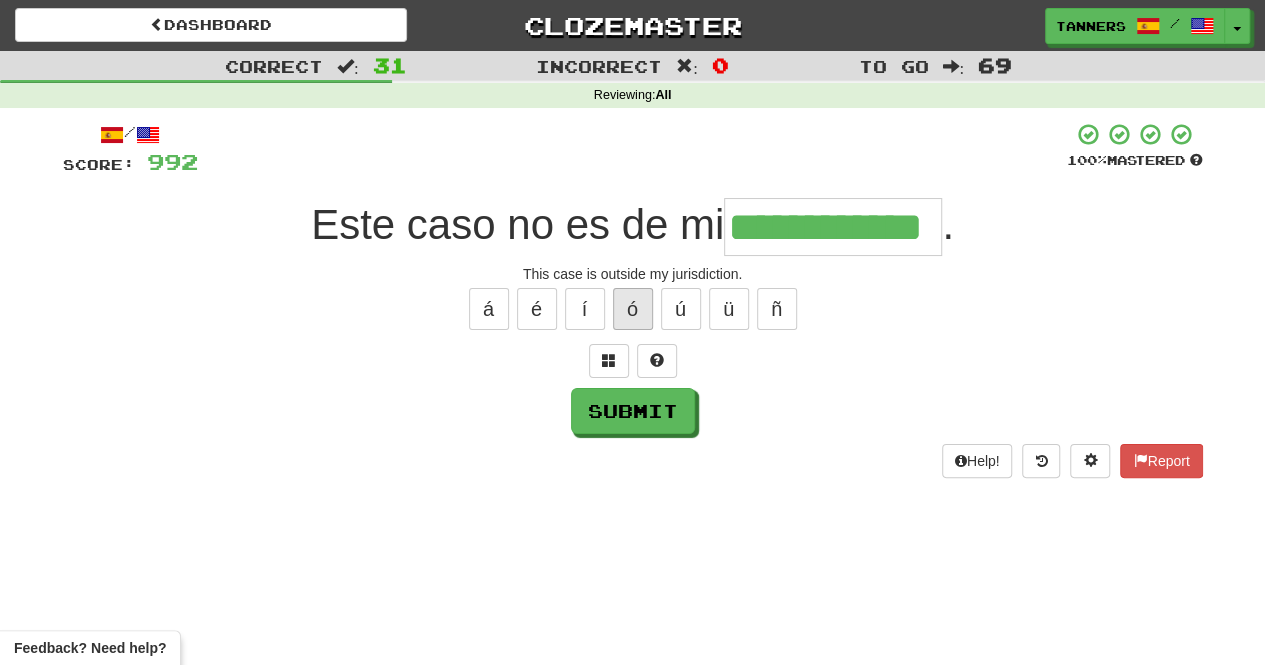 type on "**********" 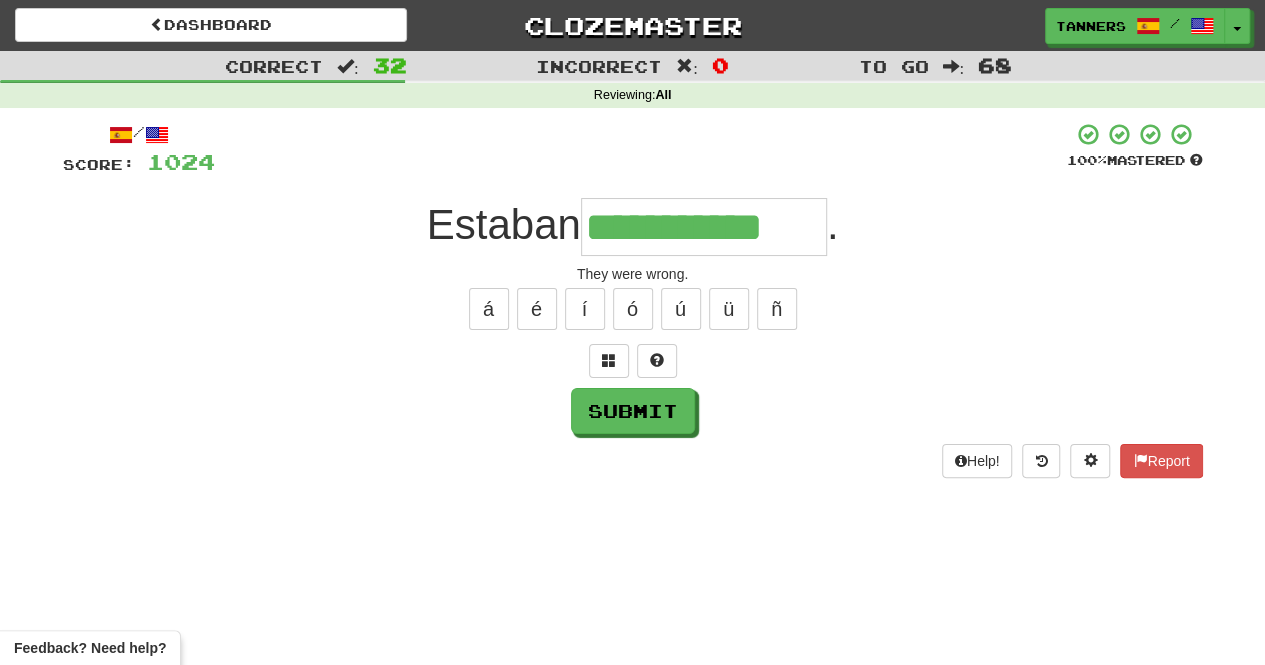 type on "**********" 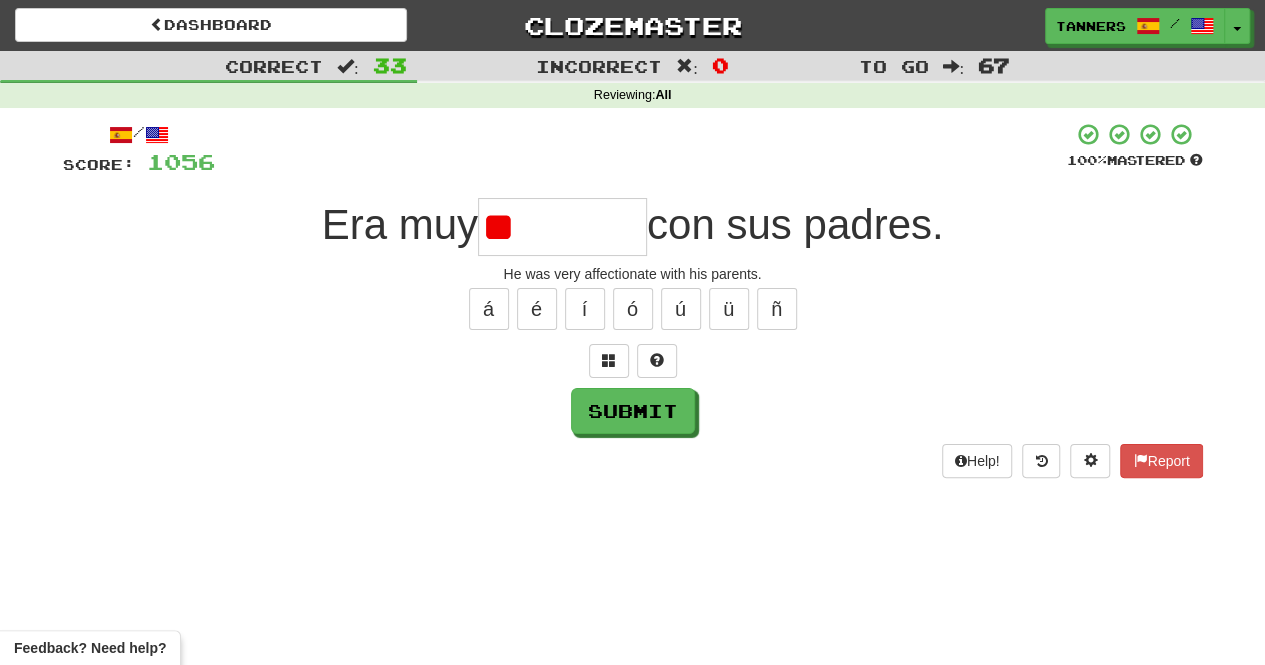 type on "*" 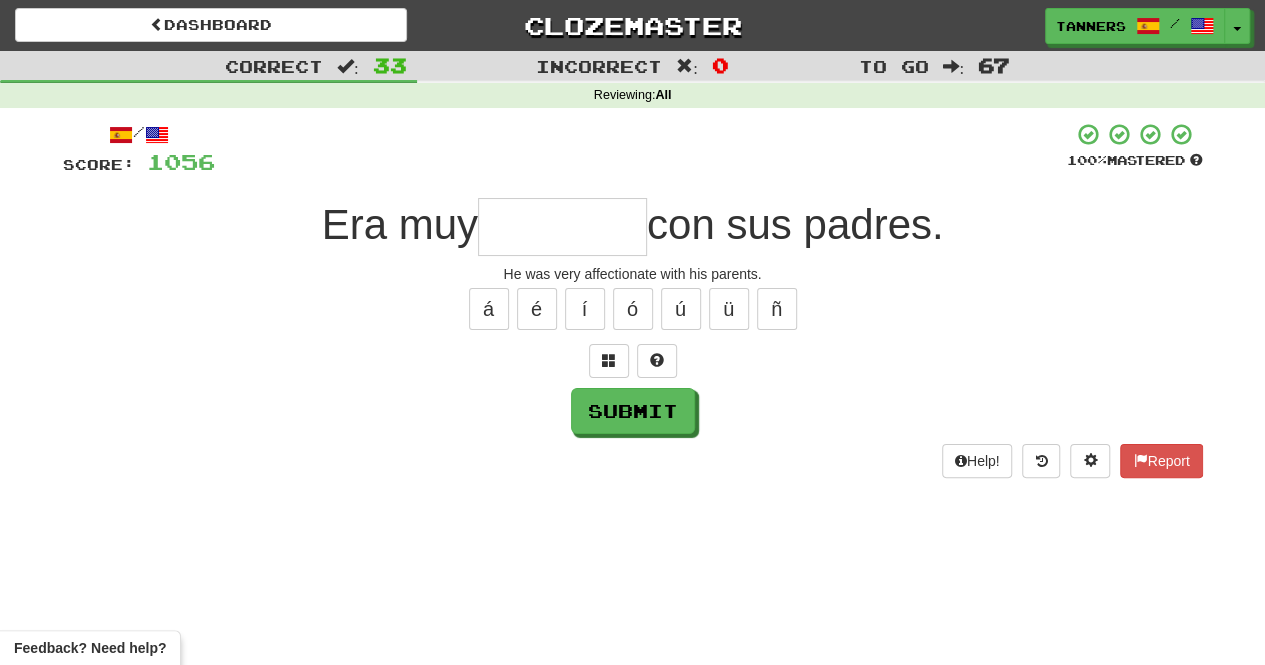 type on "*" 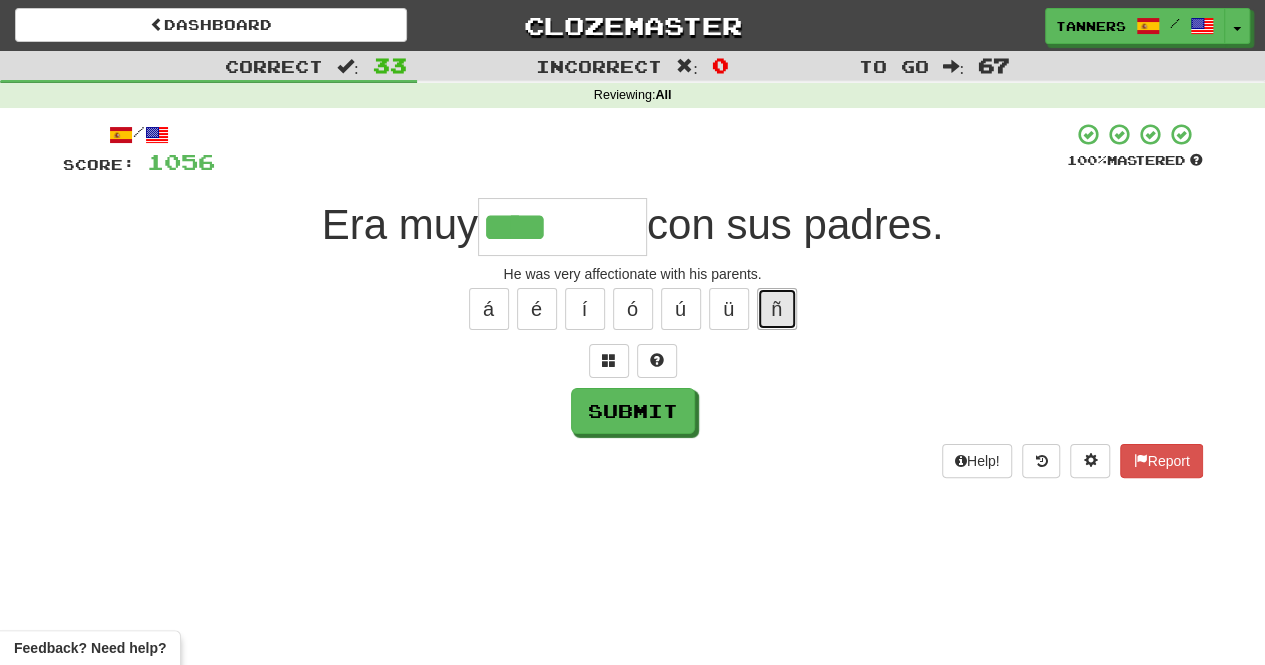 click on "ñ" at bounding box center [777, 309] 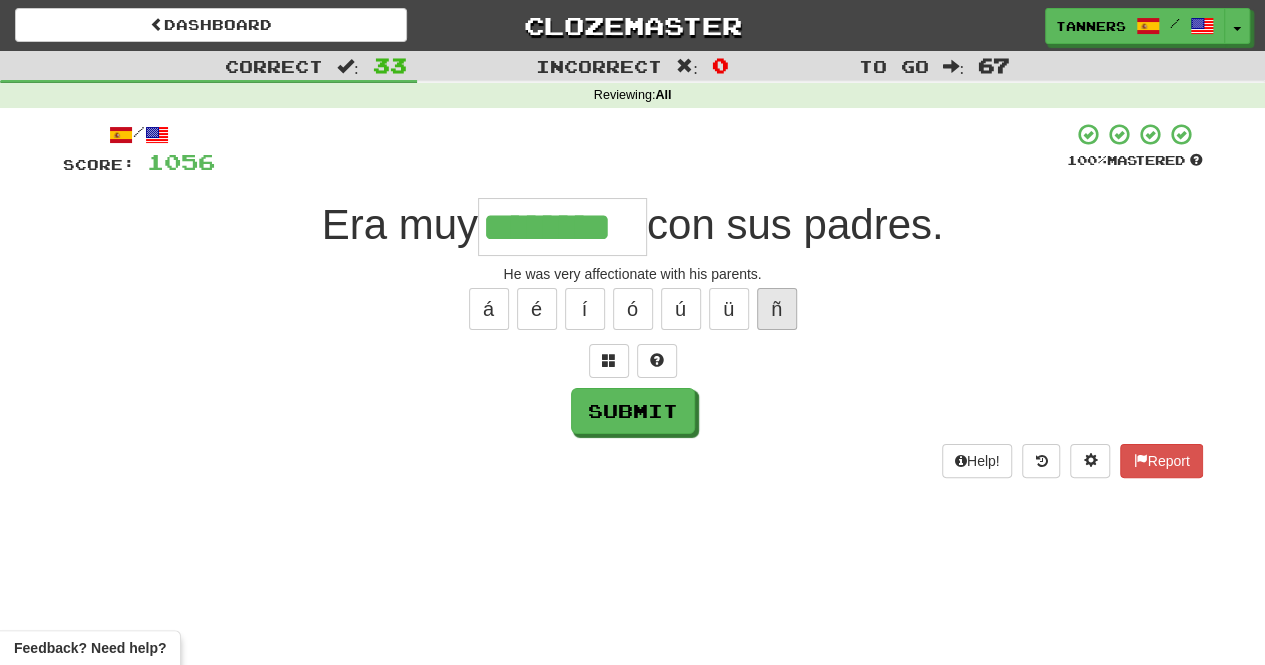 type on "********" 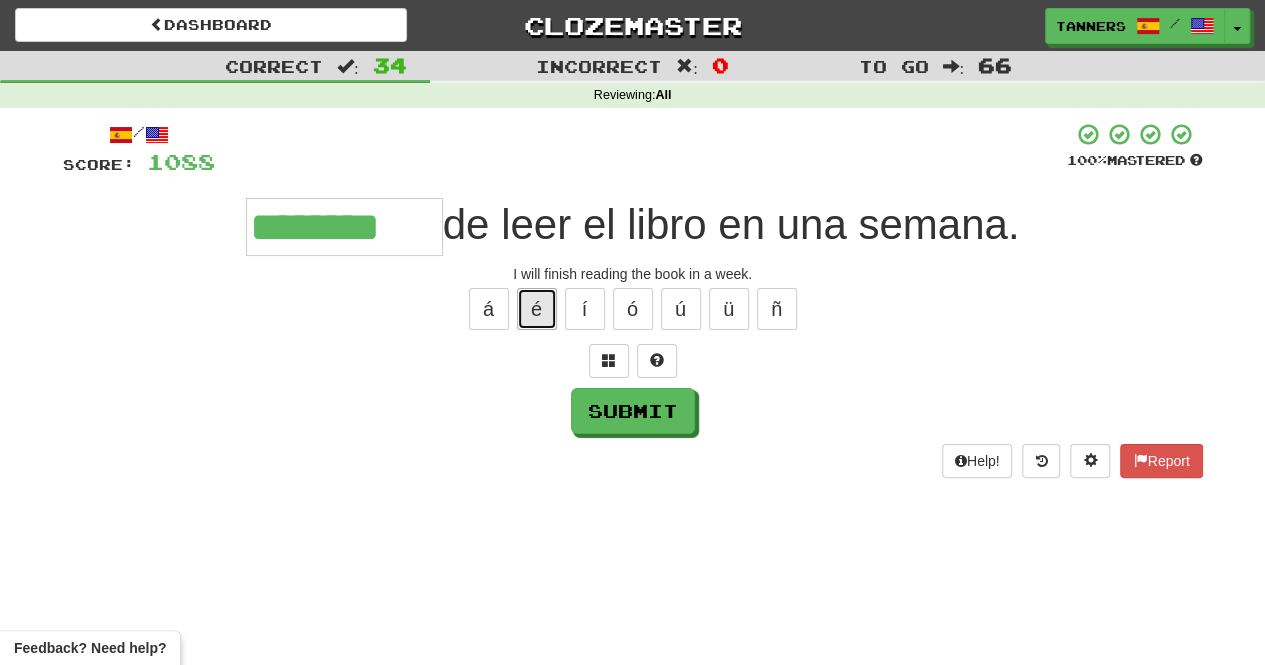 click on "é" at bounding box center (537, 309) 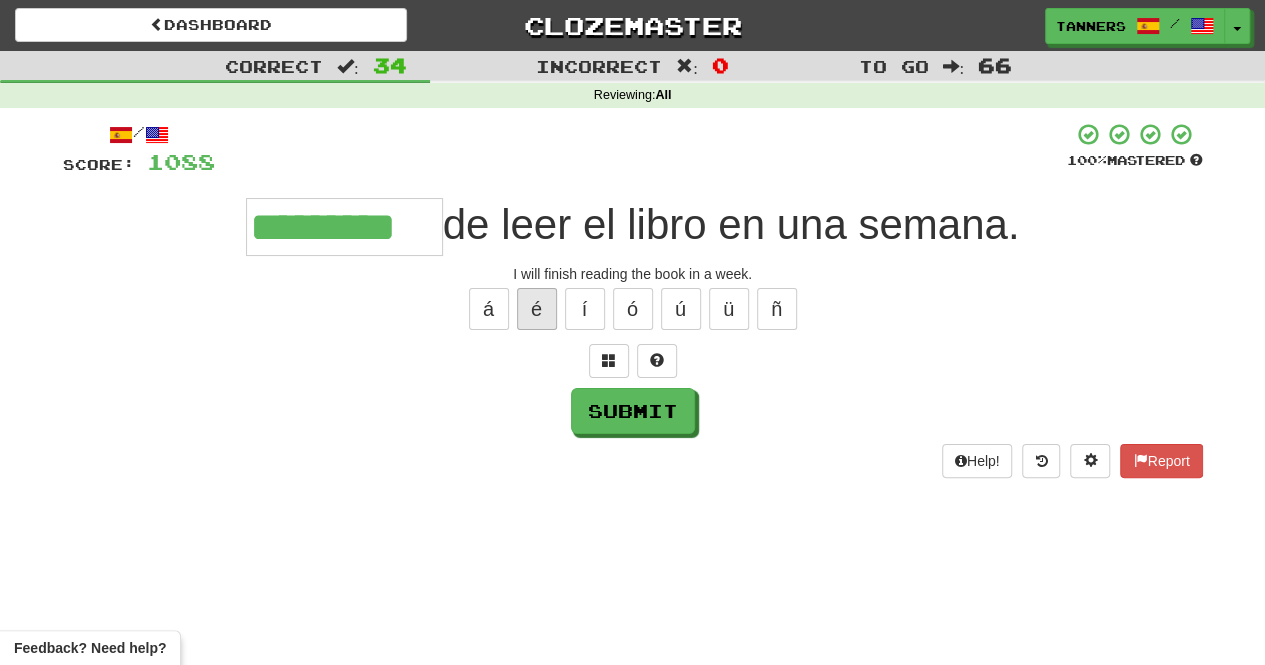 type on "*********" 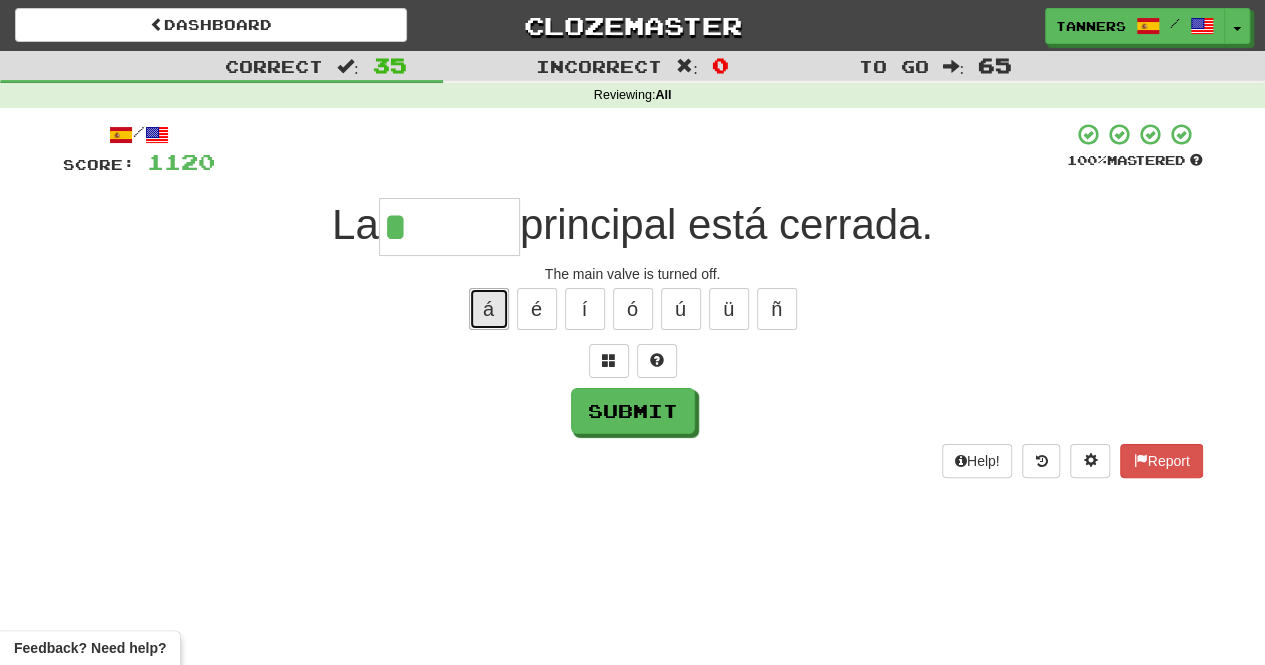 click on "á" at bounding box center [489, 309] 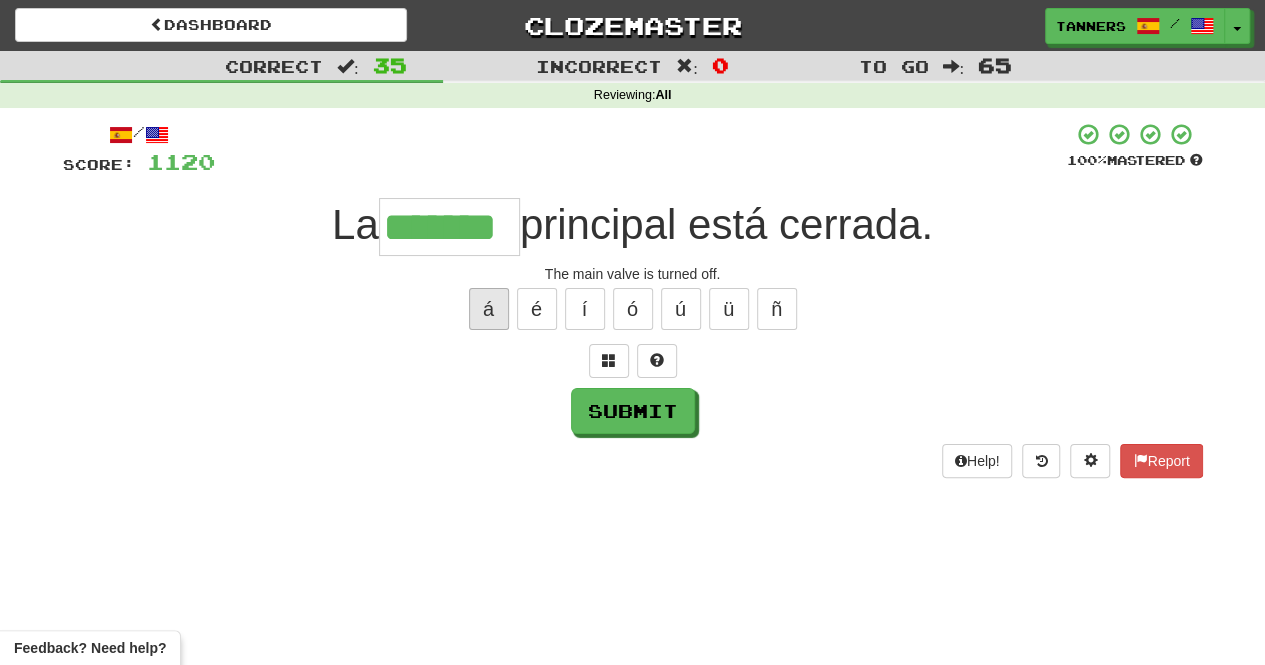 type on "*******" 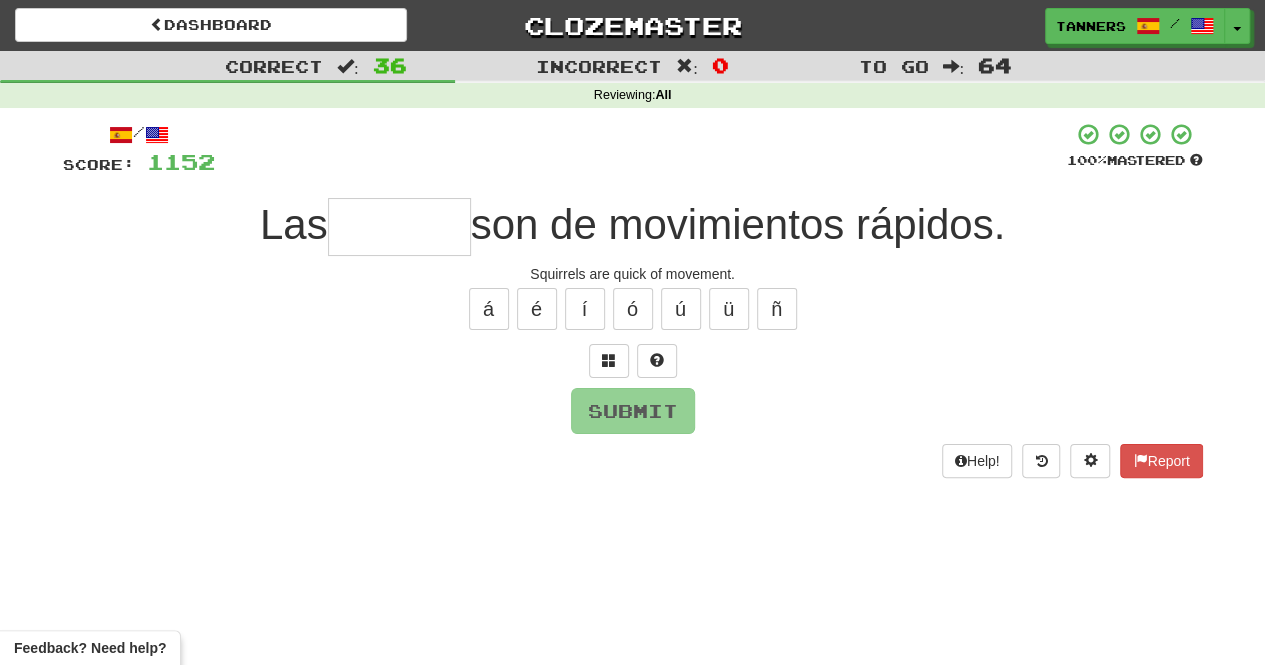 type on "*" 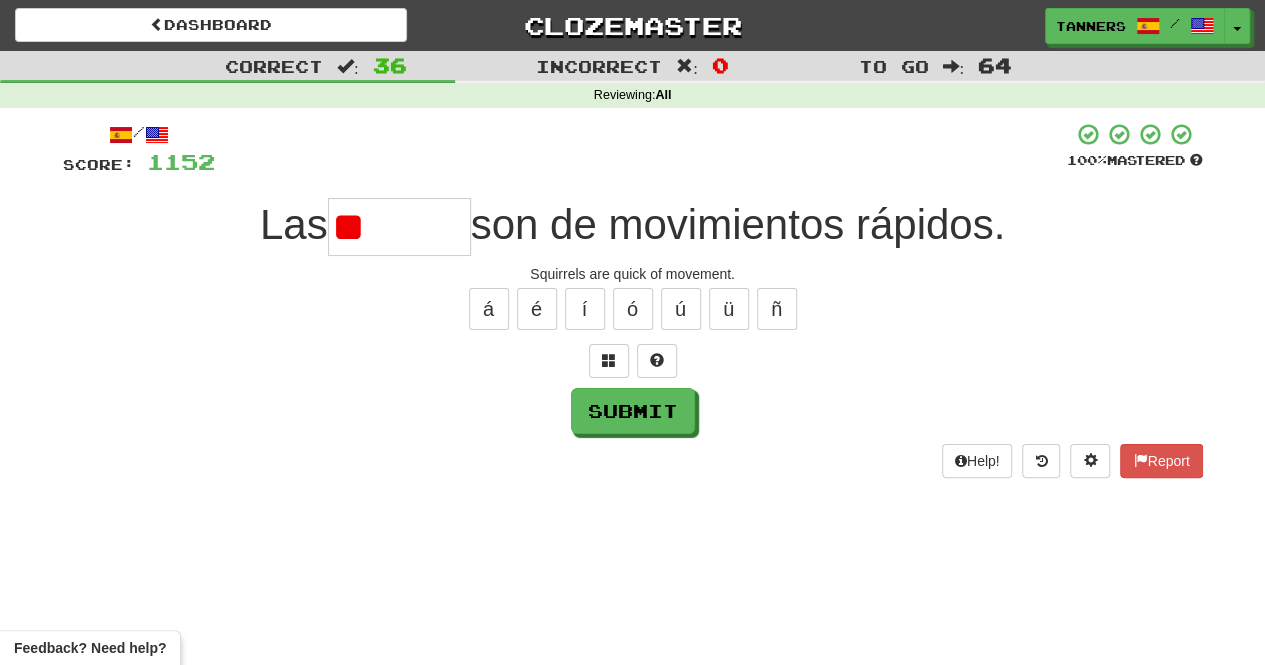 type on "*" 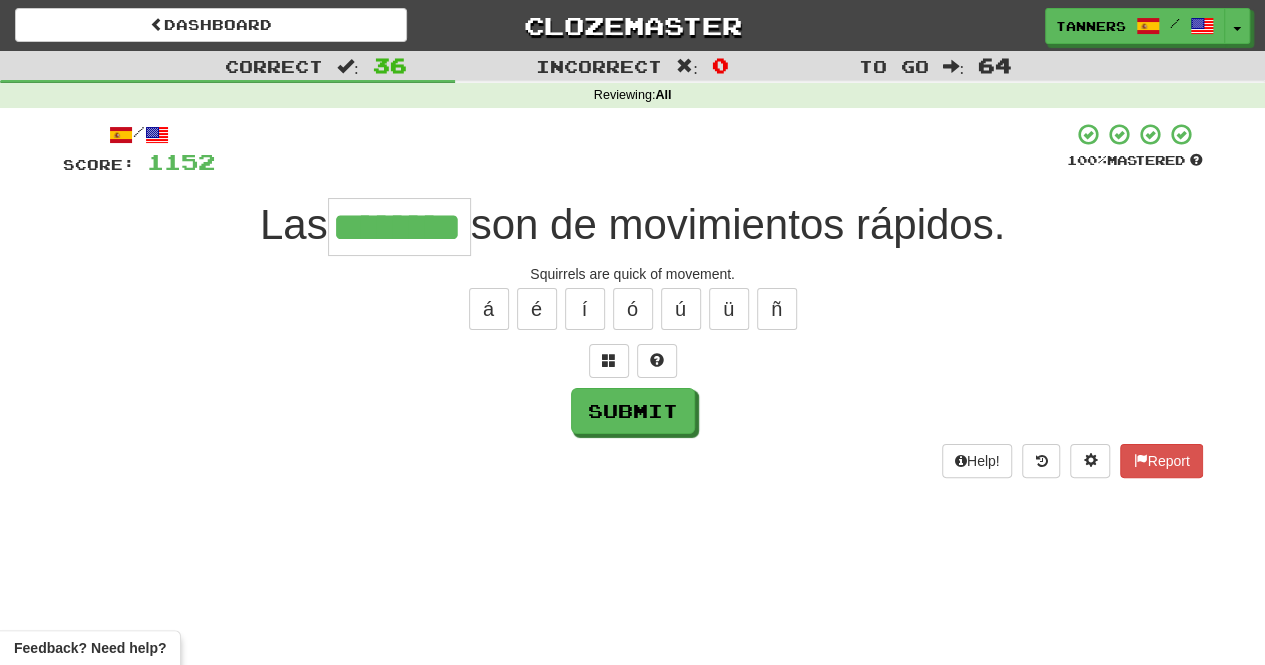 type on "********" 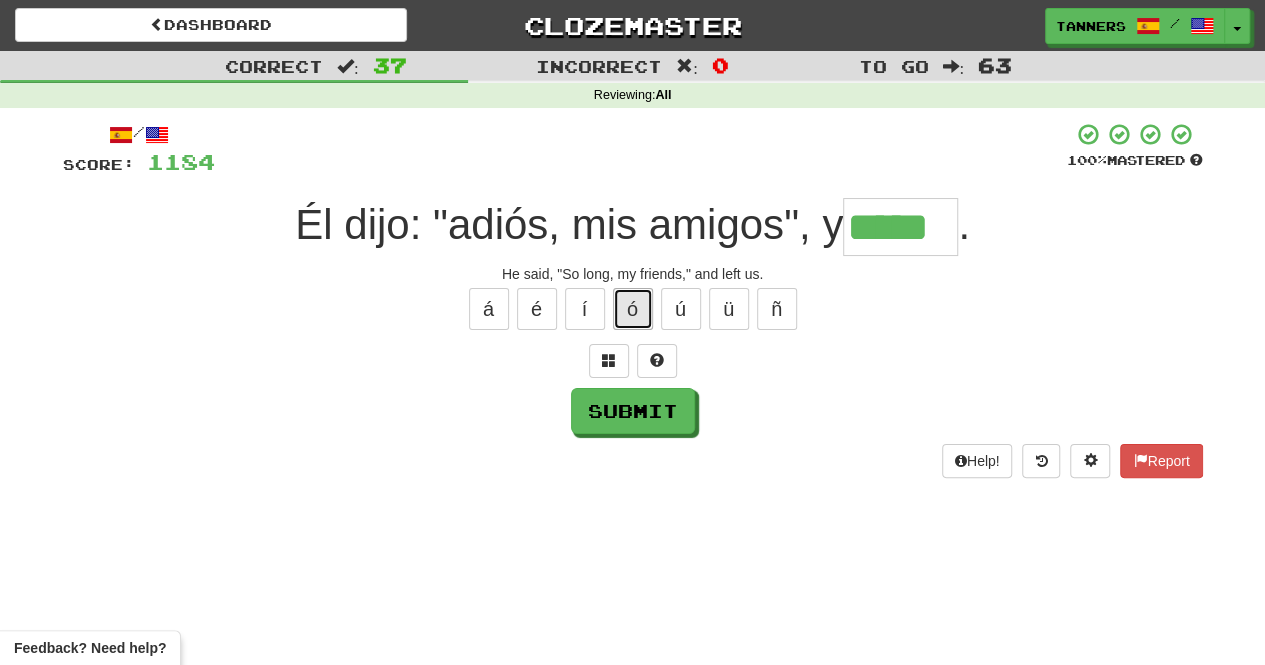click on "ó" at bounding box center (633, 309) 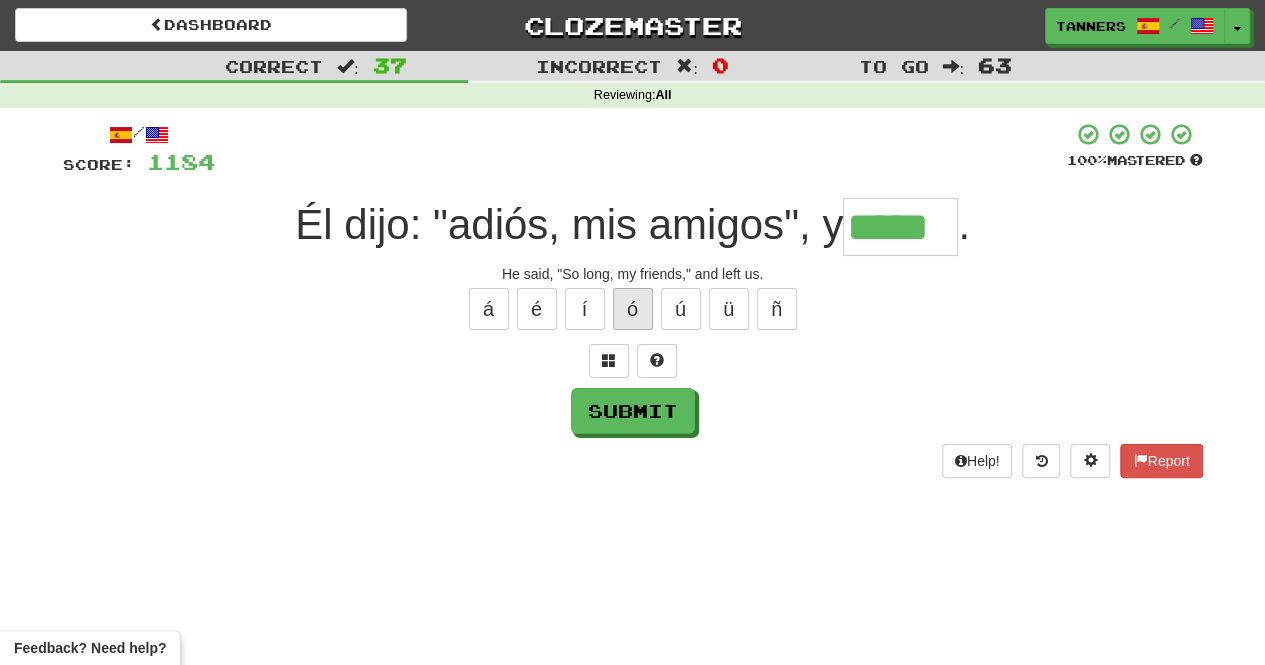 type on "******" 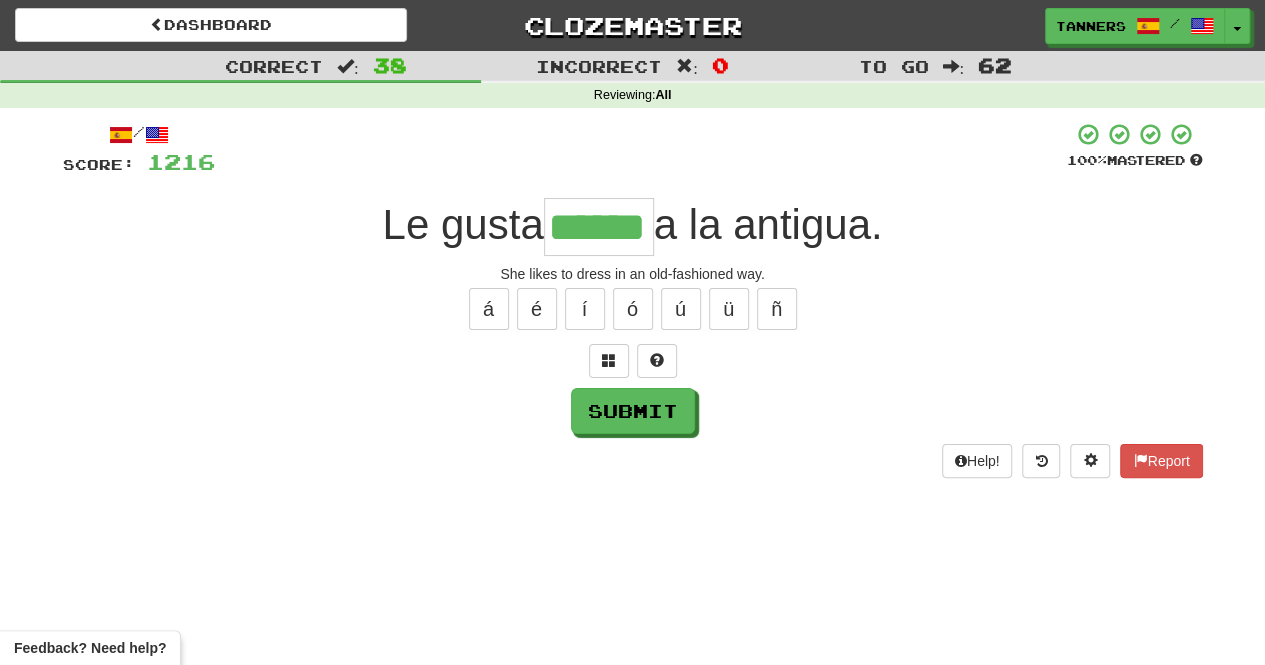 type on "******" 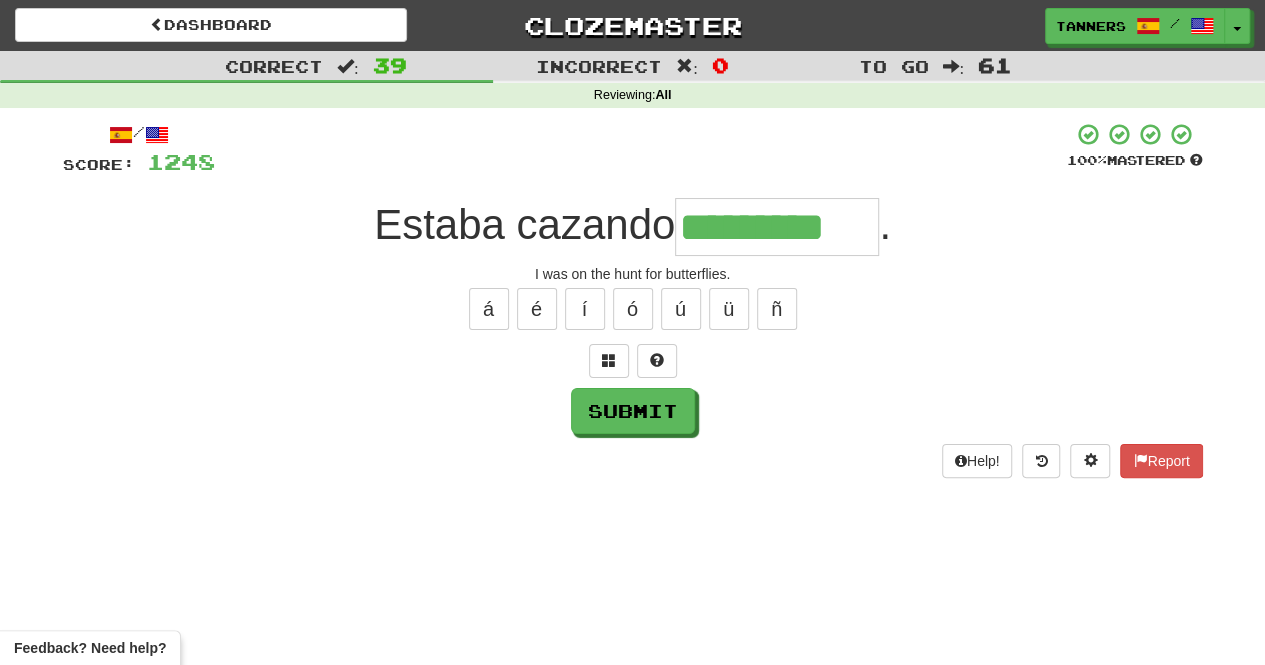 type on "*********" 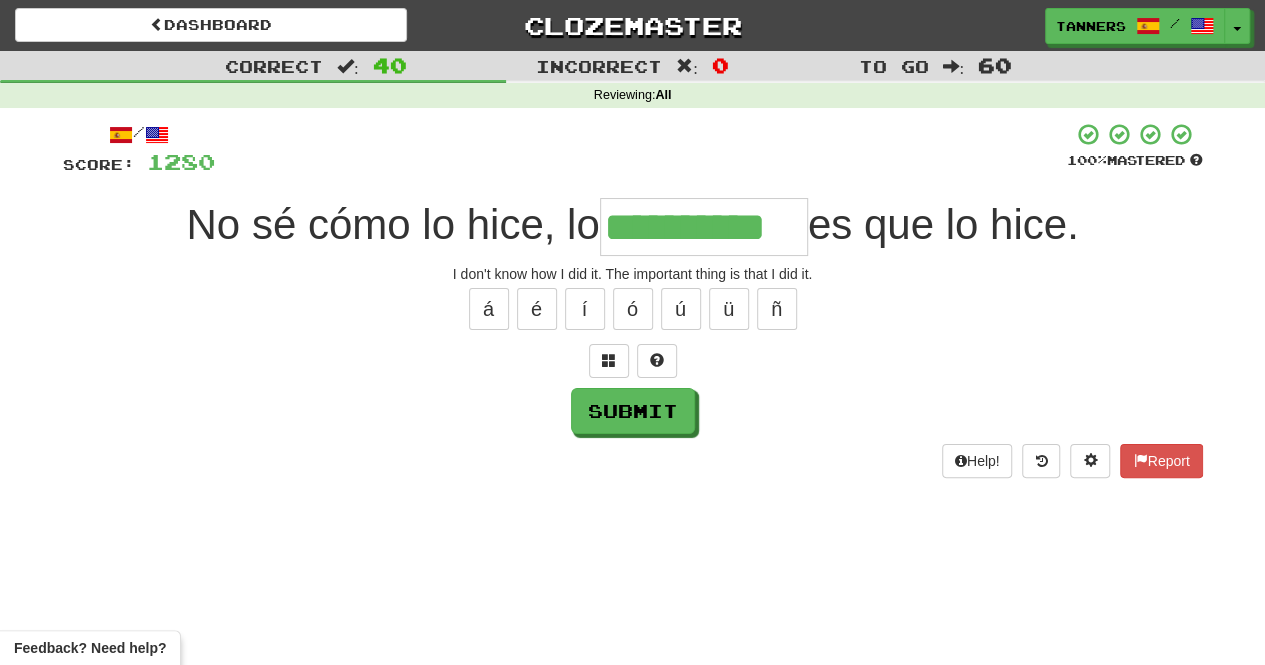 type on "**********" 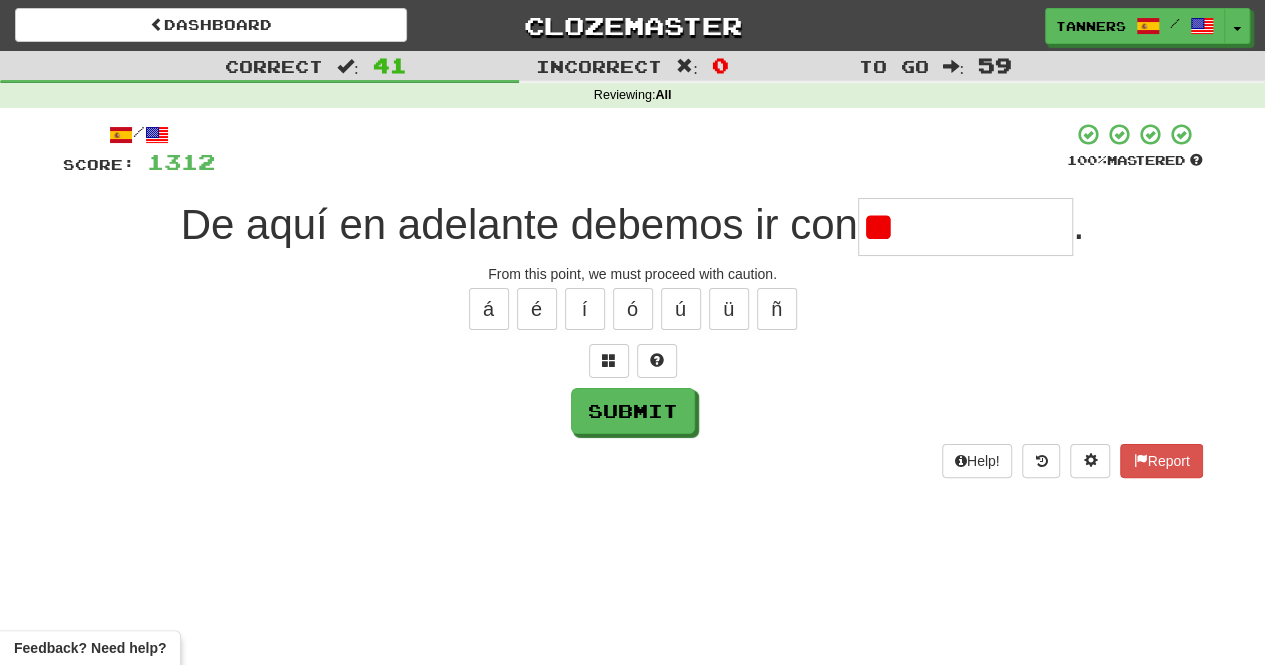 type on "*" 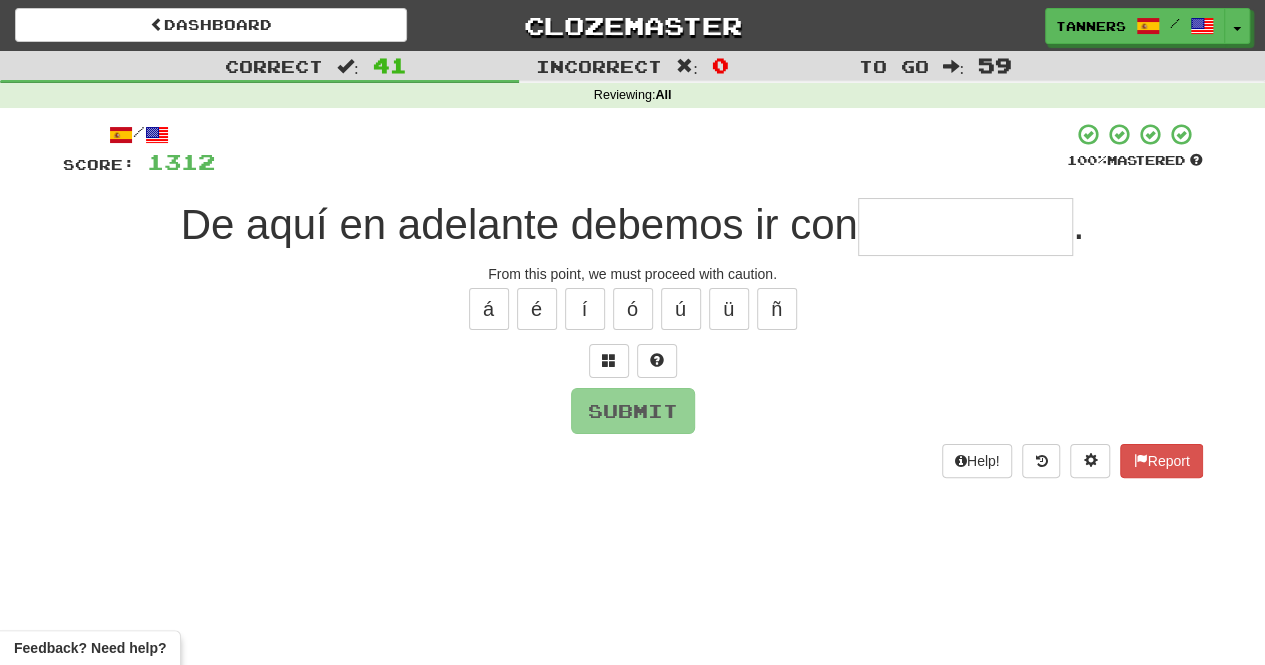 type on "*" 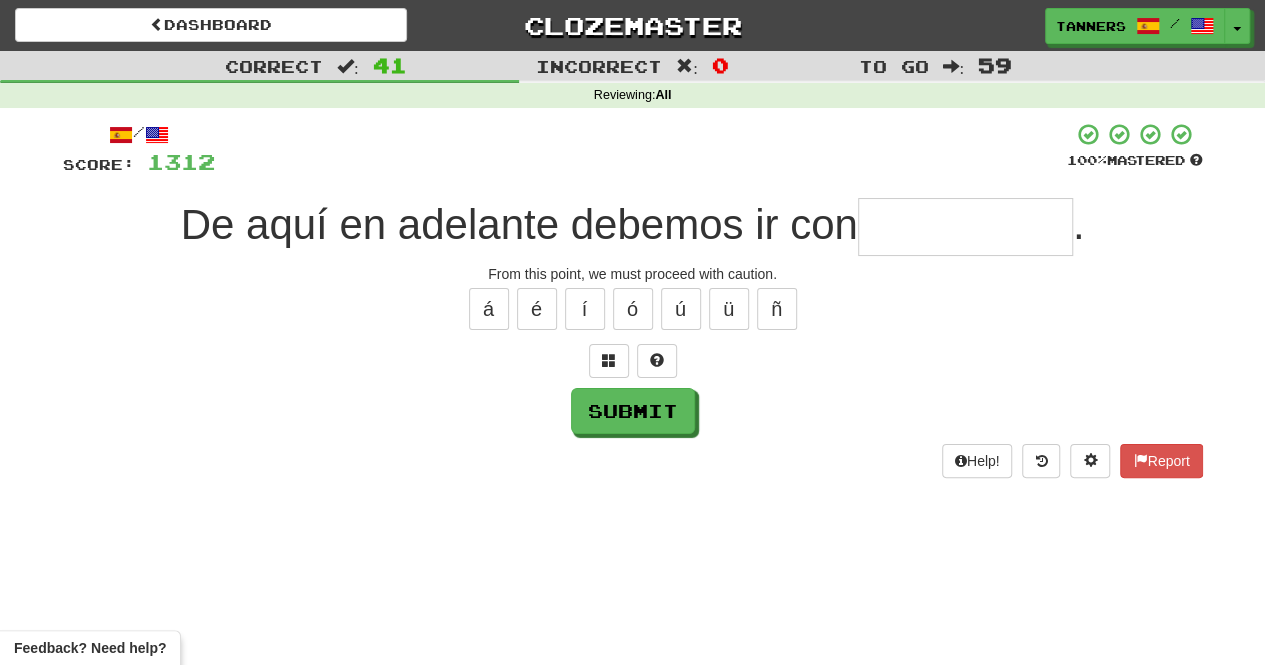 type on "*" 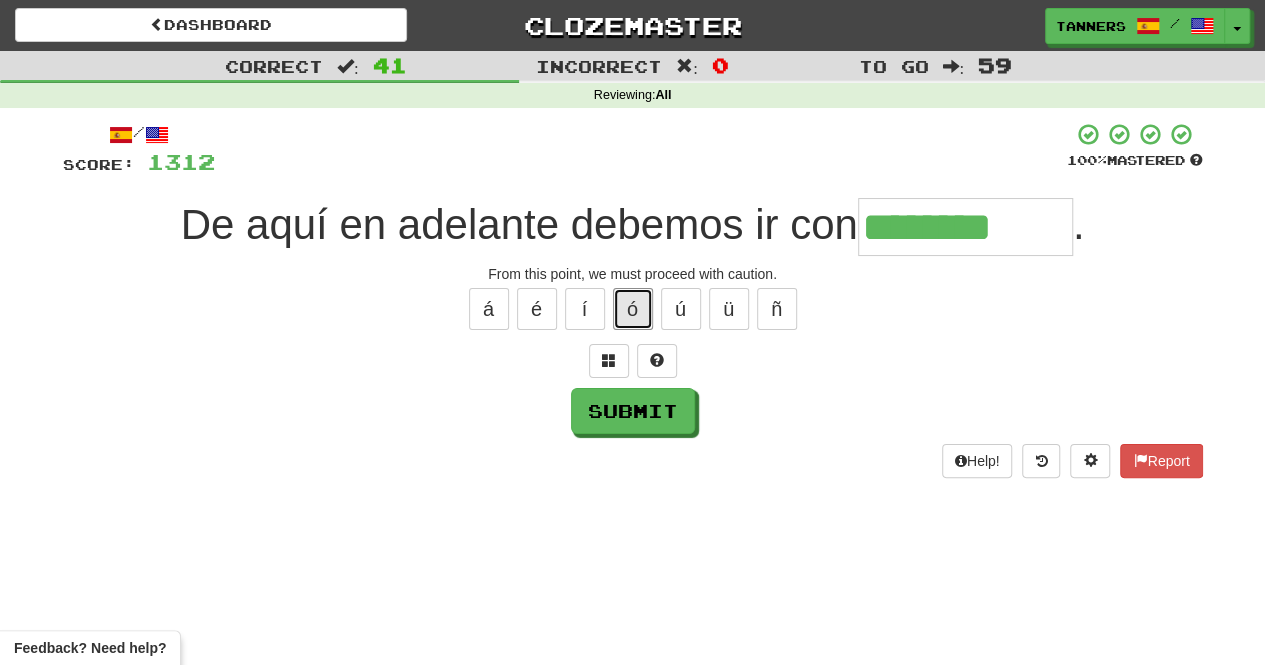 click on "ó" at bounding box center (633, 309) 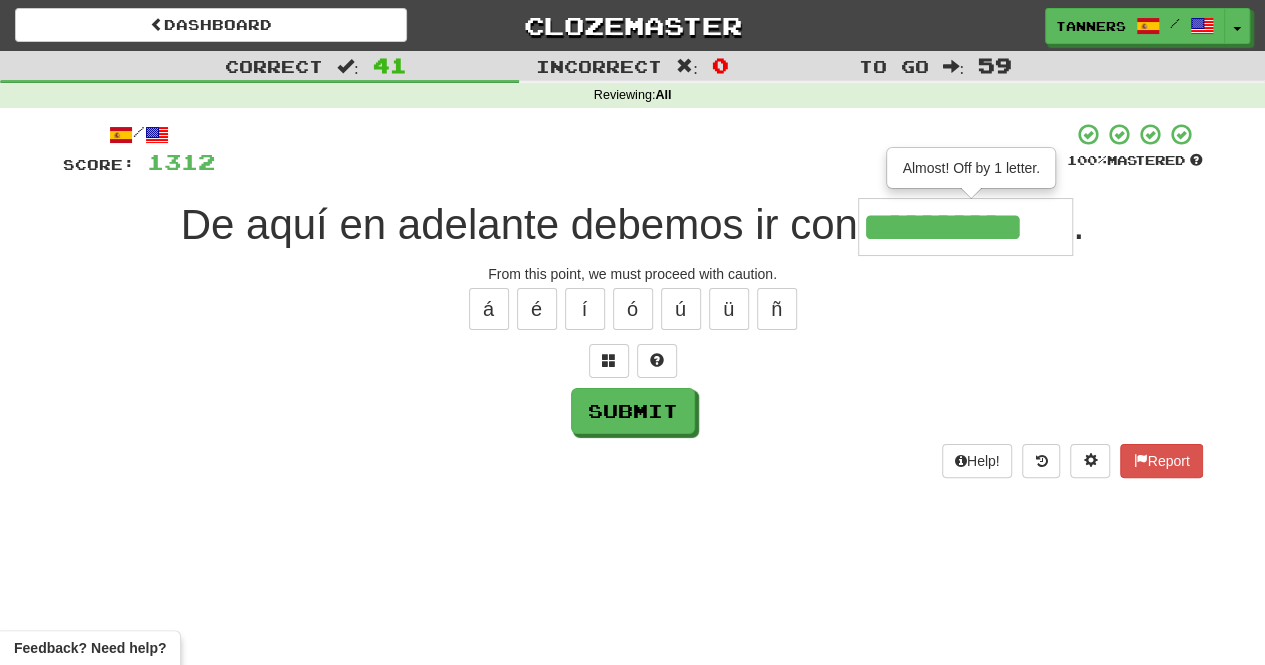 type on "**********" 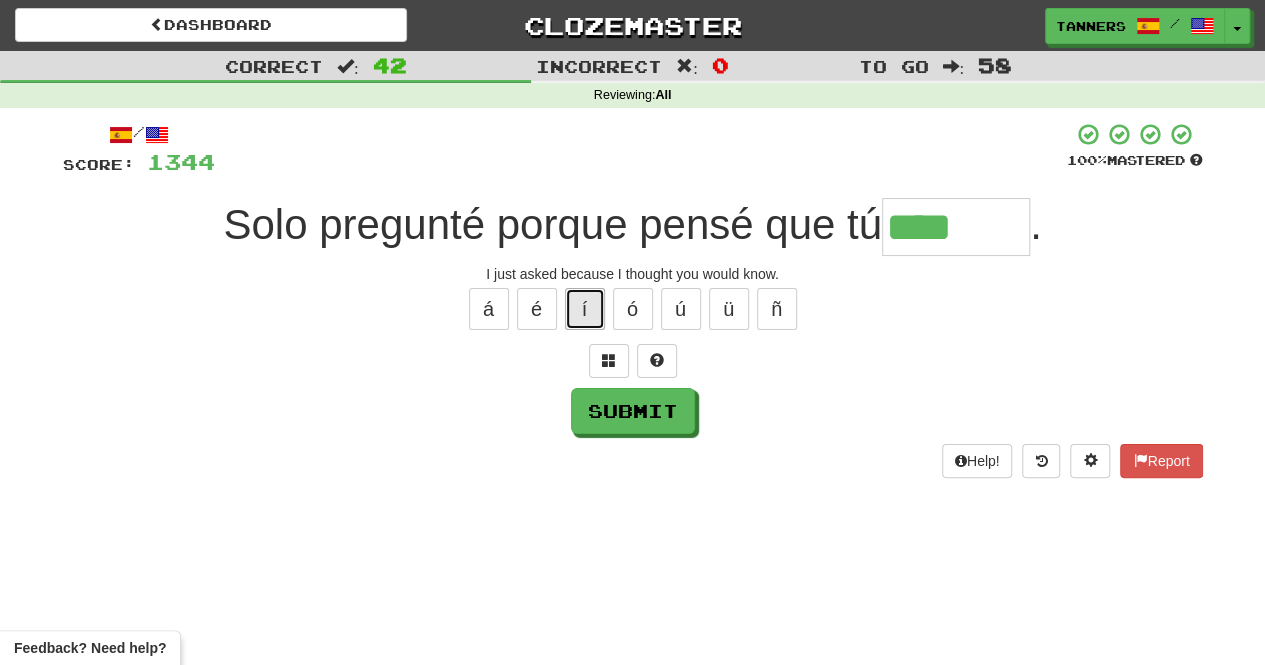 click on "í" at bounding box center [585, 309] 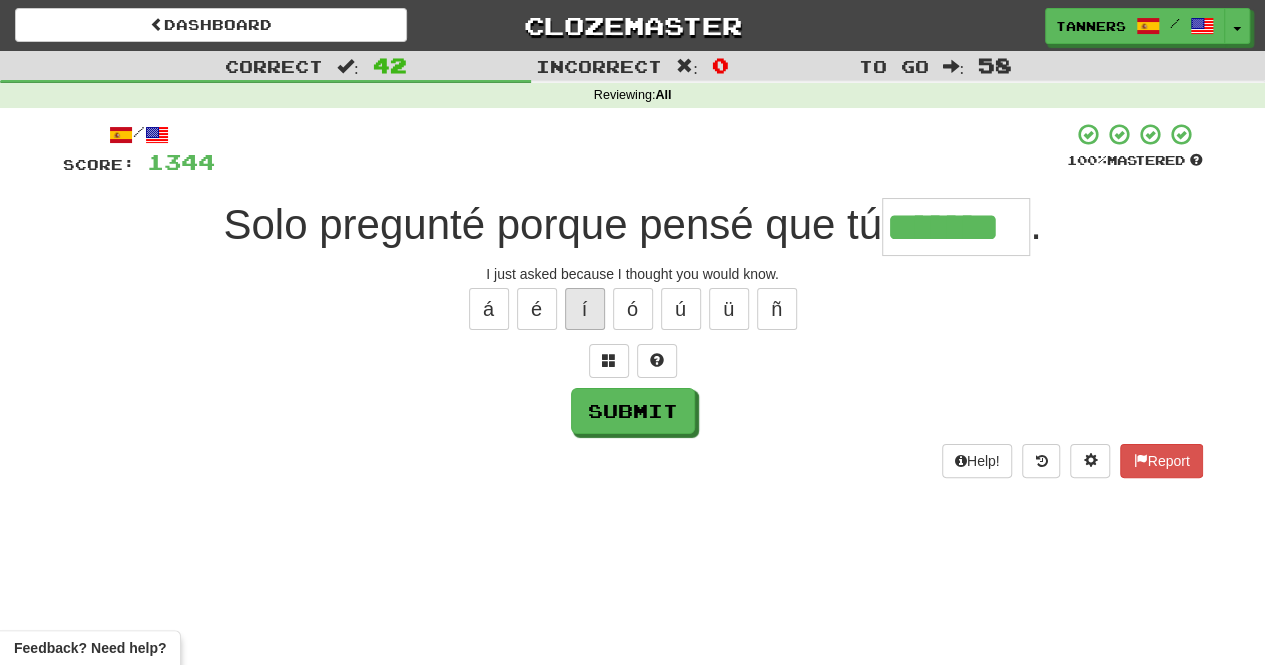 type on "*******" 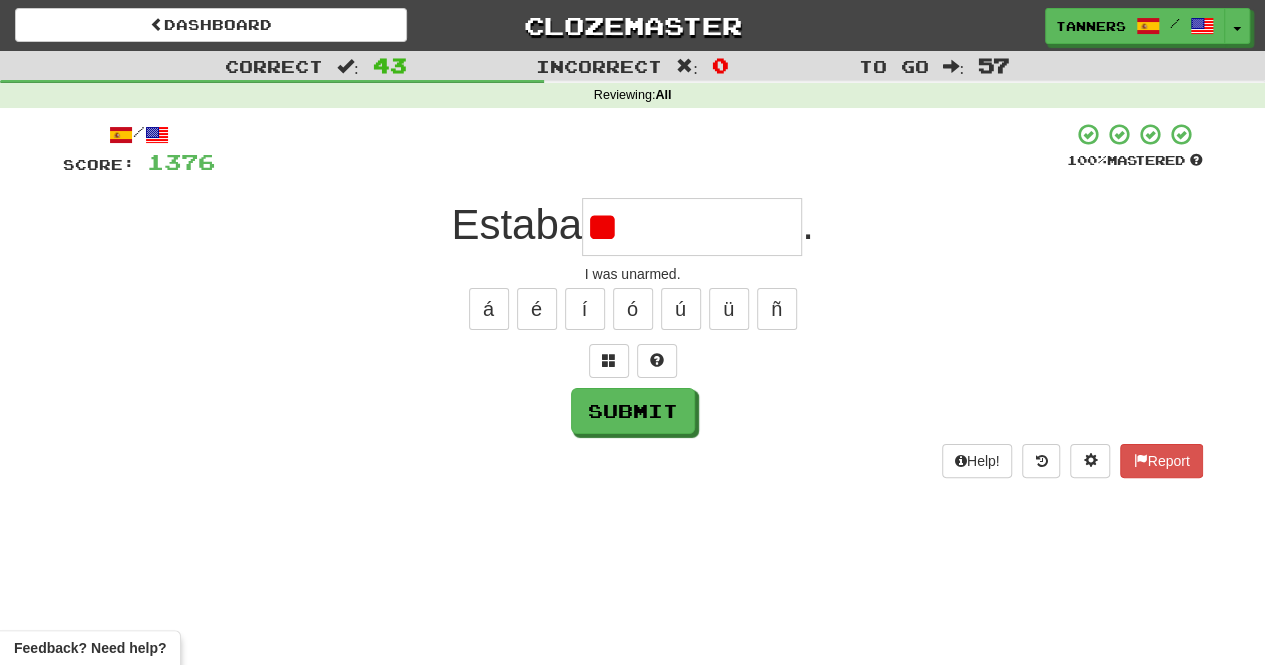 type on "*" 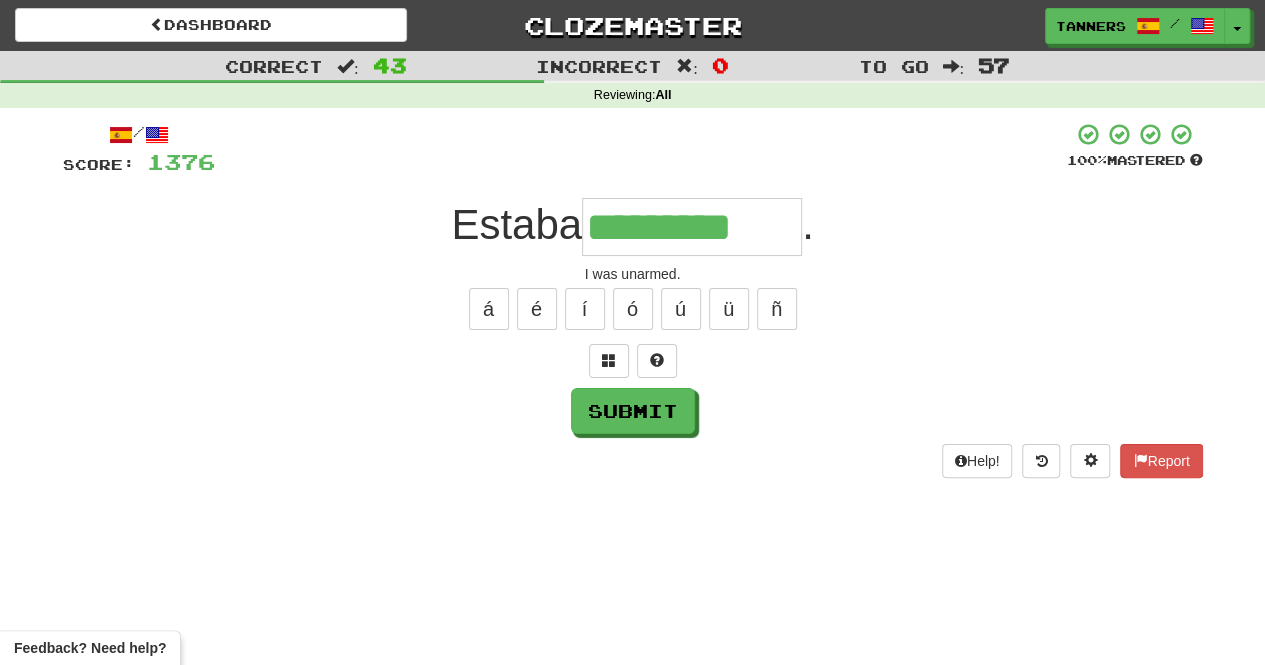 type on "*********" 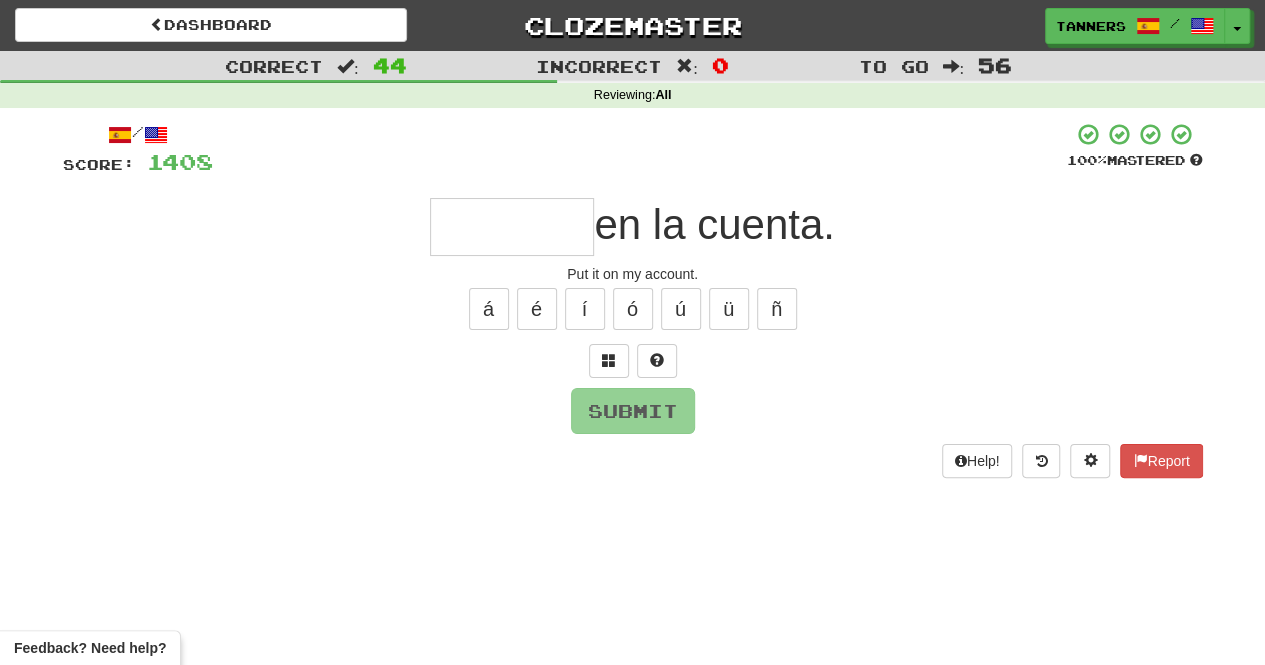 type on "*" 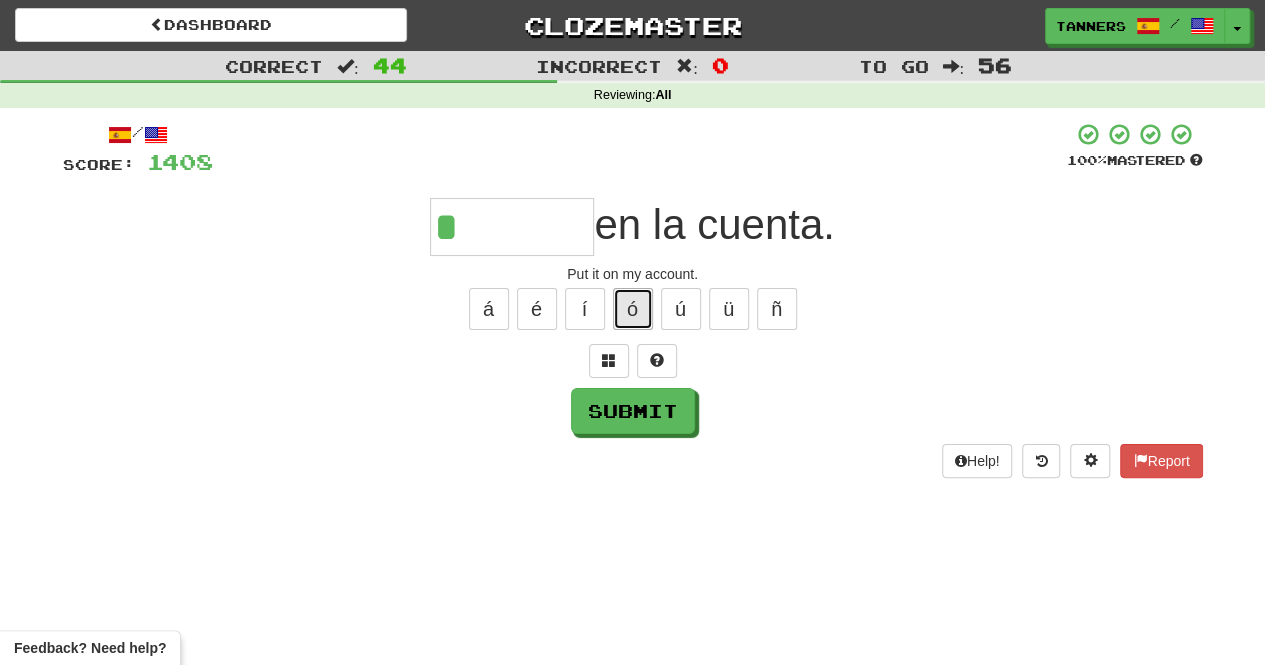 click on "ó" at bounding box center (633, 309) 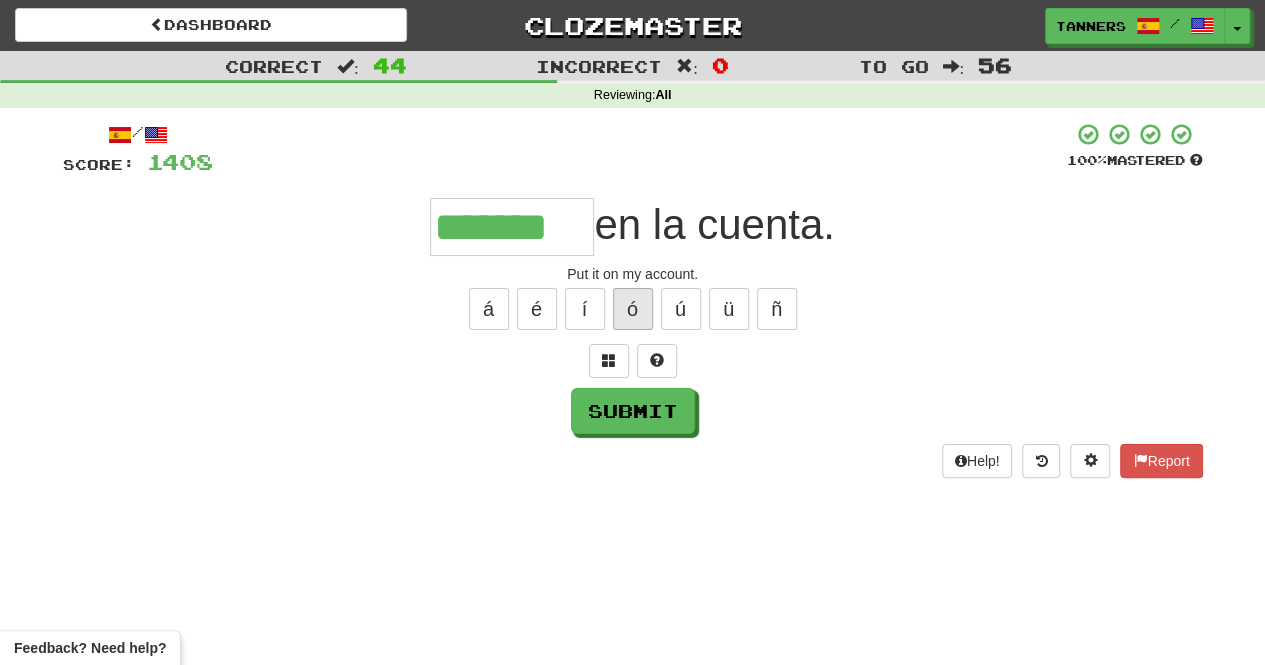 type on "*******" 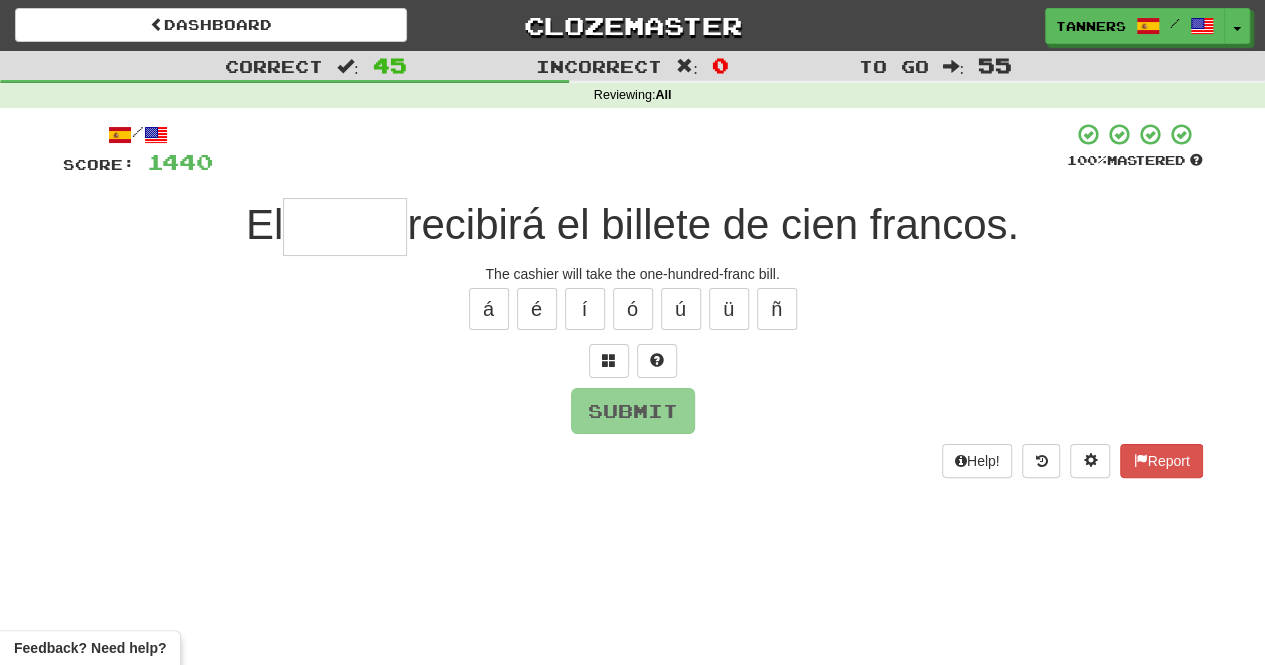 type on "*" 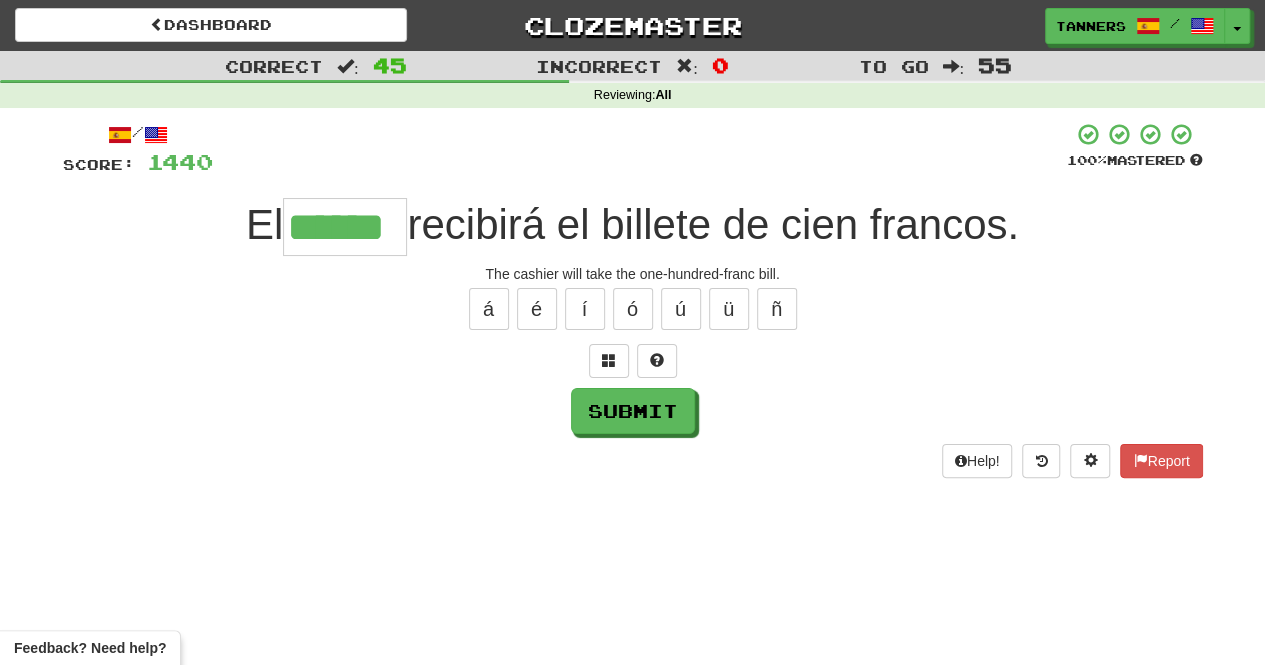 type on "******" 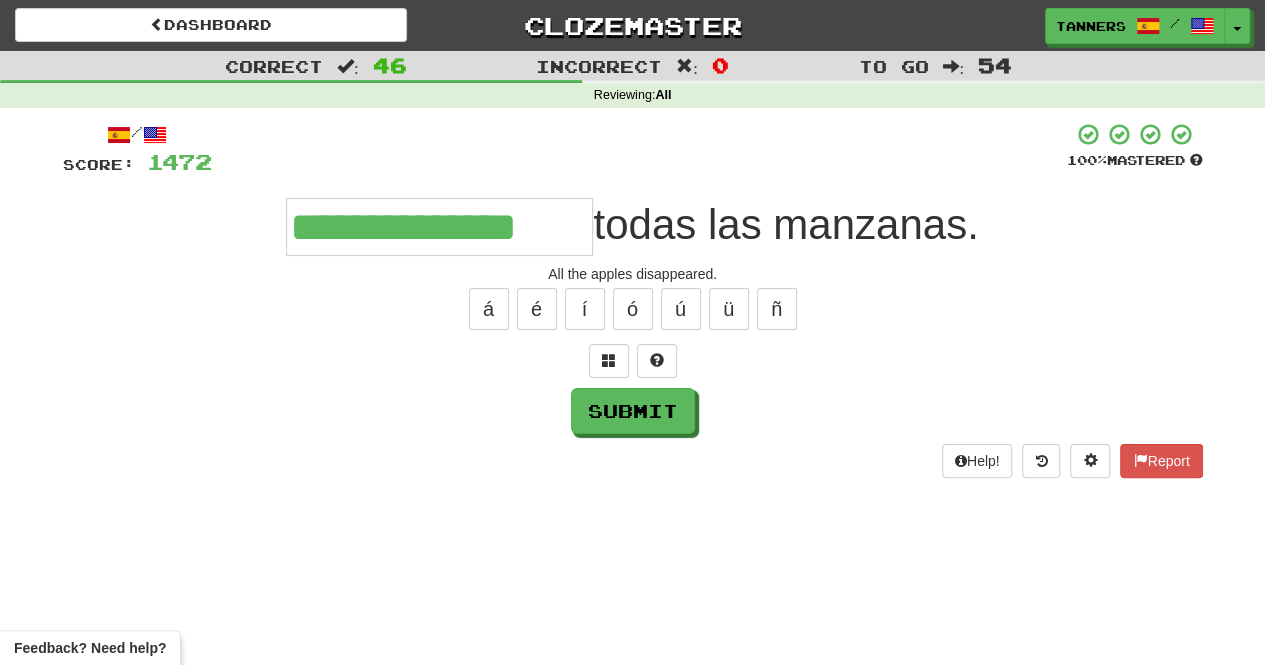 type on "**********" 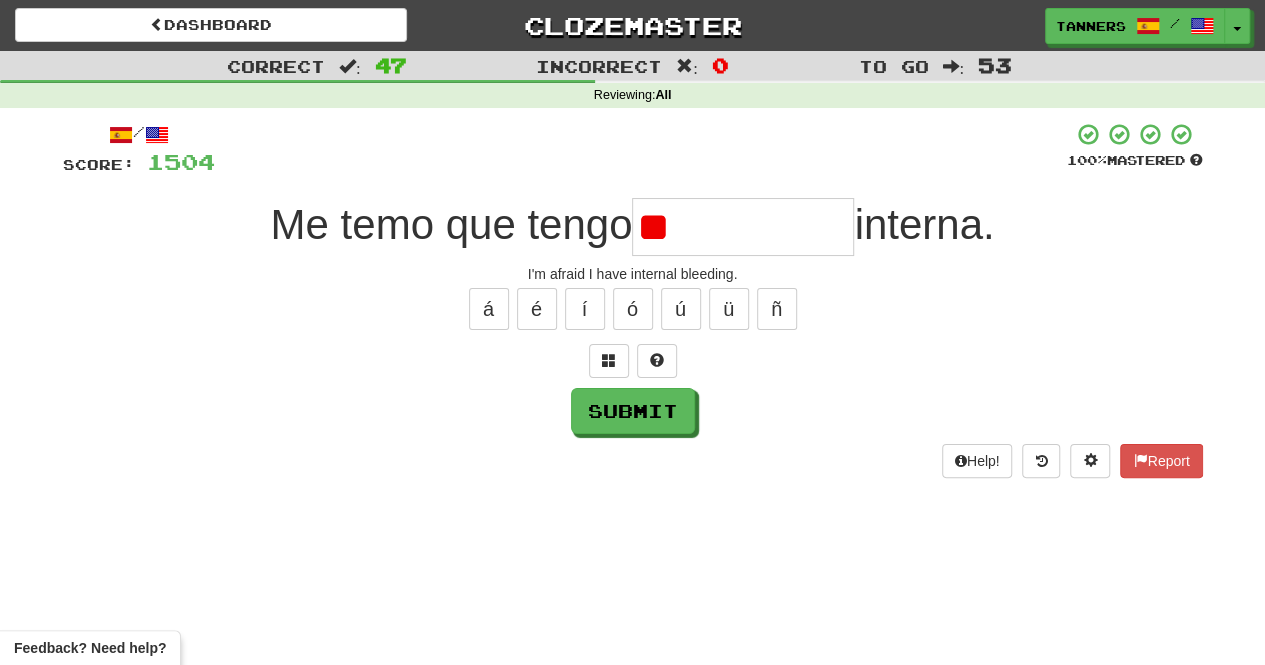 type on "*" 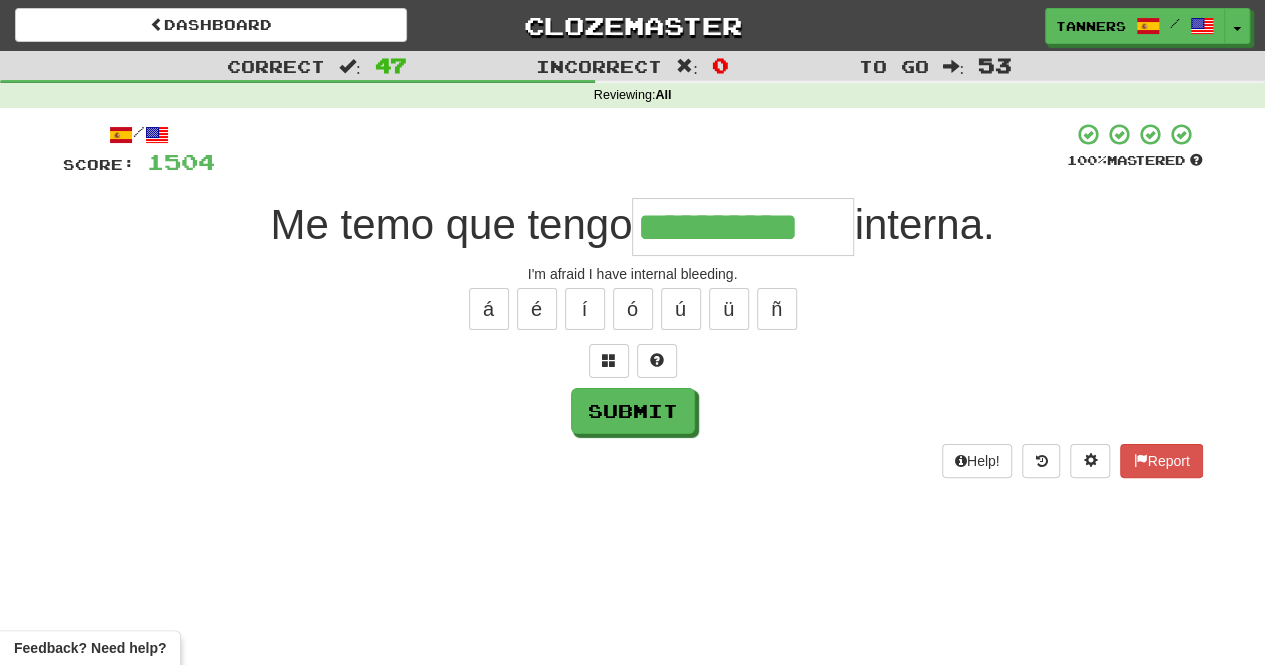 type on "**********" 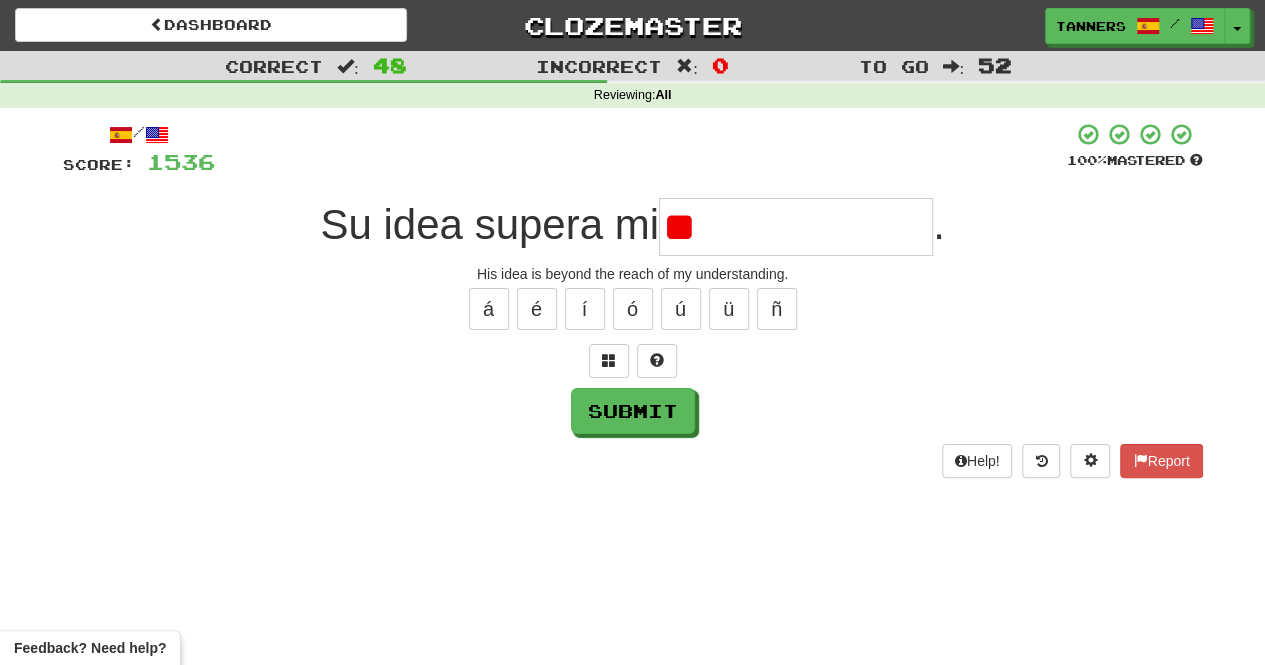 type on "*" 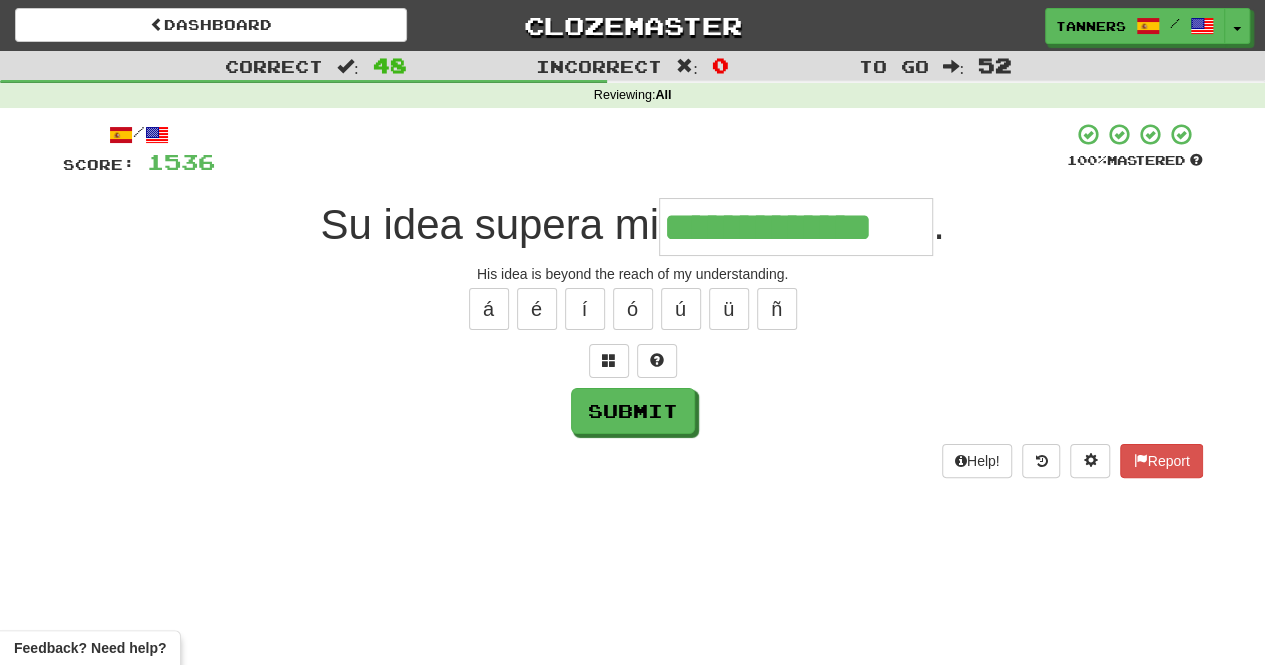 type on "**********" 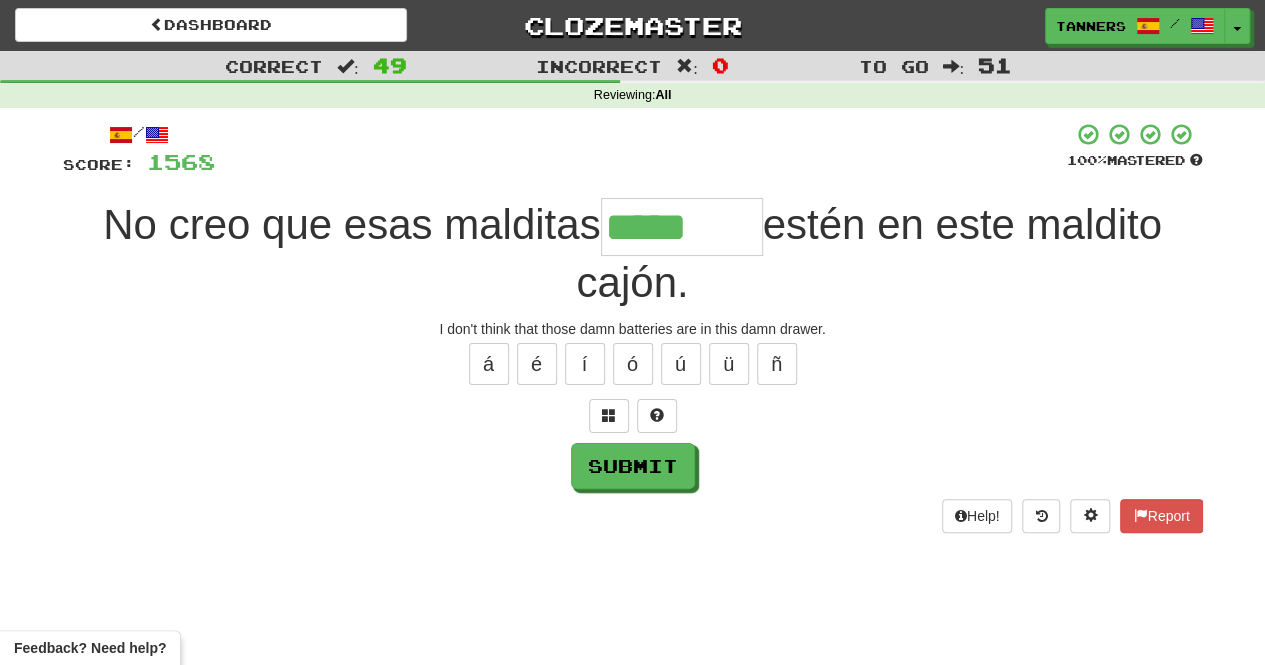 click on "á é í ó ú ü ñ" at bounding box center (633, 364) 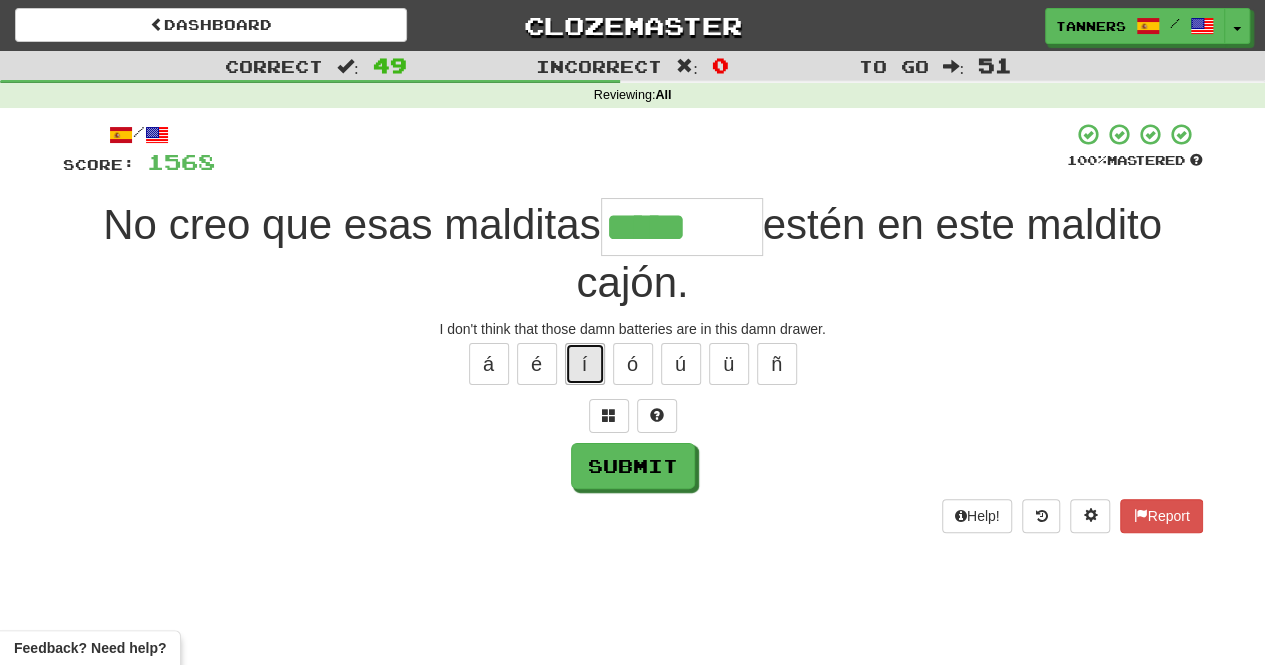 click on "í" at bounding box center (585, 364) 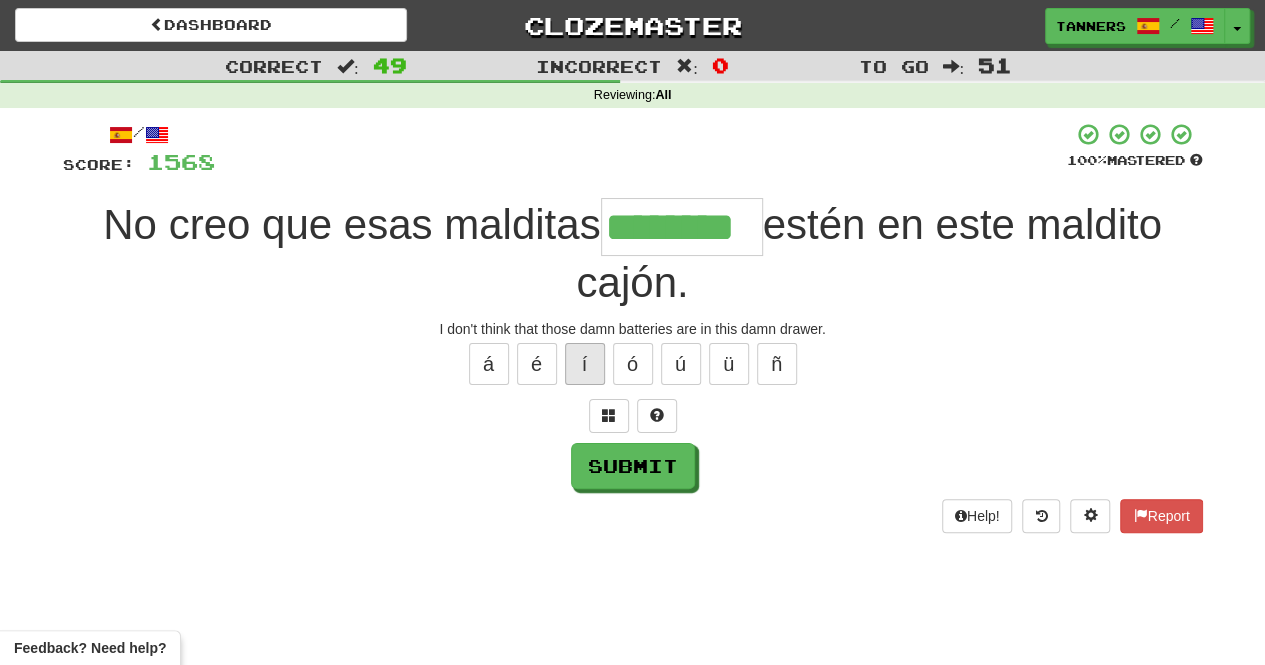 type on "********" 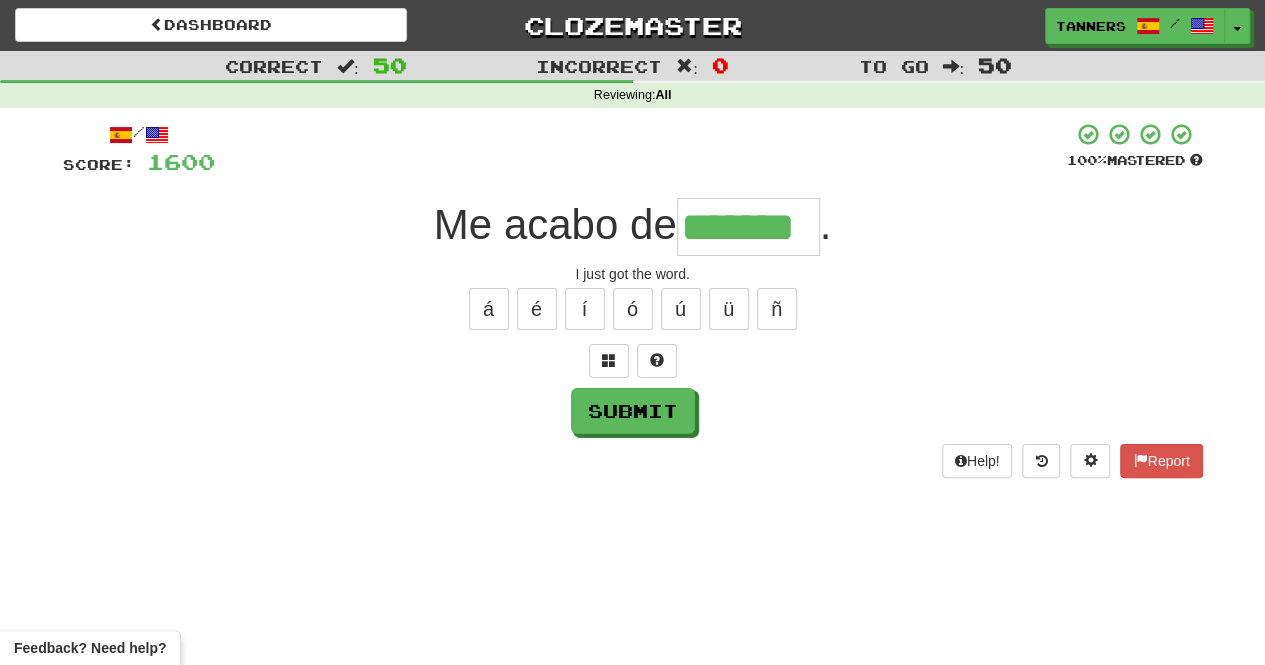 type on "*******" 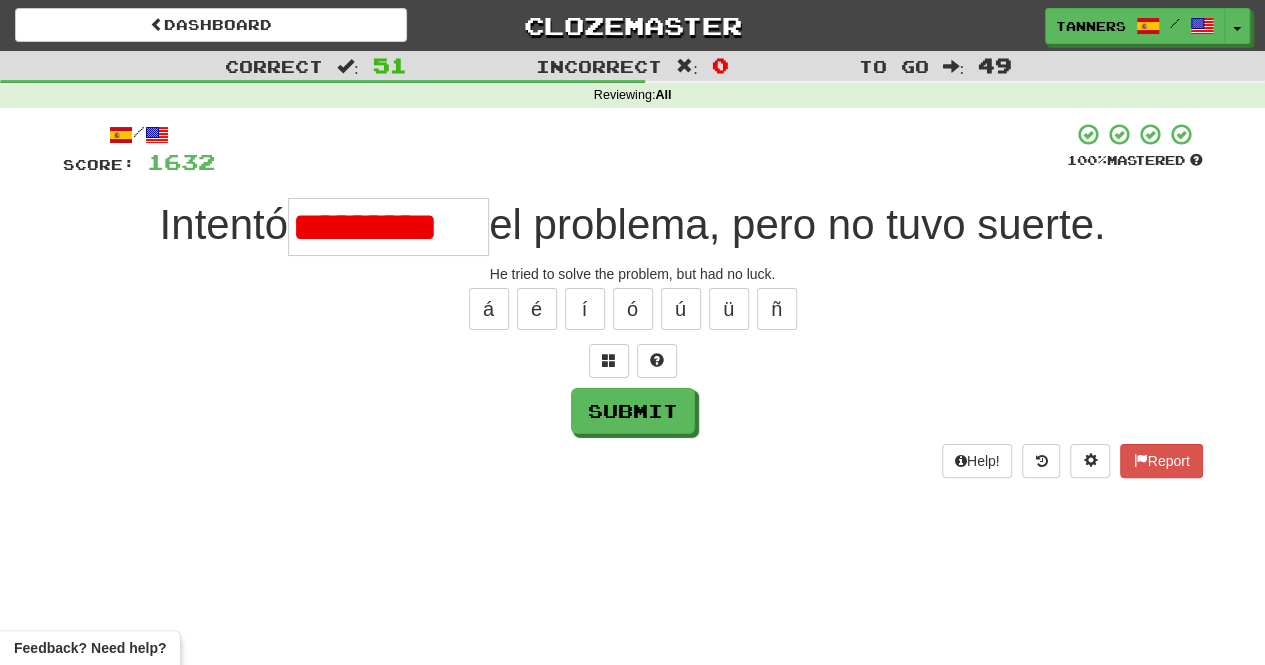 scroll, scrollTop: 0, scrollLeft: 0, axis: both 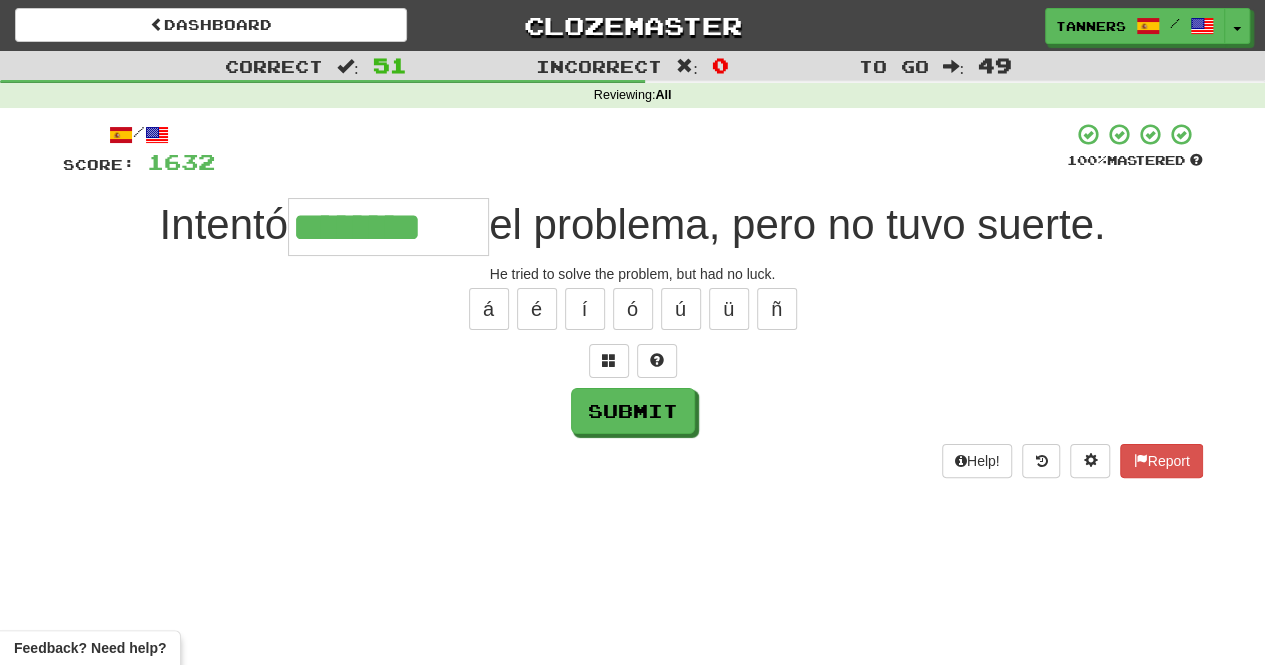 type on "**********" 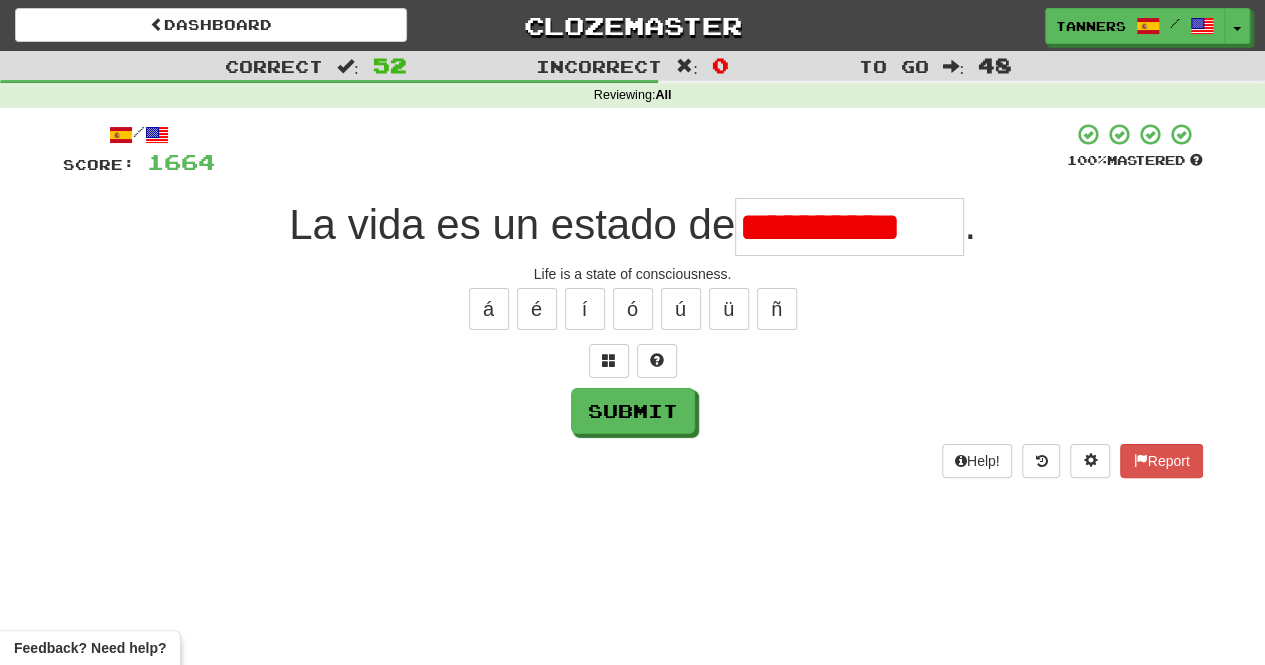 scroll, scrollTop: 0, scrollLeft: 0, axis: both 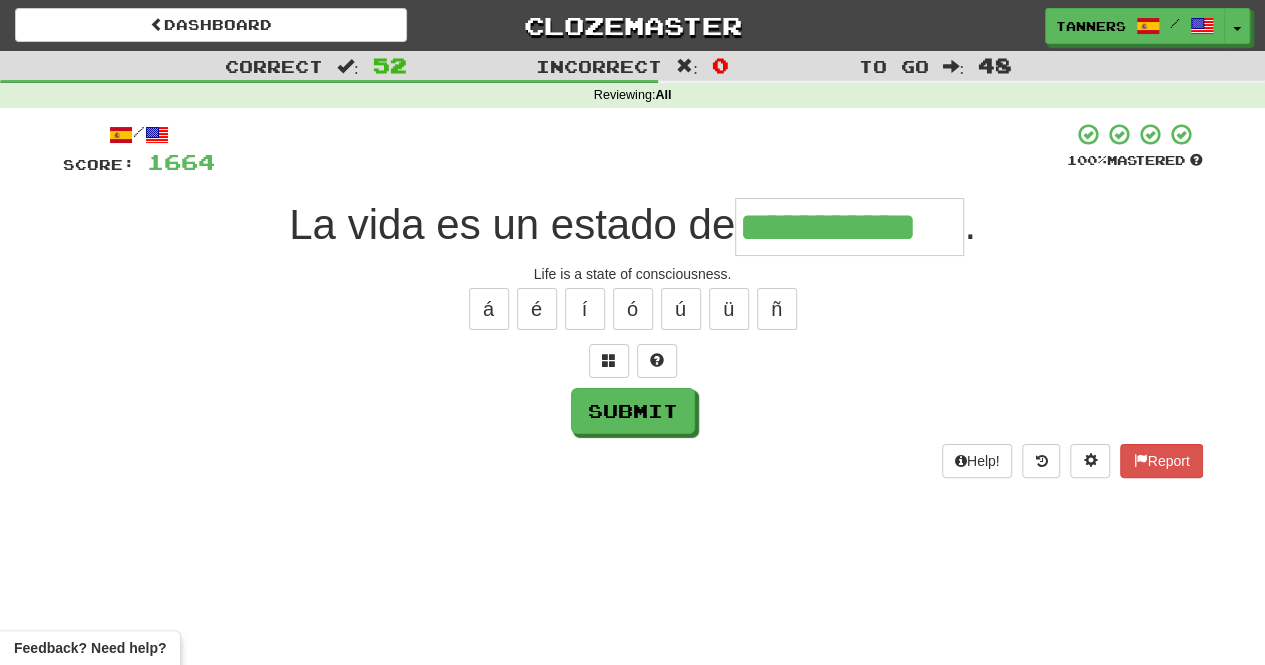 type on "**********" 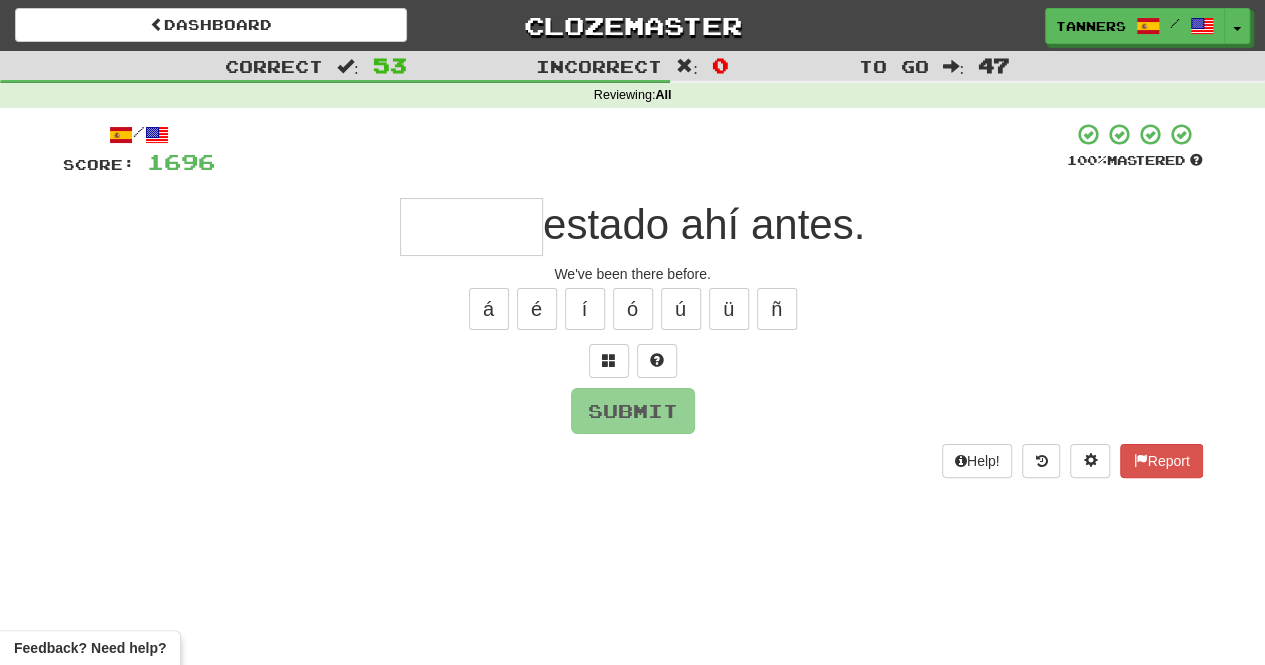 type on "*" 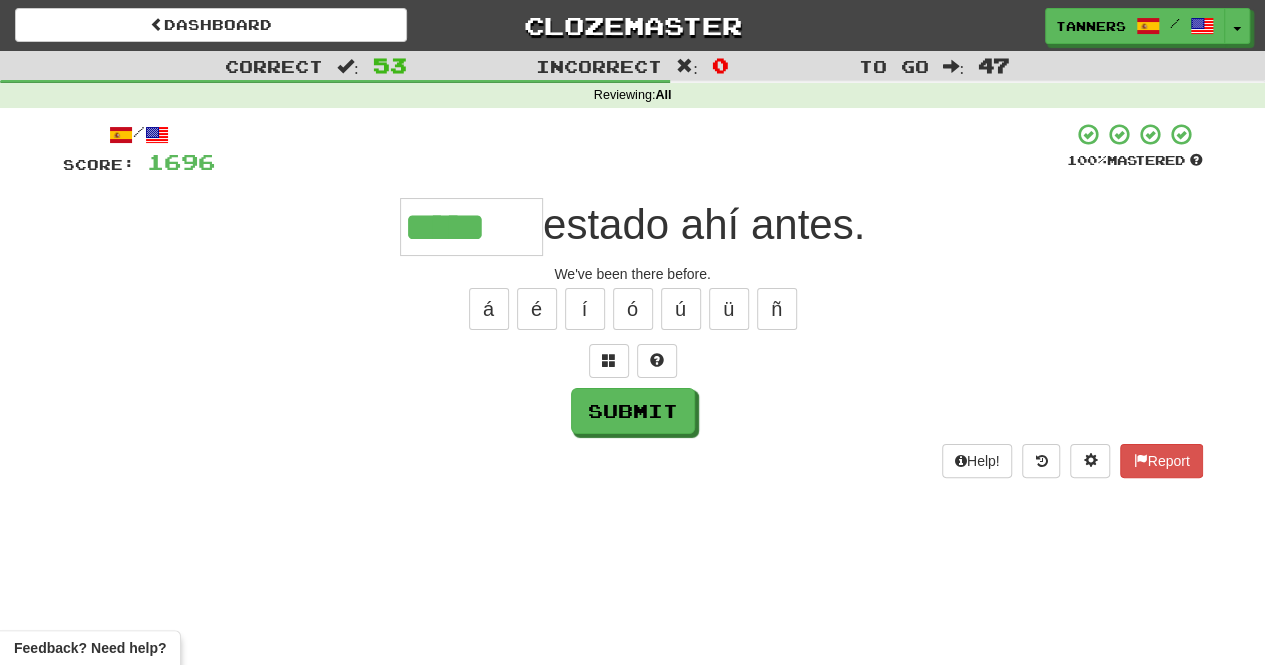 type on "*****" 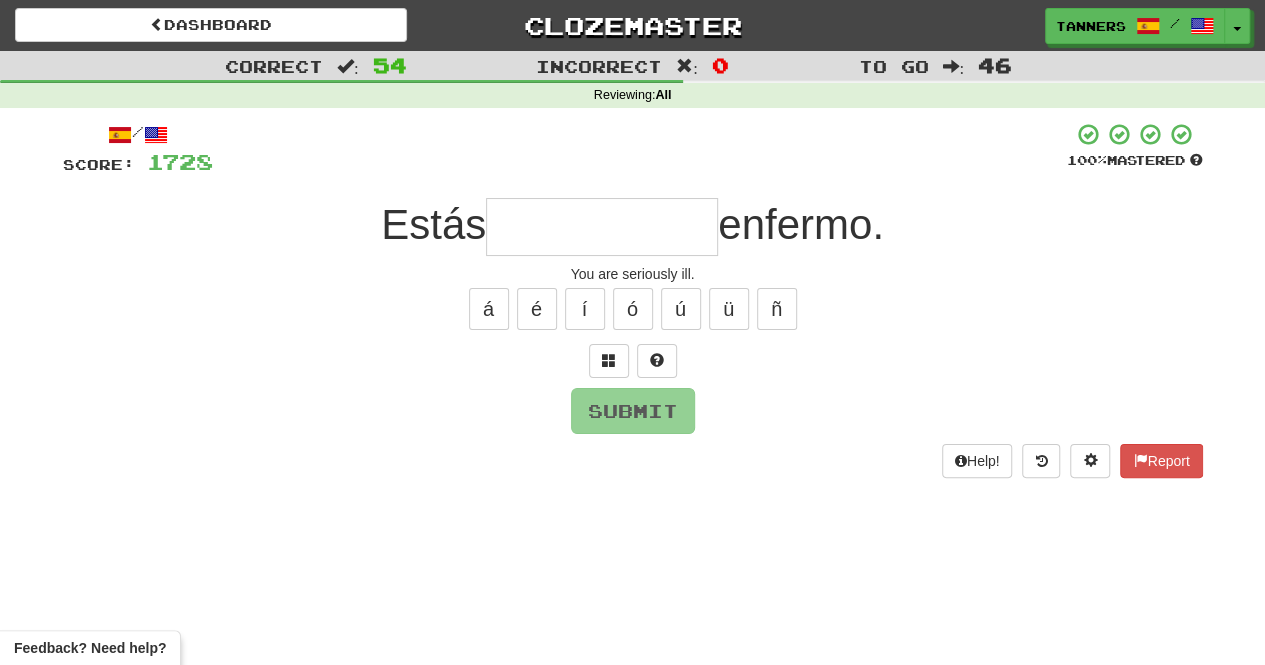 type on "*" 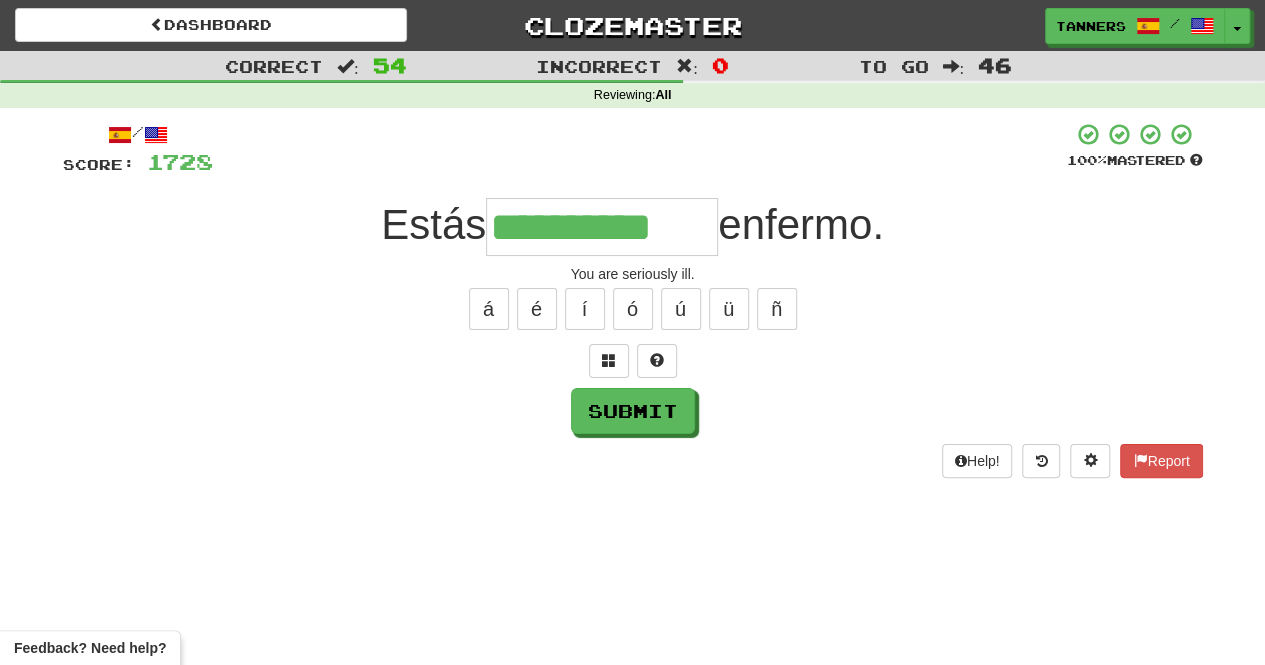type on "**********" 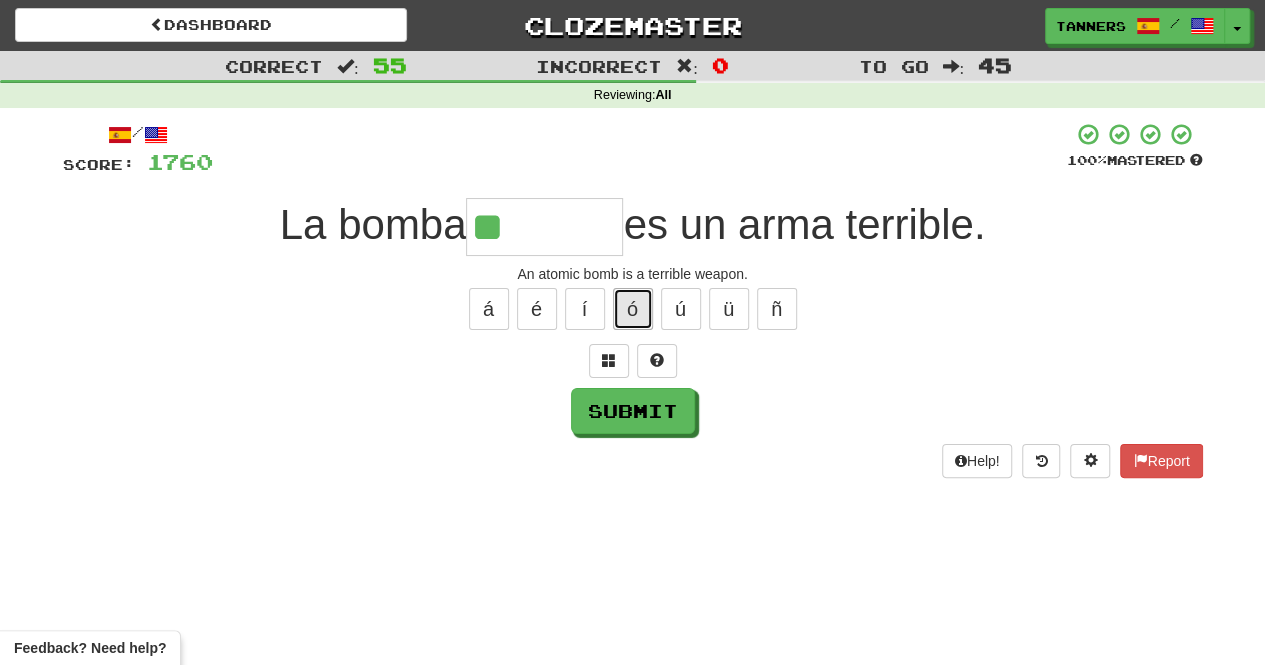 click on "ó" at bounding box center (633, 309) 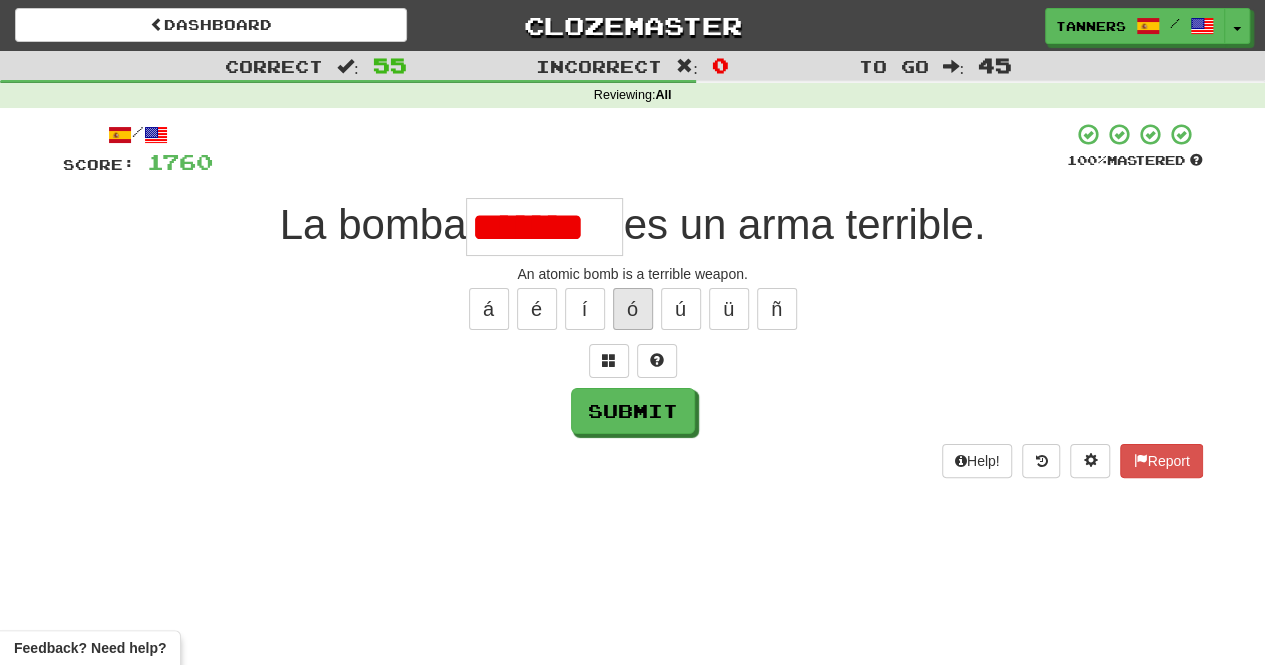 type on "*******" 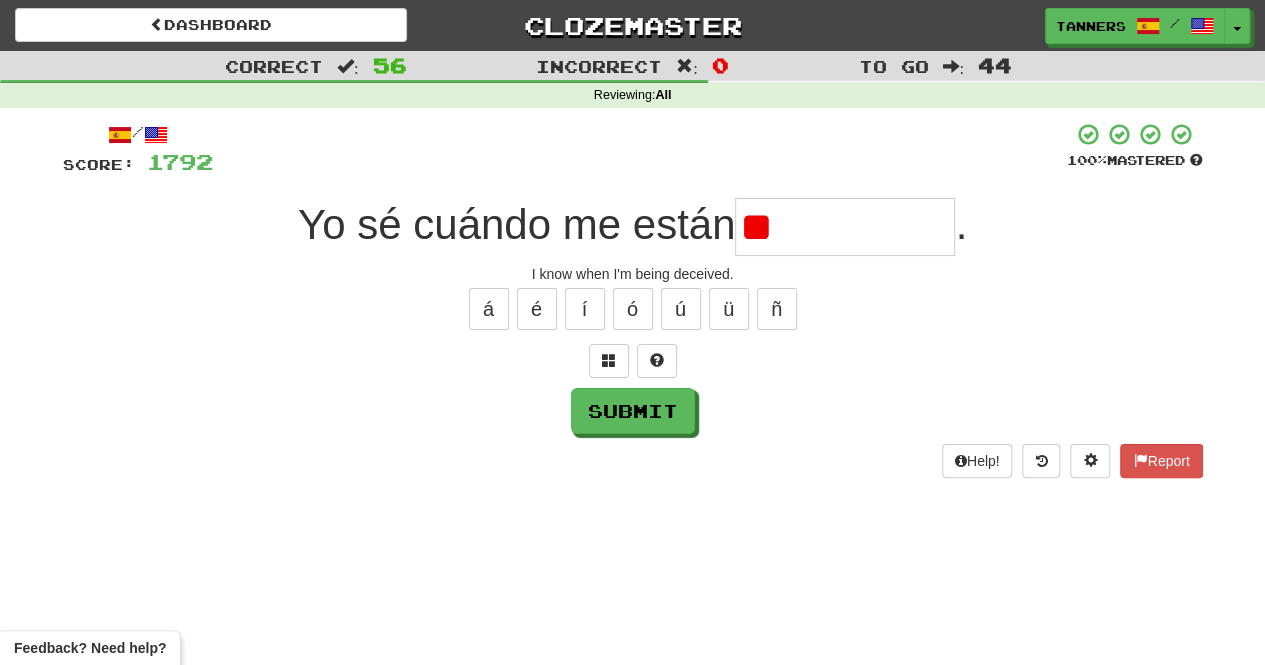 type on "*" 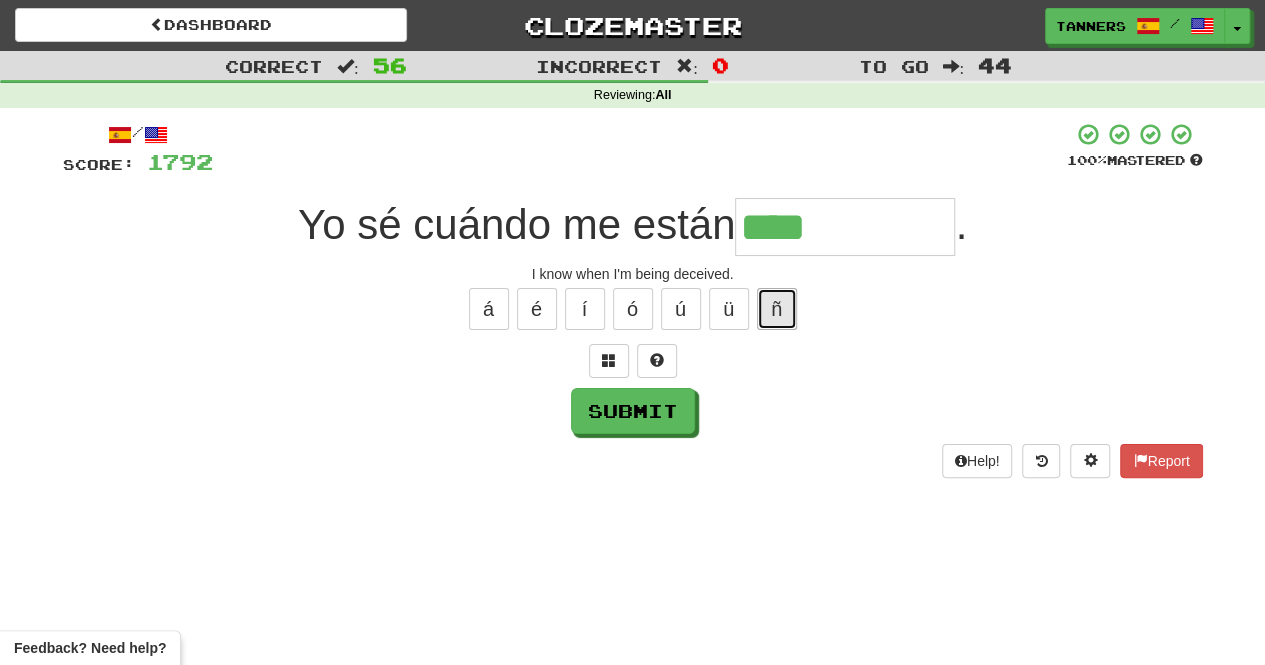 click on "ñ" at bounding box center [777, 309] 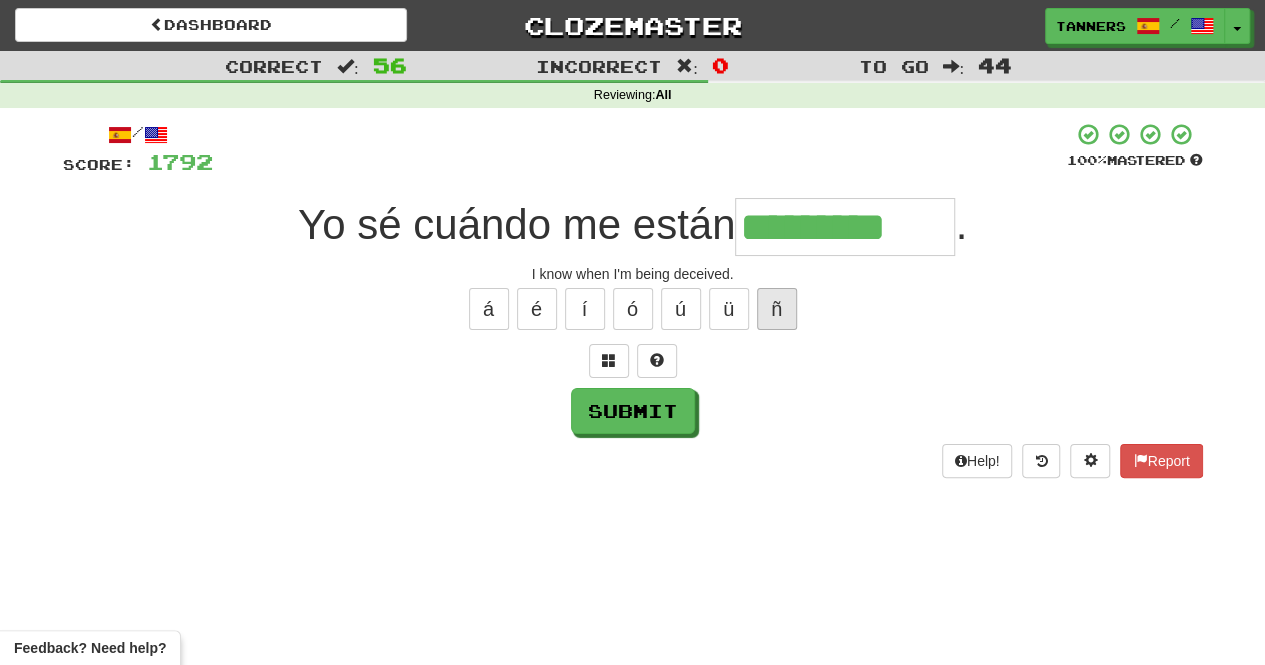 type on "*********" 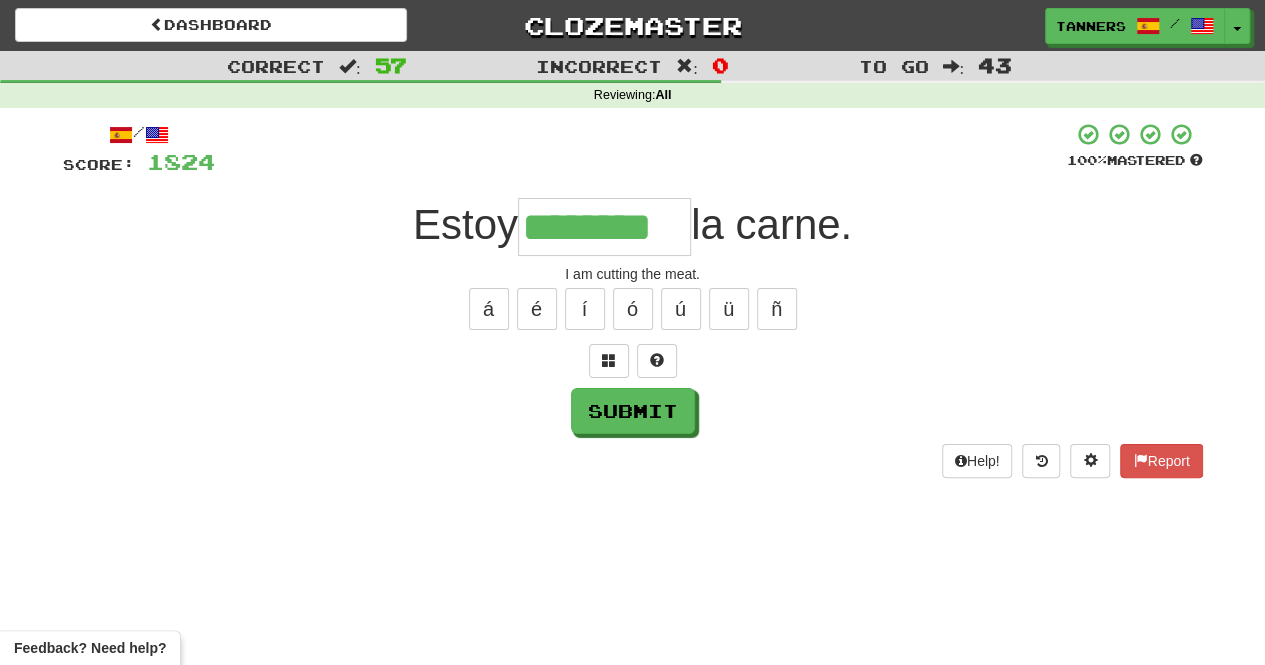 type on "********" 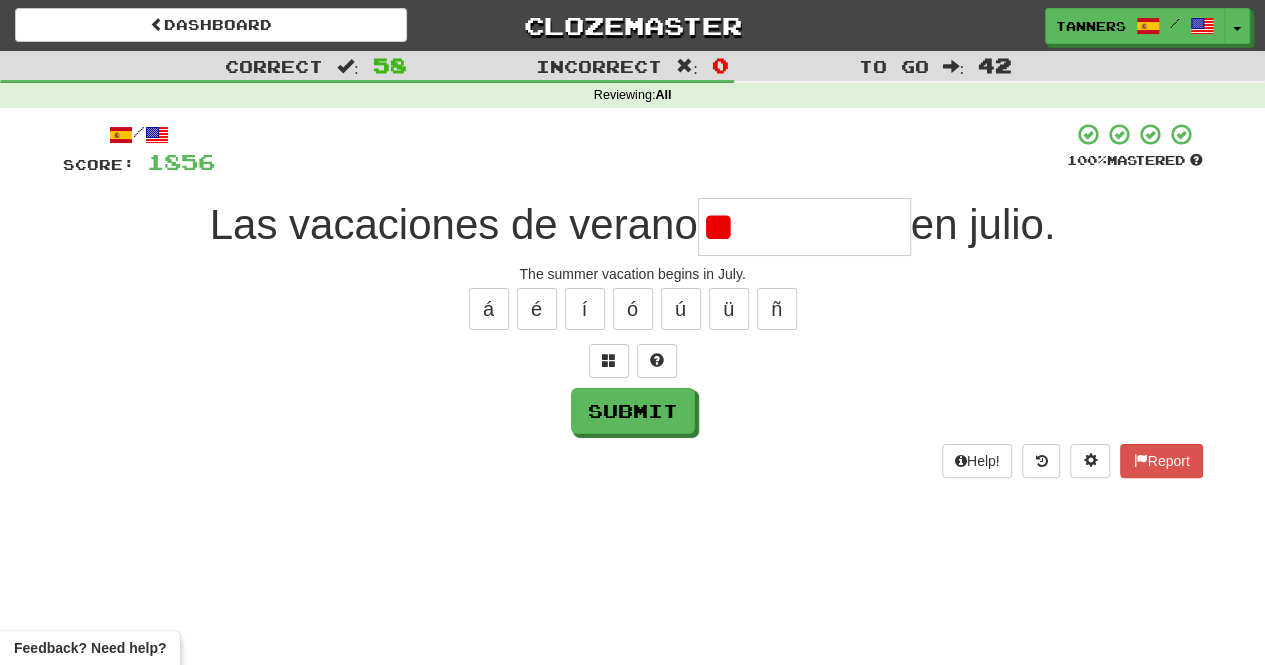 type on "*" 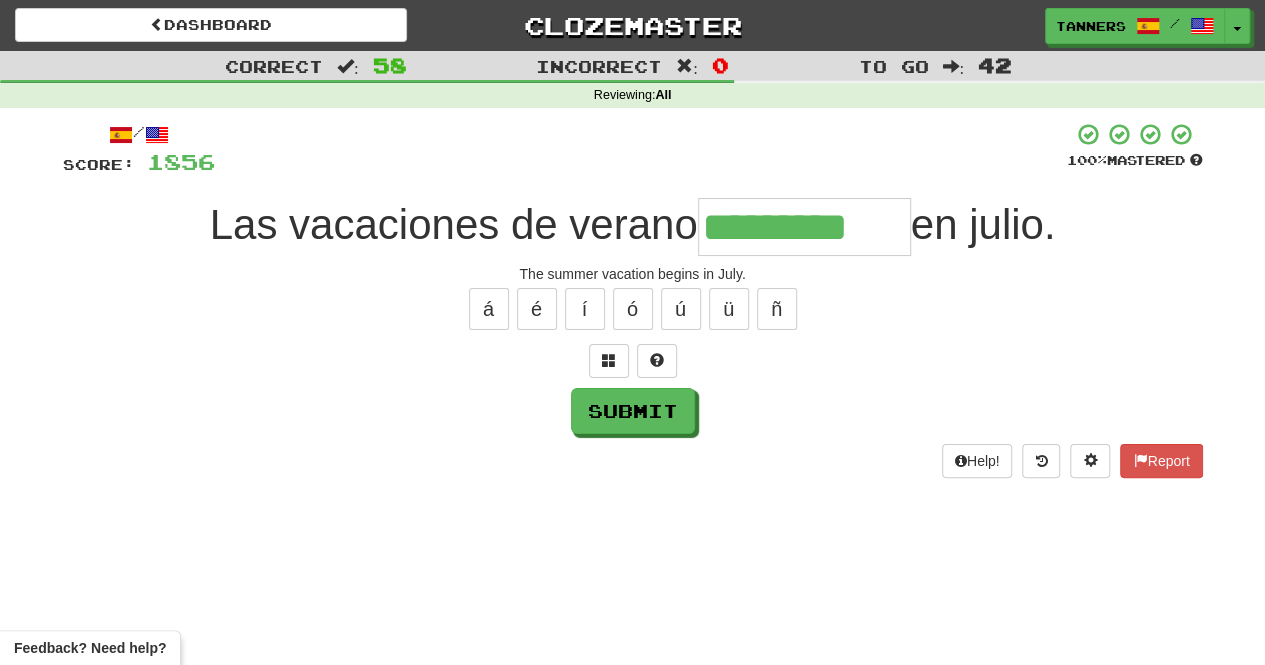 type on "*********" 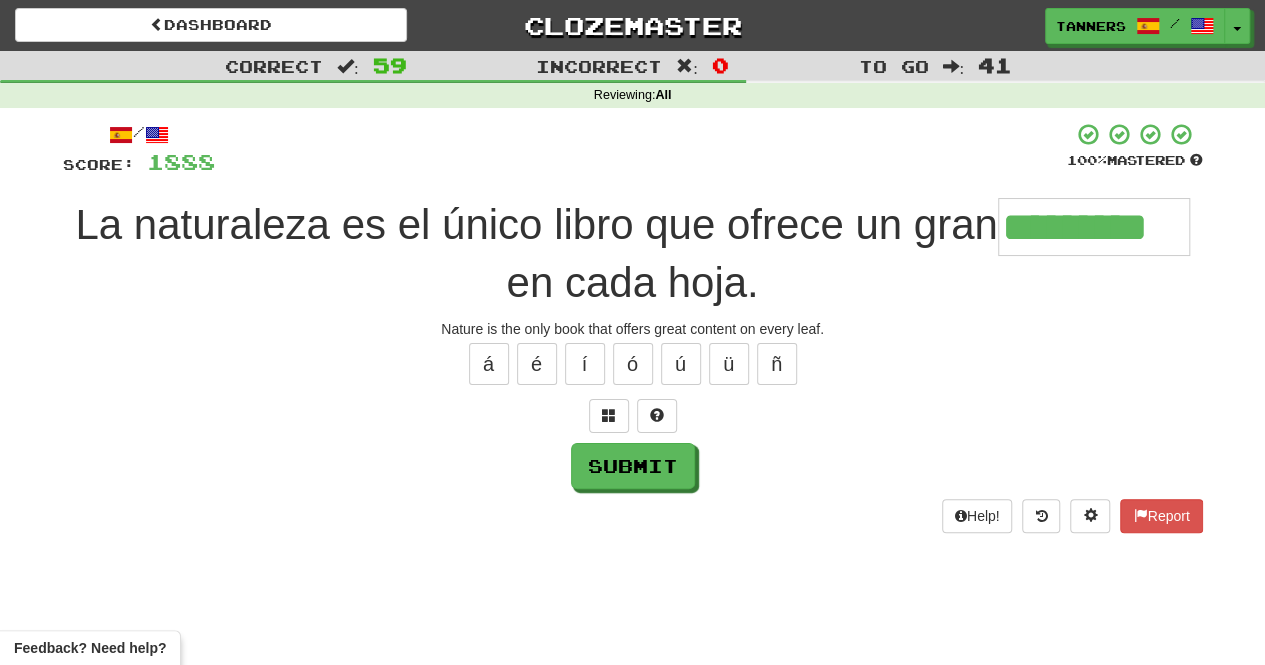 type on "*********" 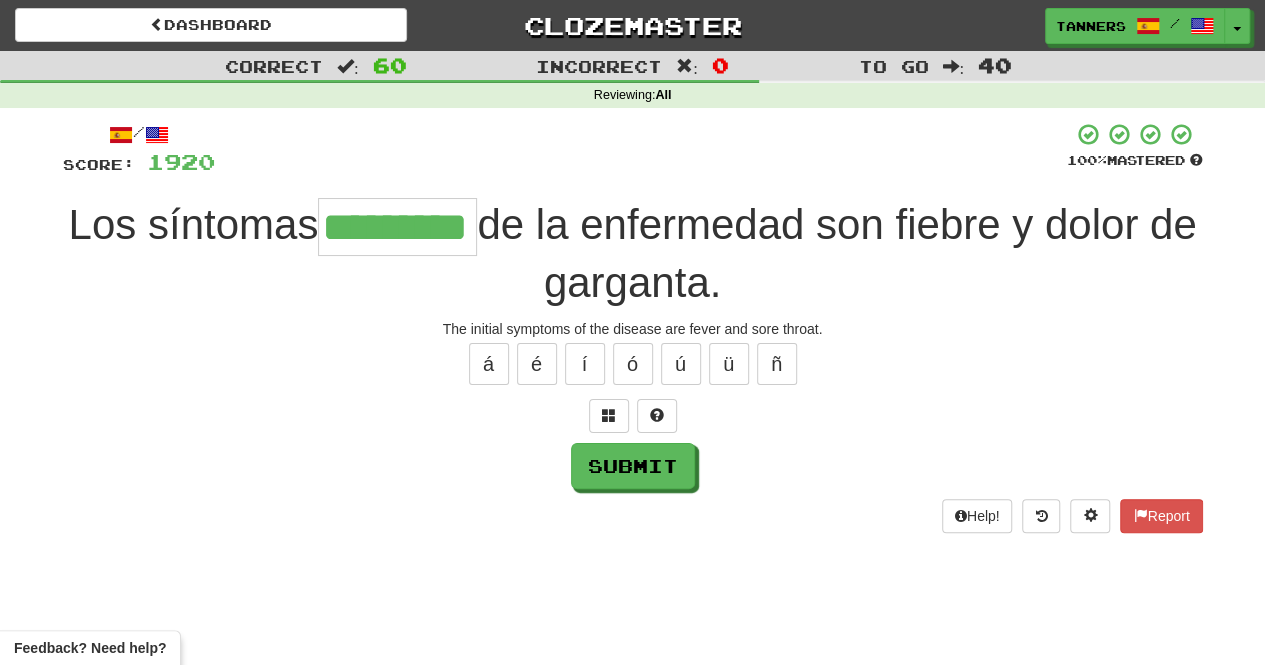 type on "*********" 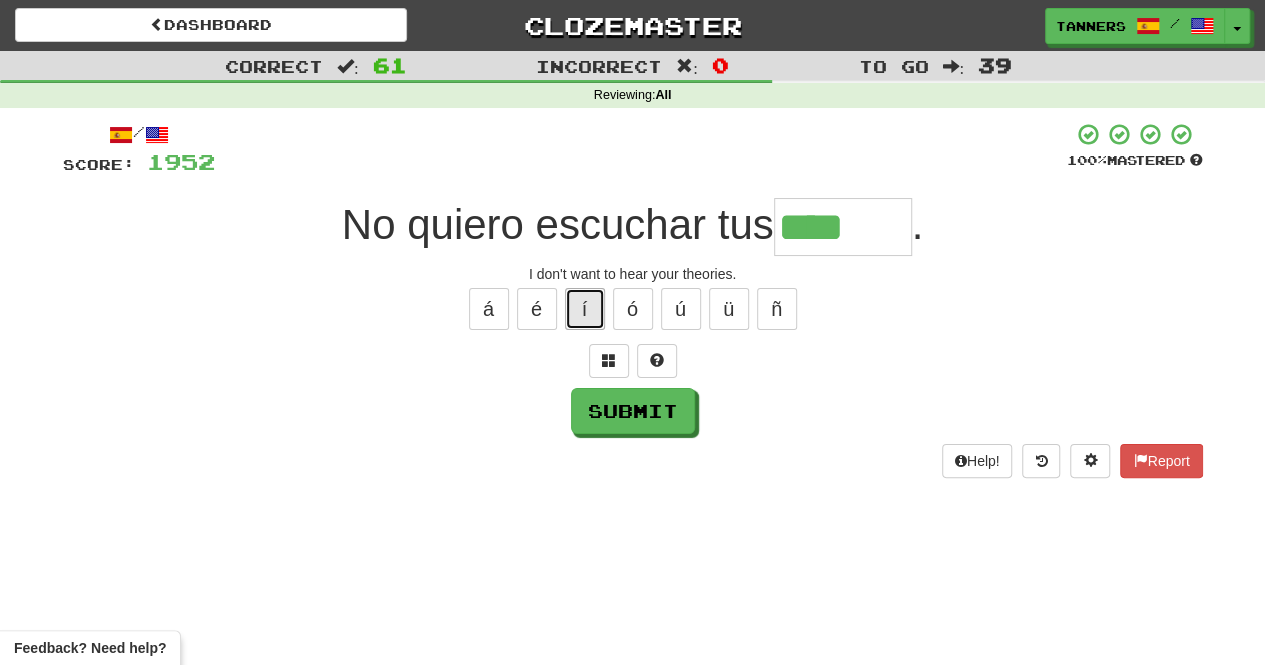 click on "í" at bounding box center [585, 309] 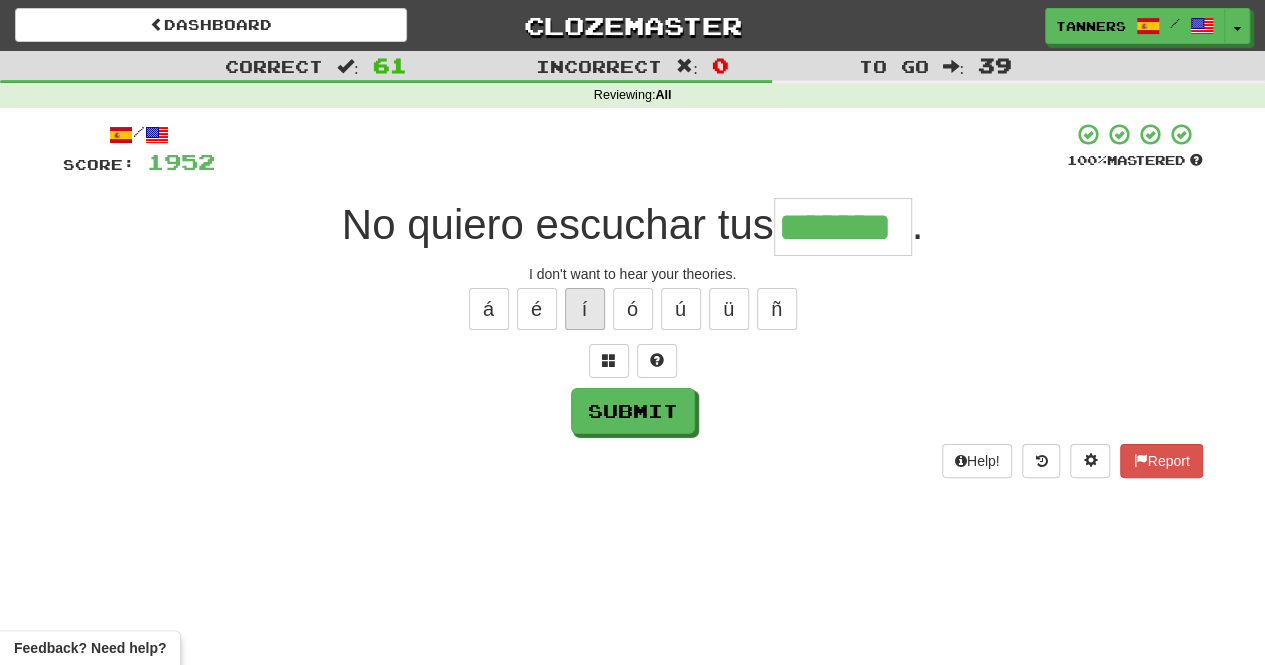 type on "*******" 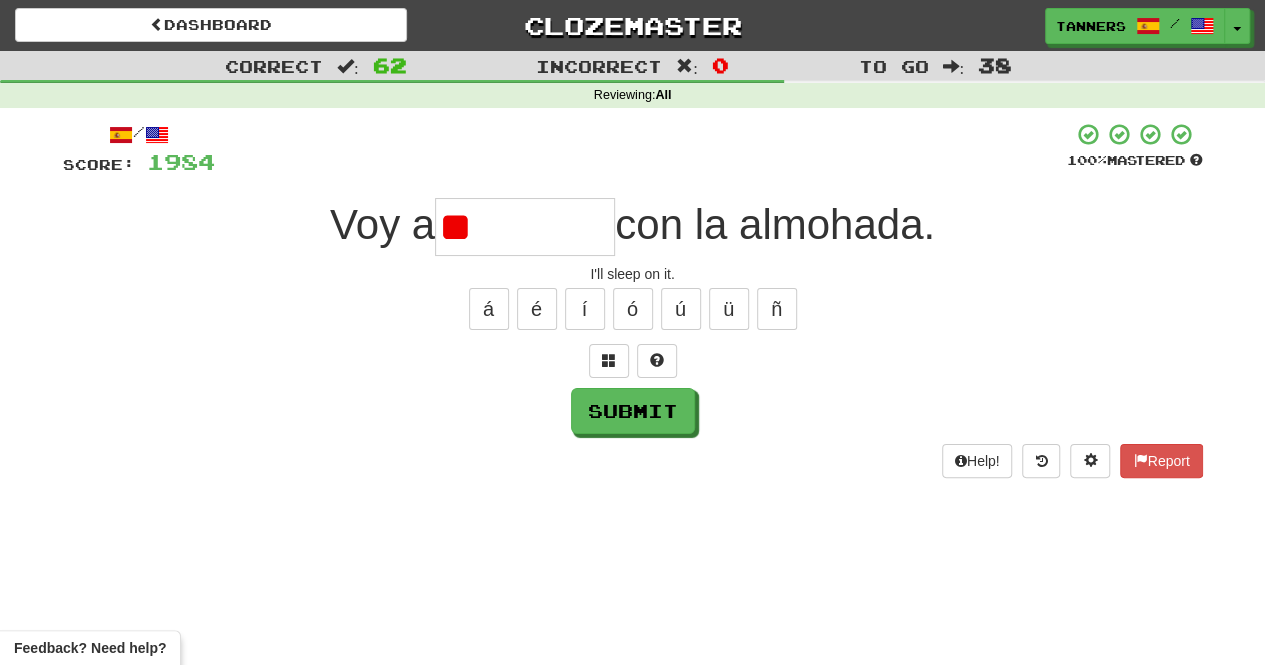 type on "*" 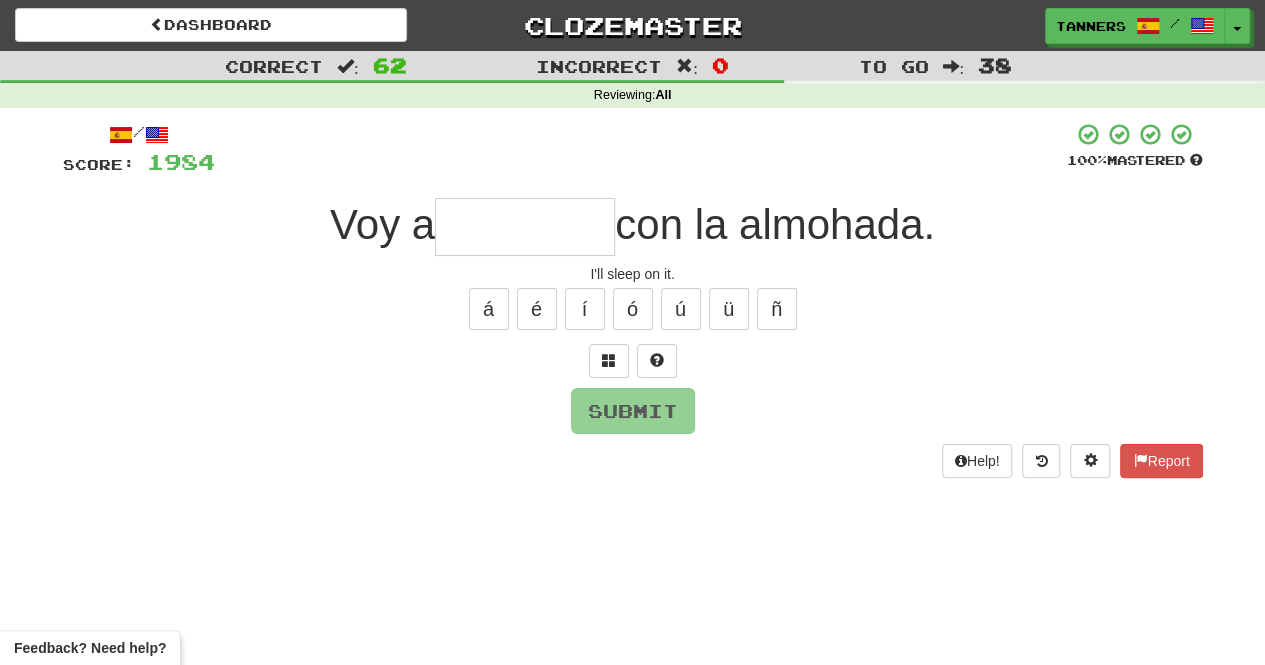 type on "*" 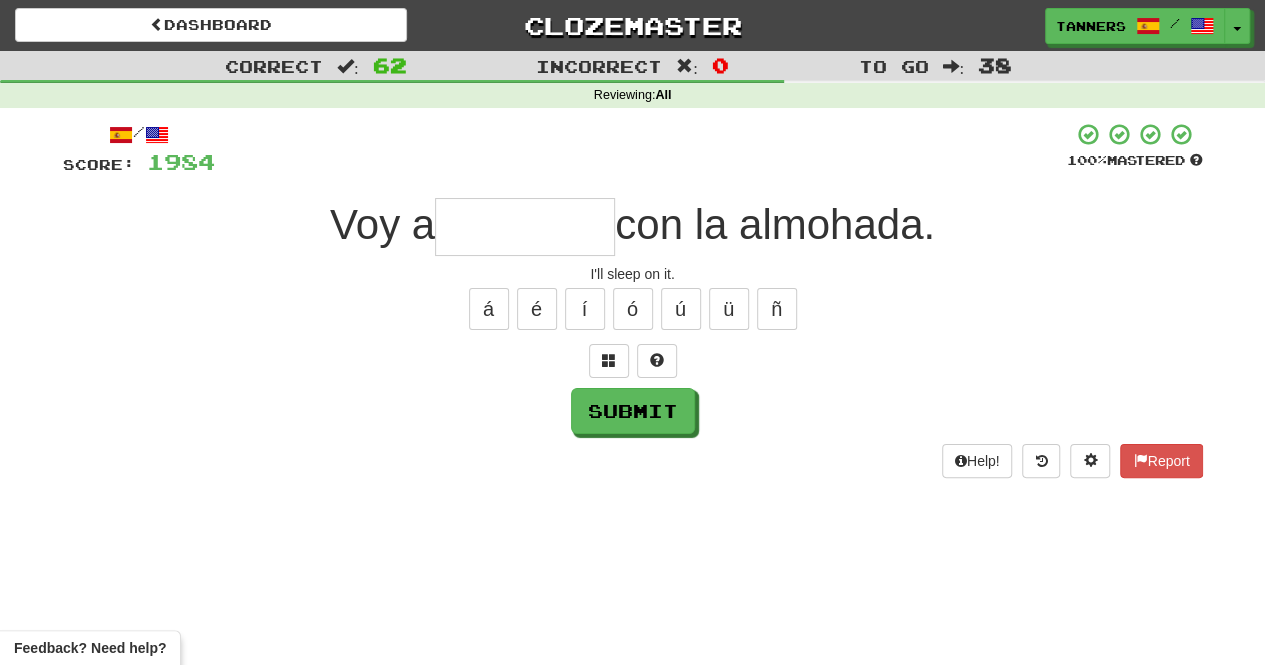 type on "*" 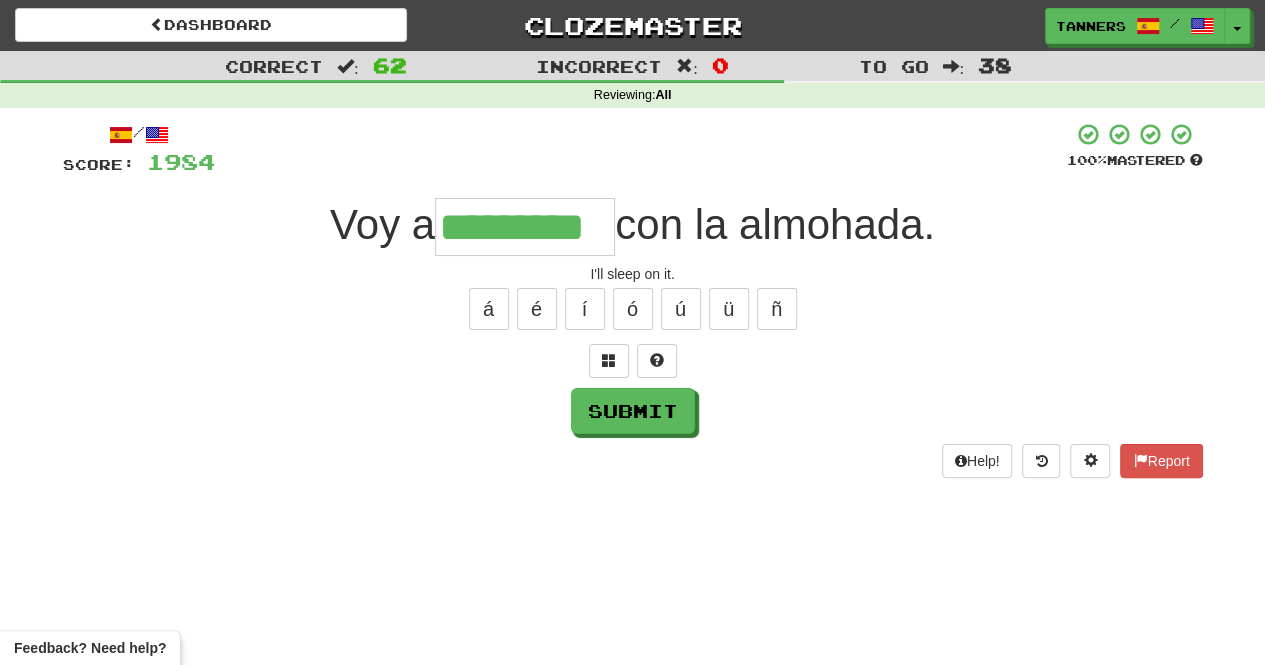 type on "*********" 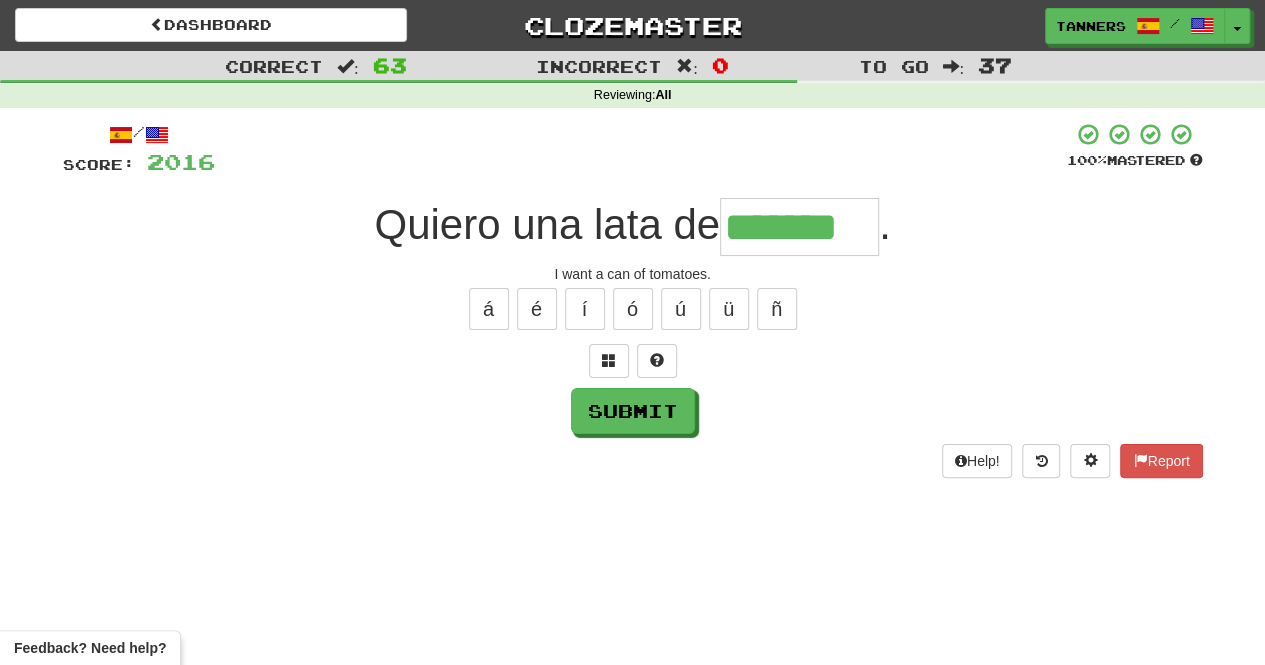 type on "*******" 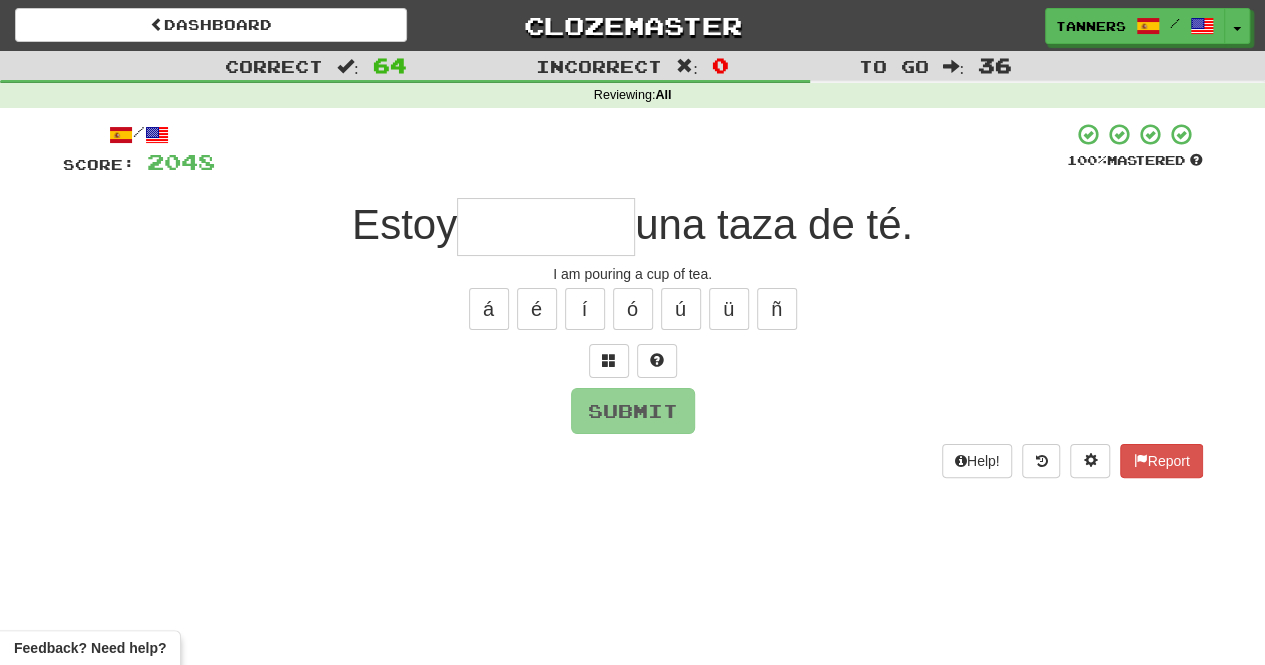type on "*" 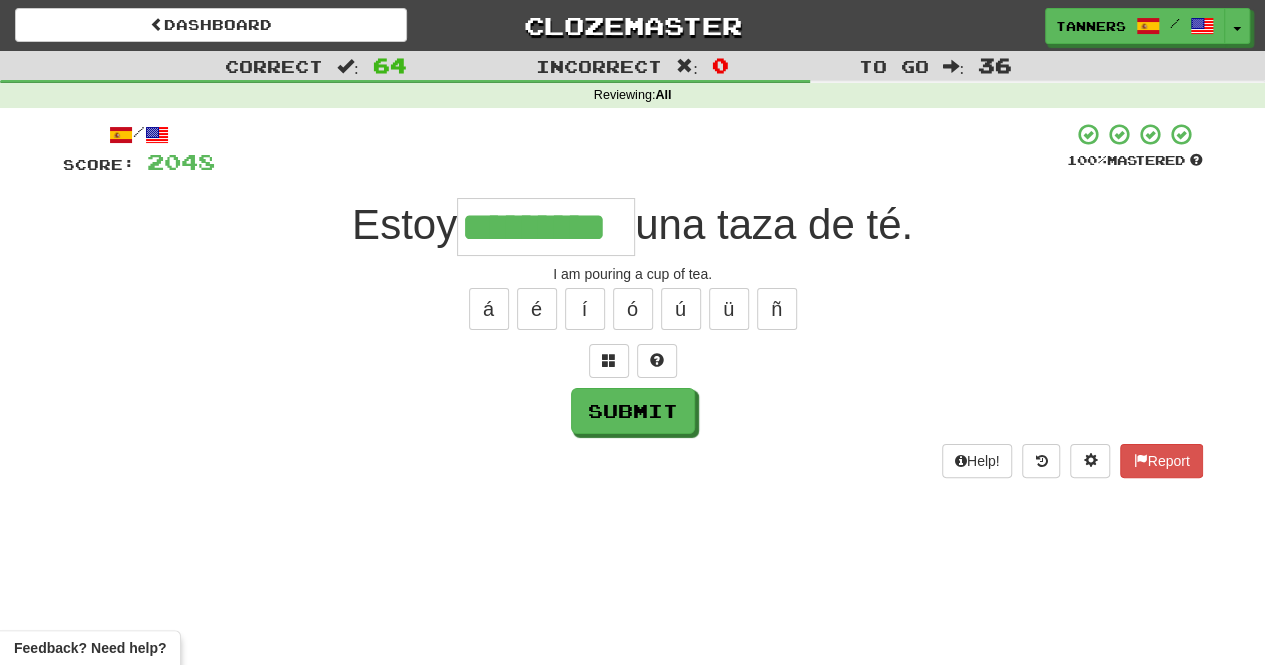 type on "*********" 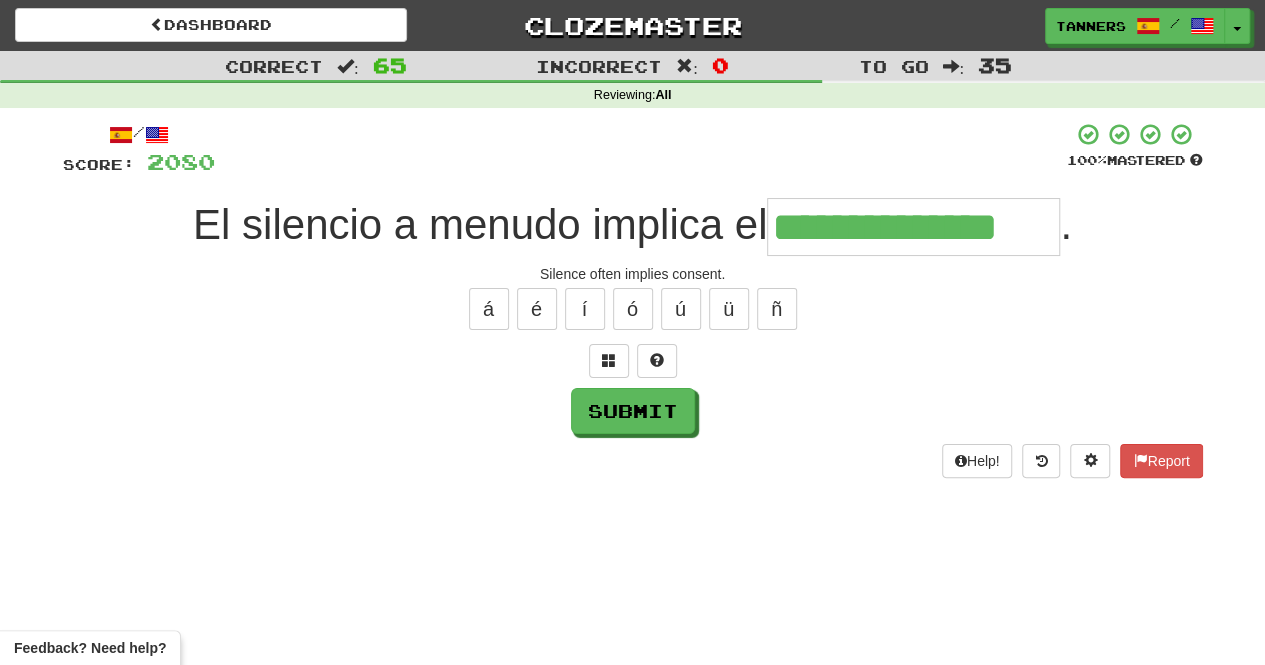 type on "**********" 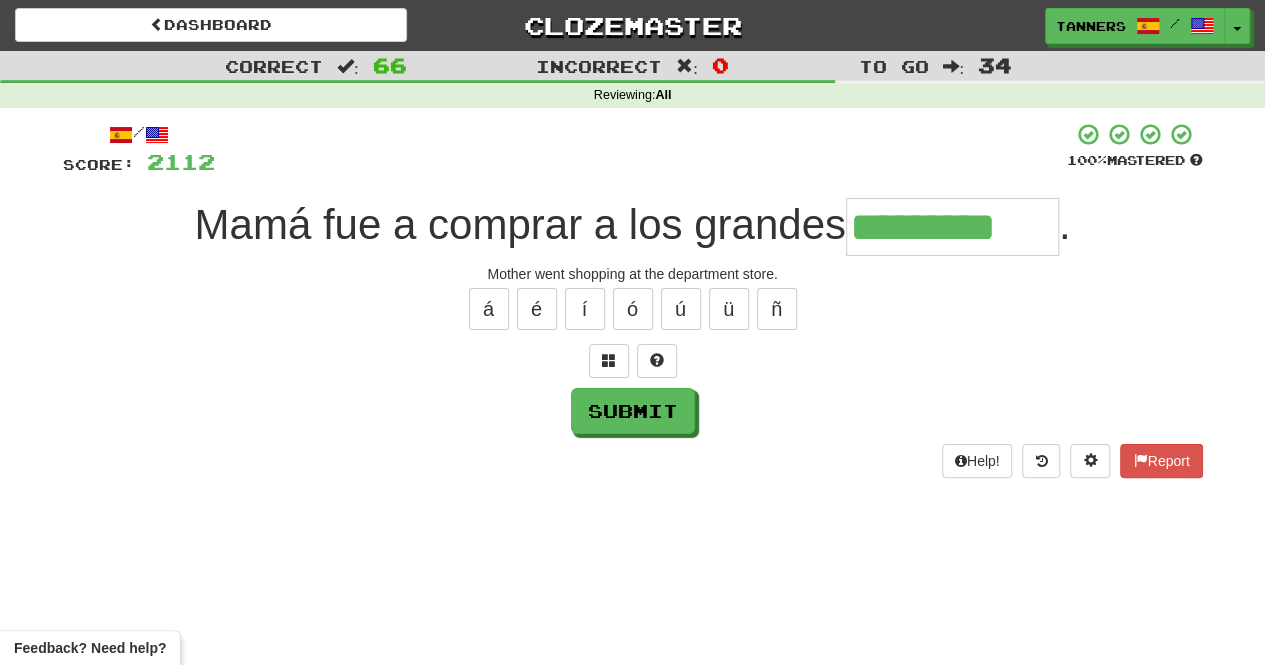 type on "*********" 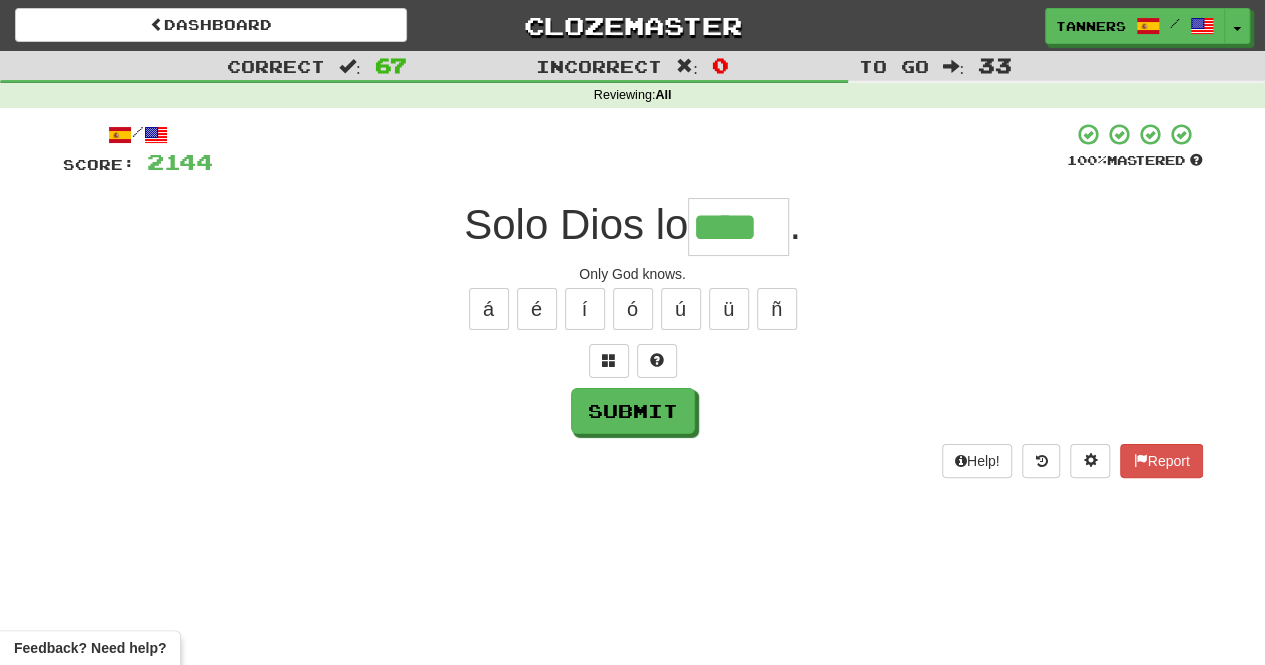 type on "****" 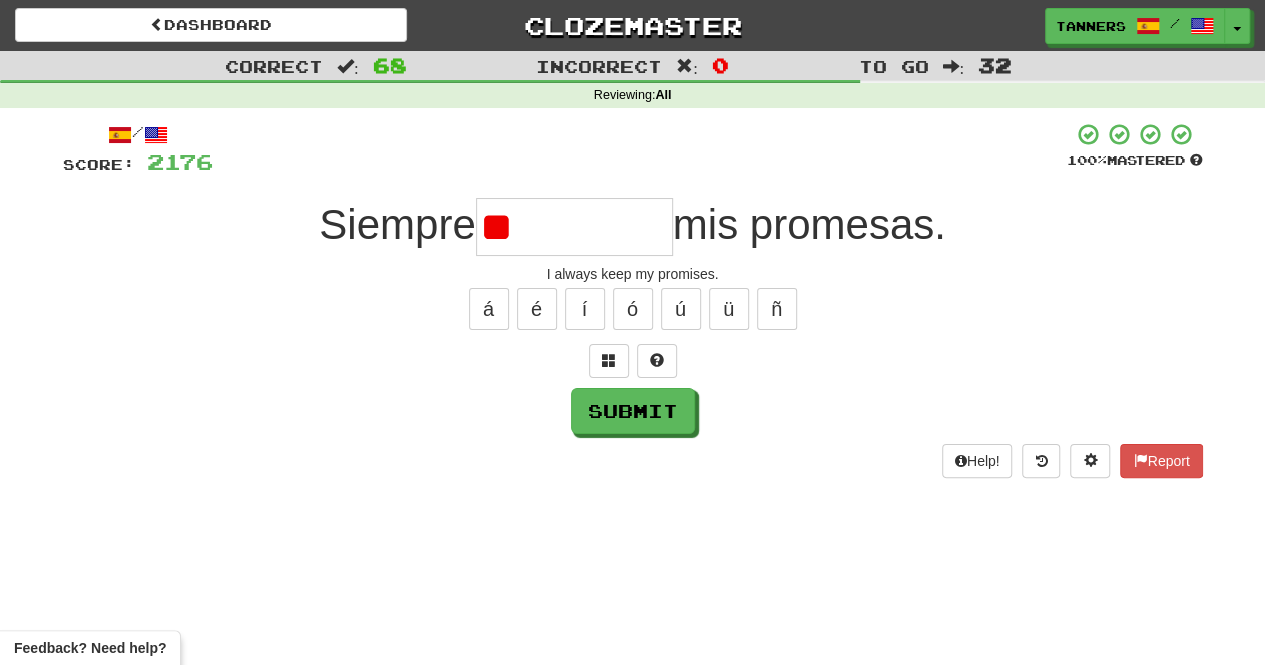 type on "*" 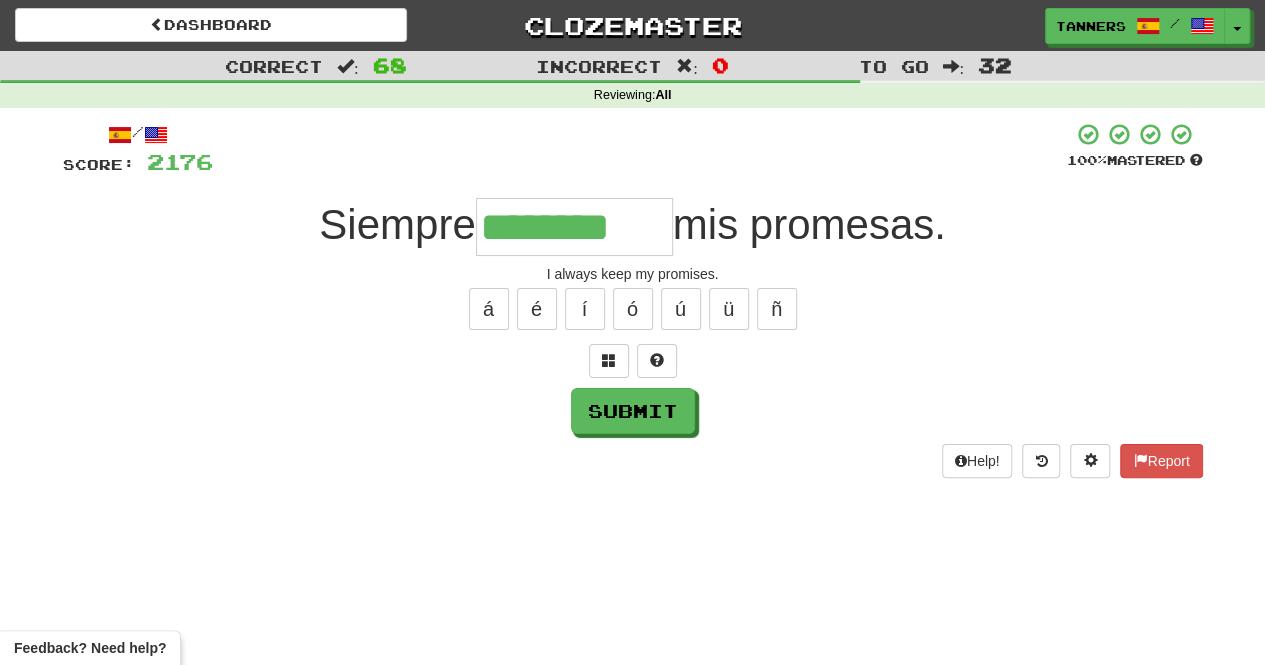 type on "********" 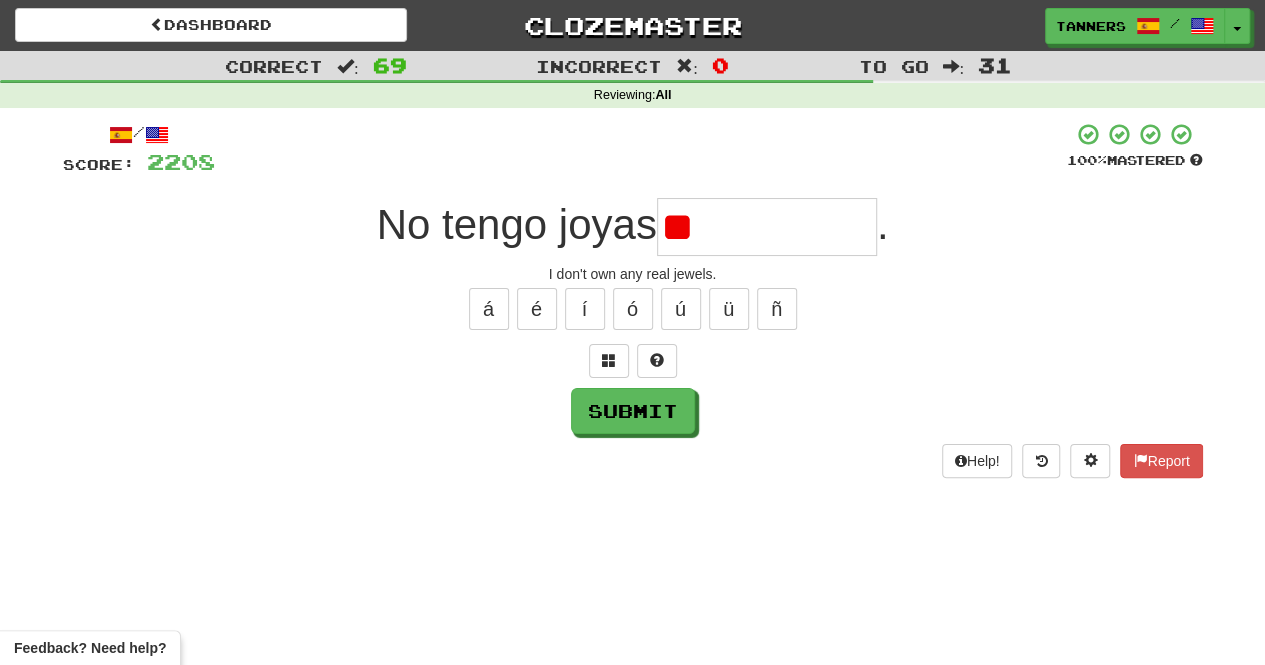 type on "*" 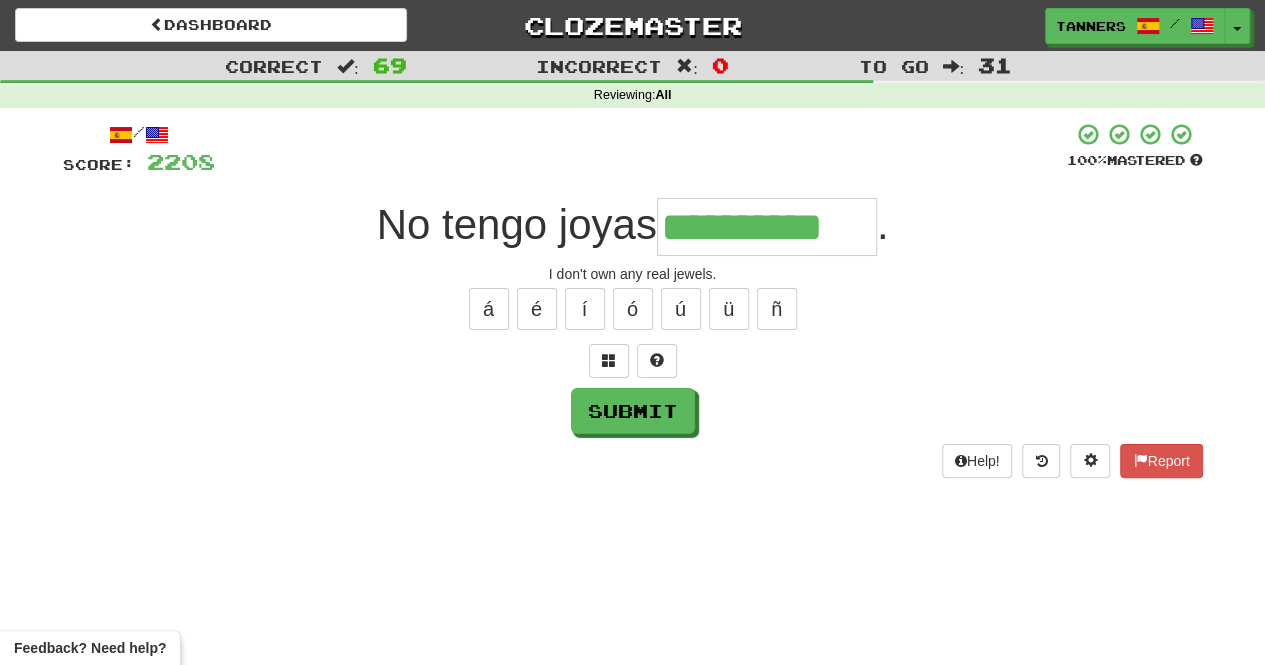 type on "**********" 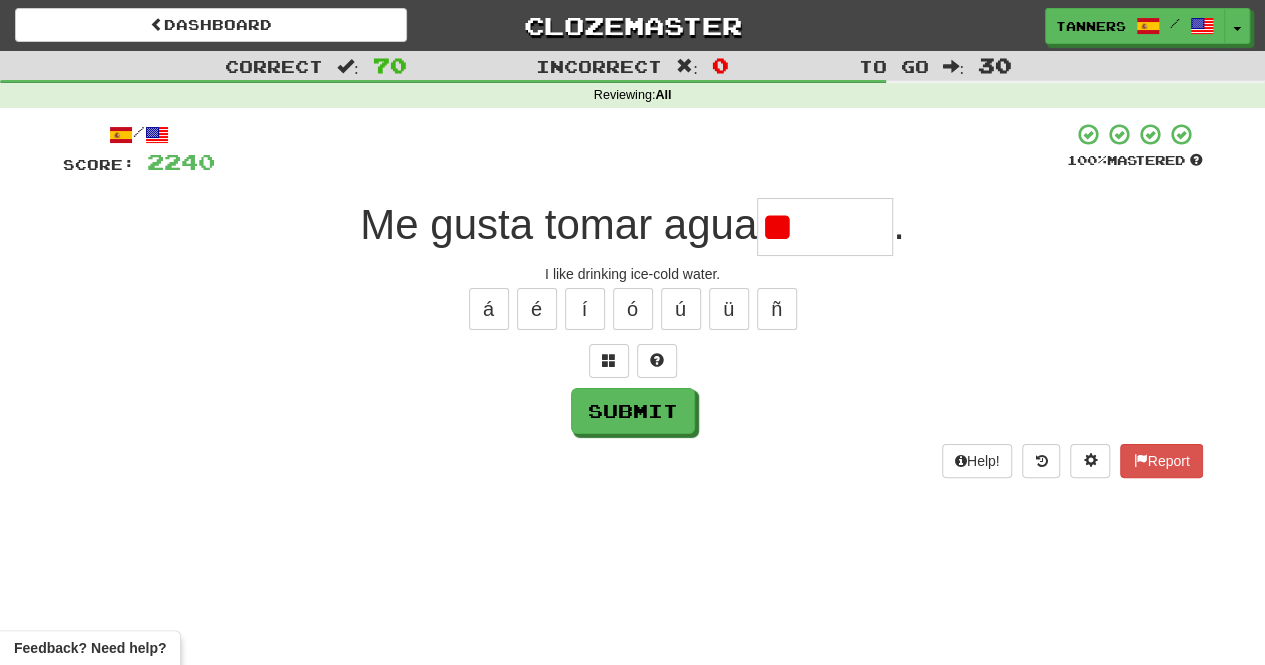 type on "*" 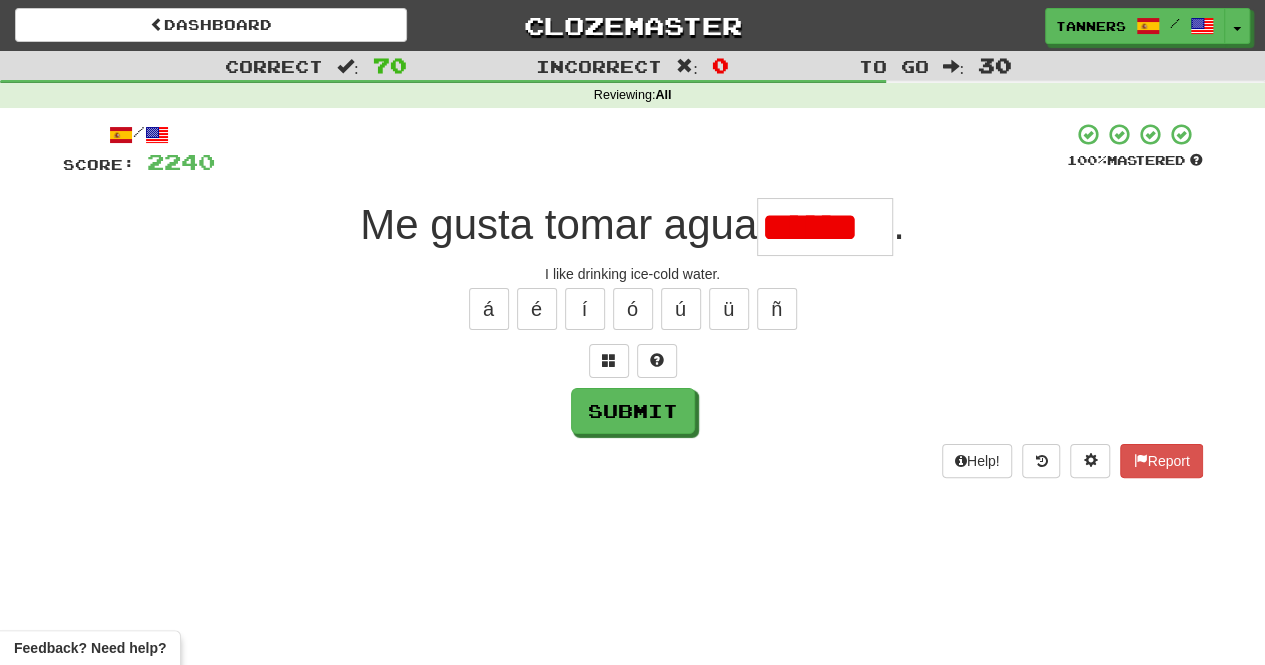 type on "******" 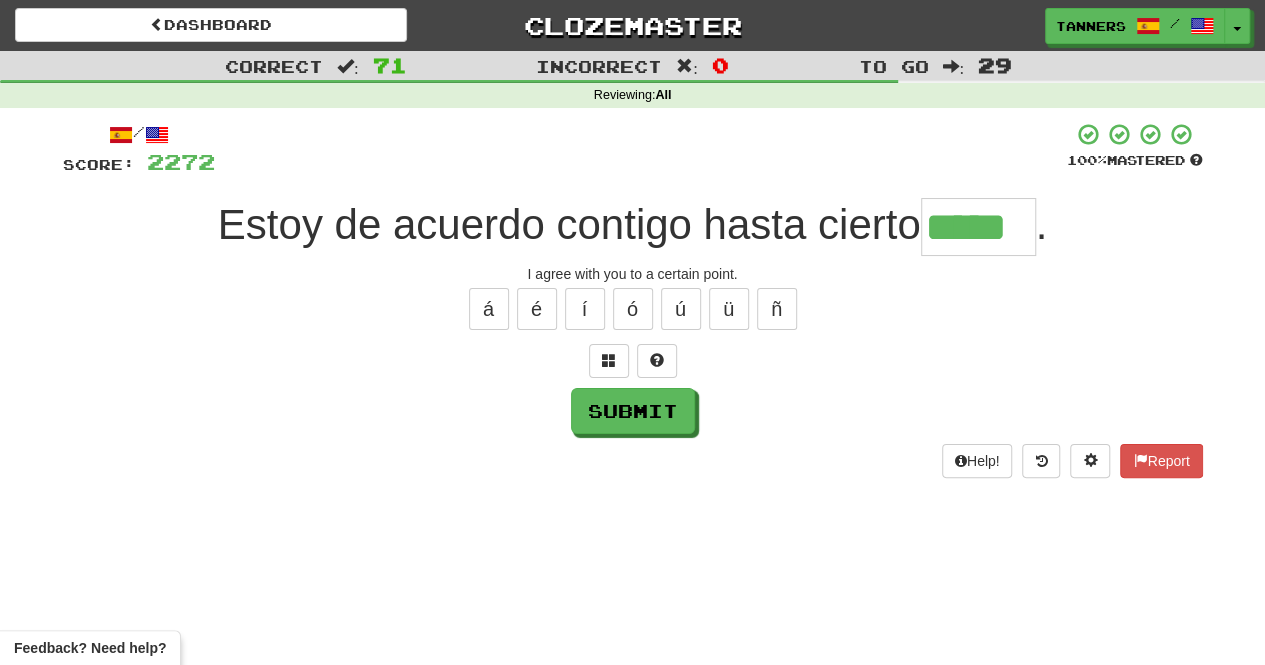 type on "*****" 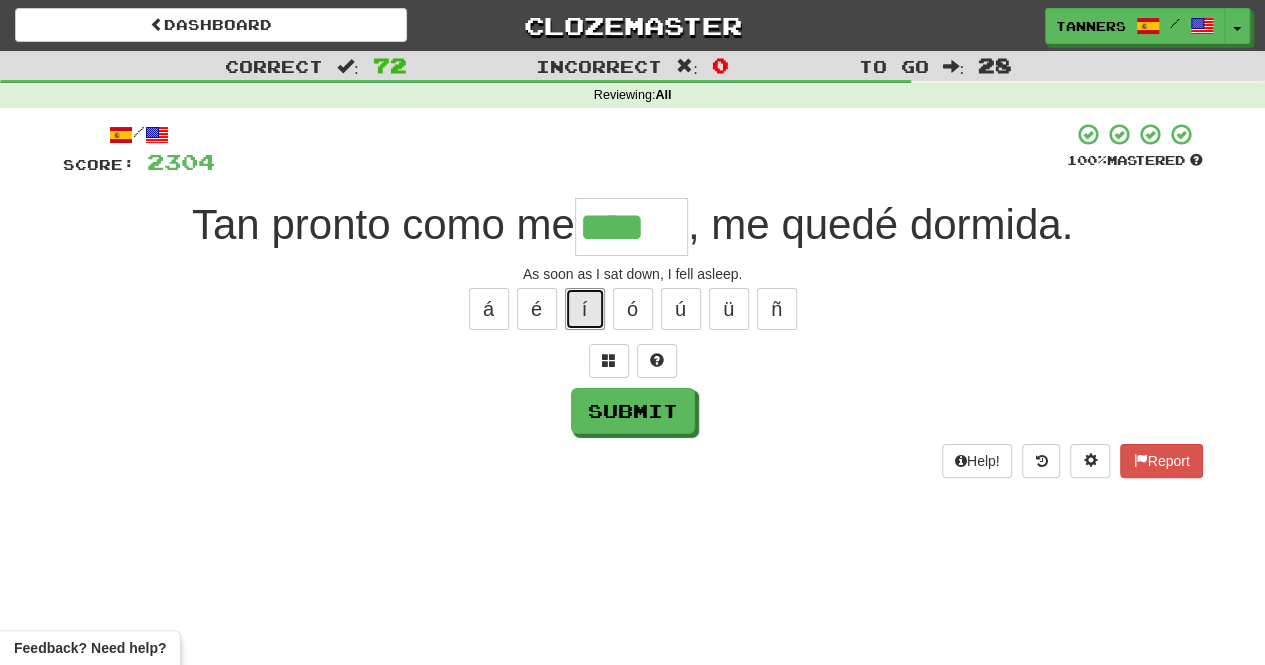 click on "í" at bounding box center (585, 309) 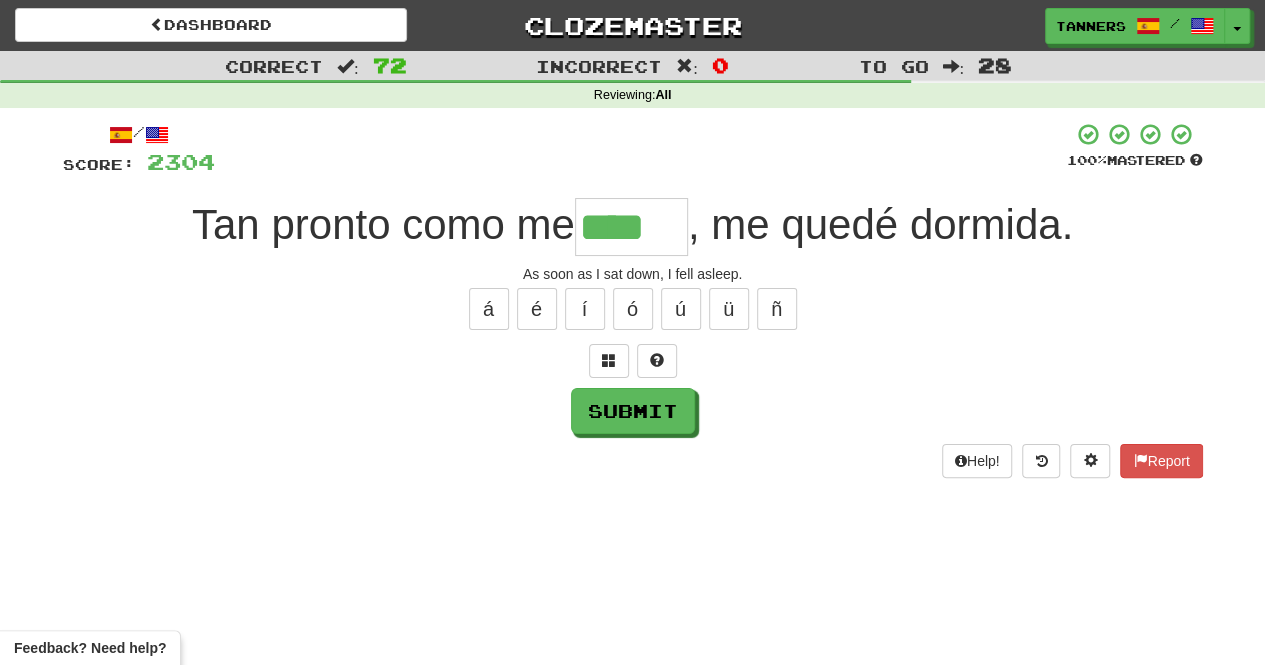 click on "á é í ó ú ü ñ" at bounding box center (633, 309) 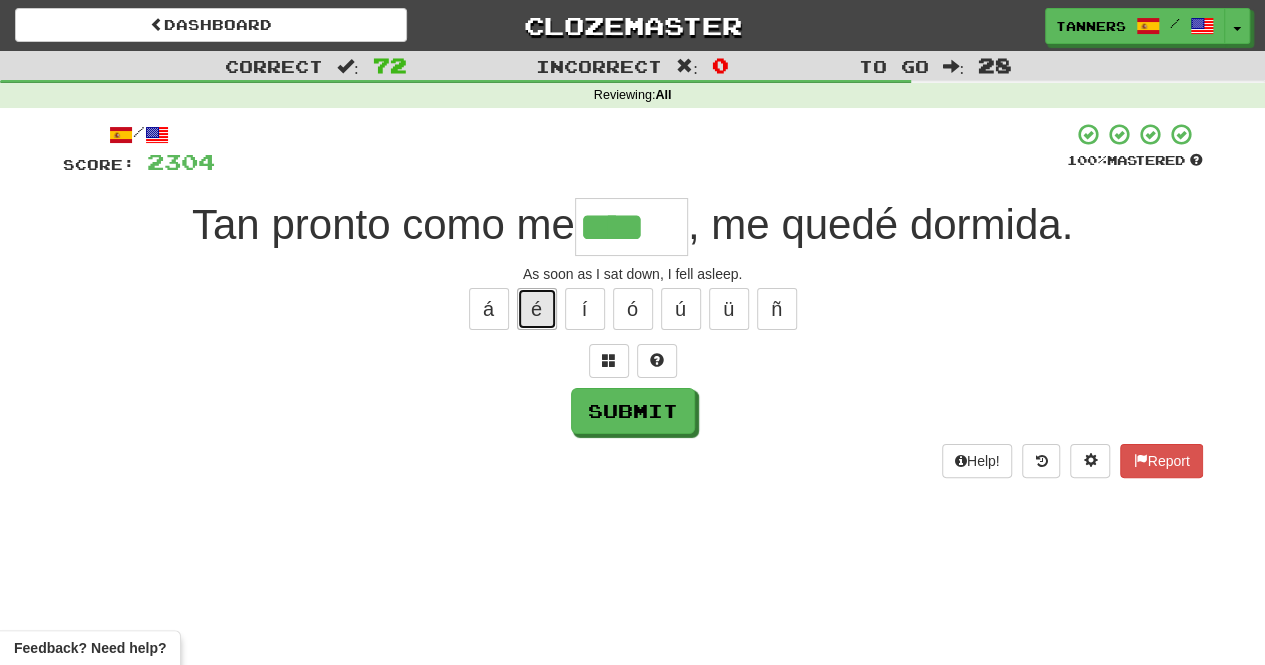 click on "é" at bounding box center (537, 309) 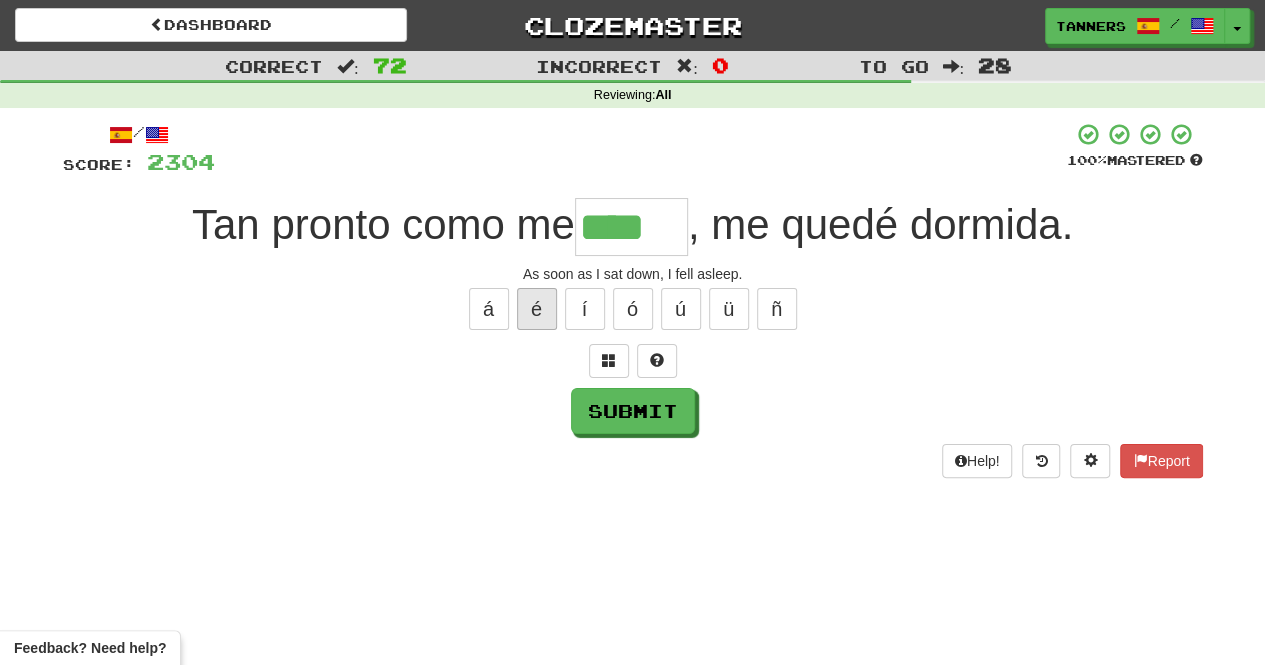 type on "*****" 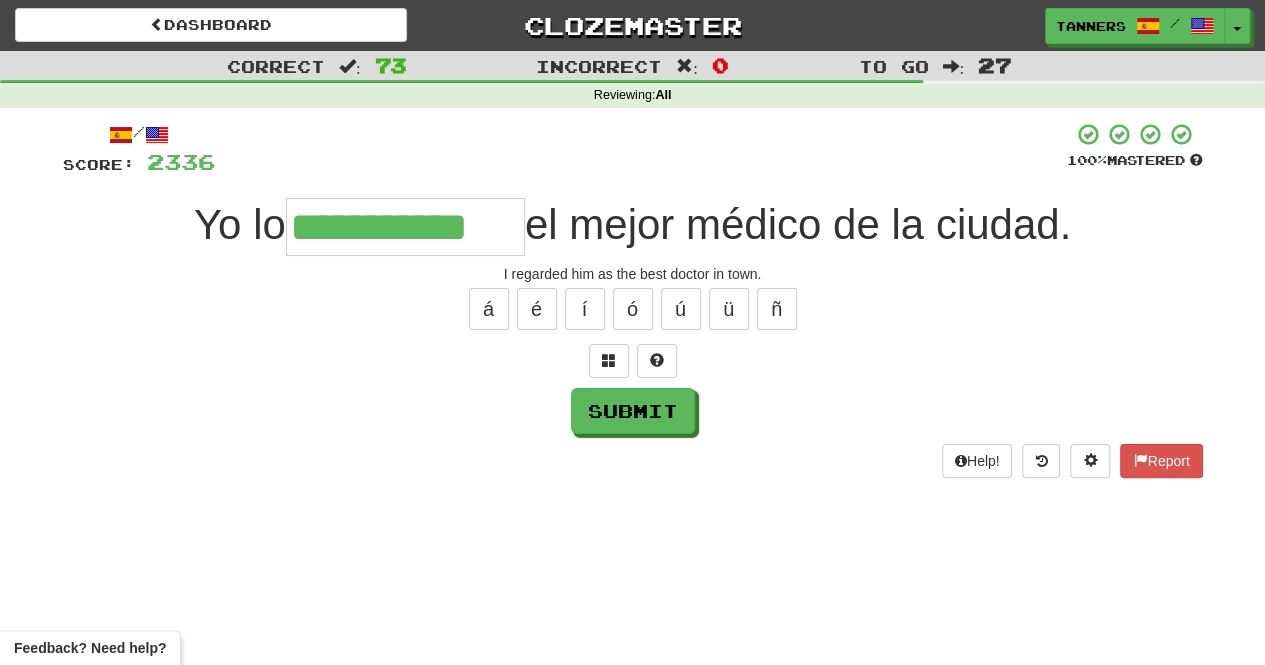 type on "**********" 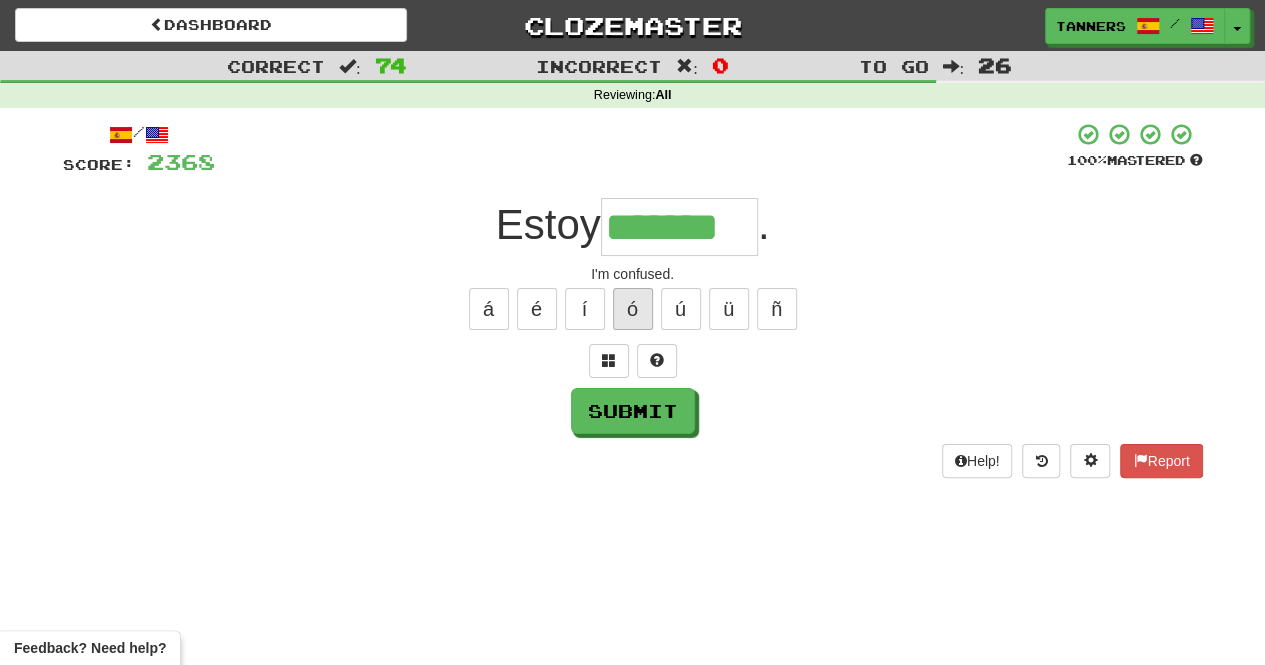 type on "*******" 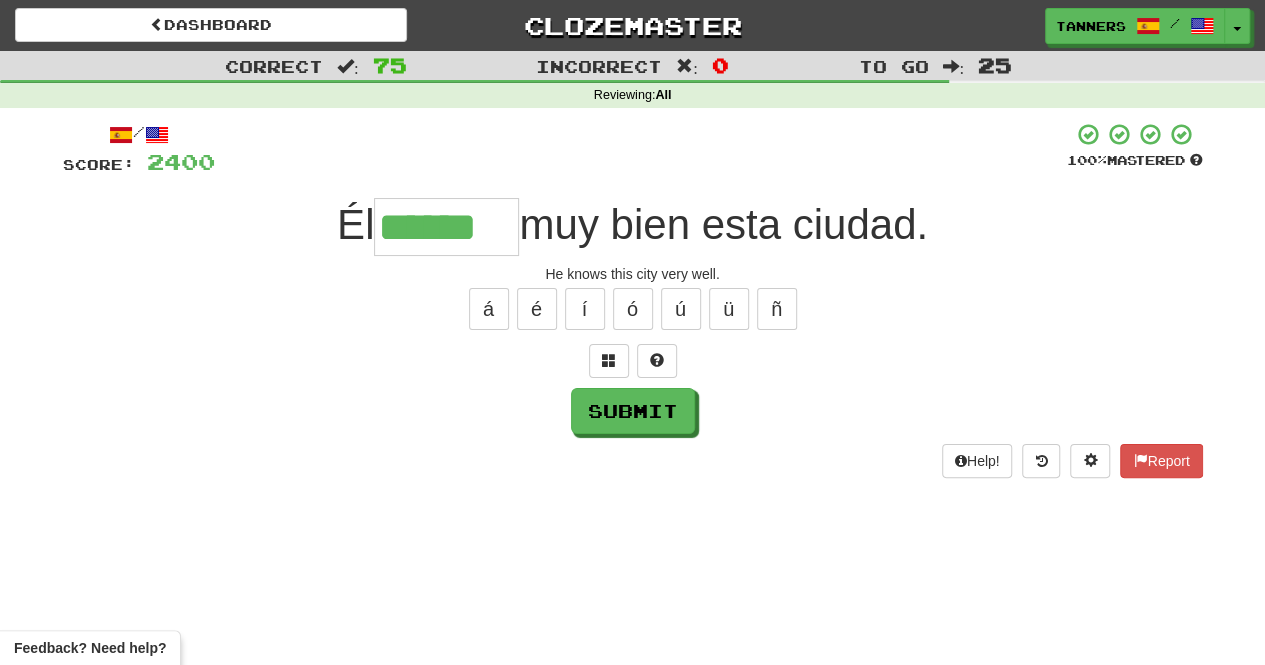 type on "******" 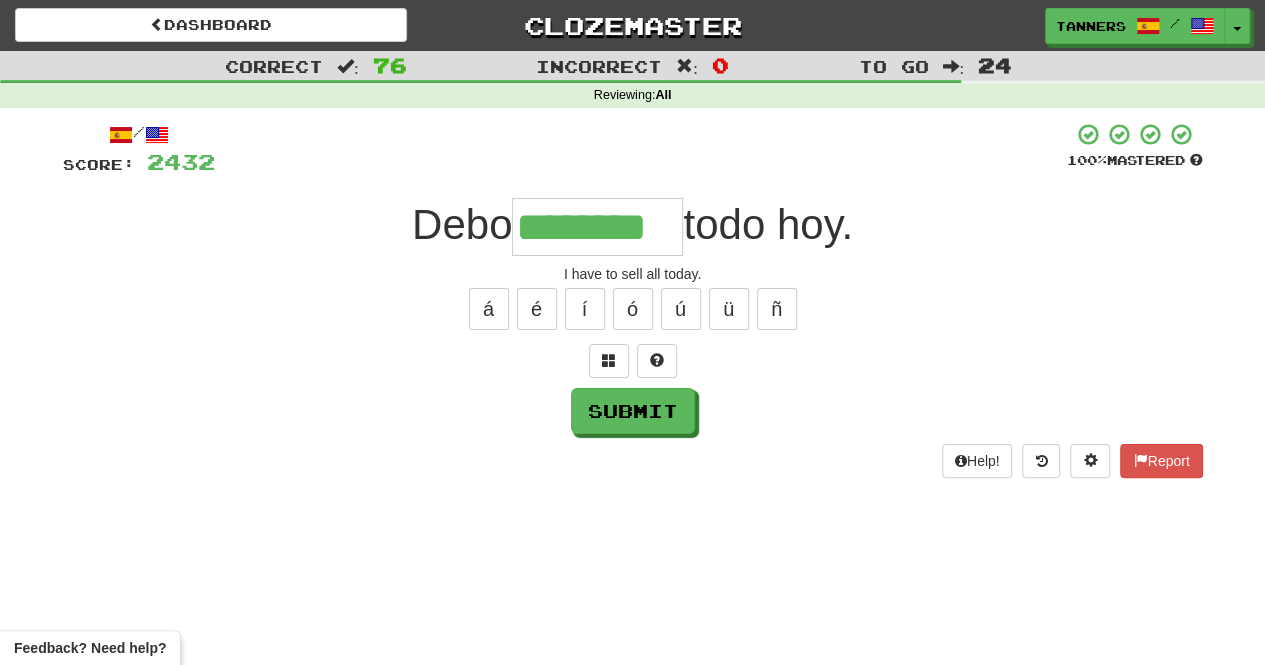 type on "********" 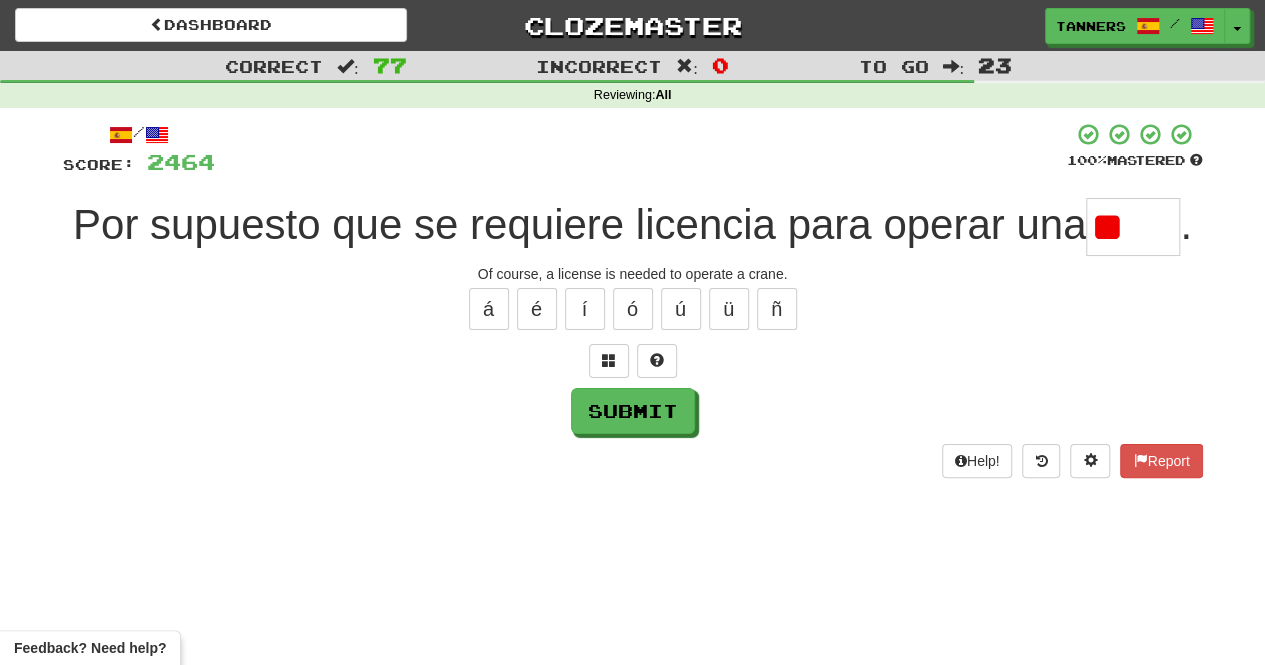 type on "*" 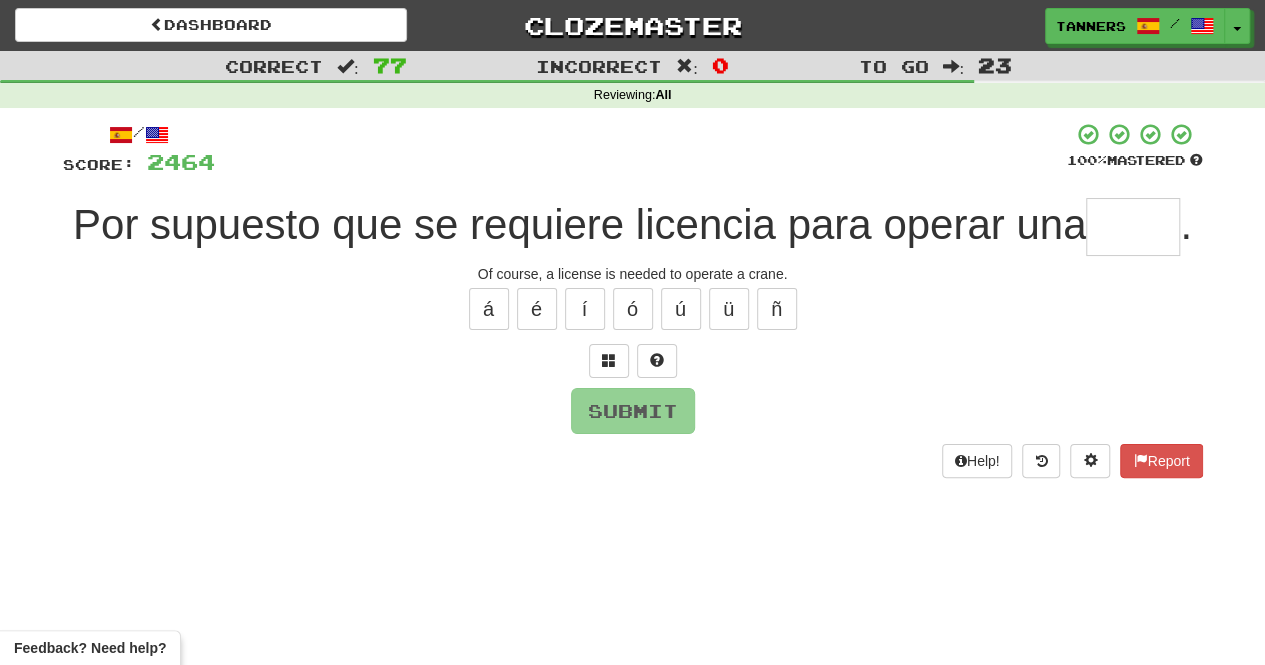 type on "*" 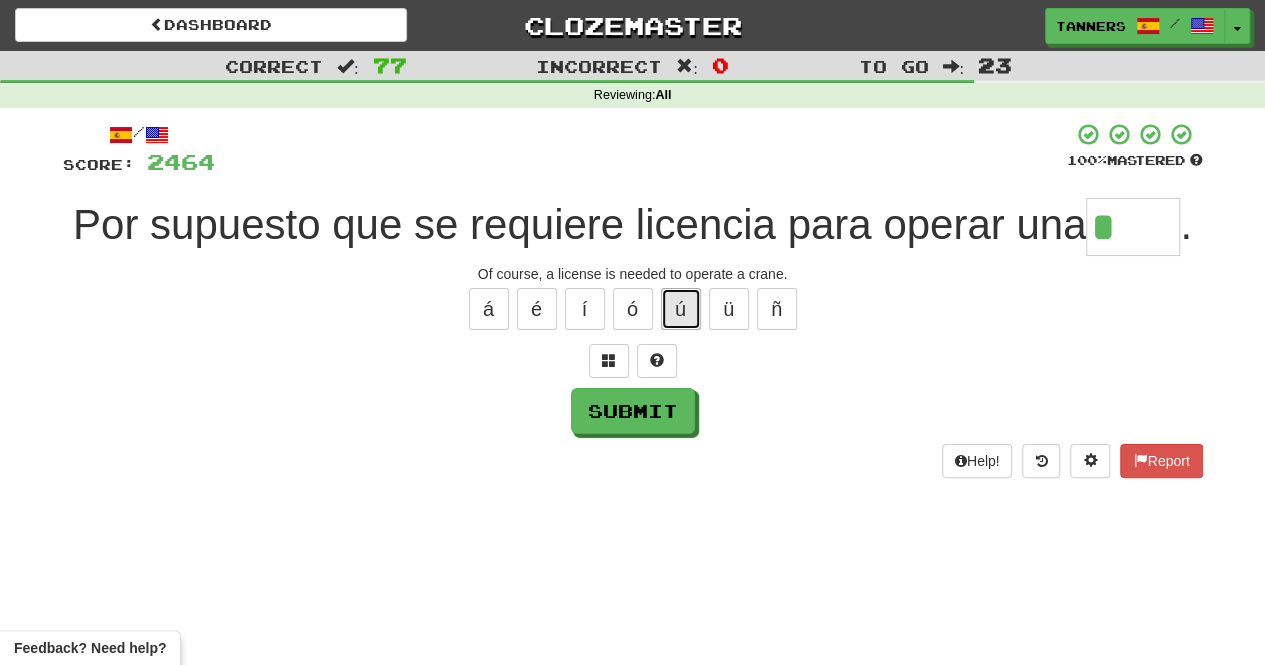 click on "ú" at bounding box center [681, 309] 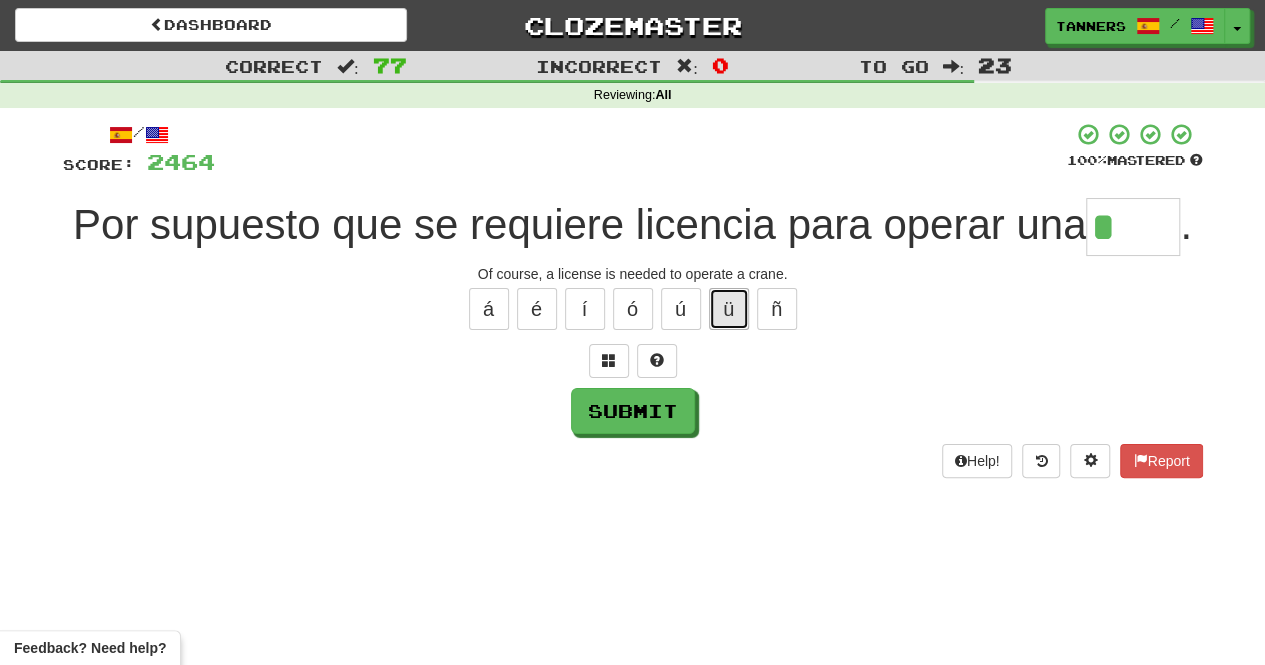 click on "ü" at bounding box center (729, 309) 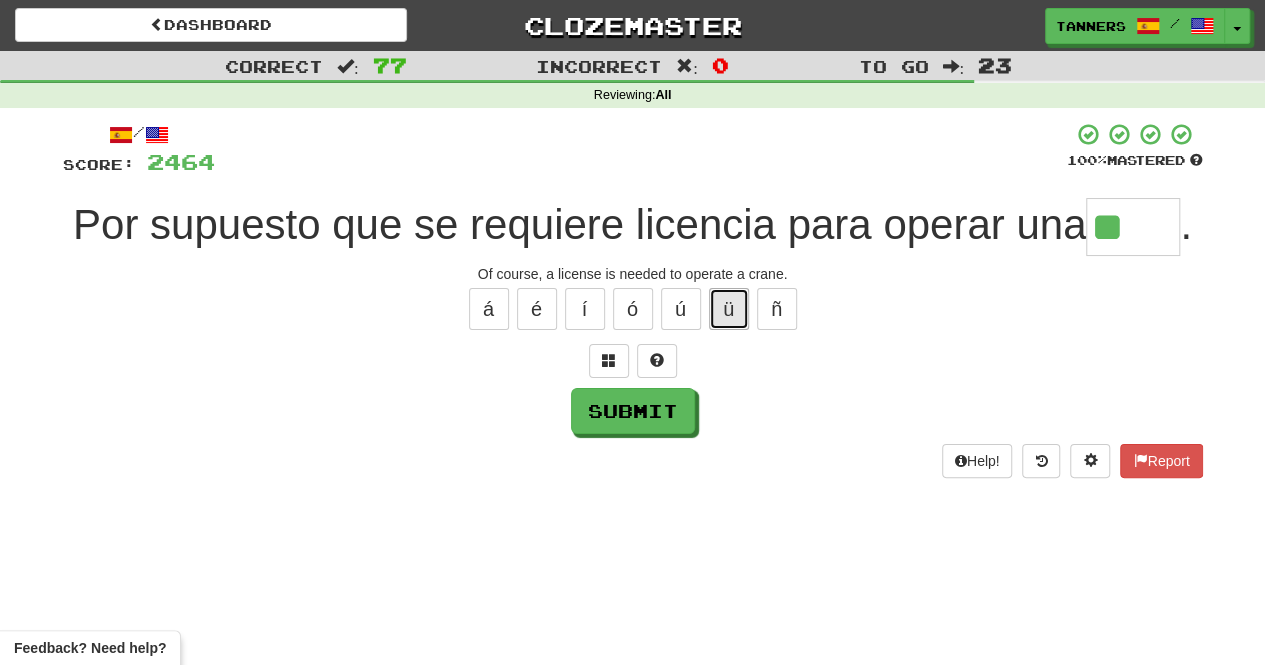 click on "ü" at bounding box center [729, 309] 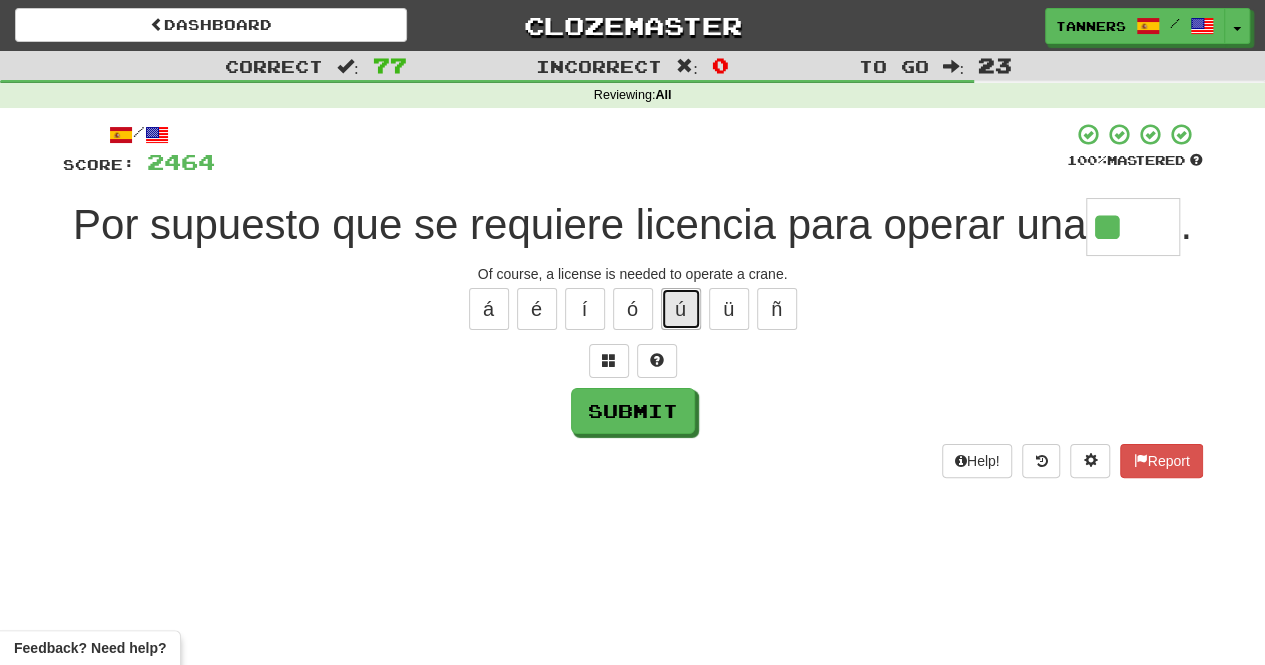click on "ú" at bounding box center (681, 309) 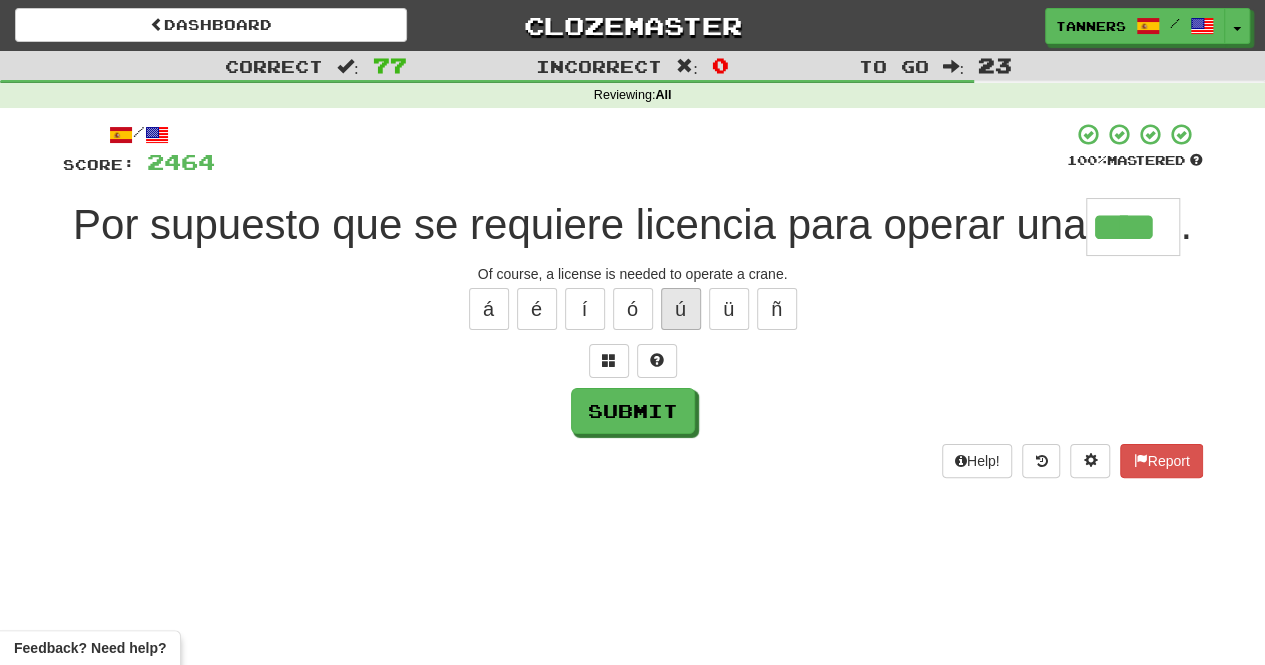 type on "****" 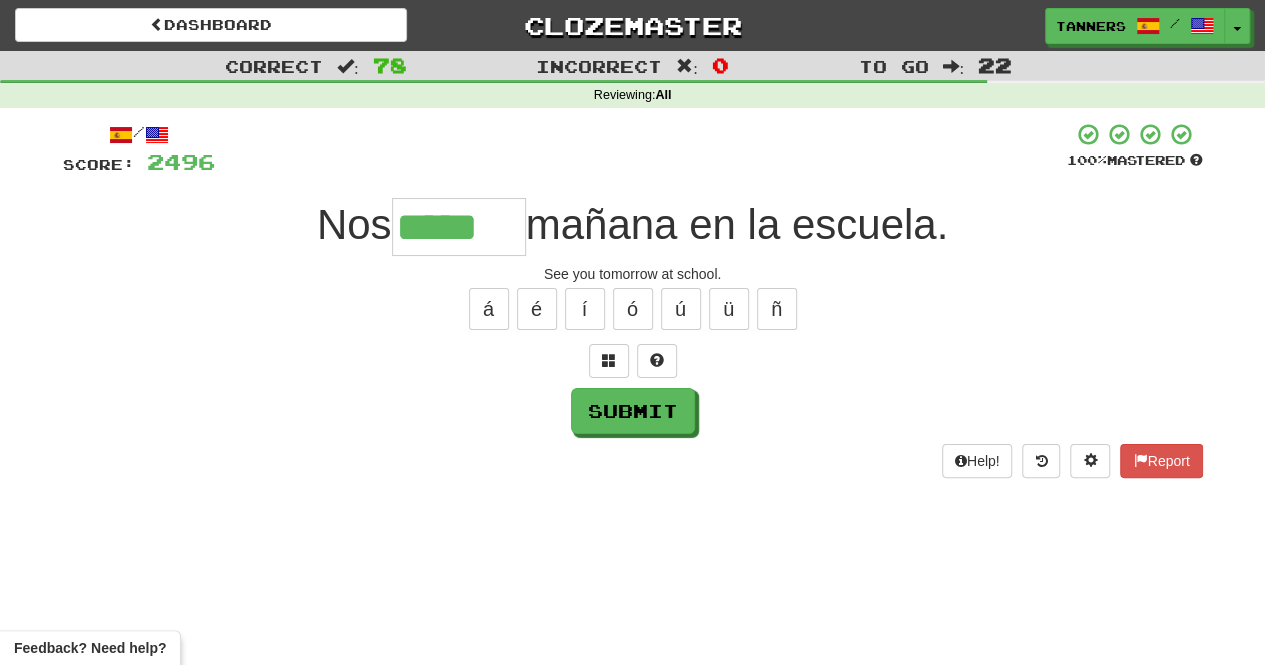 type on "*****" 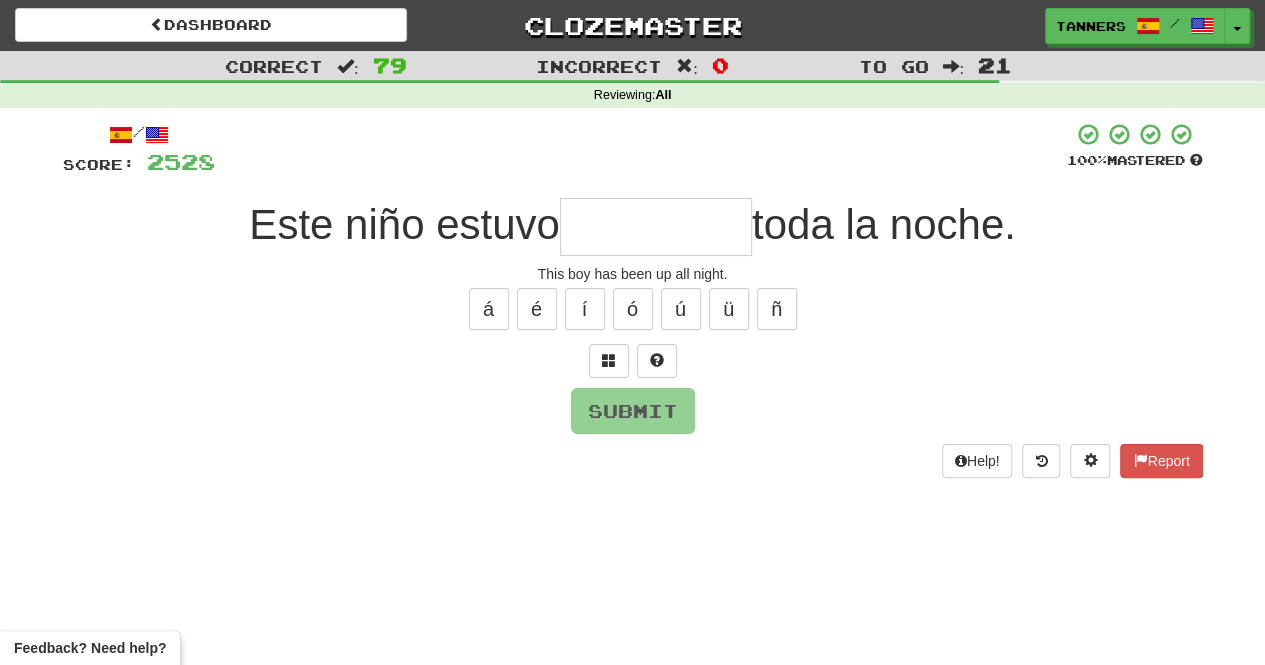 type on "*" 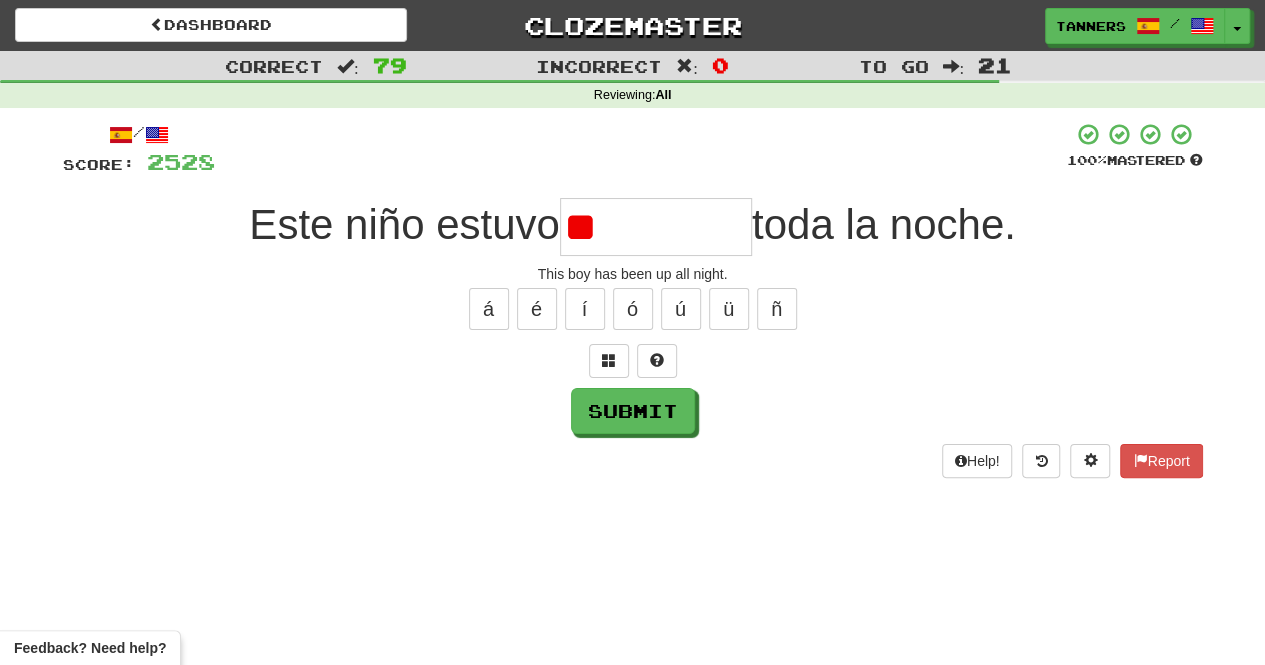 type on "*" 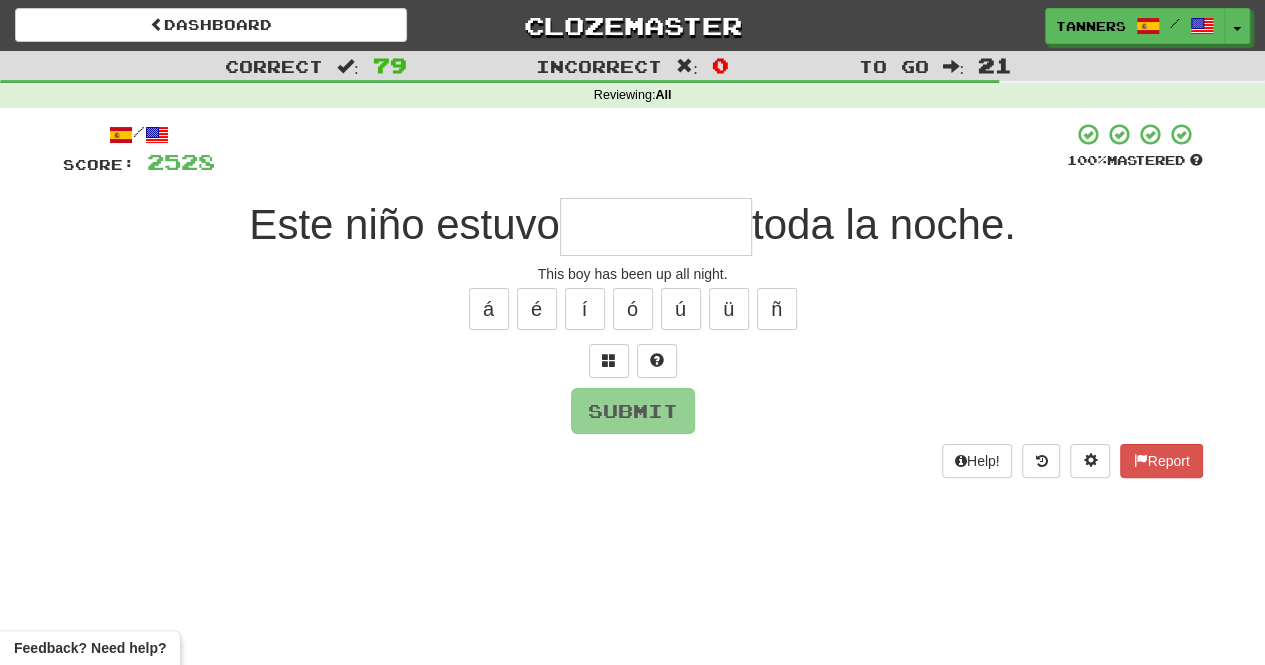 type on "*" 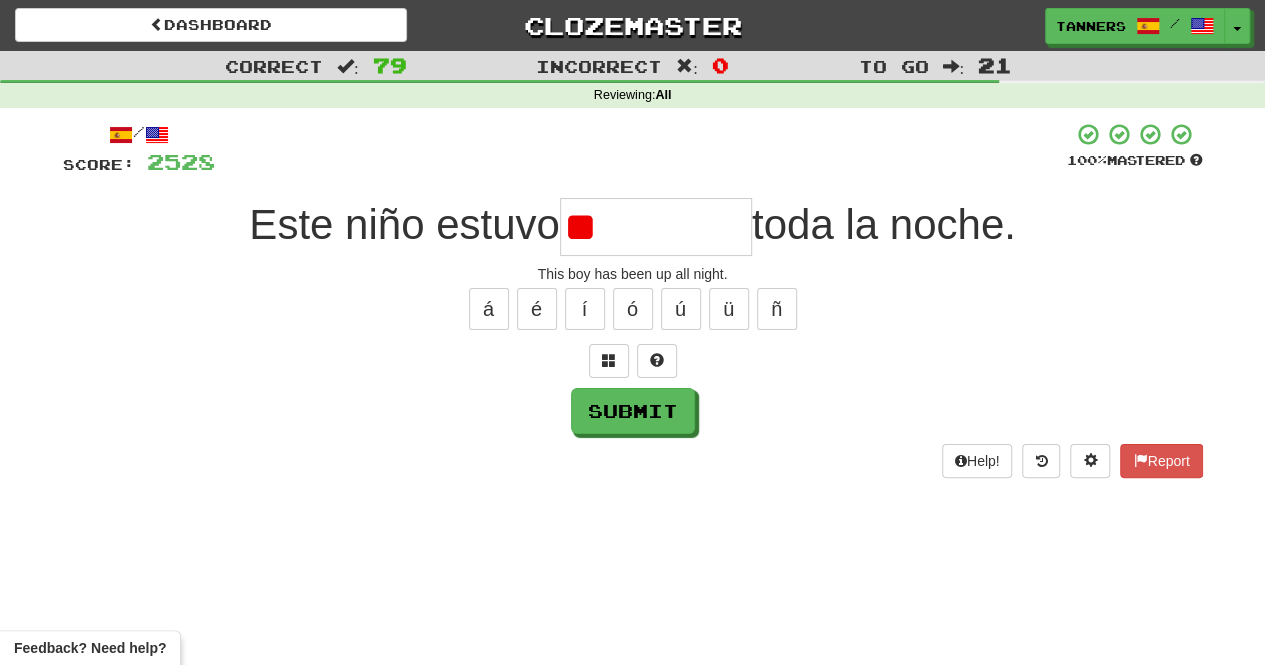 type on "*" 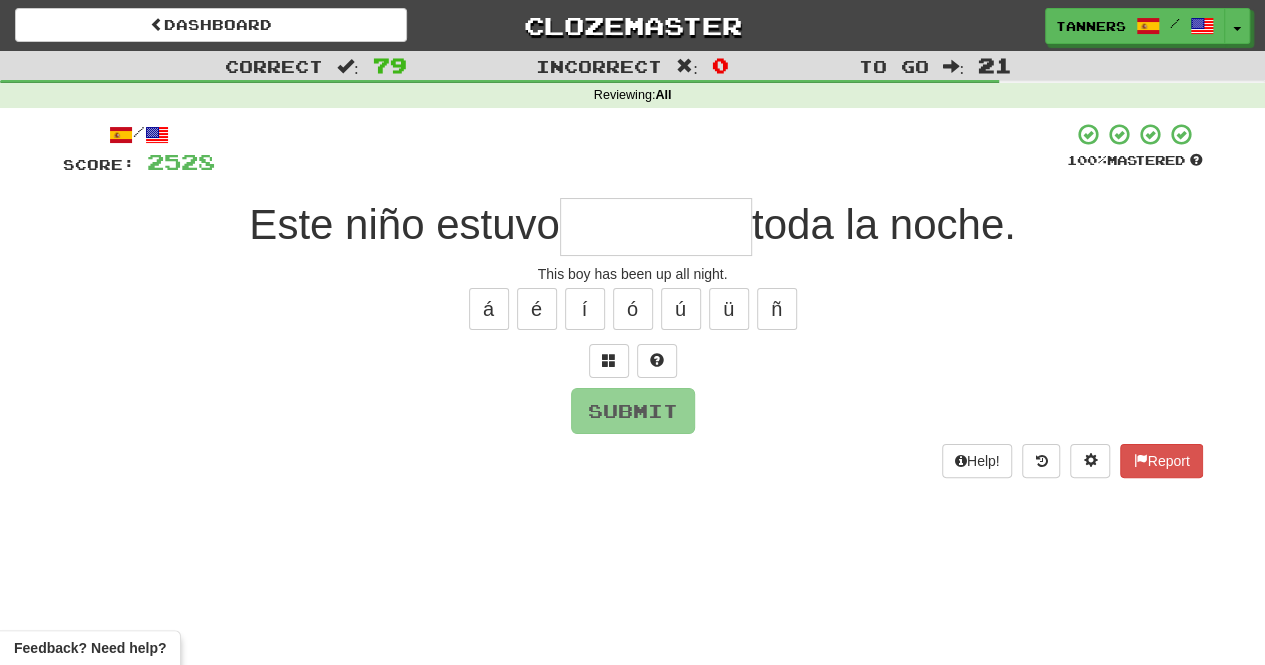 type on "*" 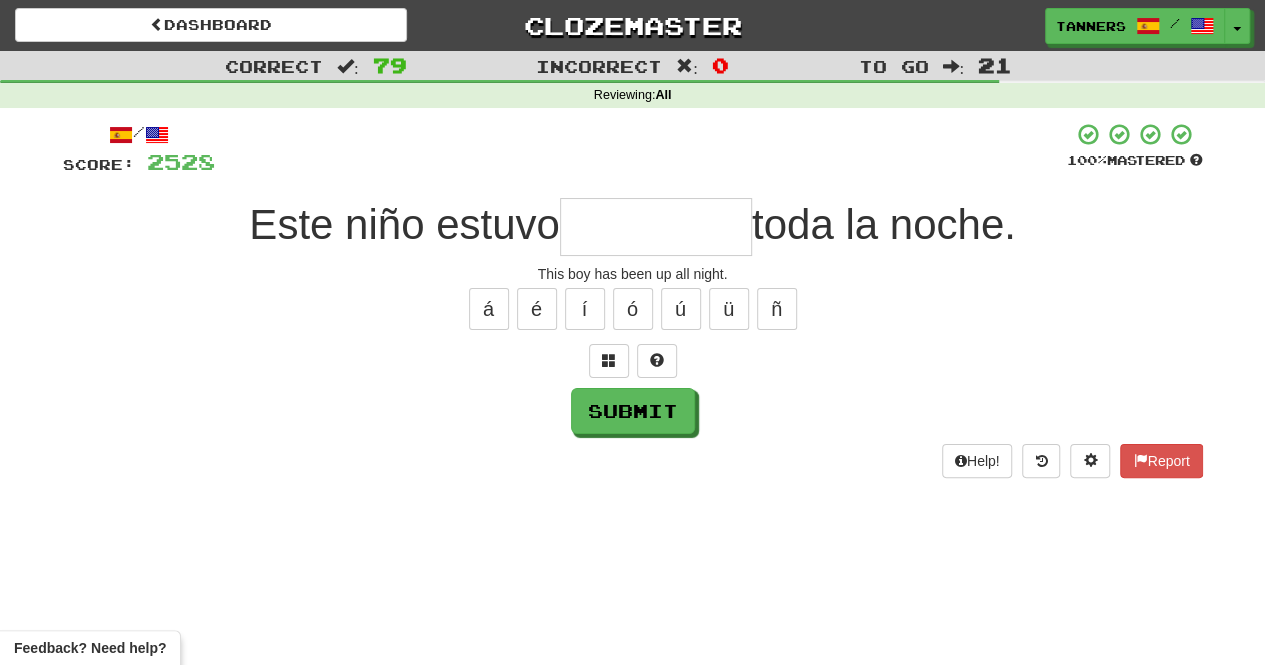 type on "*" 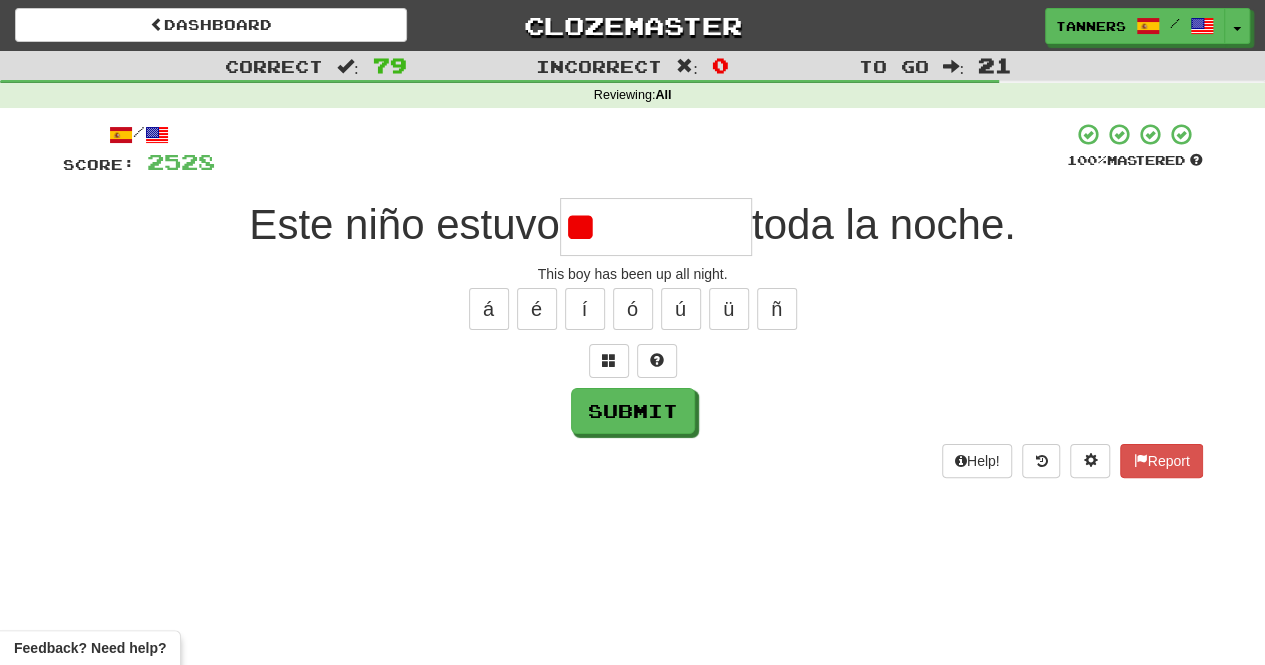 type on "*" 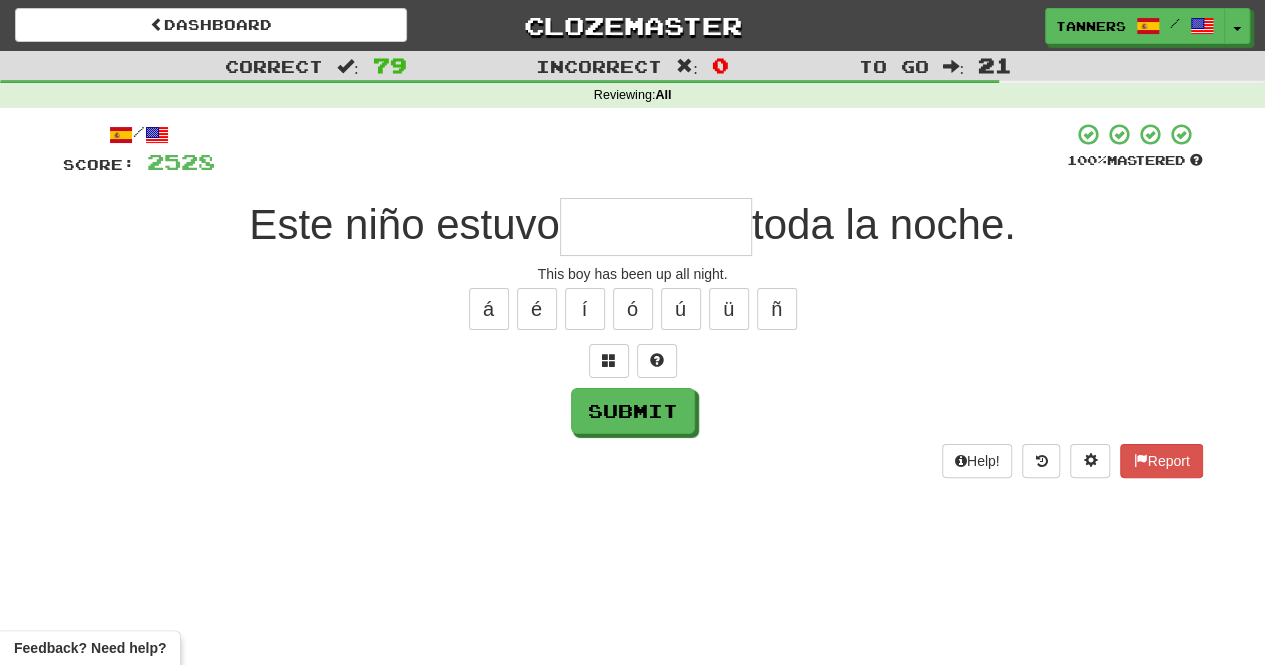 type on "*" 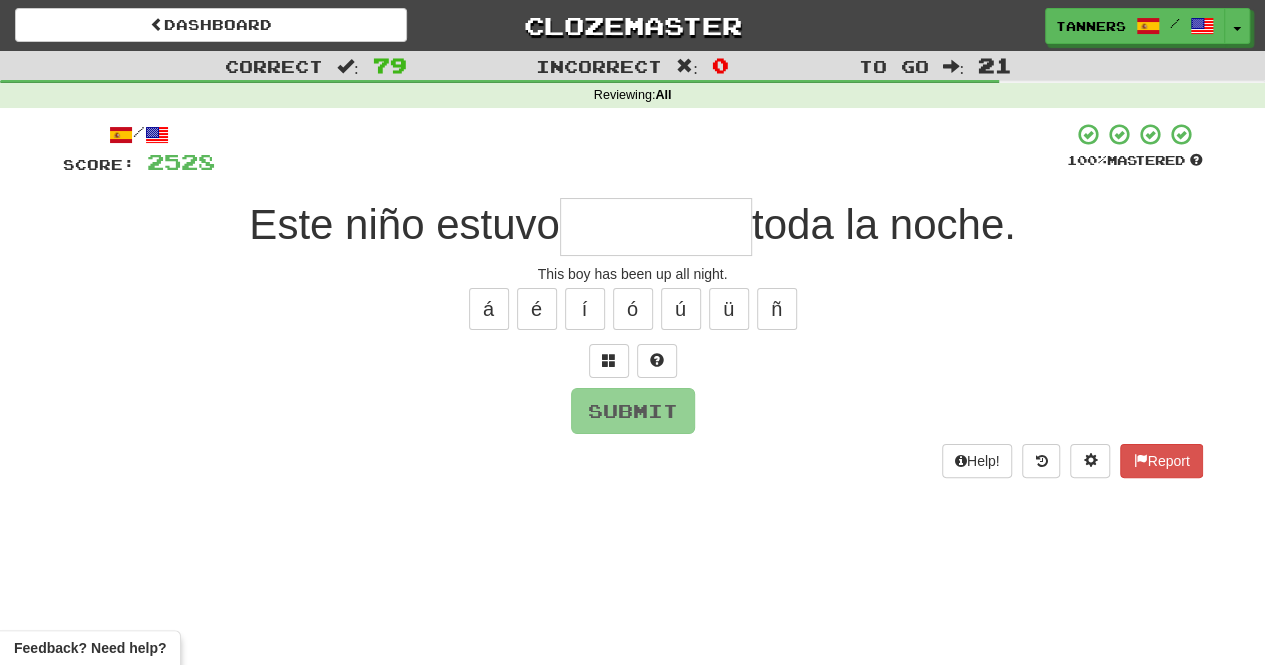 type on "*" 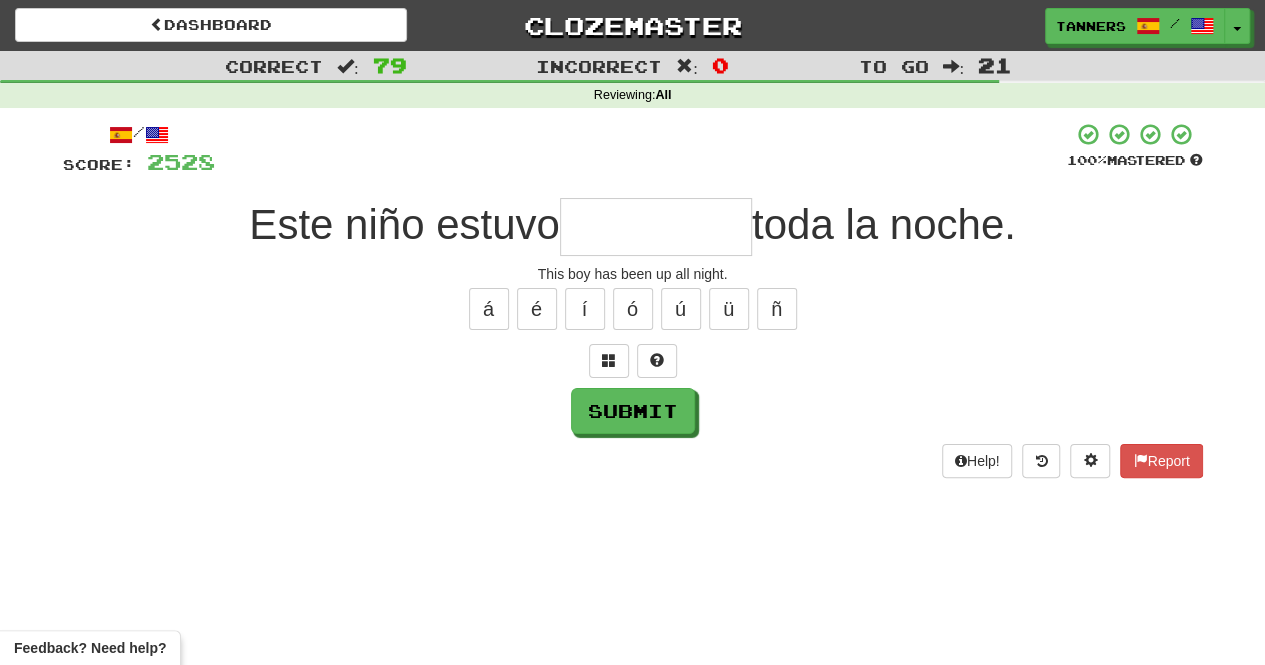 type on "*" 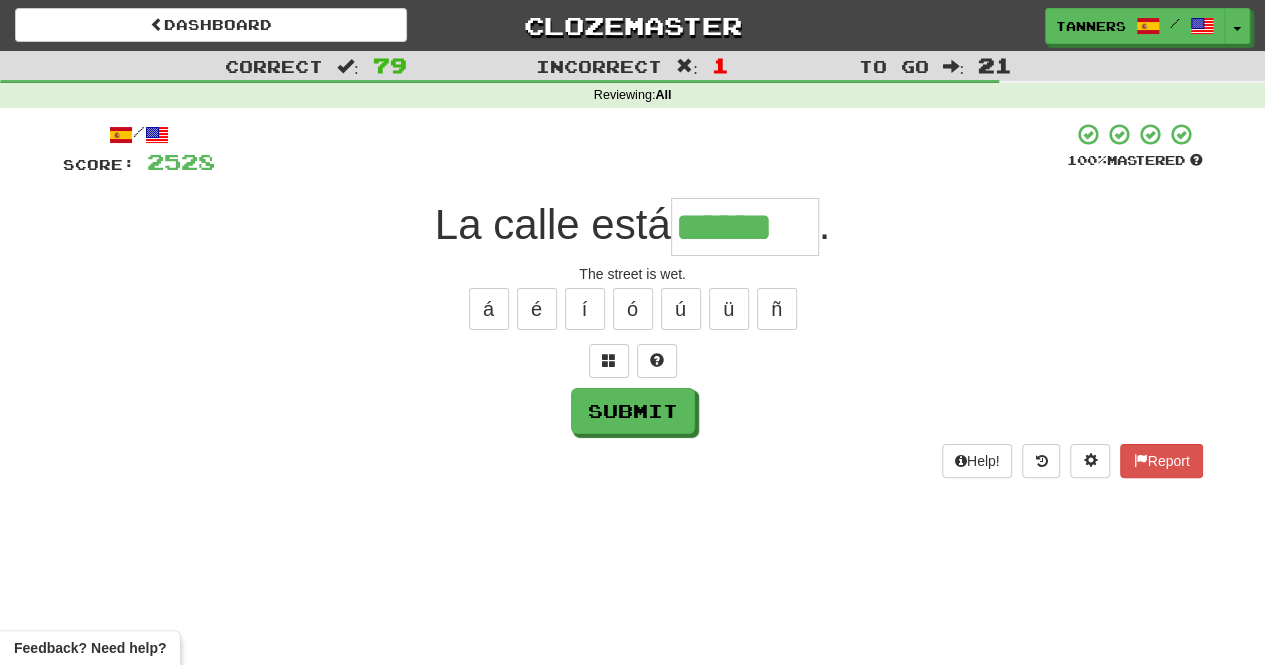 type on "******" 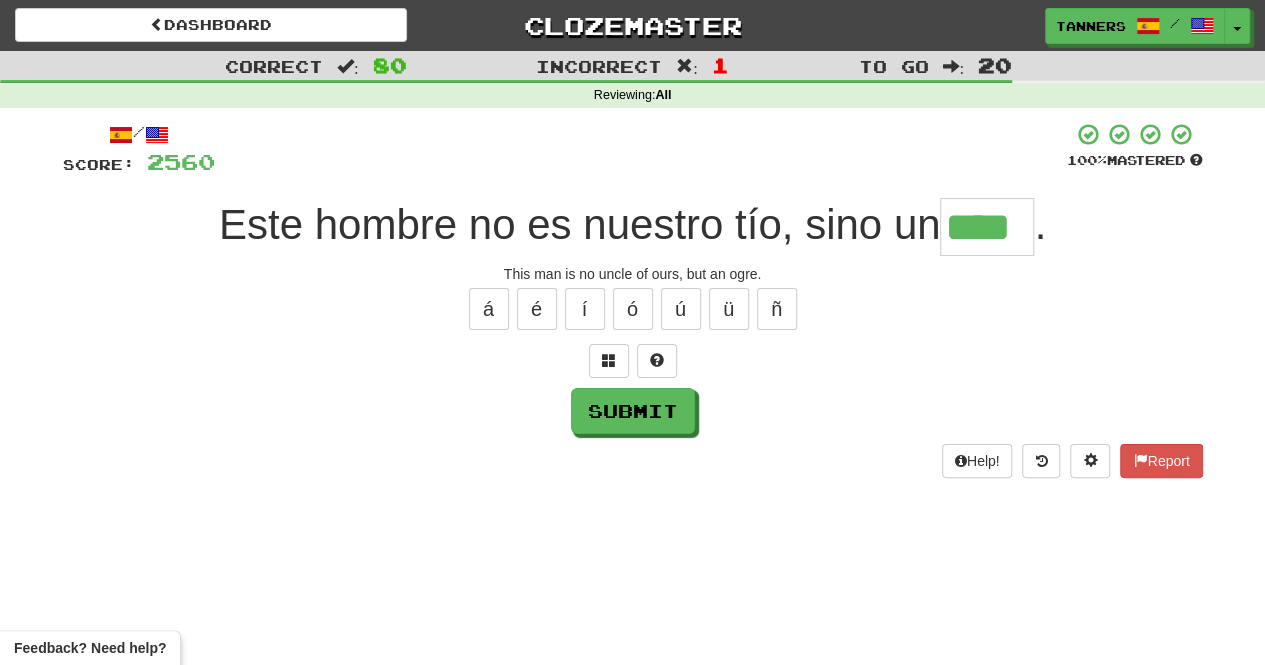 type on "****" 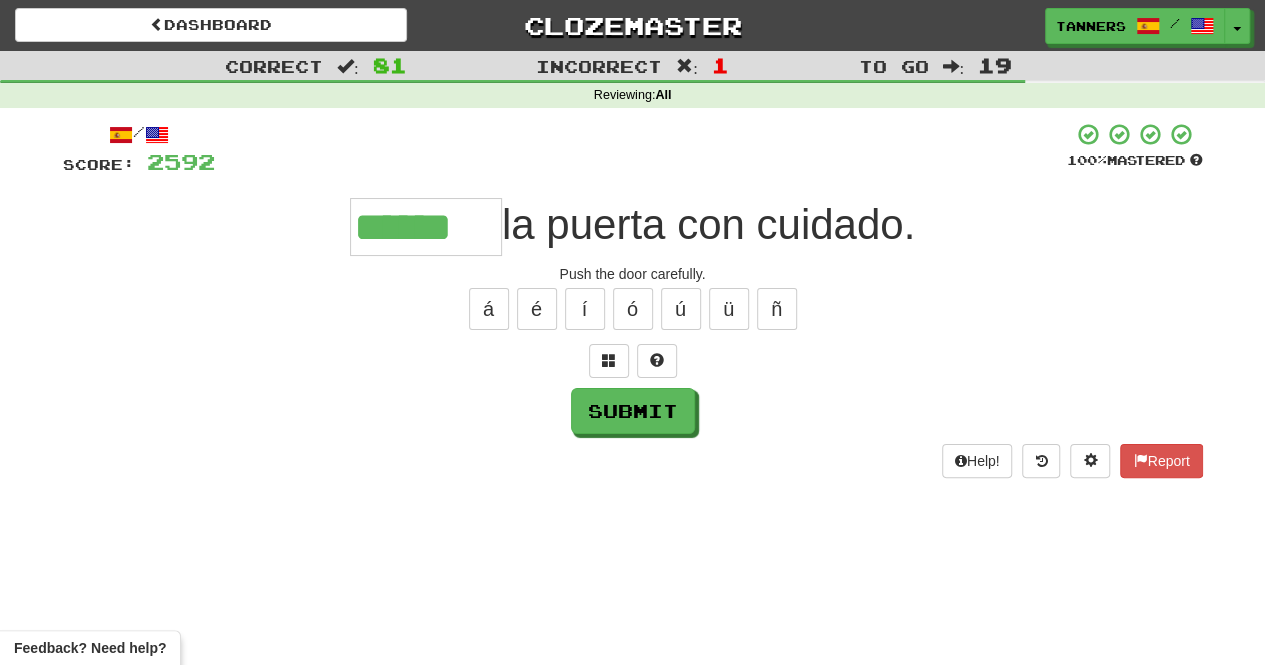 type on "******" 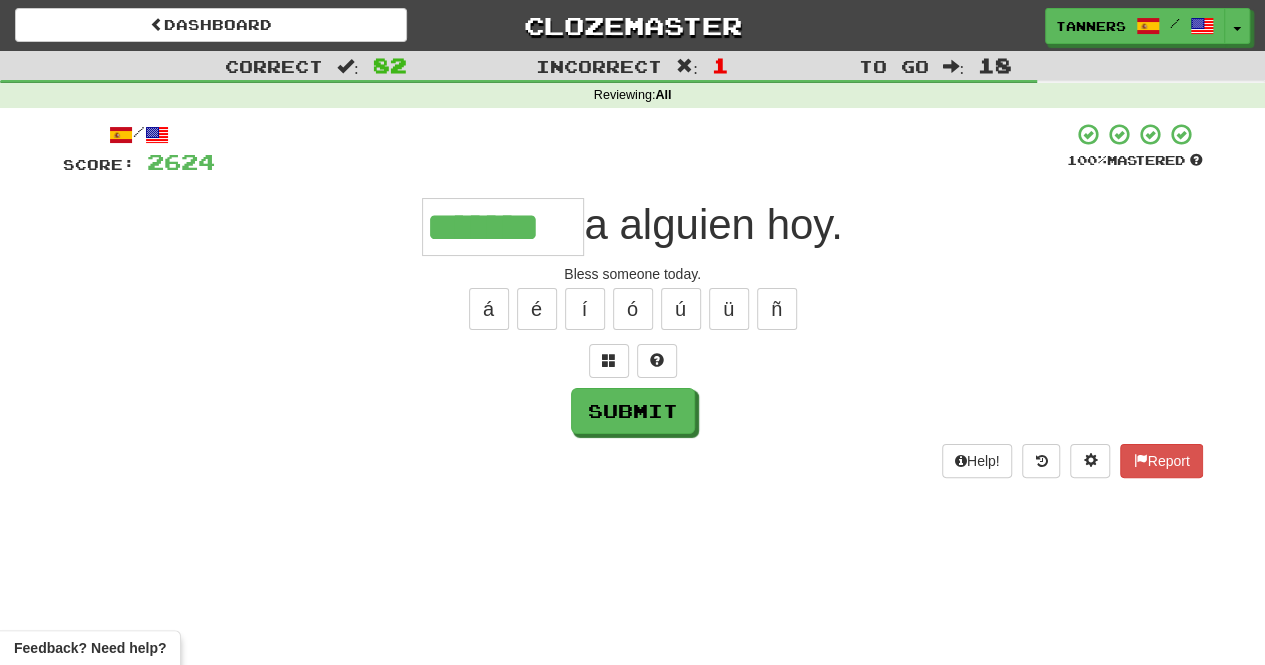 type on "*******" 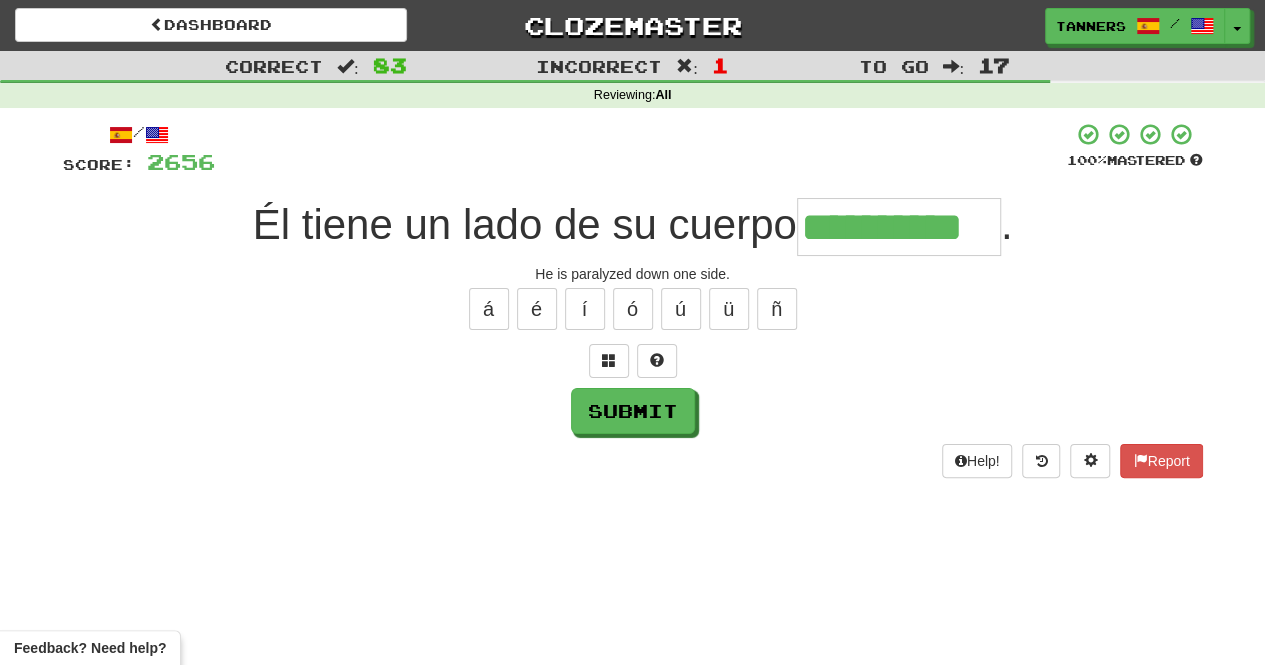 type on "**********" 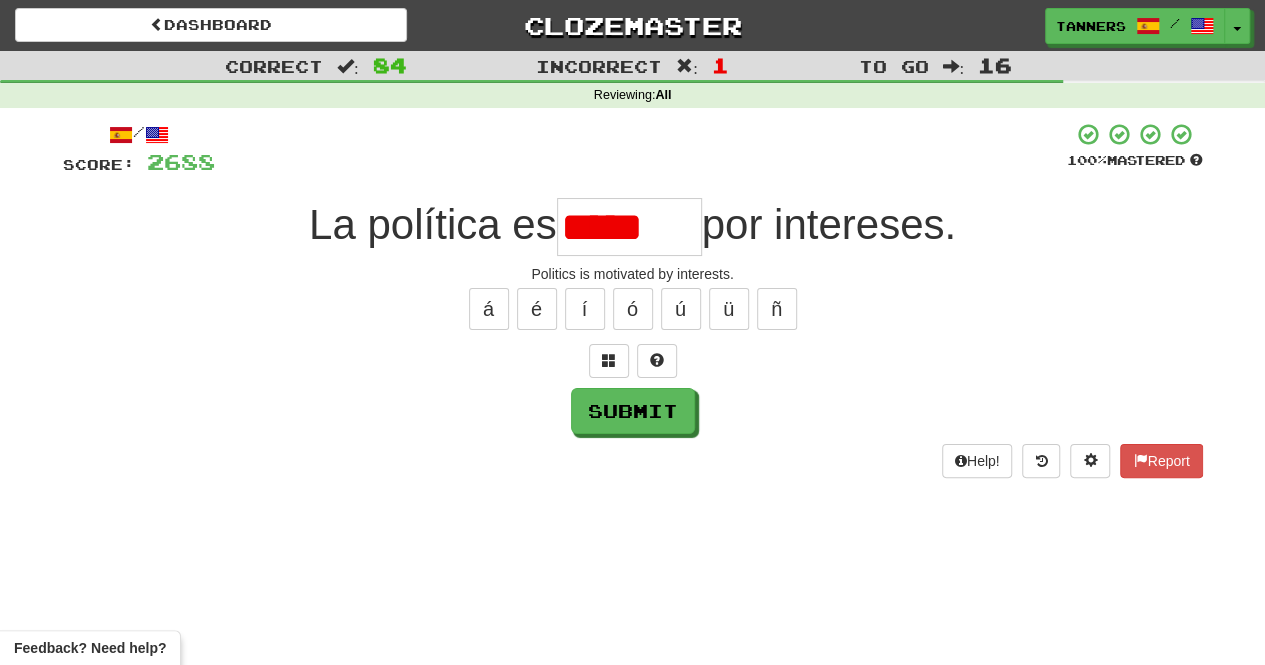 scroll, scrollTop: 0, scrollLeft: 0, axis: both 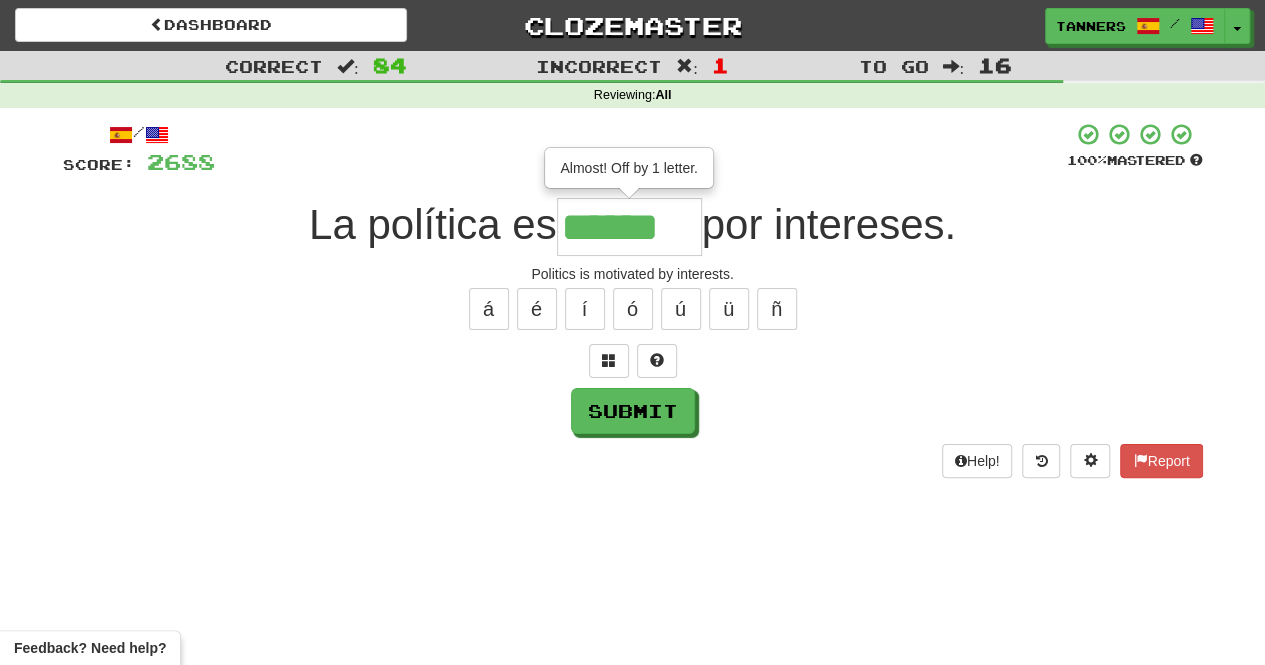 type on "******" 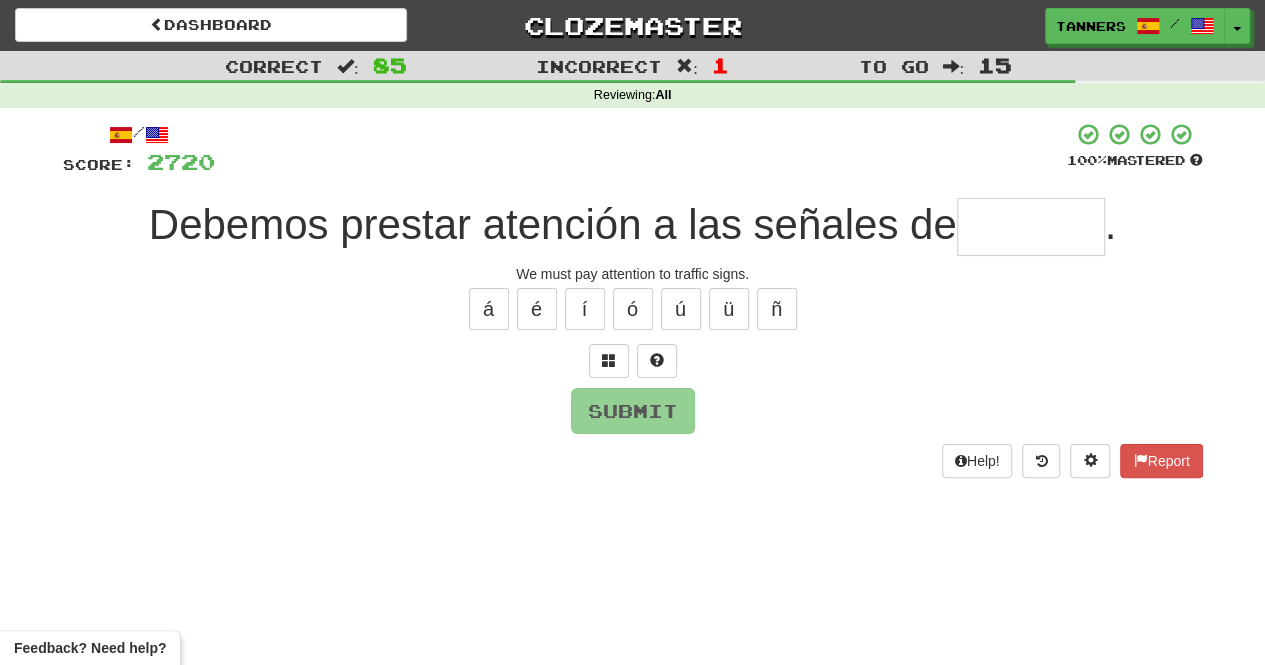 type on "*" 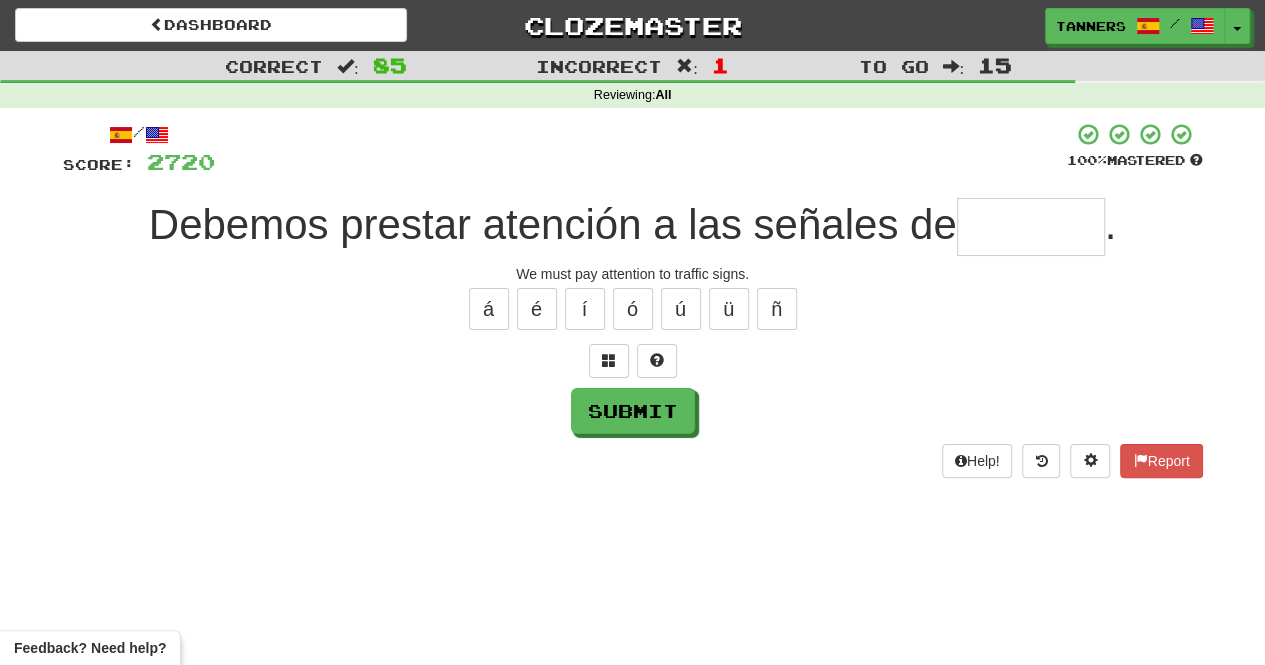 type on "*" 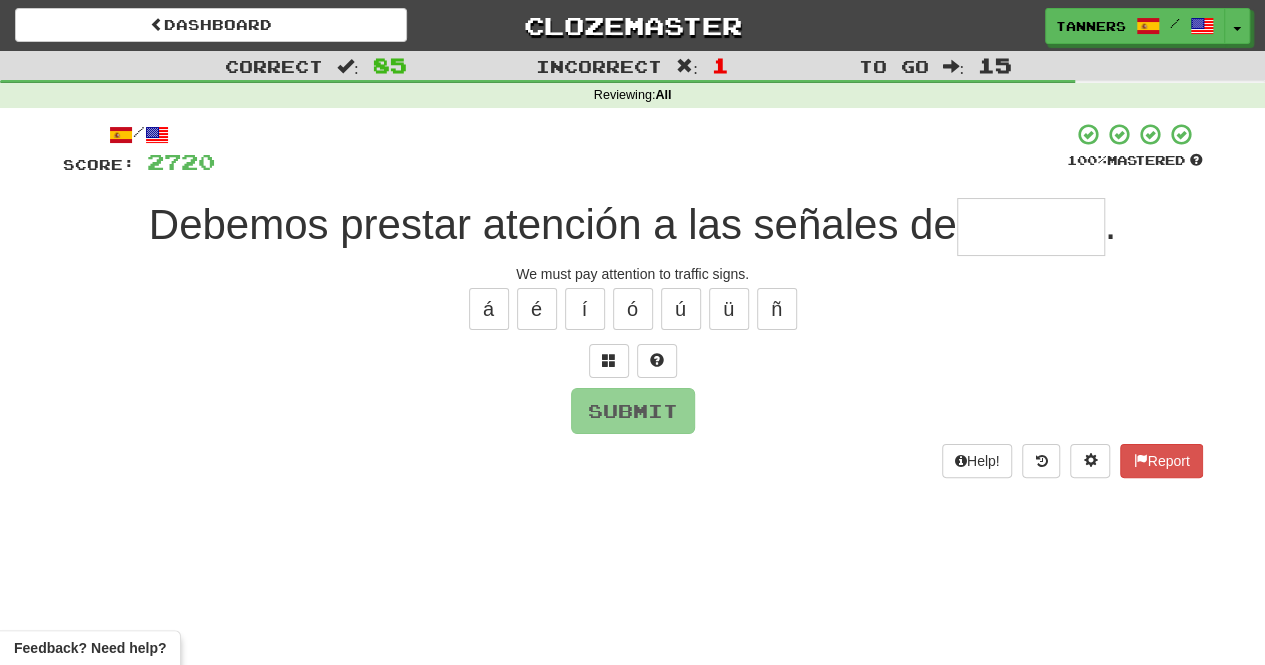 type on "*" 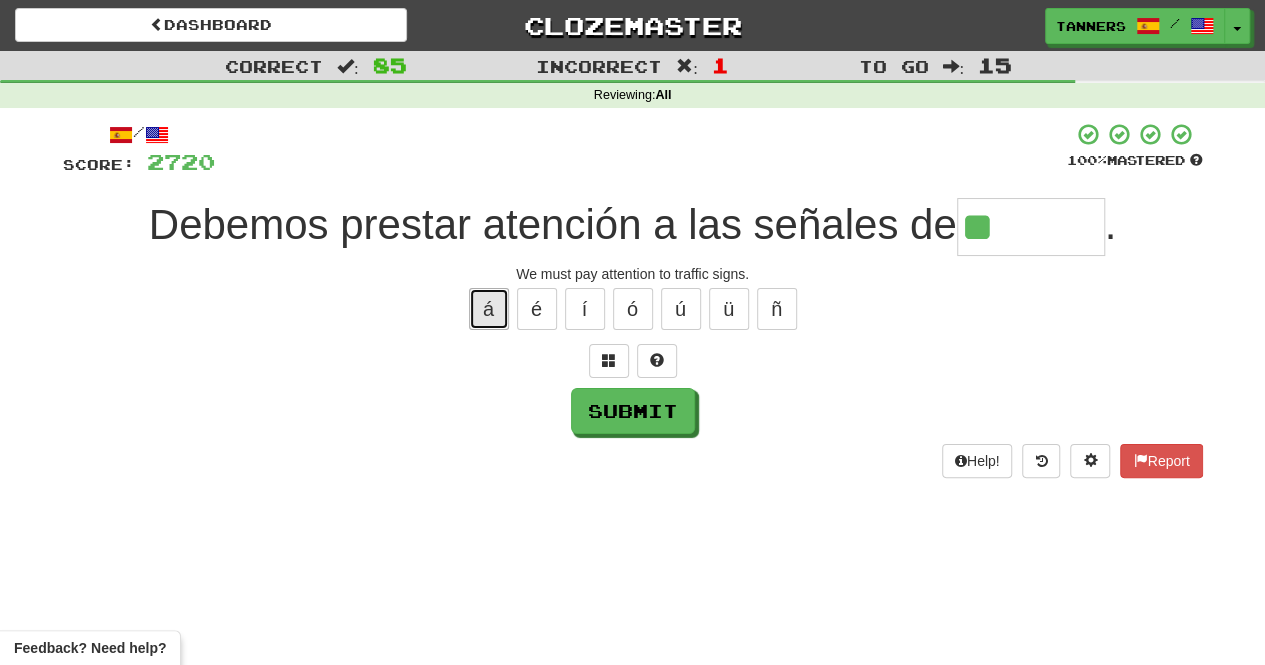 click on "á" at bounding box center [489, 309] 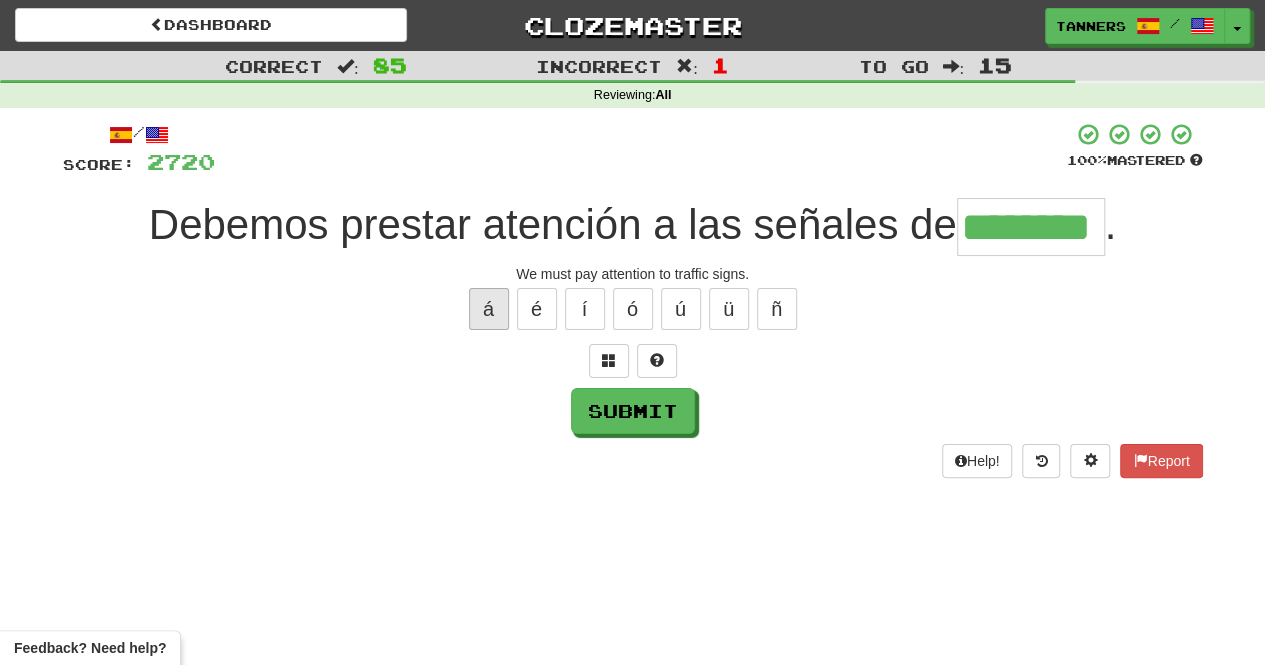 type on "********" 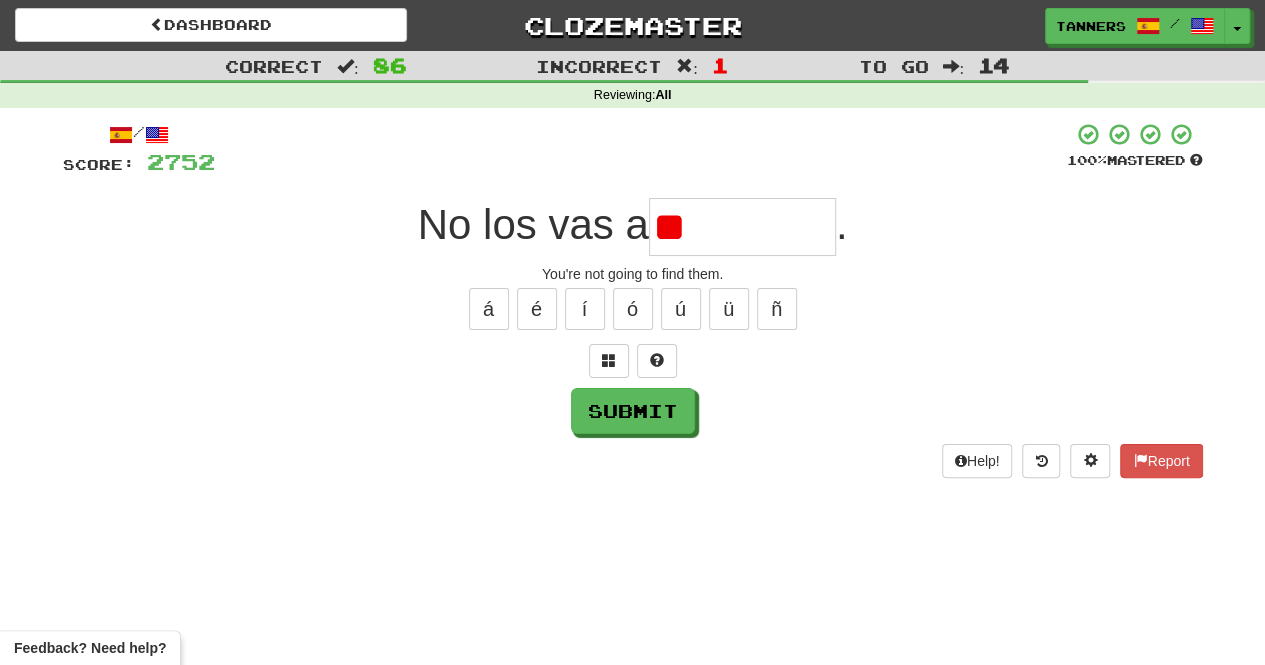 type on "*" 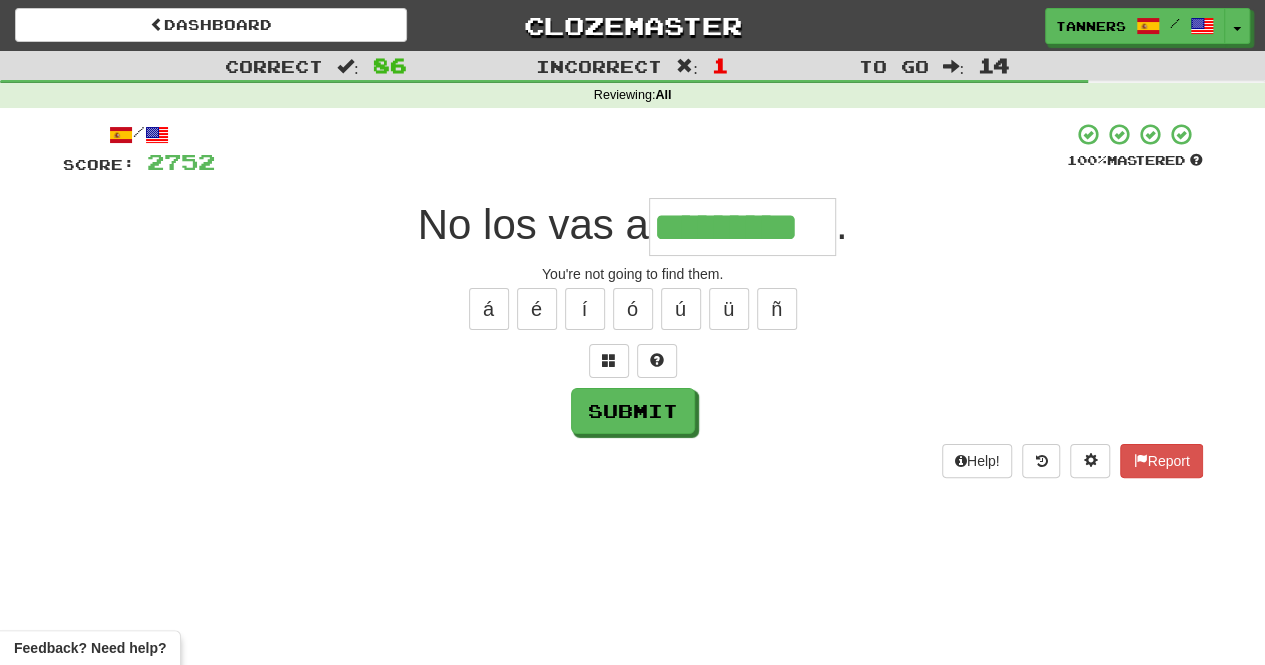 type on "*********" 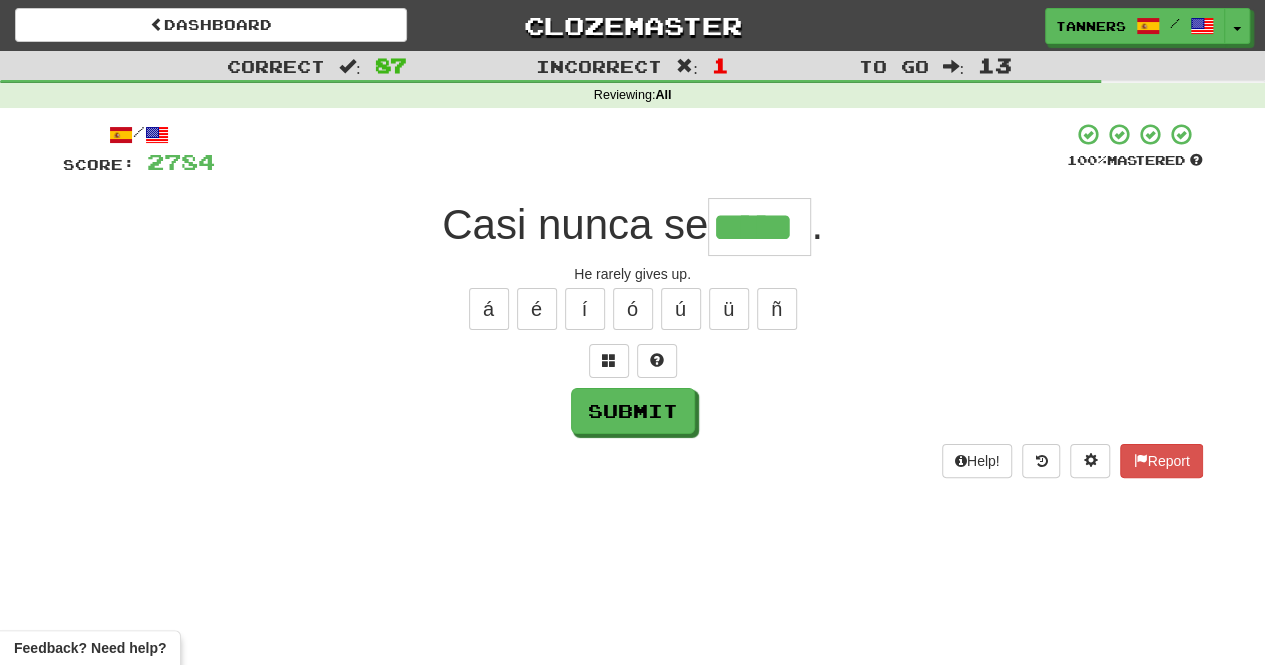 type on "*****" 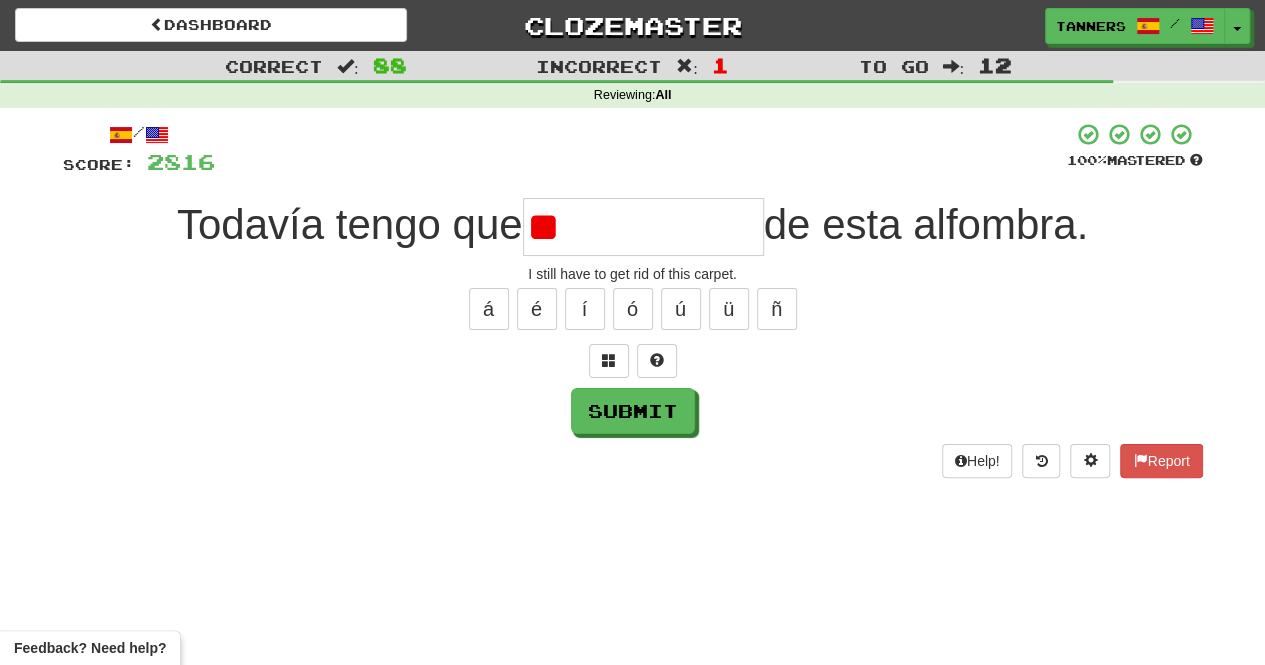 type on "*" 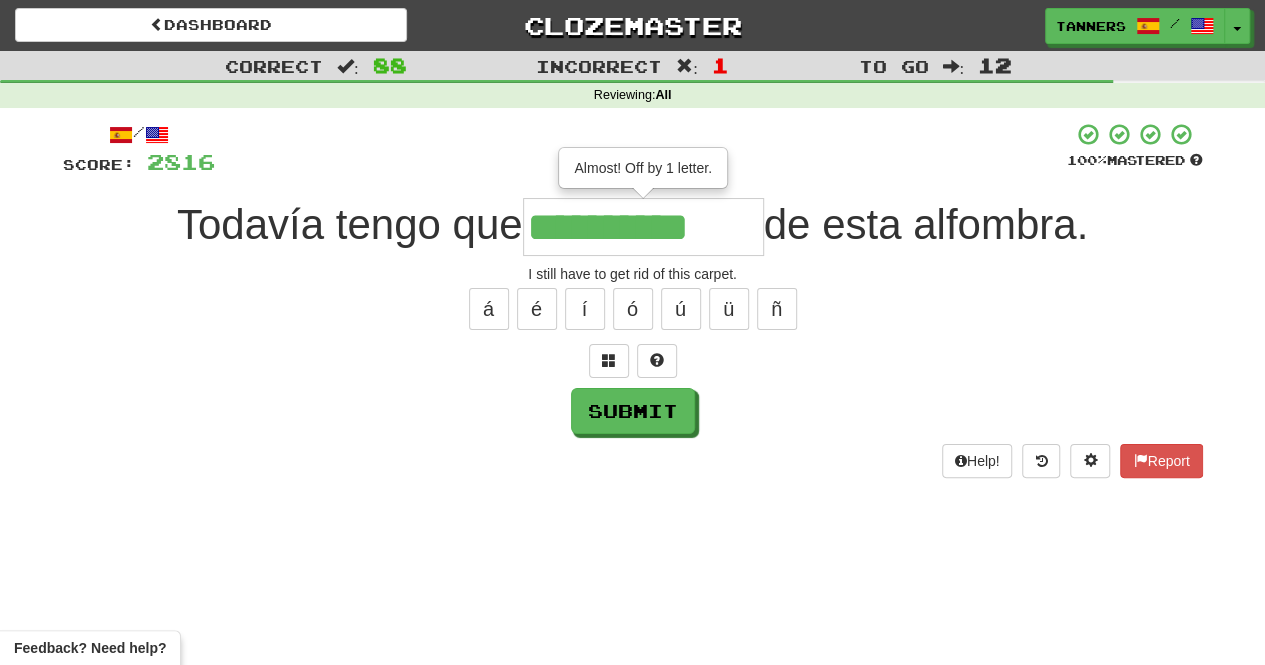 type on "**********" 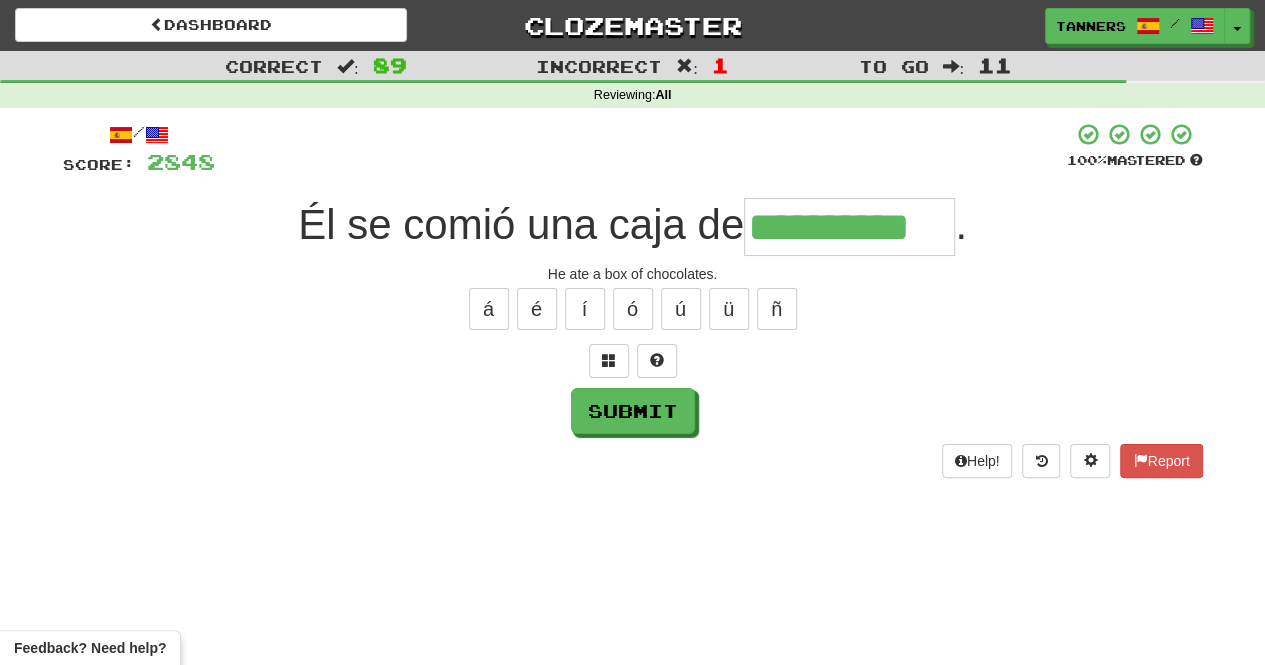 type on "**********" 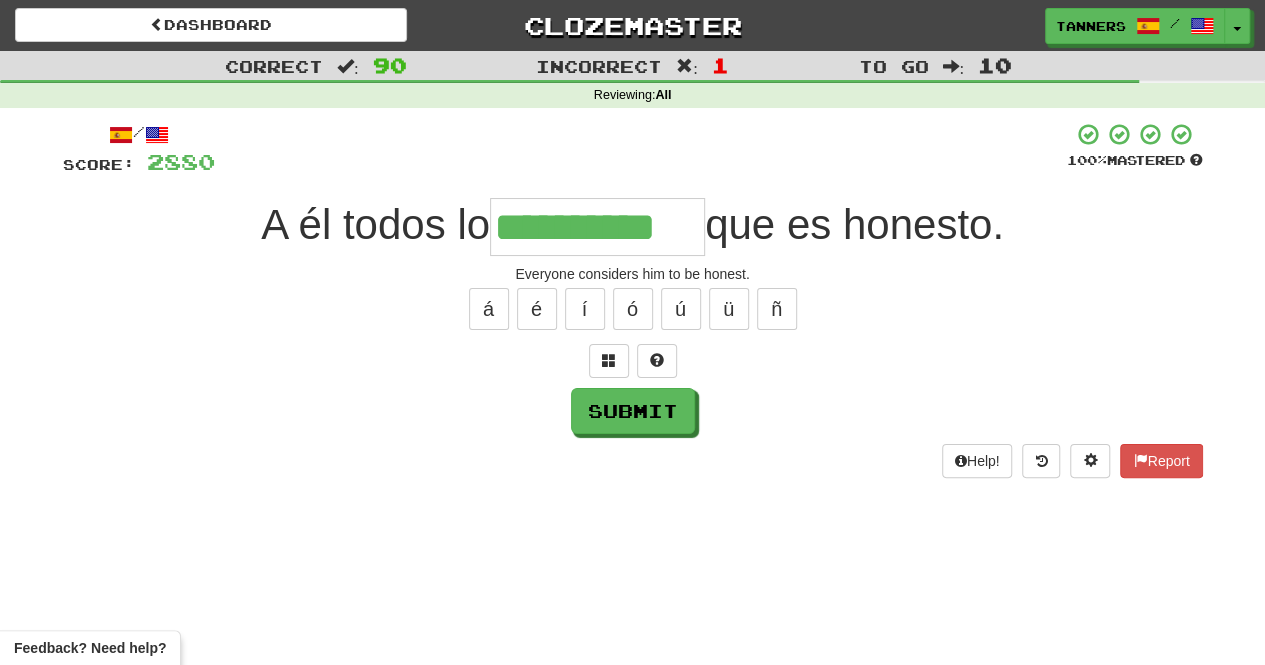 type on "**********" 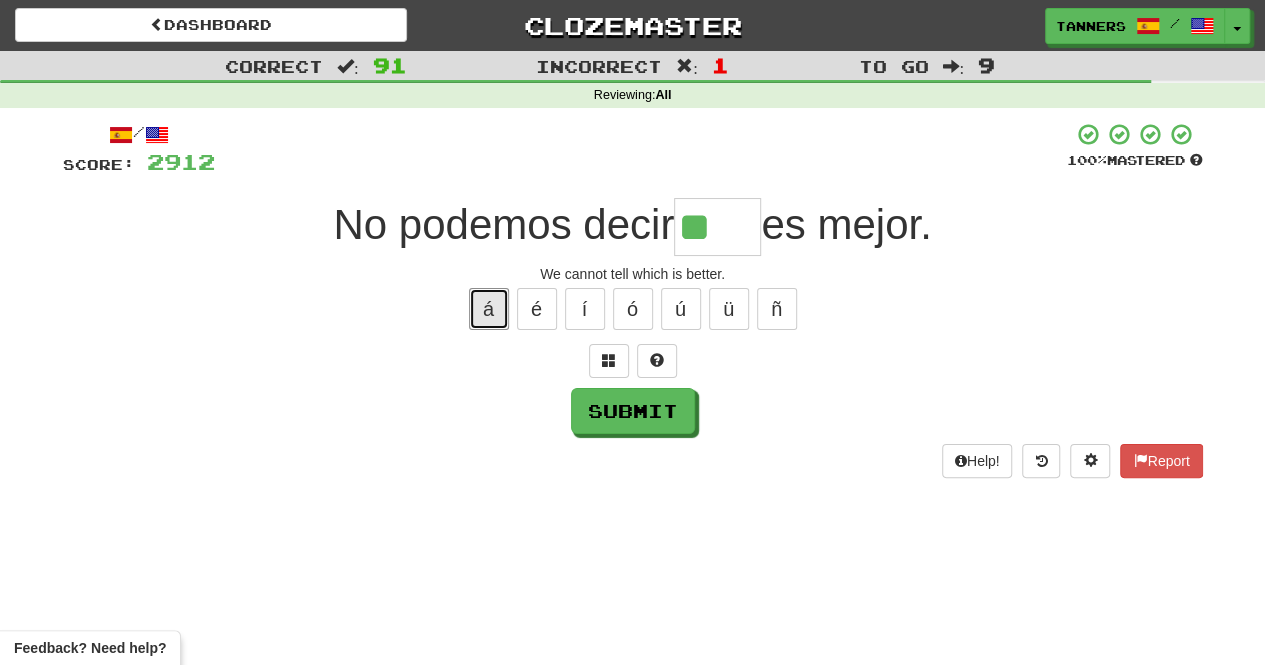 click on "á" at bounding box center [489, 309] 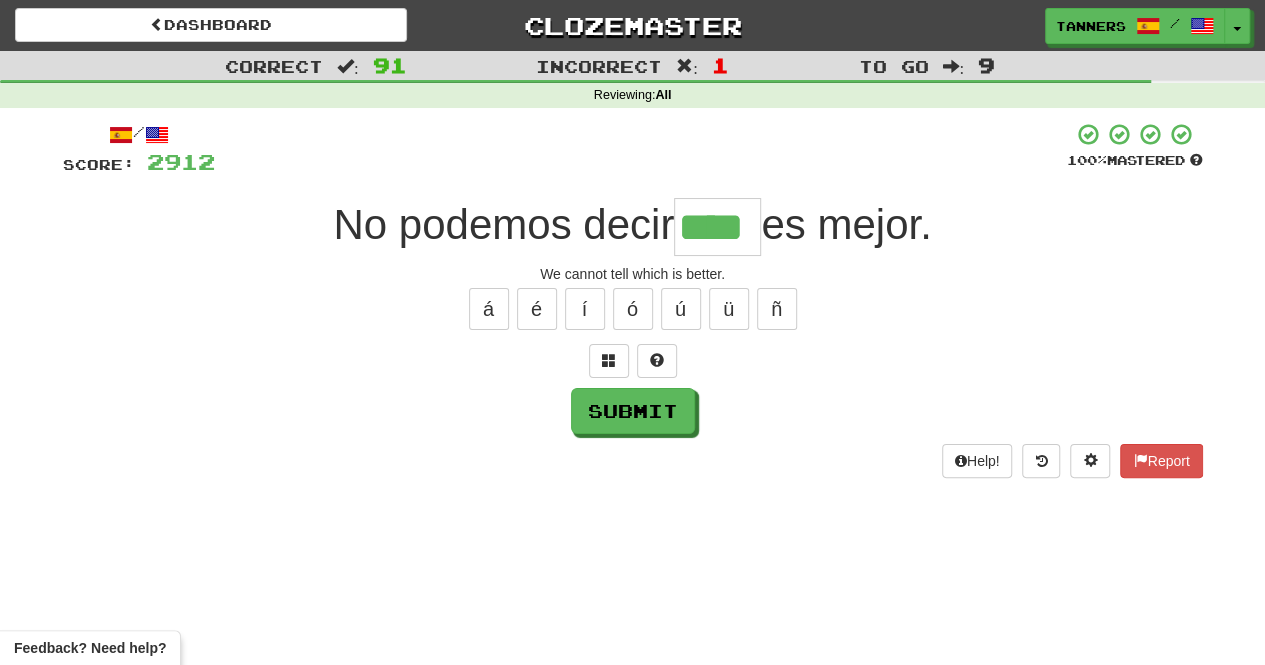 type on "****" 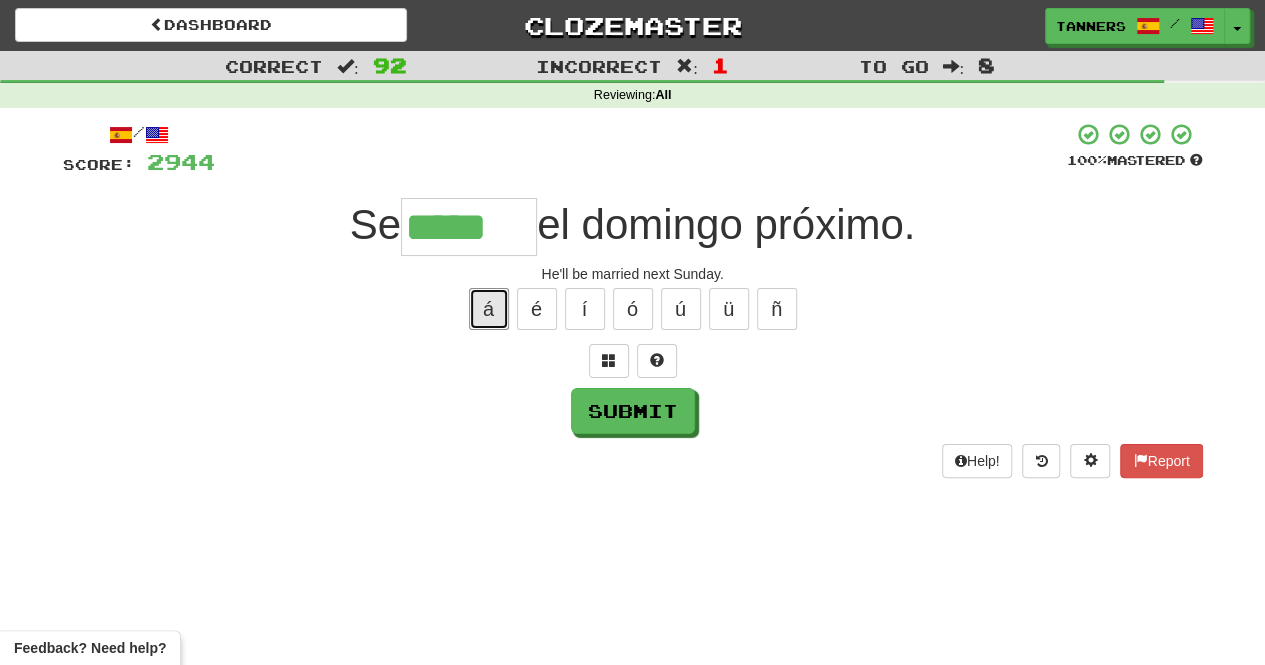click on "á" at bounding box center (489, 309) 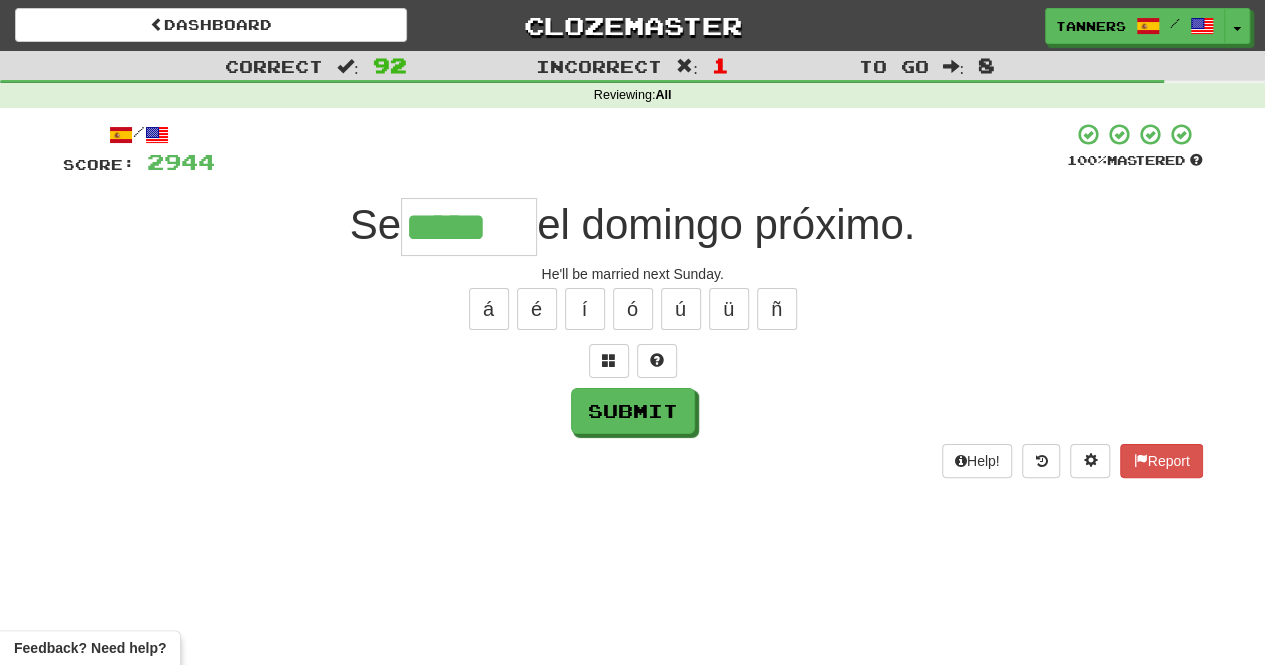 type on "******" 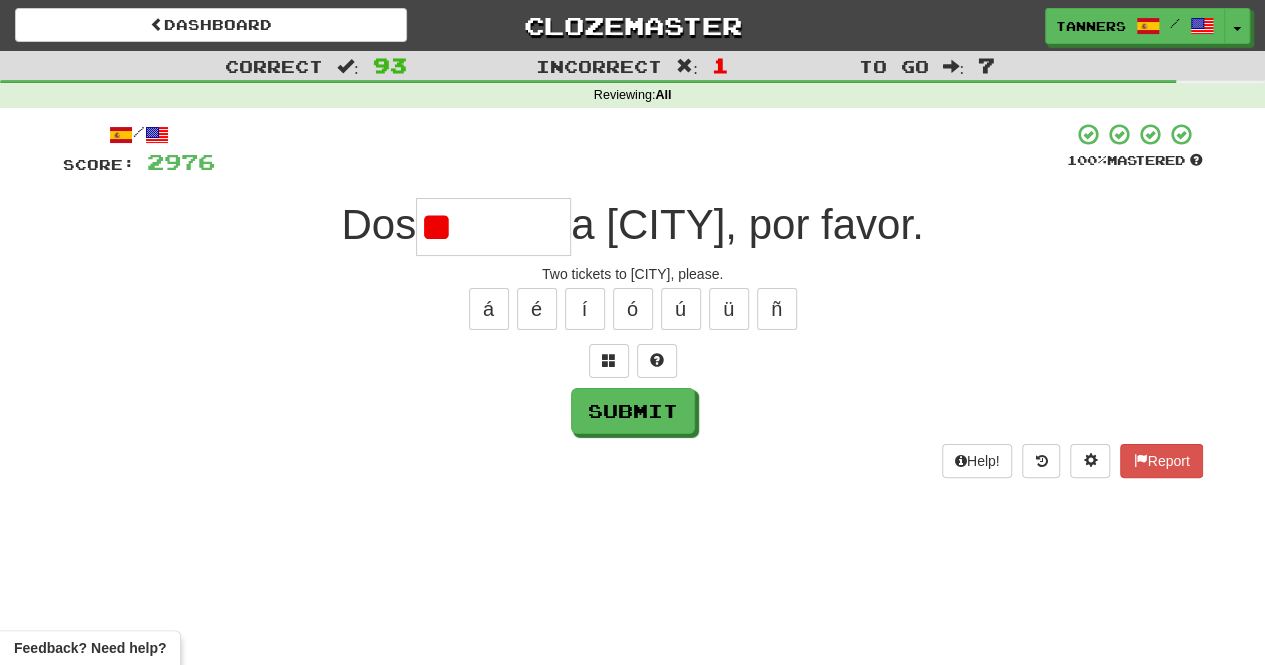type on "*" 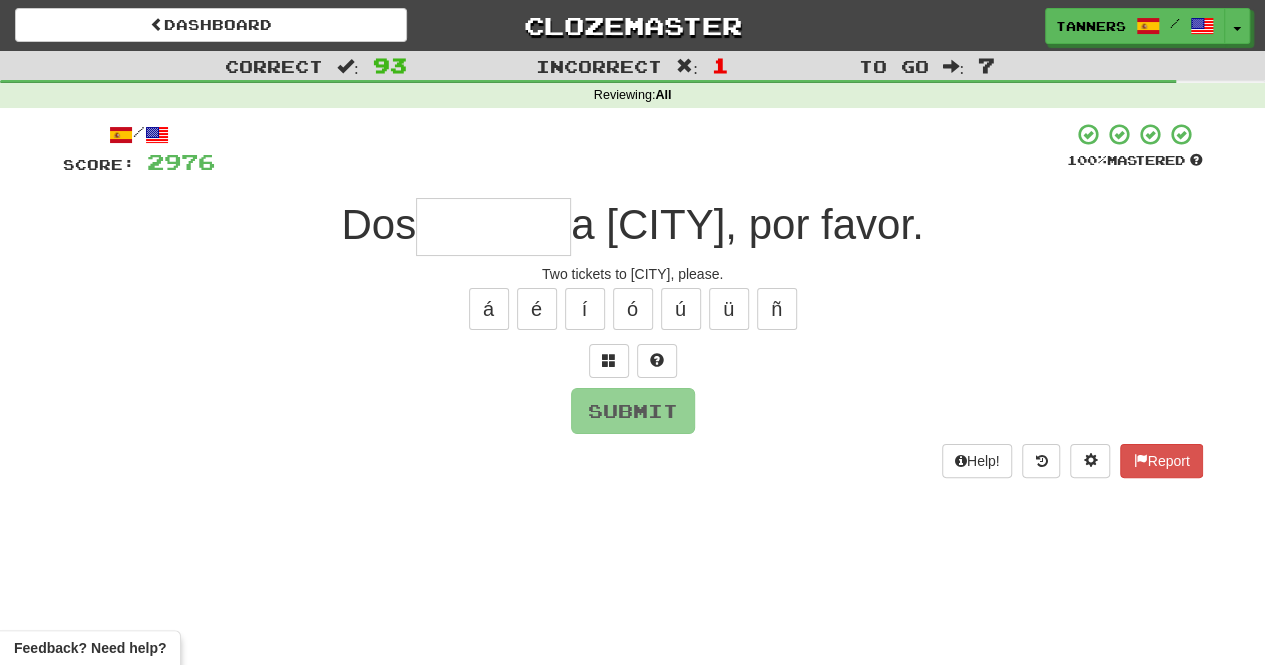 type on "*" 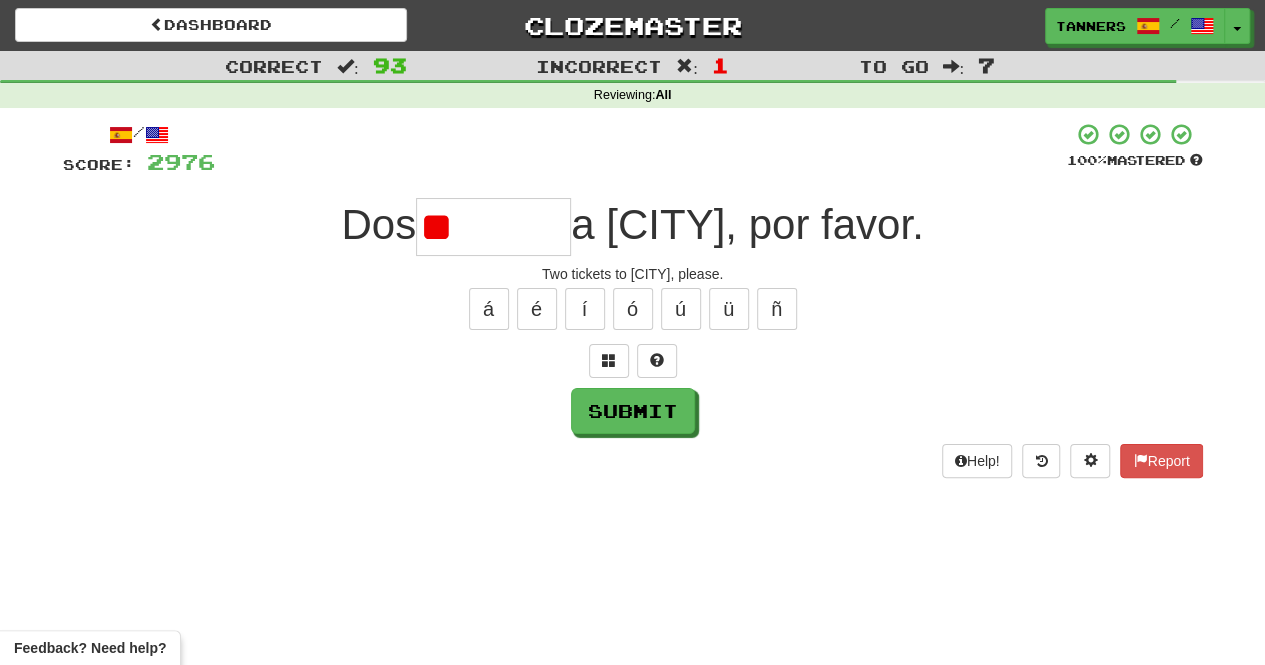 type on "*" 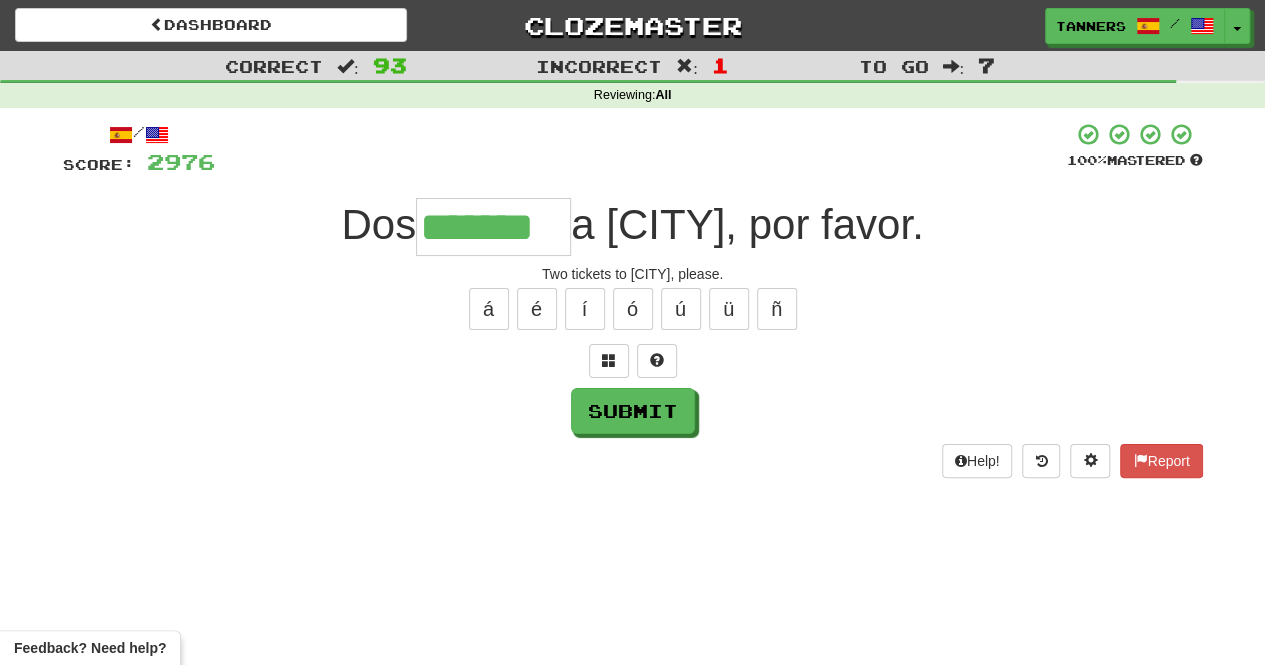 type on "*******" 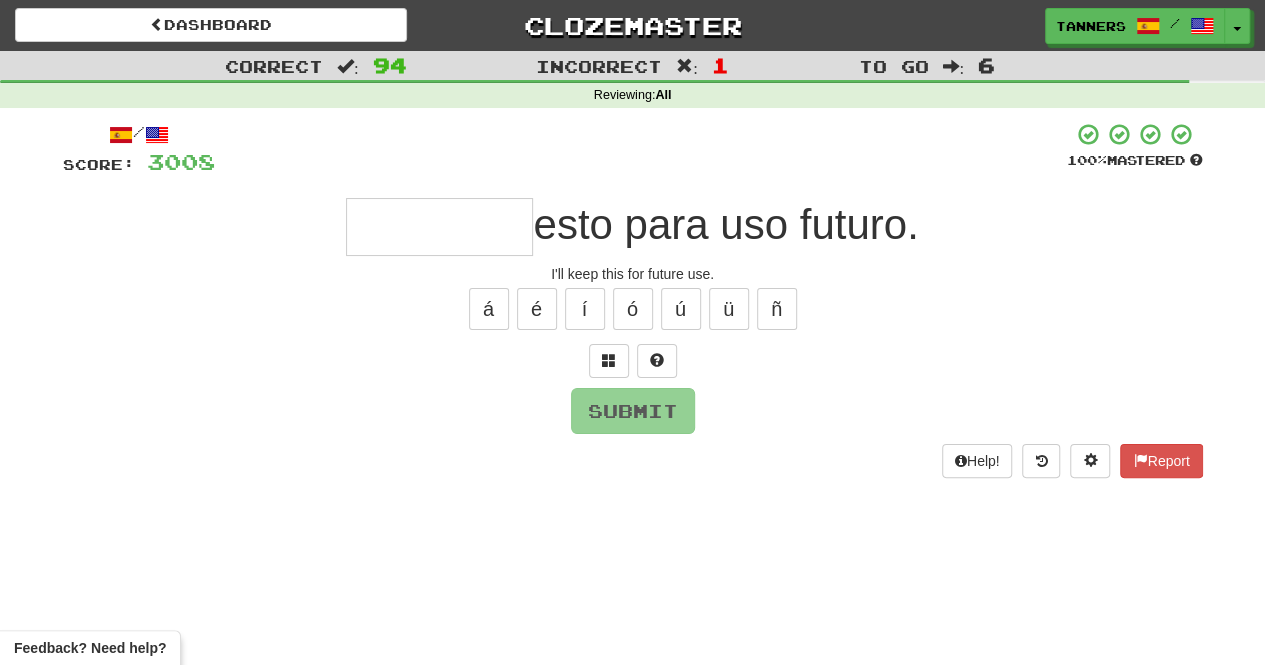 type on "*" 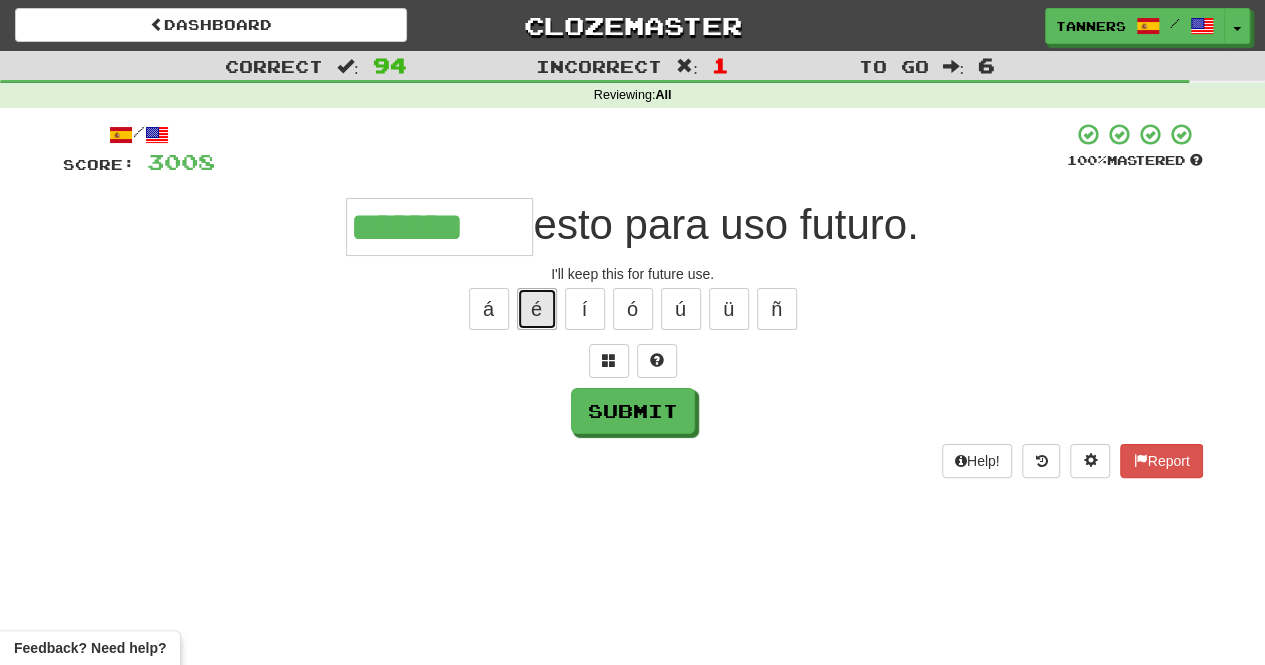 click on "é" at bounding box center (537, 309) 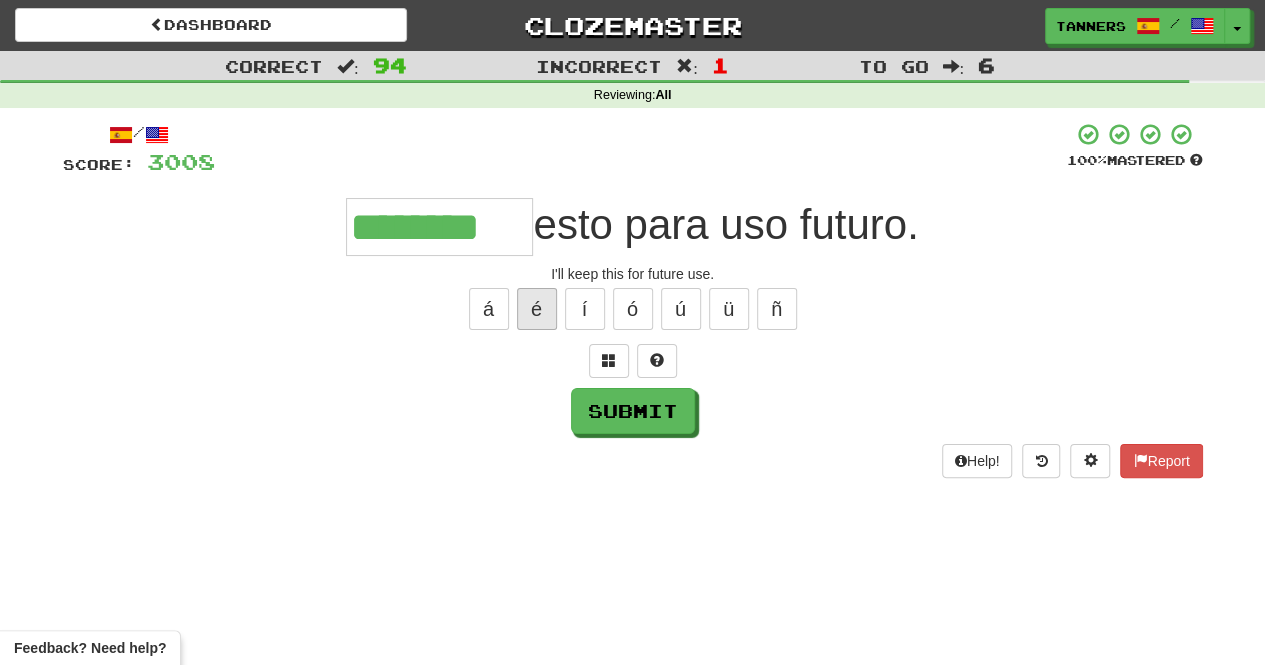 type on "********" 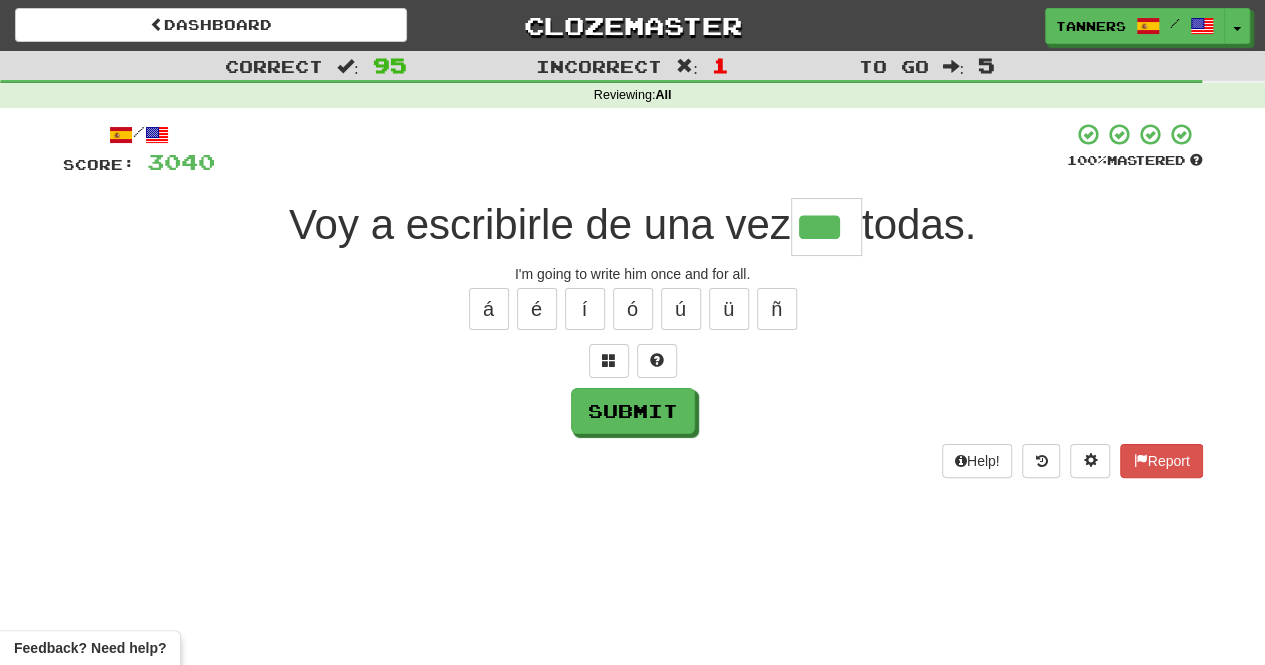 type on "***" 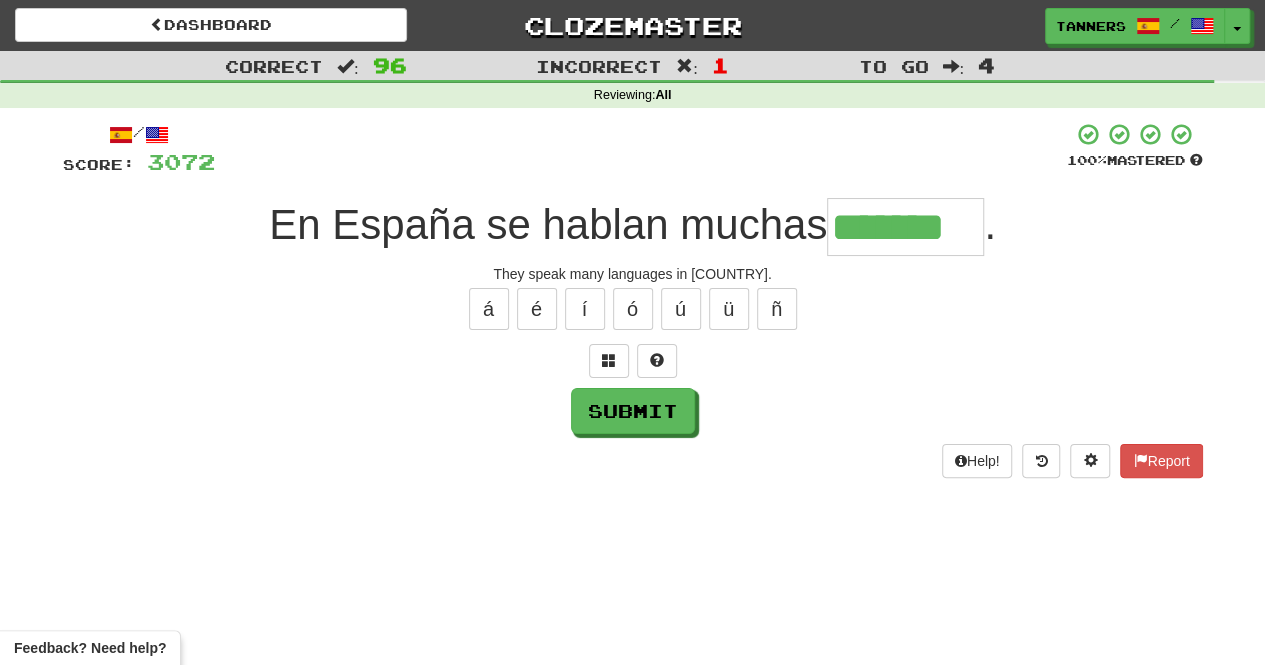 type on "*******" 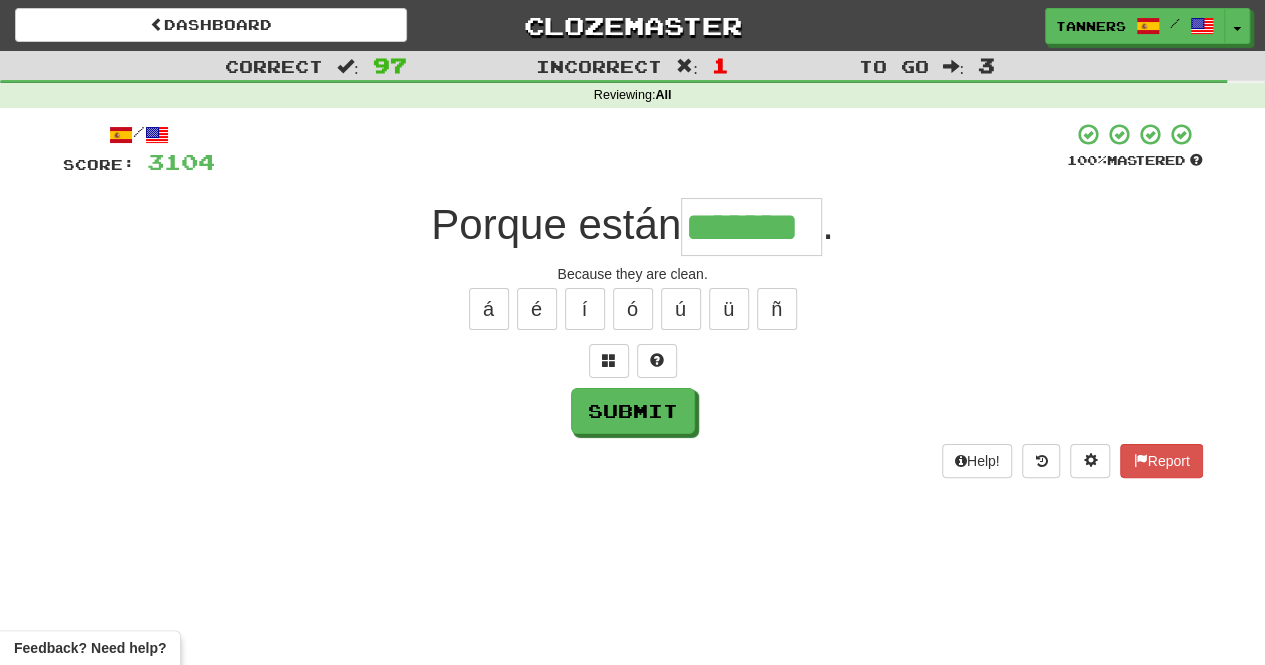 type on "*******" 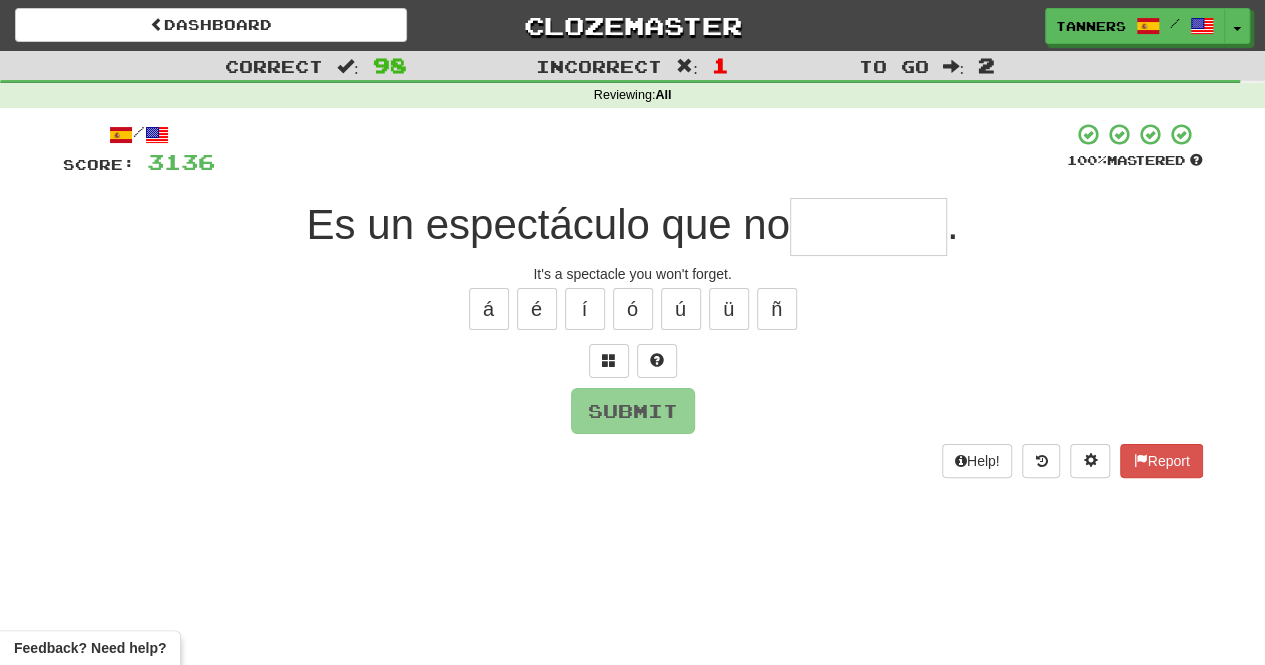 click at bounding box center [868, 227] 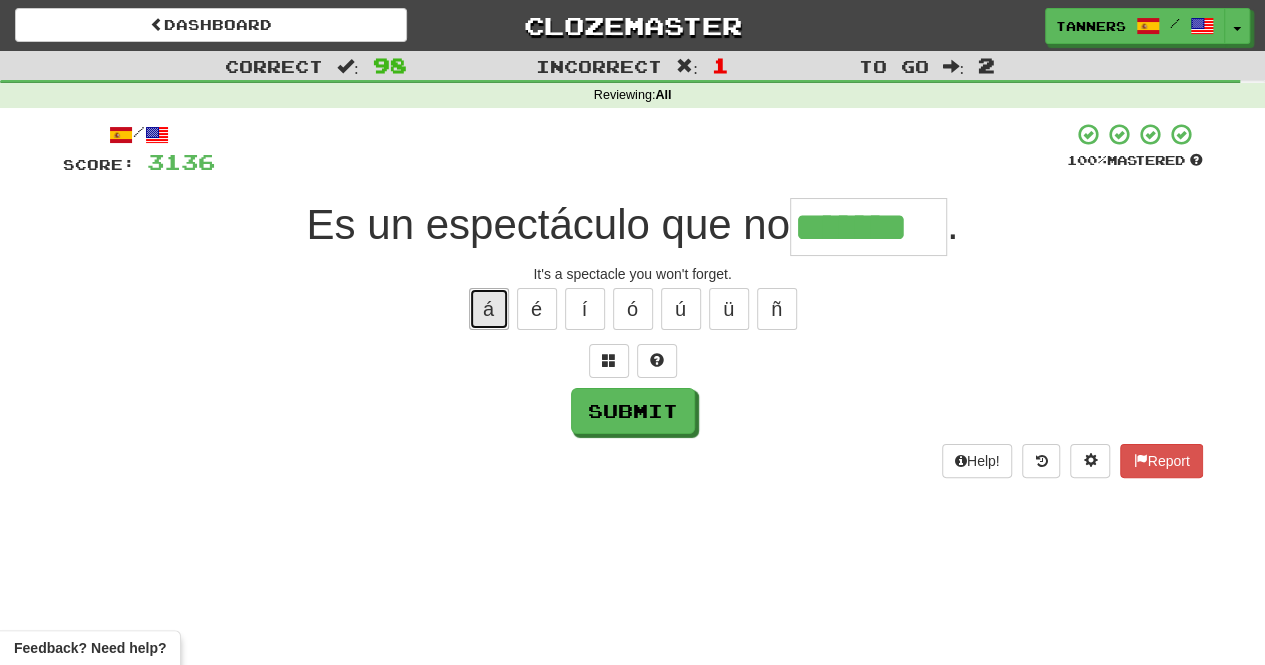 click on "á" at bounding box center (489, 309) 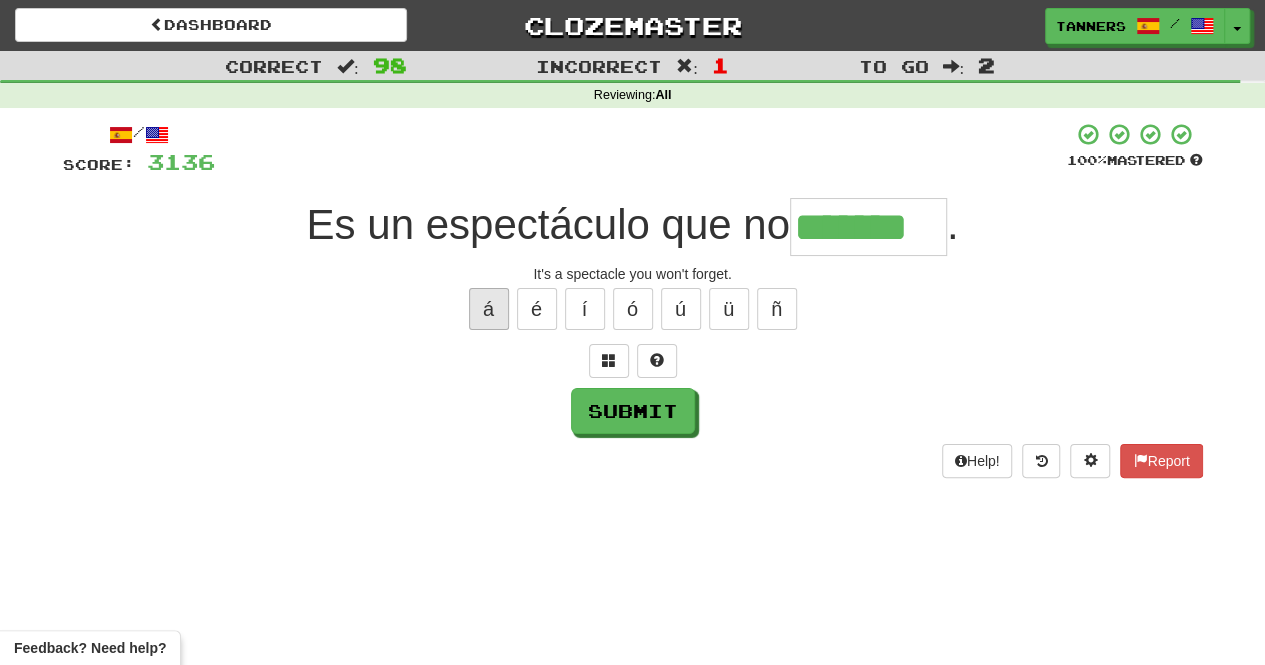 type on "********" 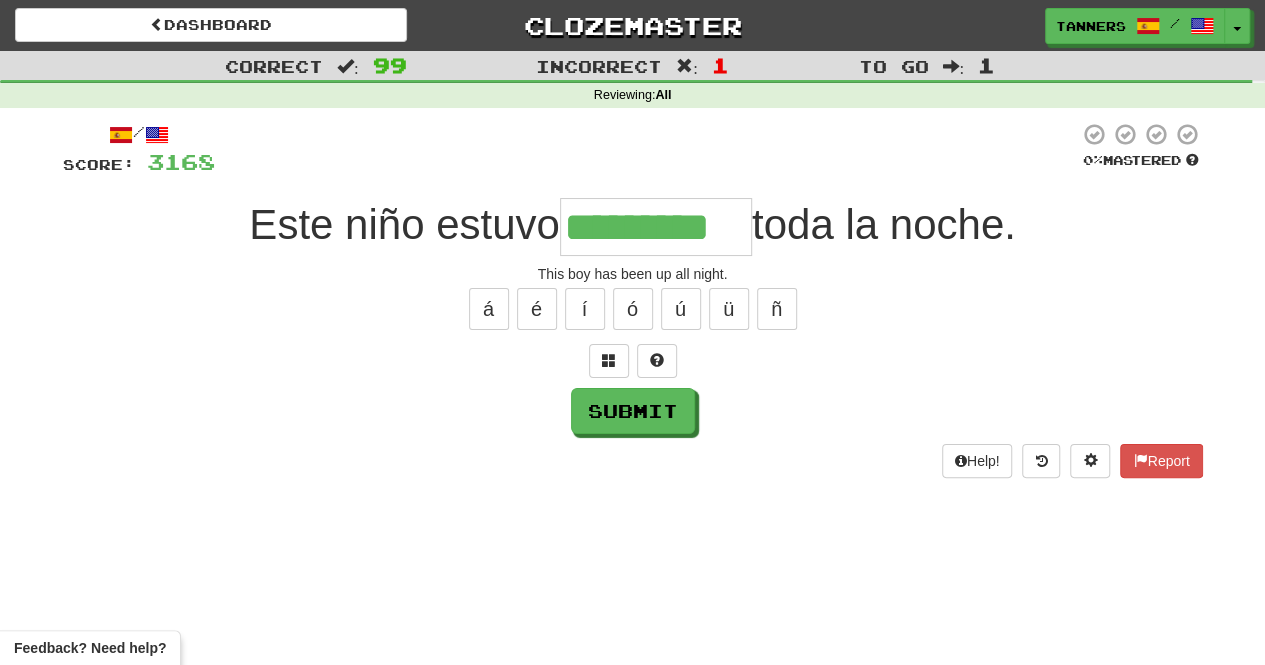 type on "*********" 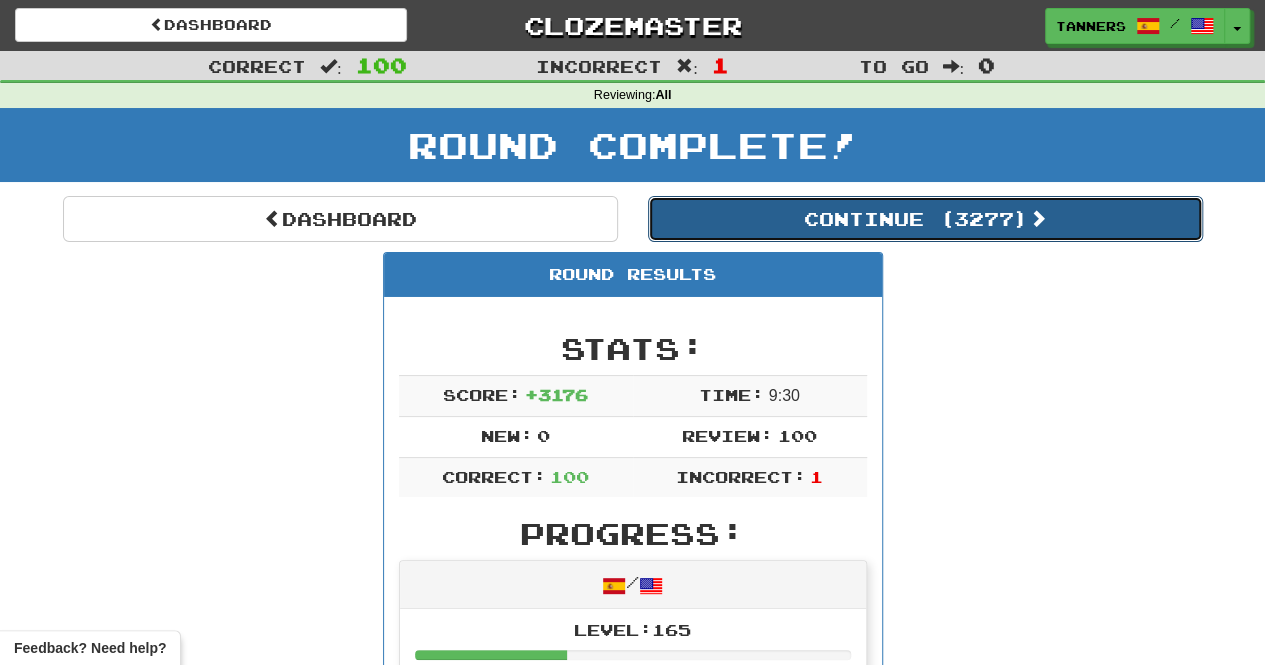 click on "Continue ( 3277 )" at bounding box center (925, 219) 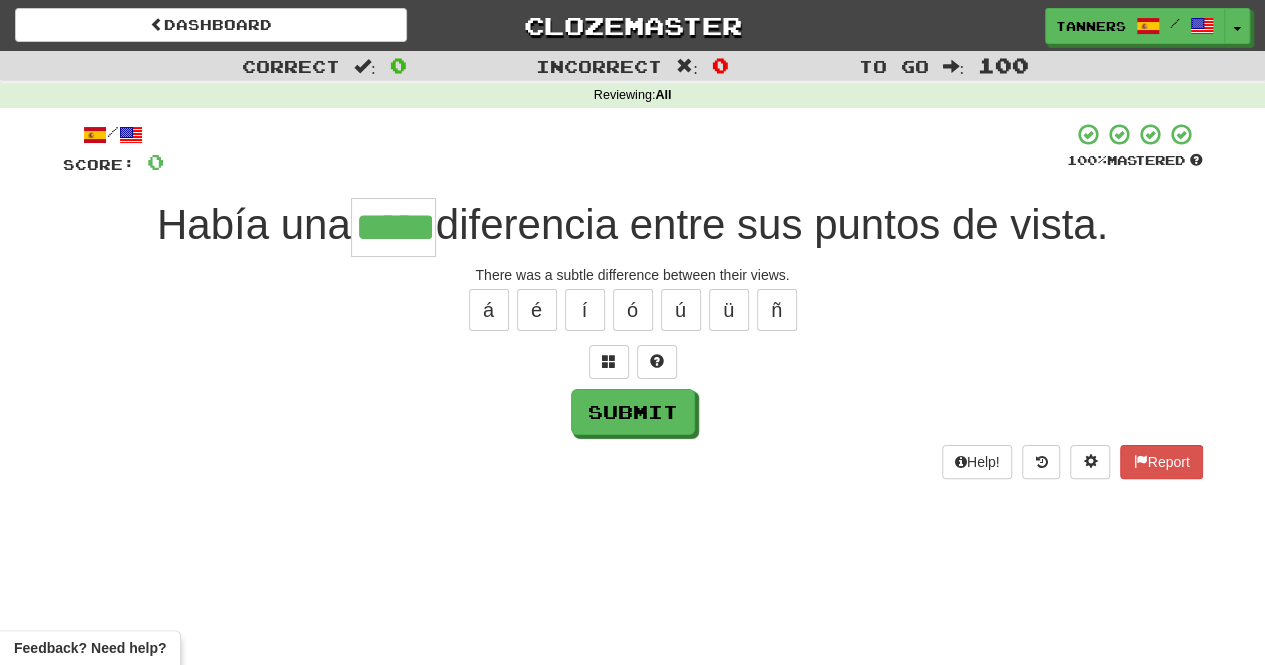 type on "*****" 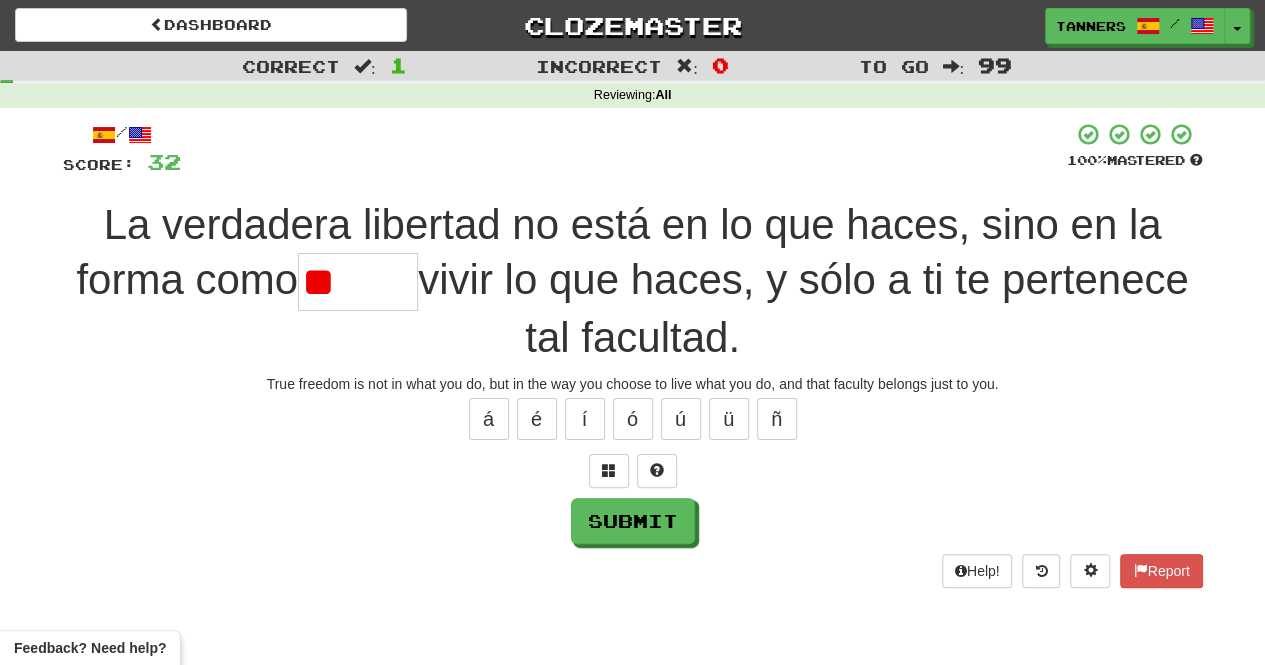 type on "*" 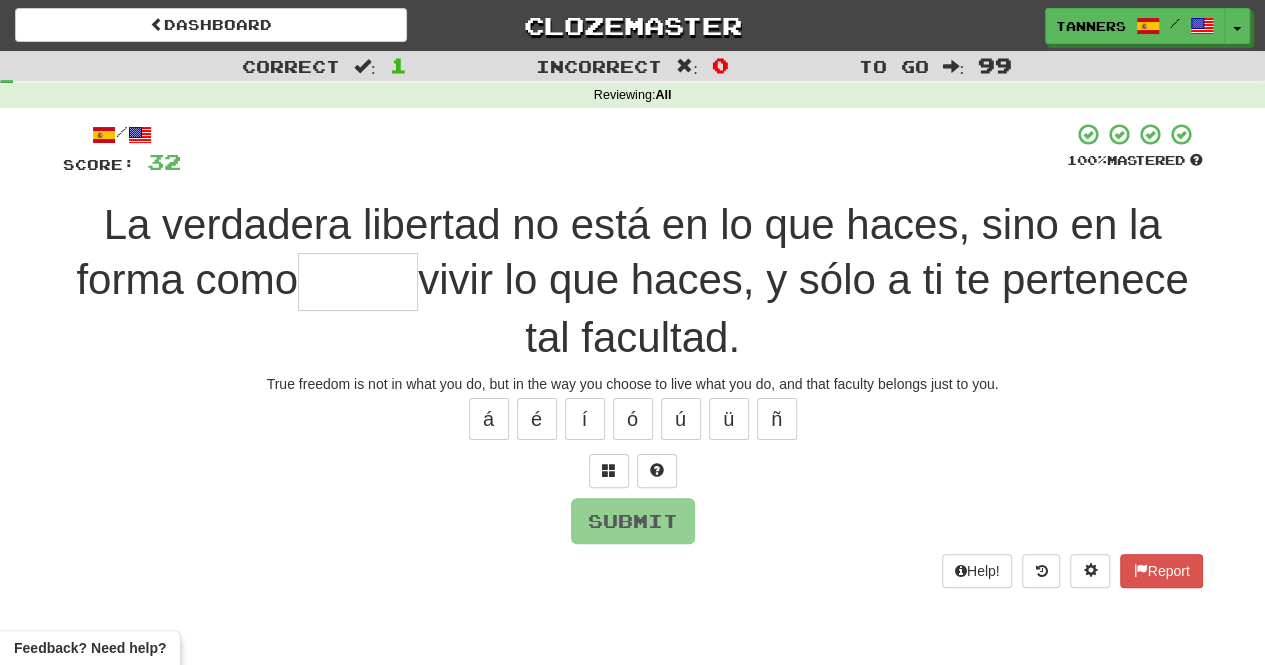 type on "*" 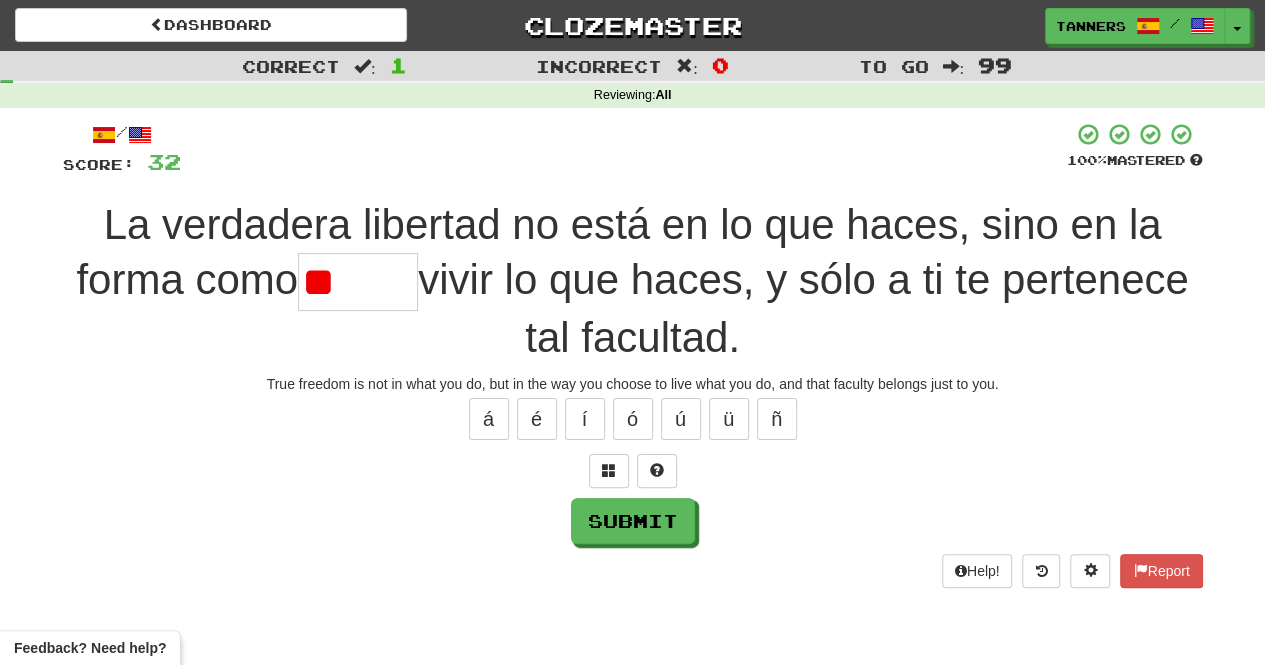 type on "*" 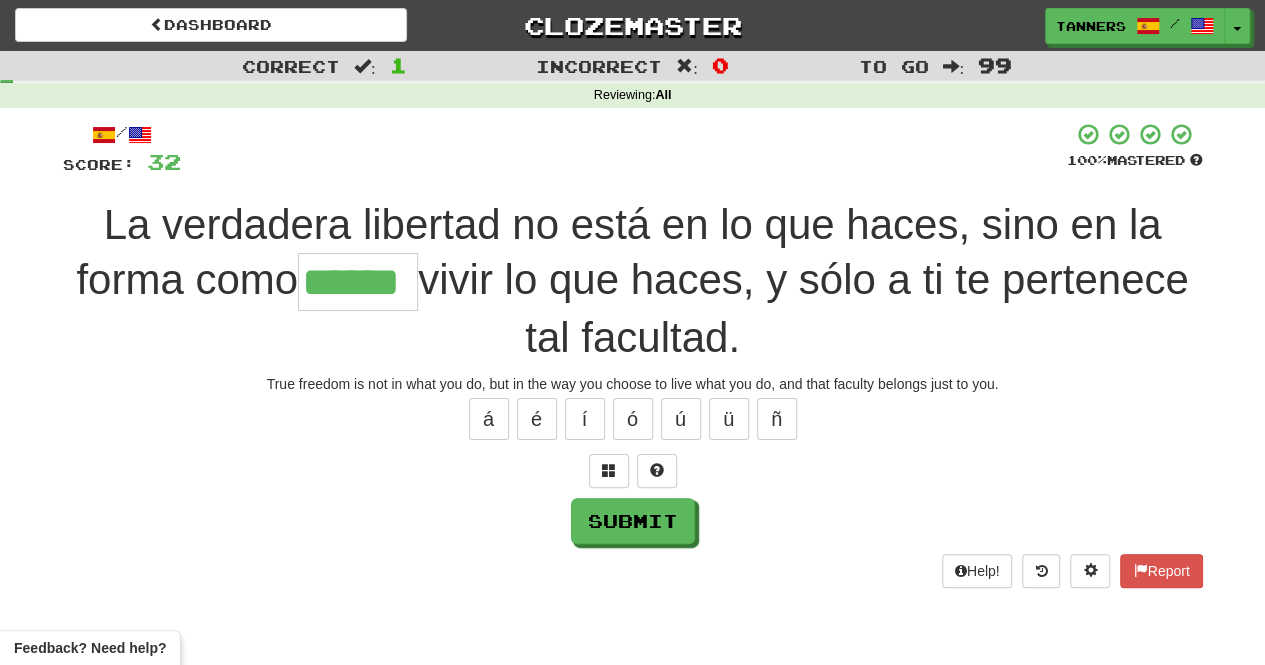 type on "******" 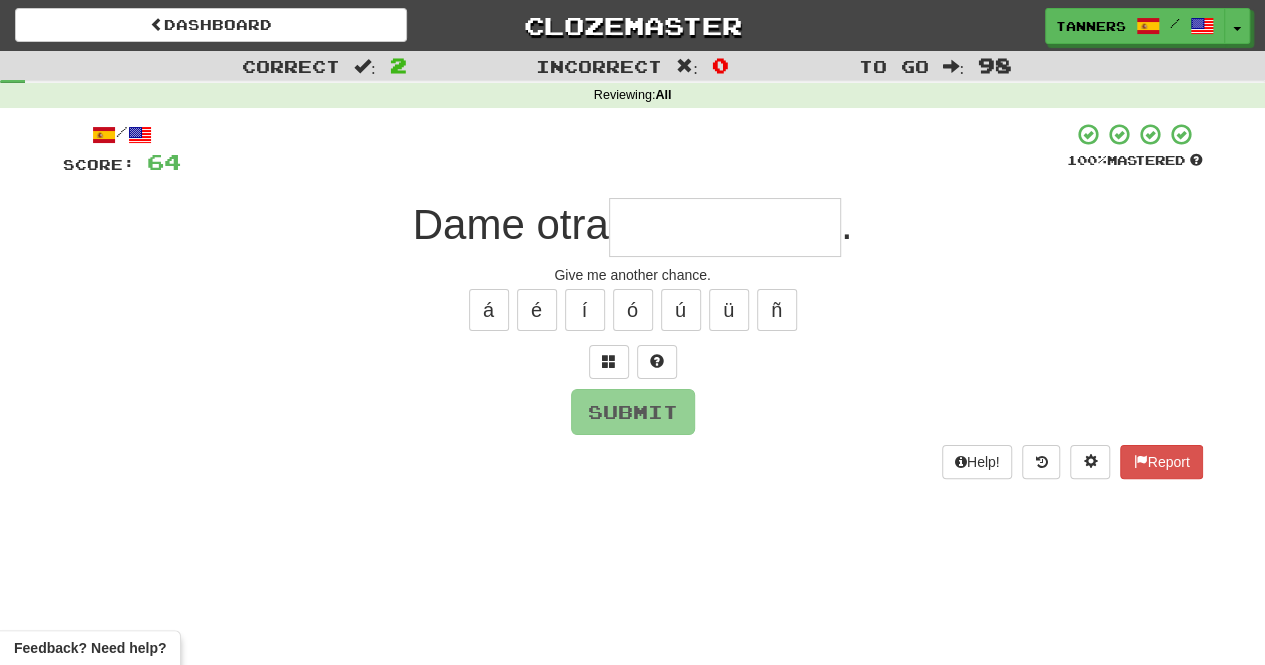 type on "*" 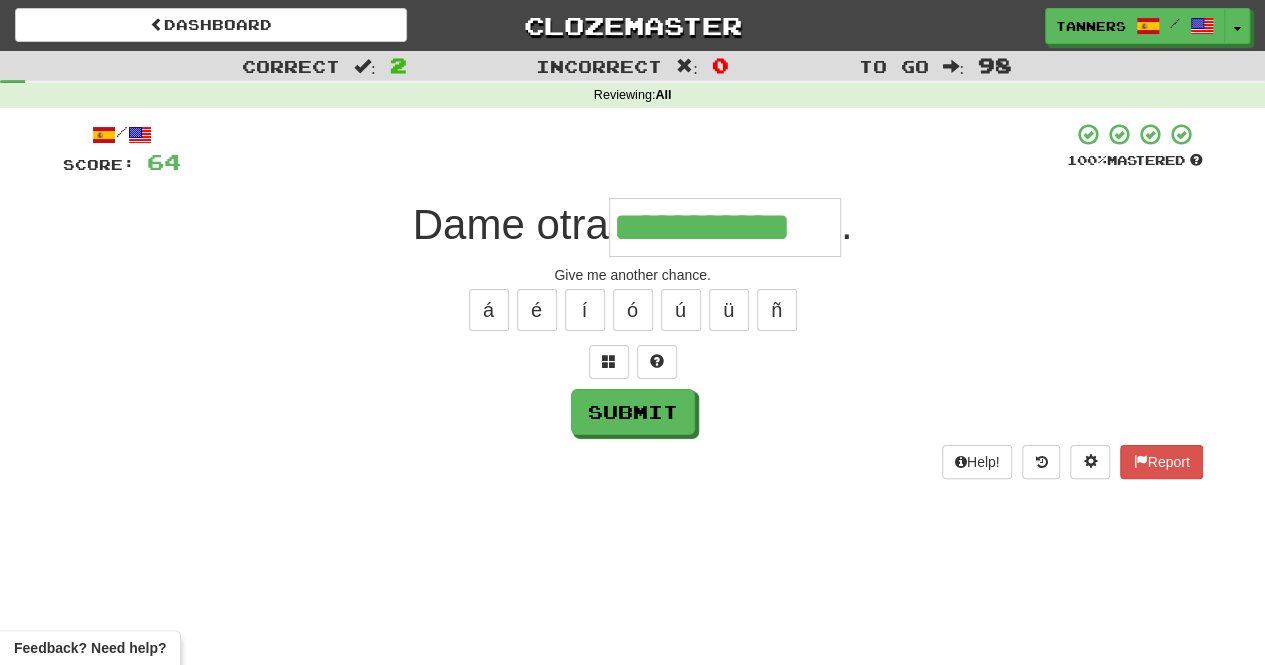 type on "**********" 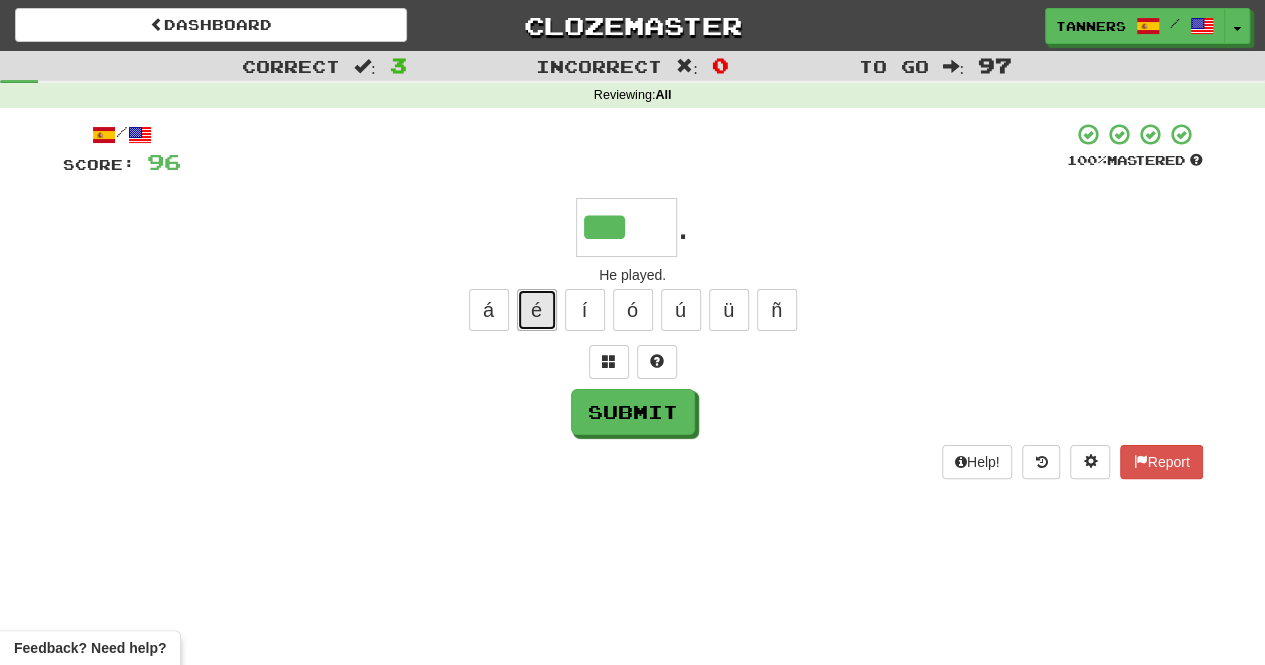 click on "é" at bounding box center (537, 310) 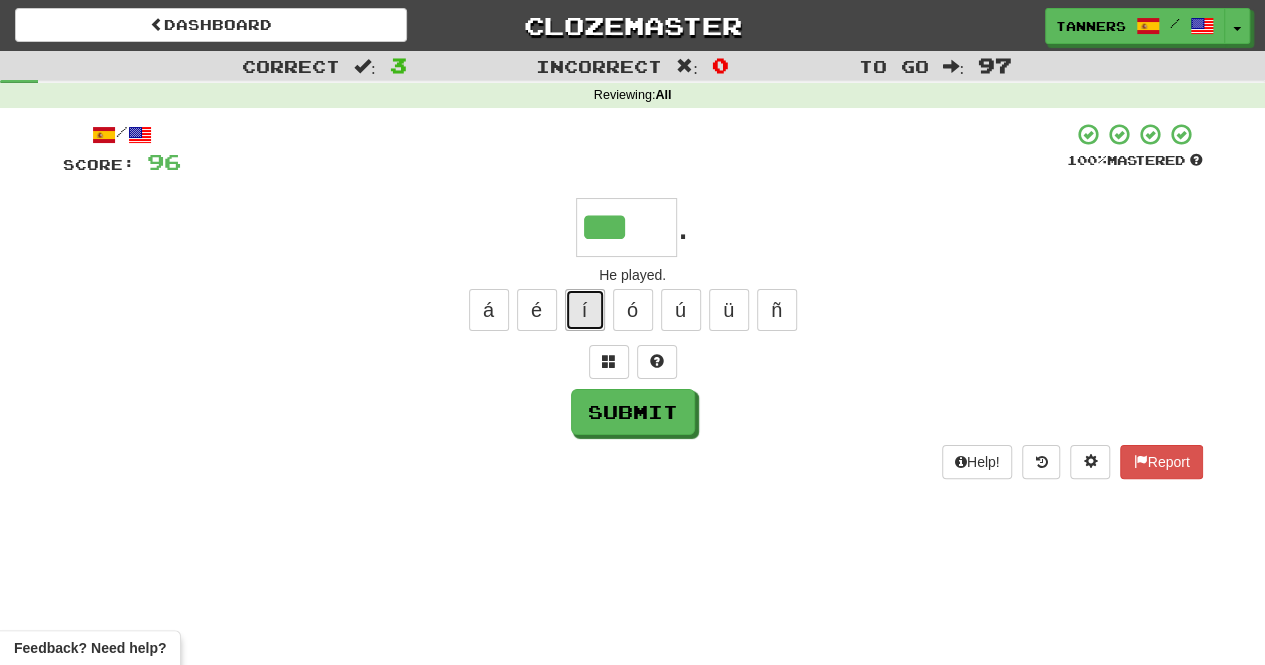 click on "í" at bounding box center [585, 310] 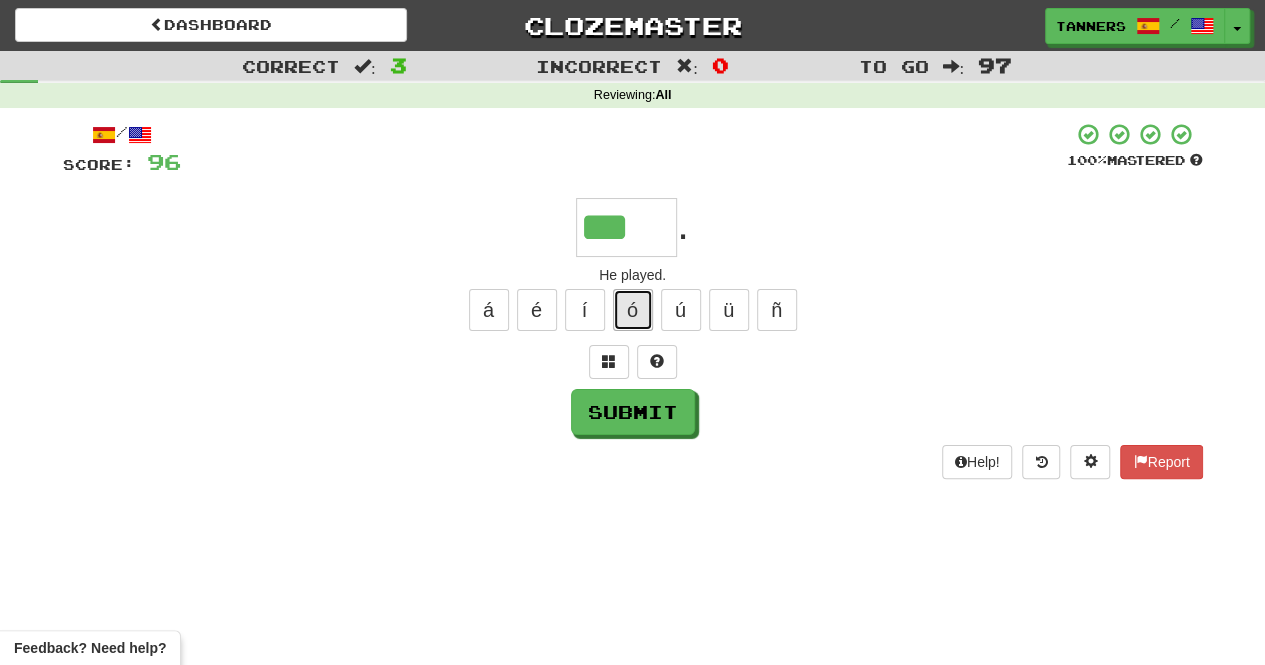 click on "ó" at bounding box center (633, 310) 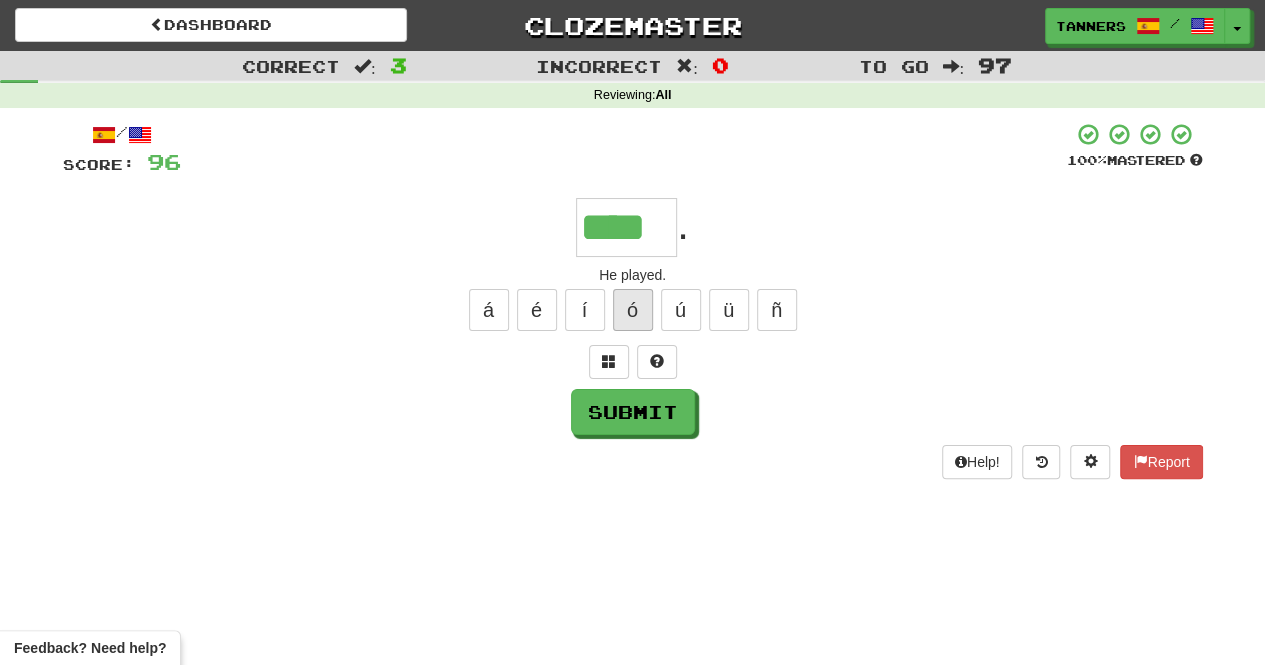 type 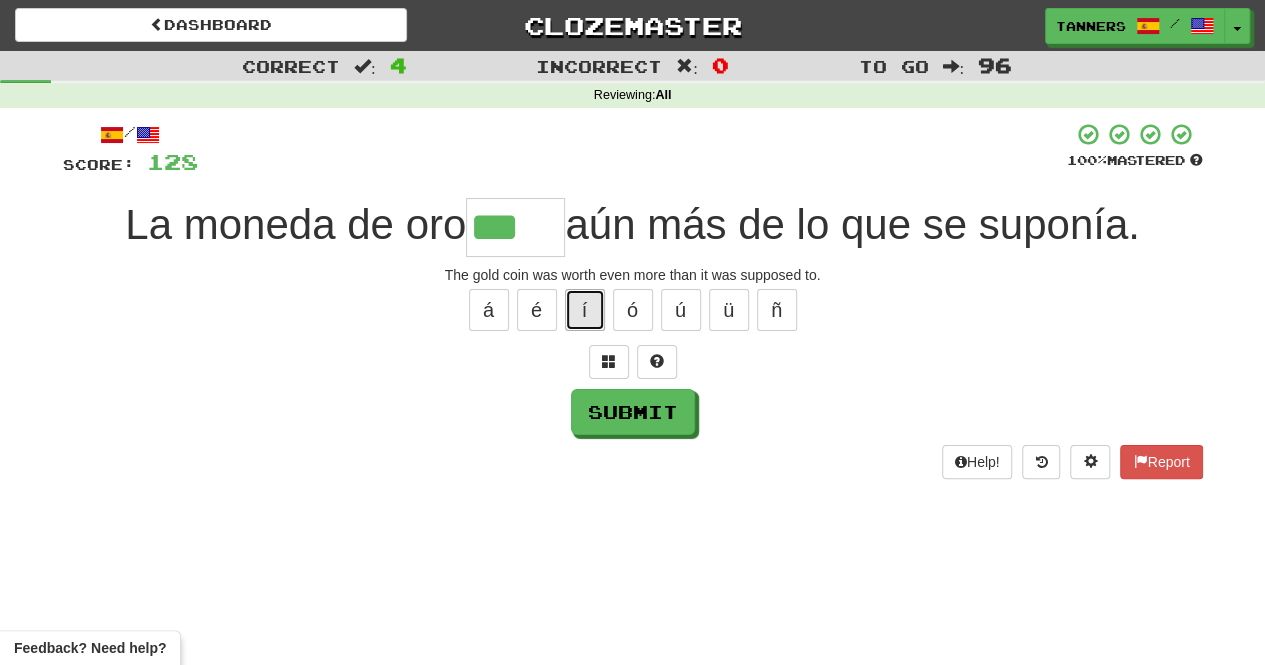 click on "í" at bounding box center (585, 310) 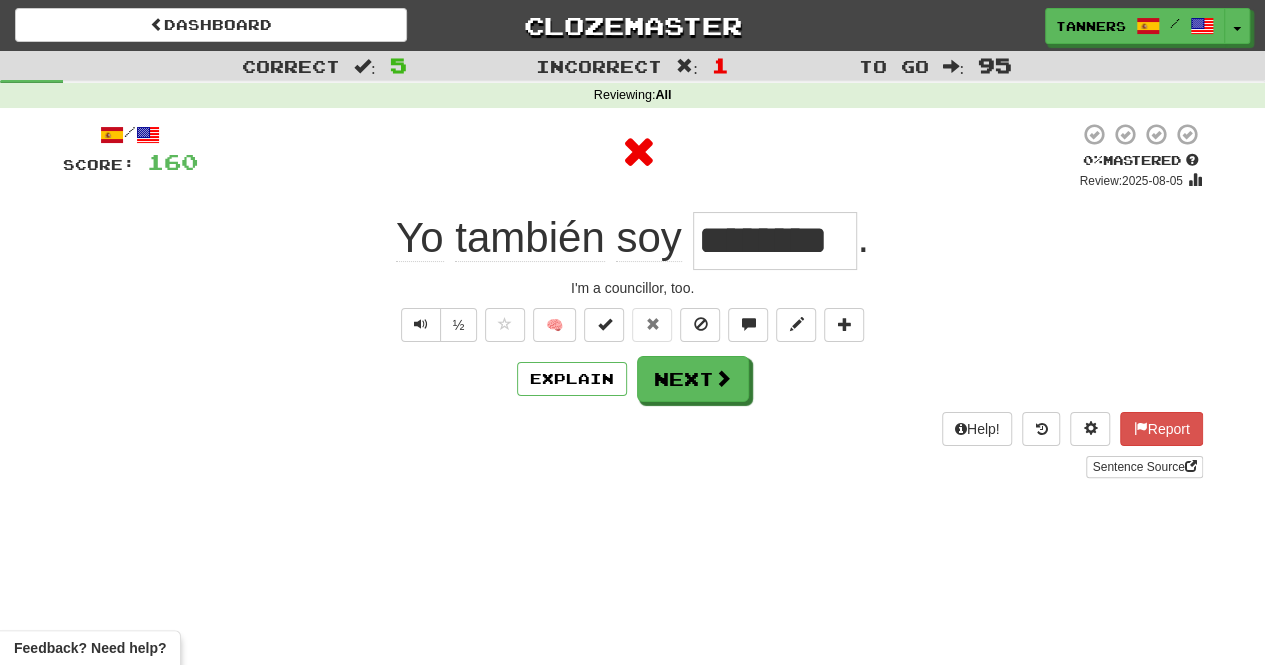 scroll, scrollTop: 0, scrollLeft: 0, axis: both 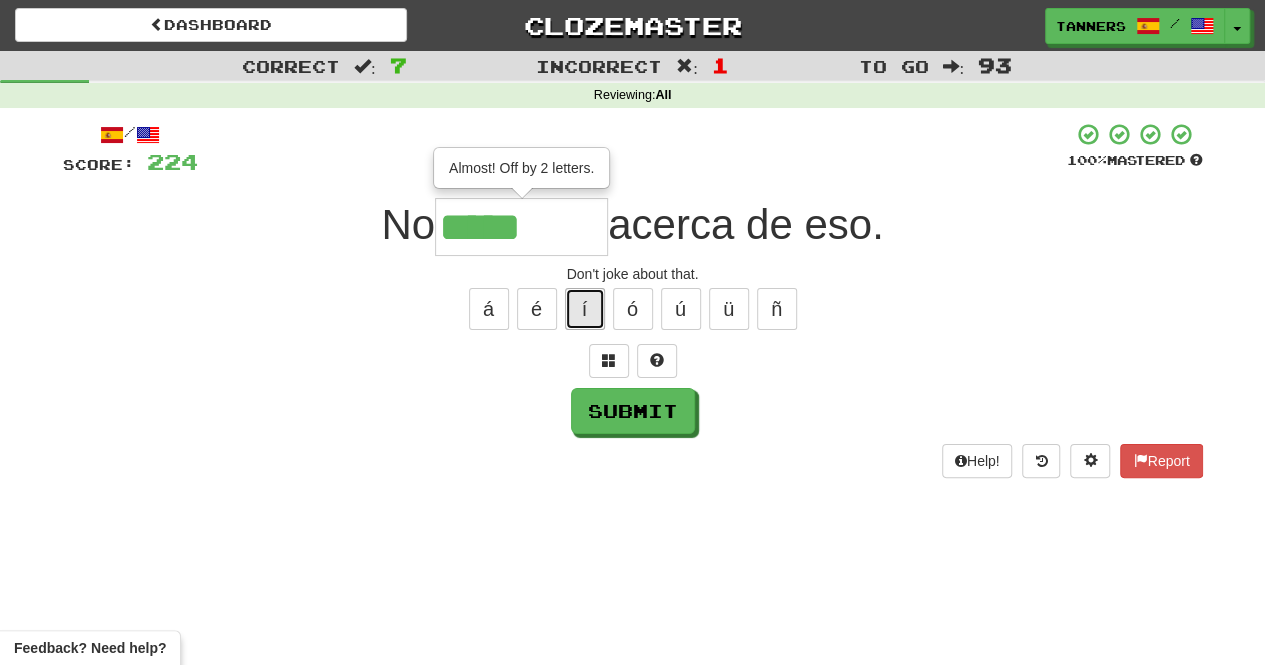 click on "í" at bounding box center [585, 309] 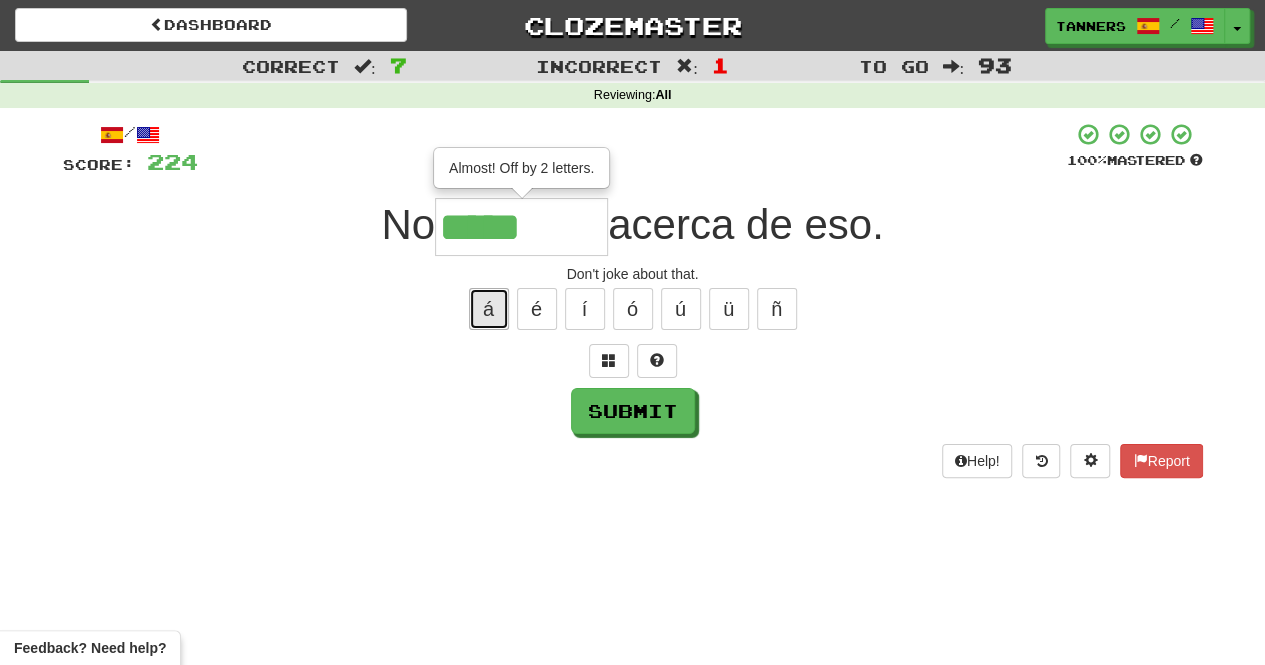 click on "á" at bounding box center (489, 309) 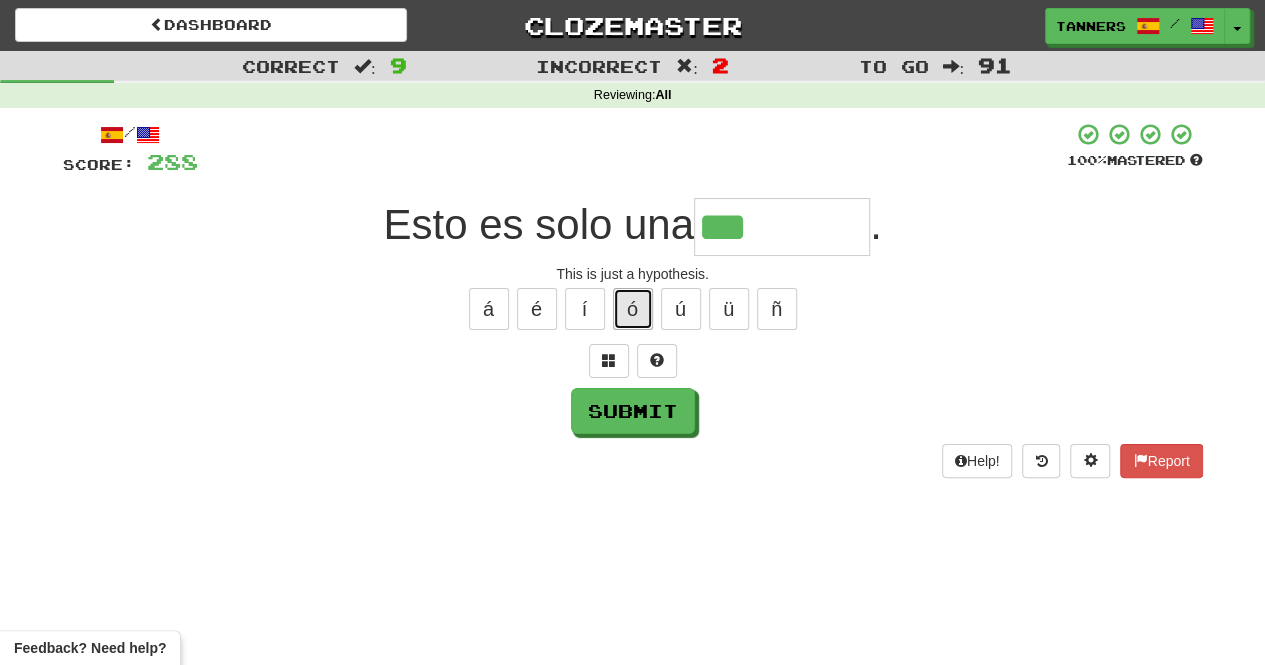 click on "ó" at bounding box center [633, 309] 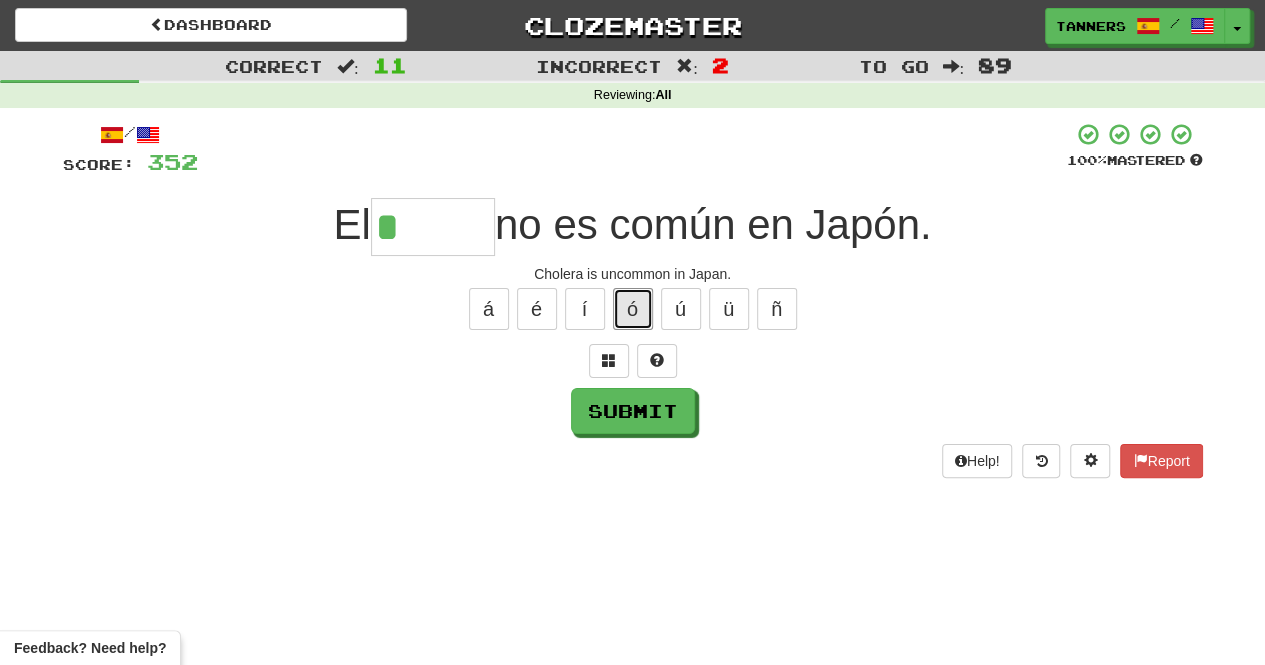 click on "ó" at bounding box center [633, 309] 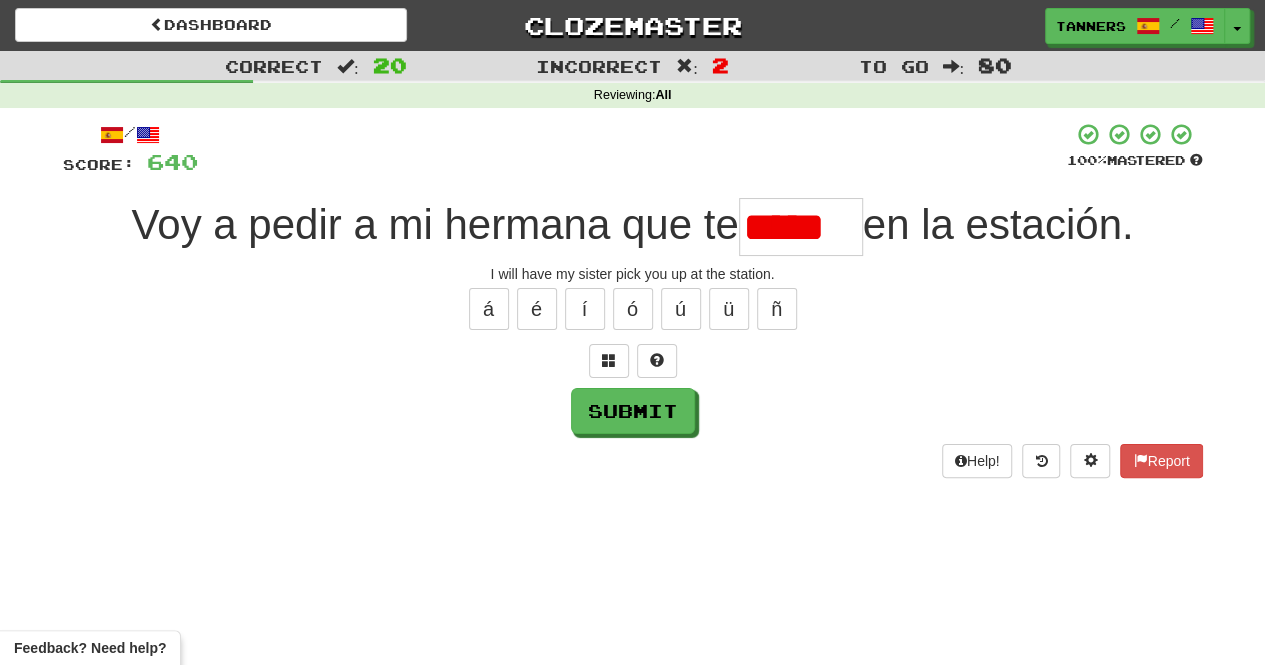 scroll, scrollTop: 0, scrollLeft: 0, axis: both 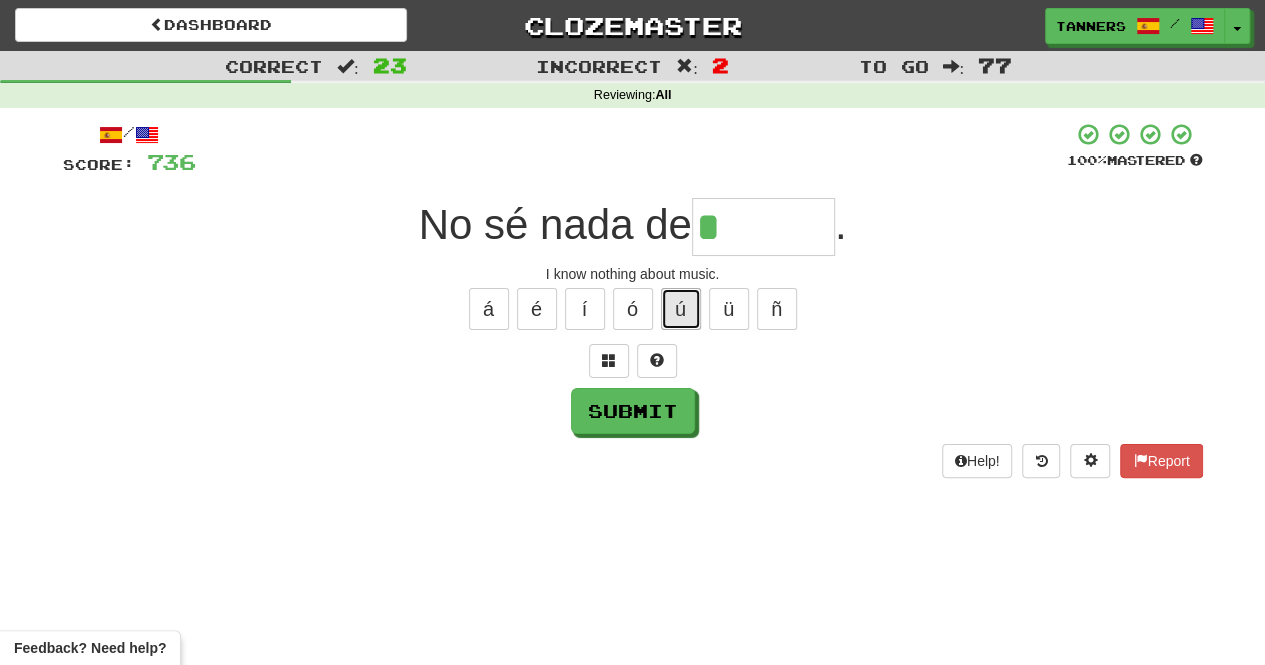 click on "ú" at bounding box center (681, 309) 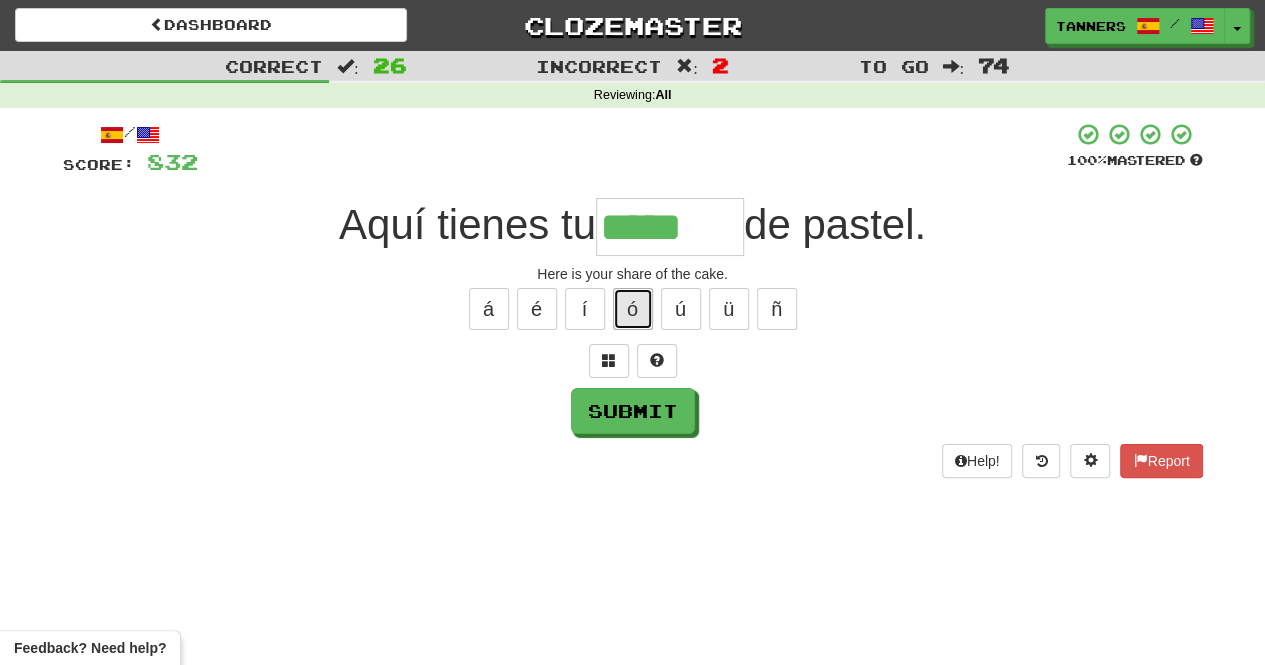 click on "ó" at bounding box center [633, 309] 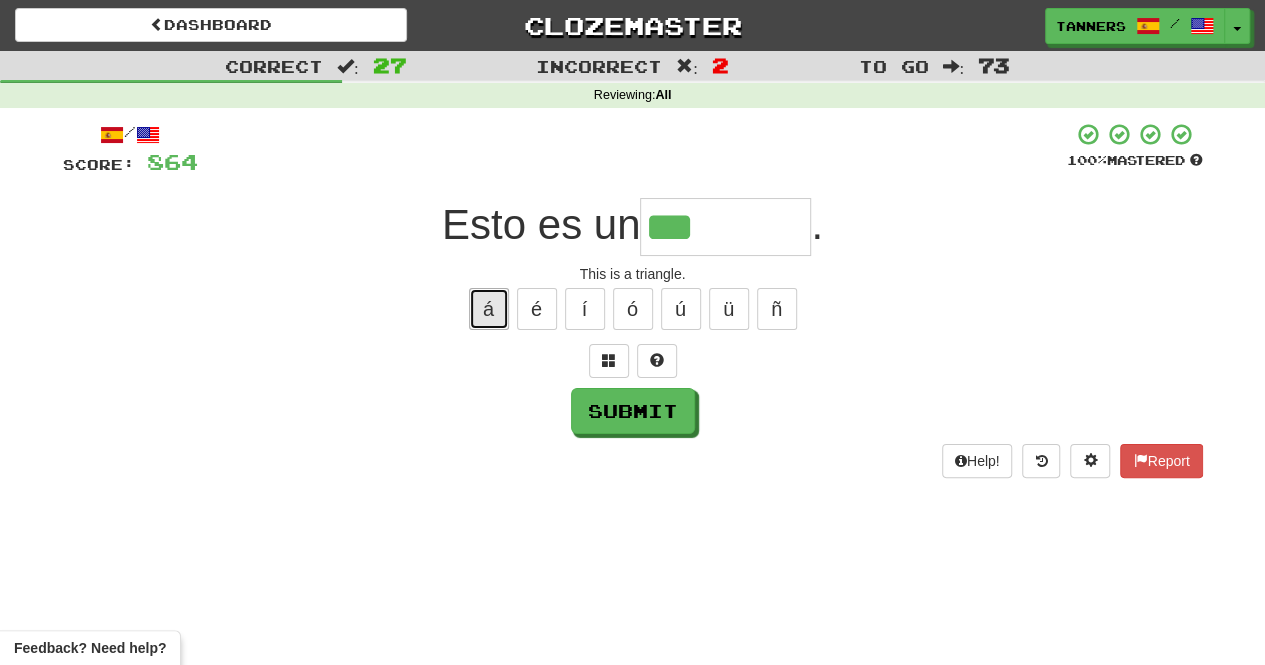 click on "á" at bounding box center (489, 309) 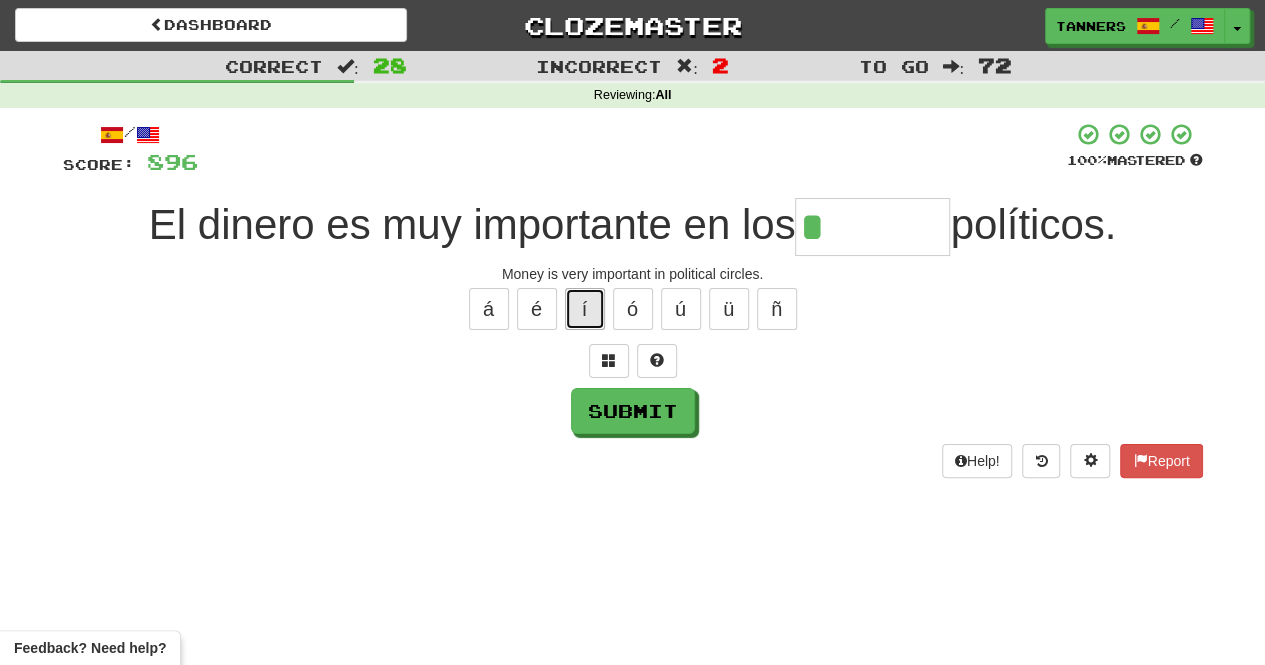 click on "í" at bounding box center [585, 309] 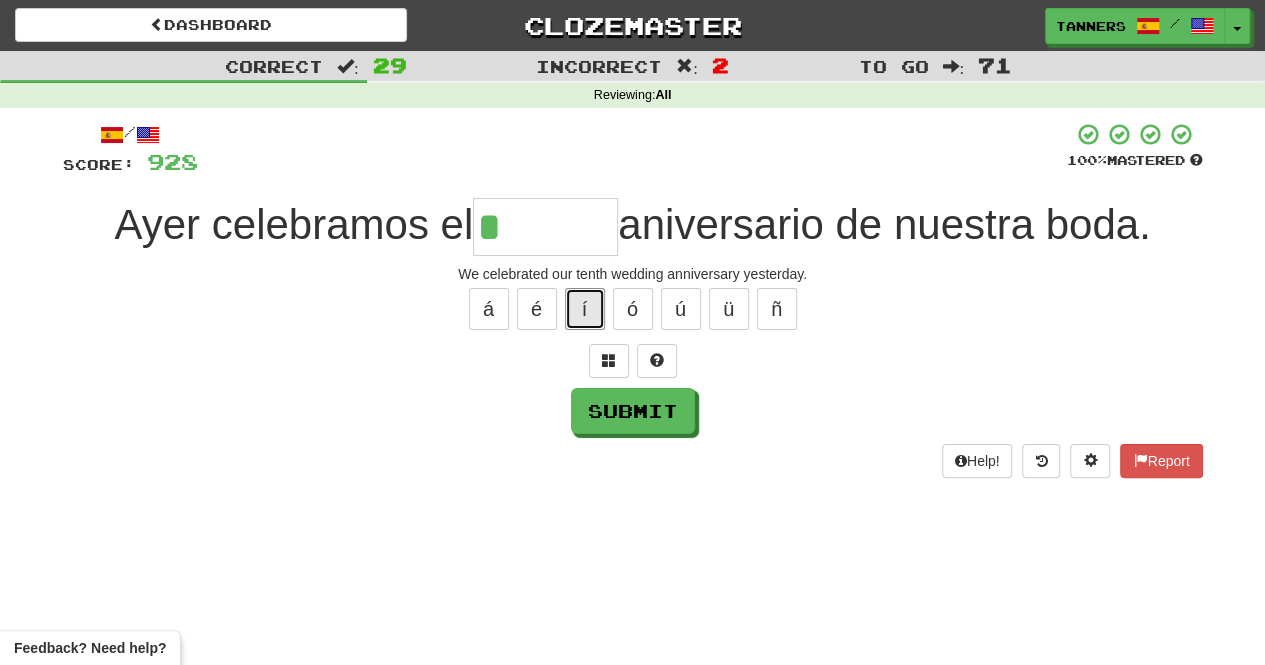 click on "í" at bounding box center (585, 309) 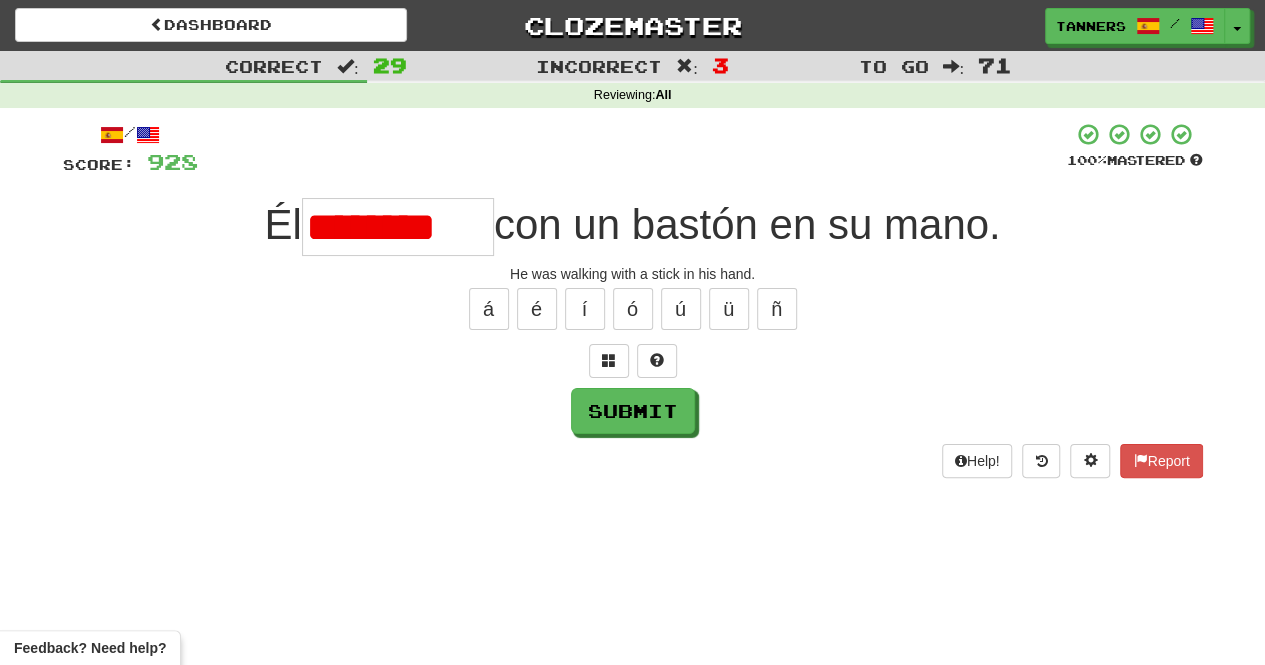scroll, scrollTop: 0, scrollLeft: 0, axis: both 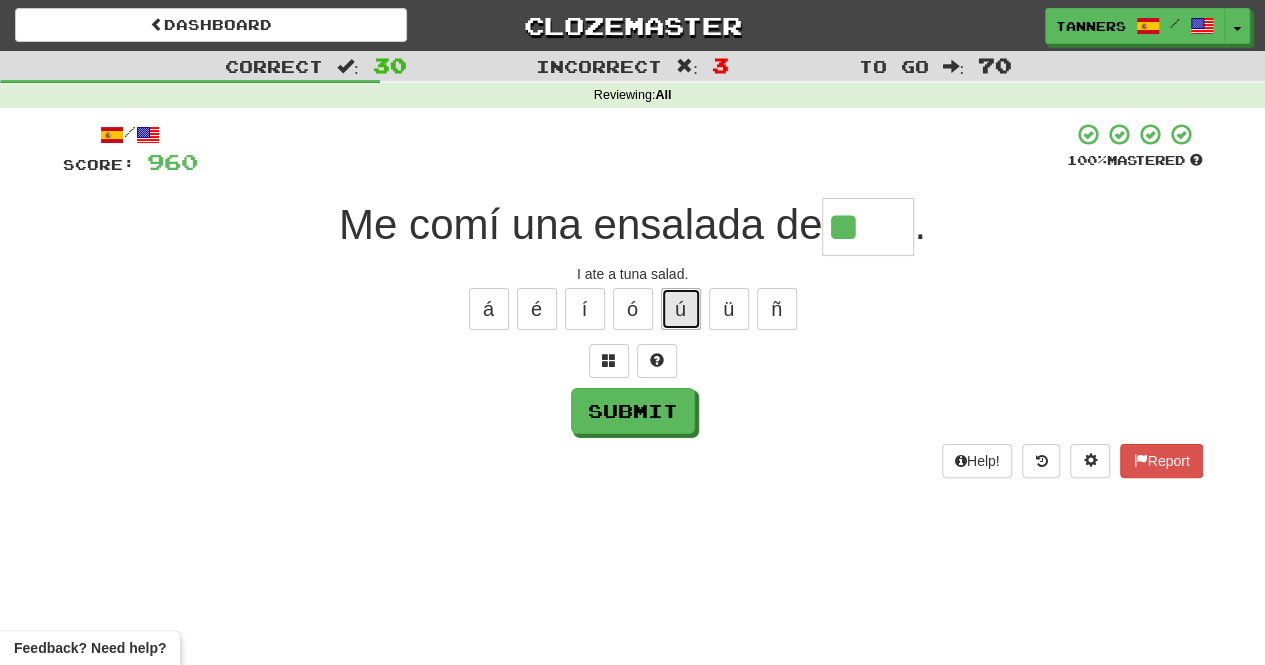 click on "ú" at bounding box center (681, 309) 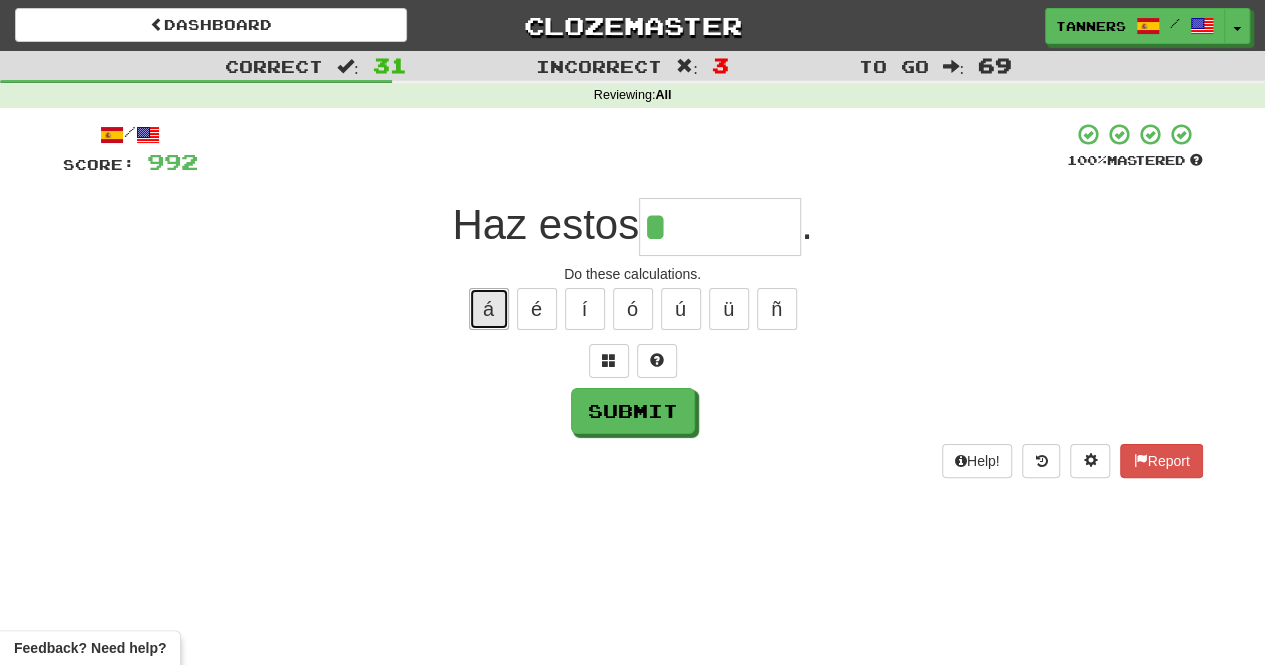 click on "á" at bounding box center [489, 309] 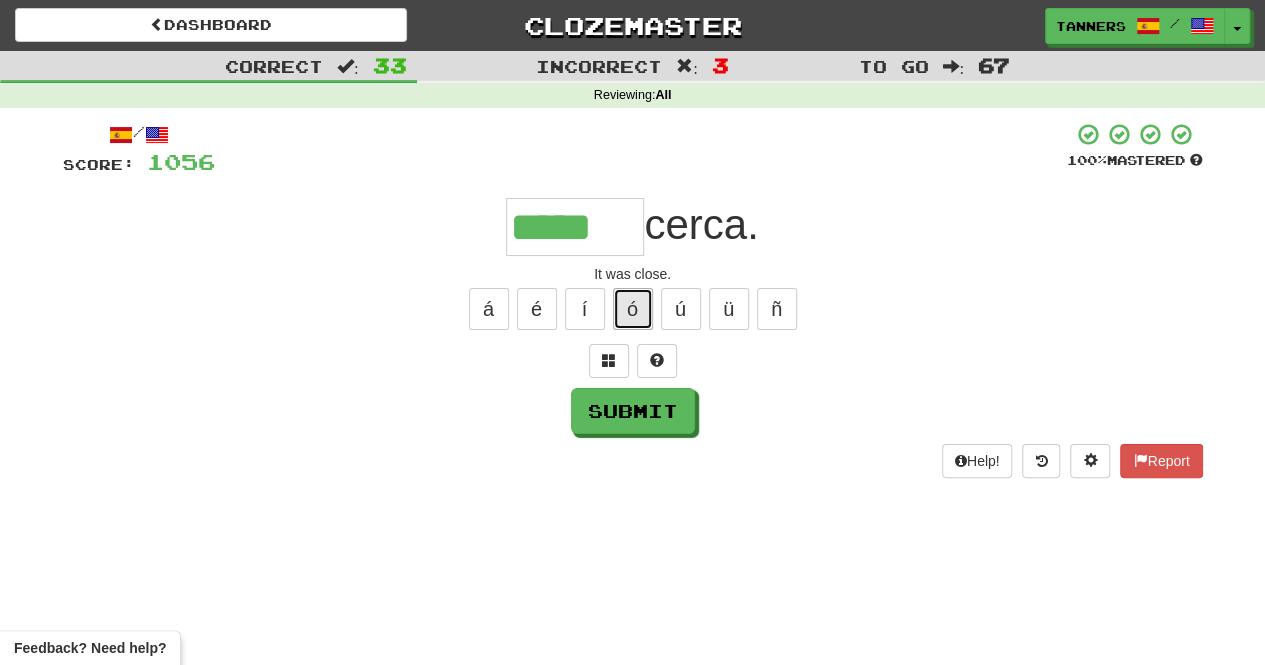 click on "ó" at bounding box center (633, 309) 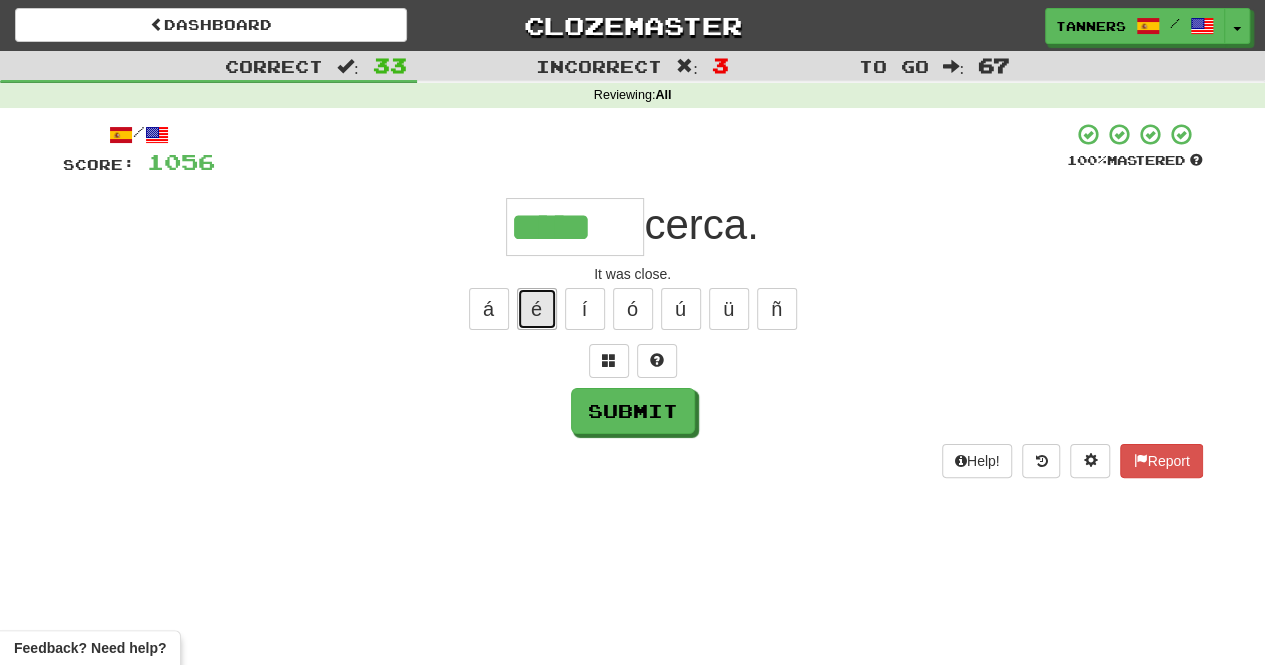 click on "é" at bounding box center [537, 309] 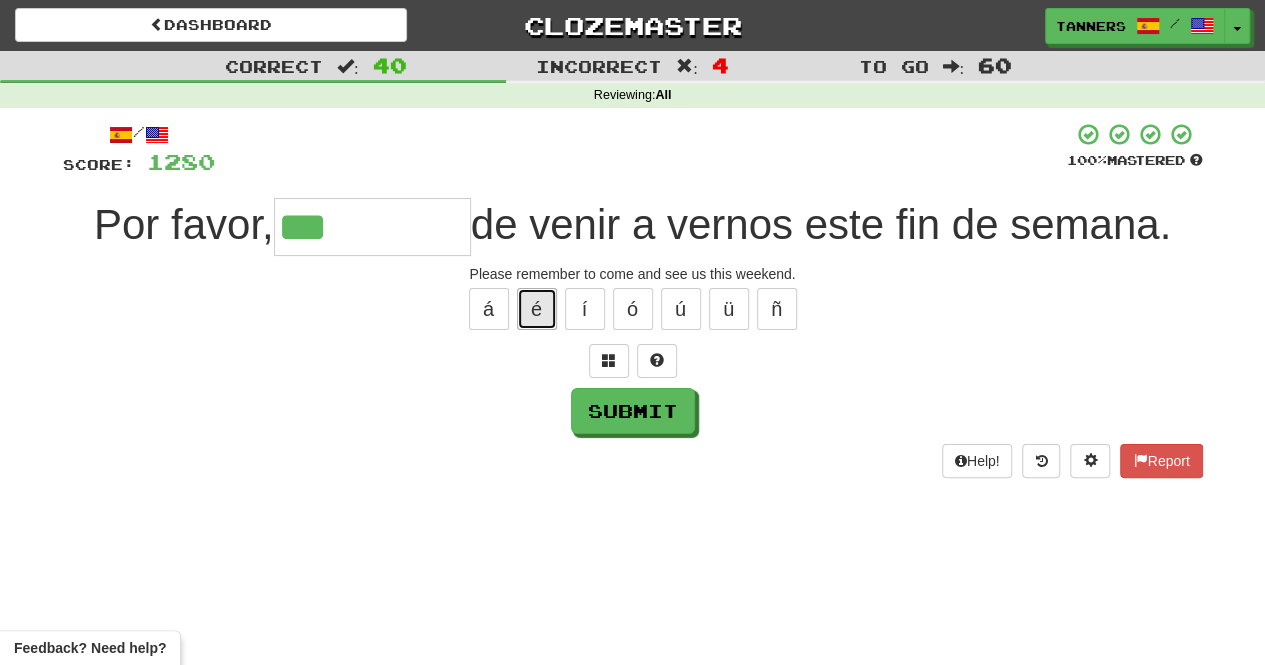 click on "é" at bounding box center [537, 309] 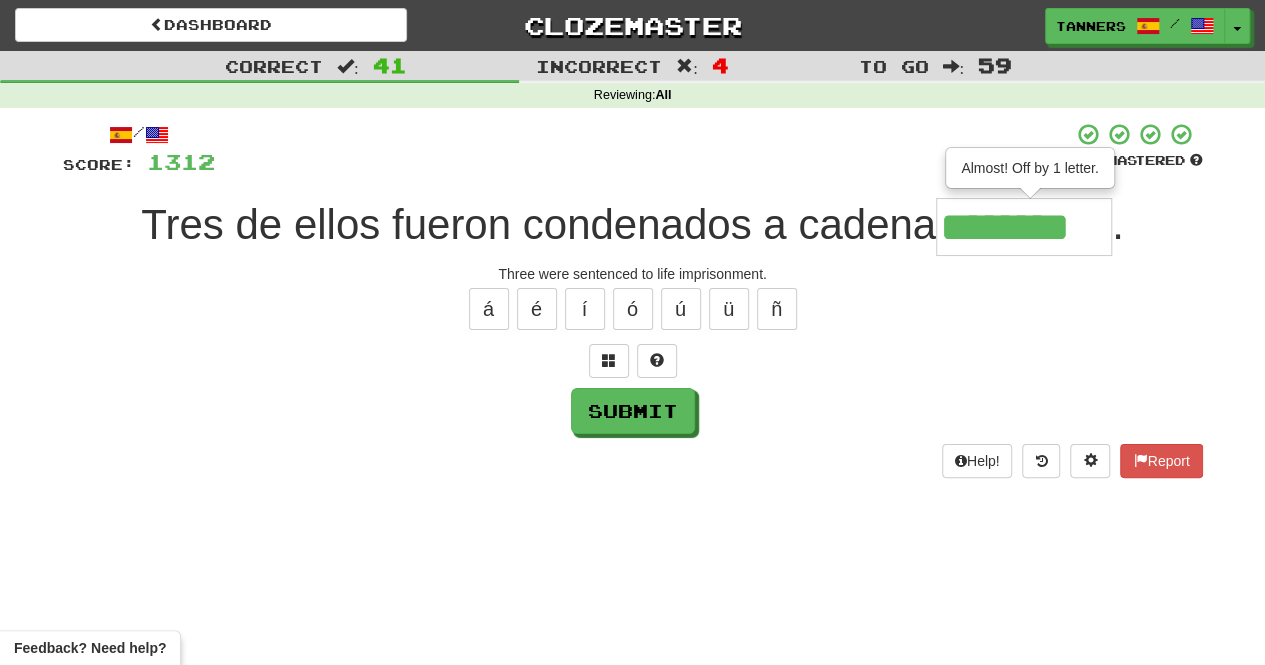 scroll, scrollTop: 0, scrollLeft: 0, axis: both 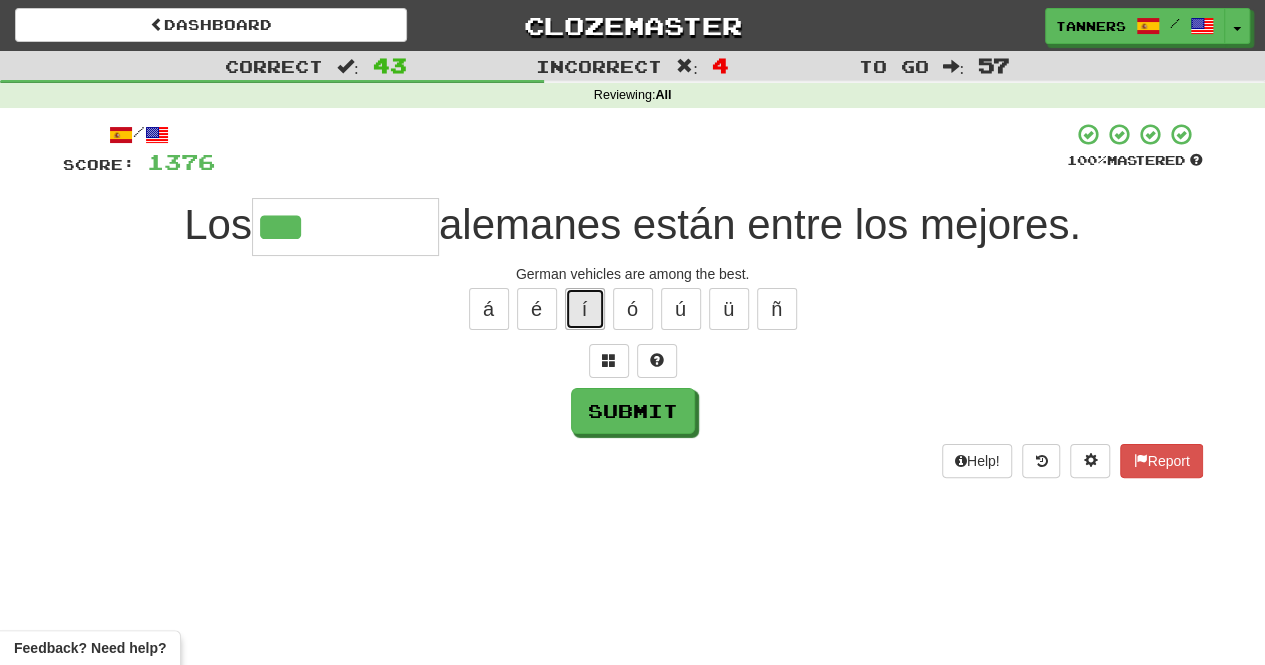 click on "í" at bounding box center (585, 309) 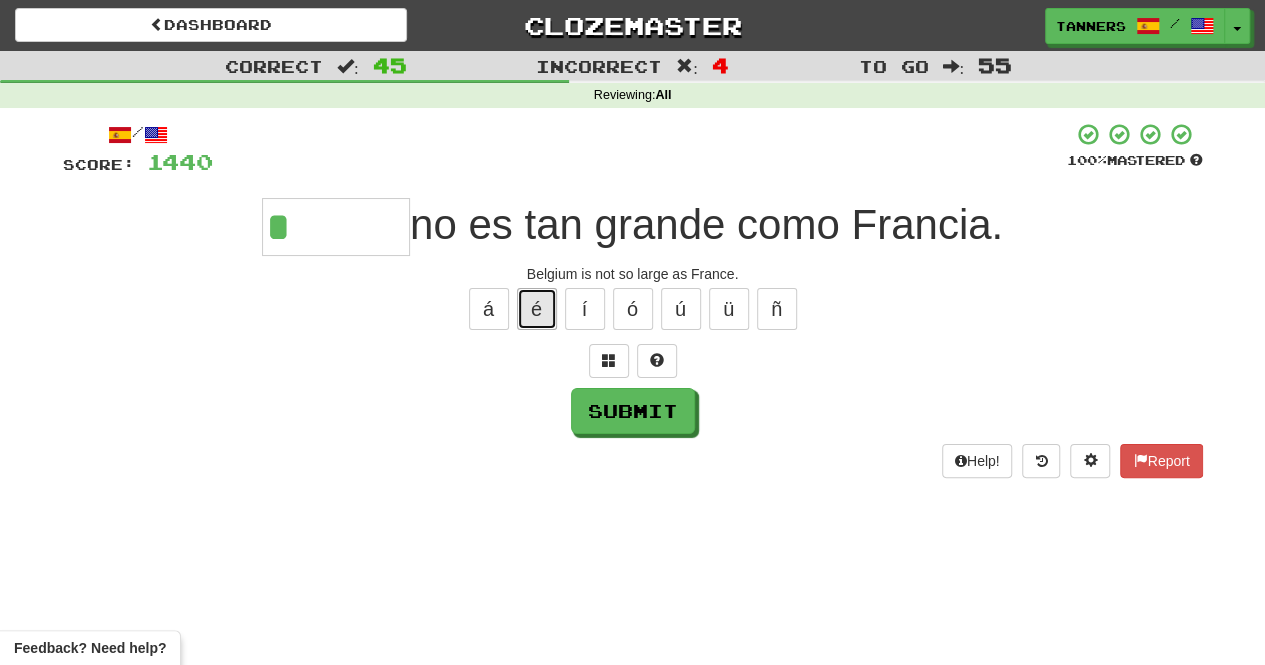 click on "é" at bounding box center [537, 309] 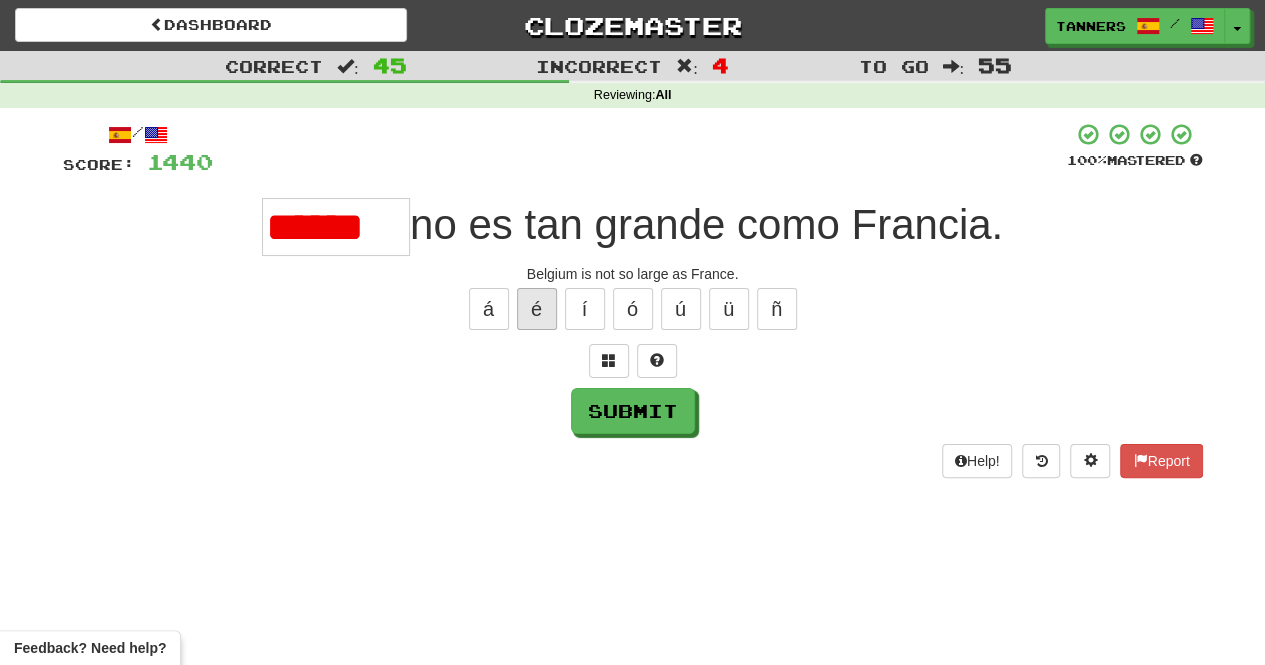 scroll, scrollTop: 0, scrollLeft: 0, axis: both 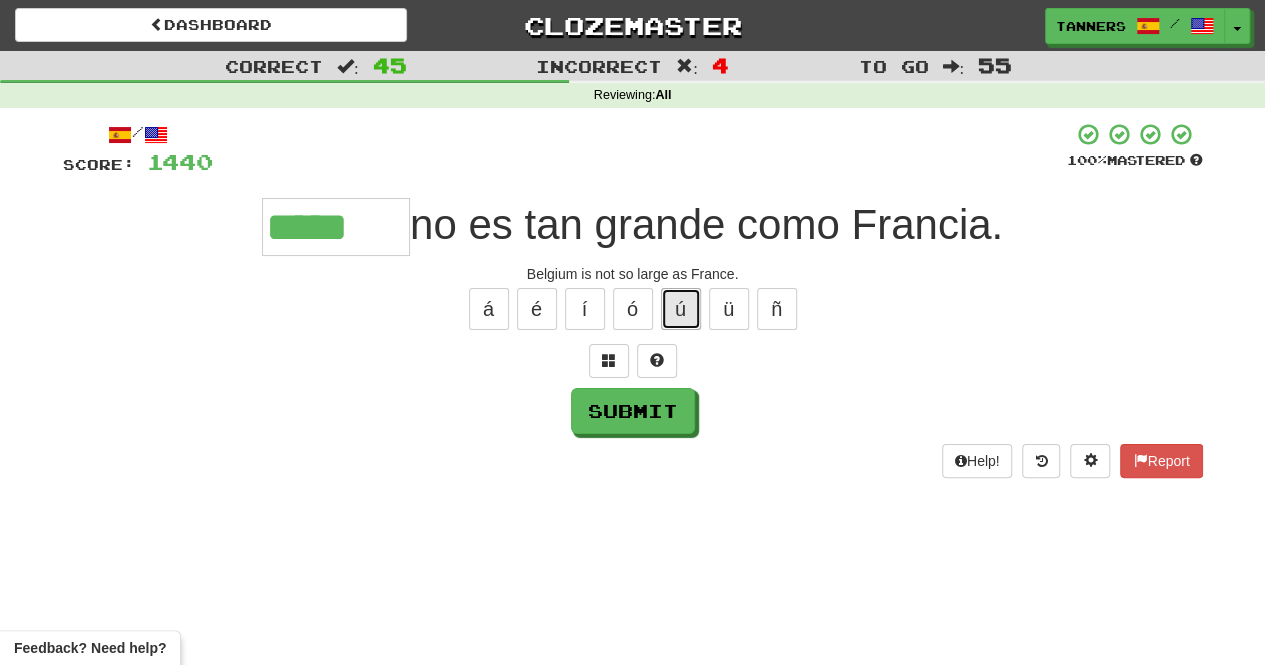 click on "ú" at bounding box center [681, 309] 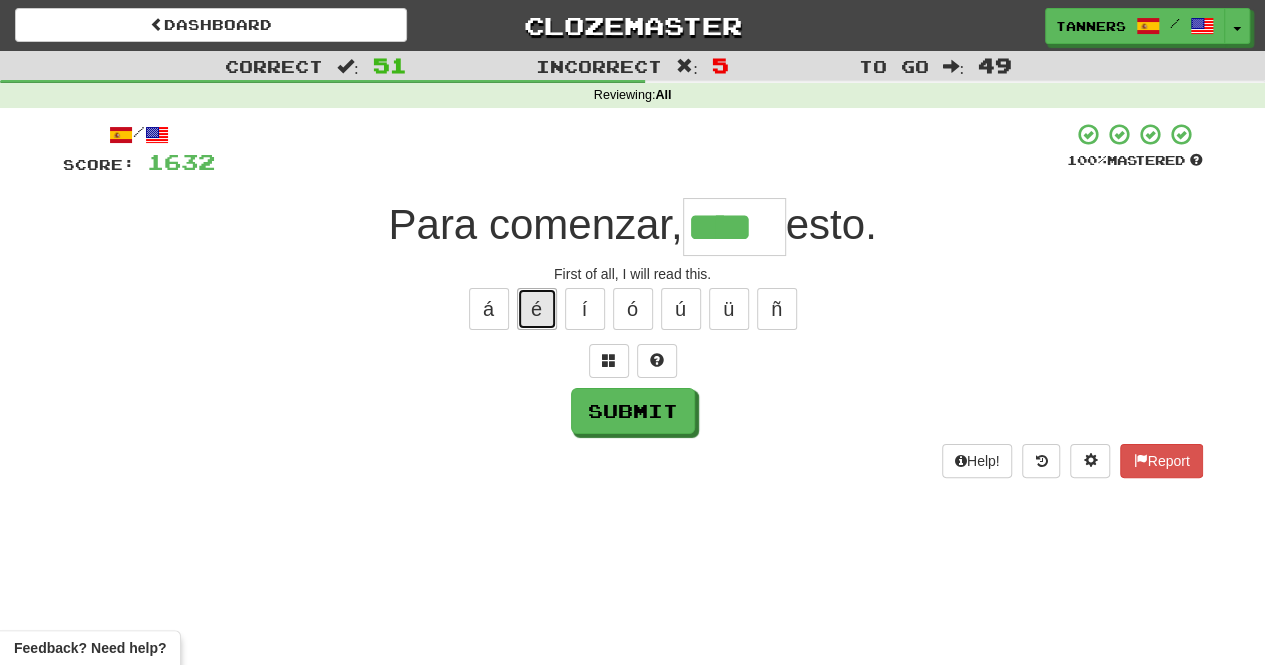 click on "é" at bounding box center [537, 309] 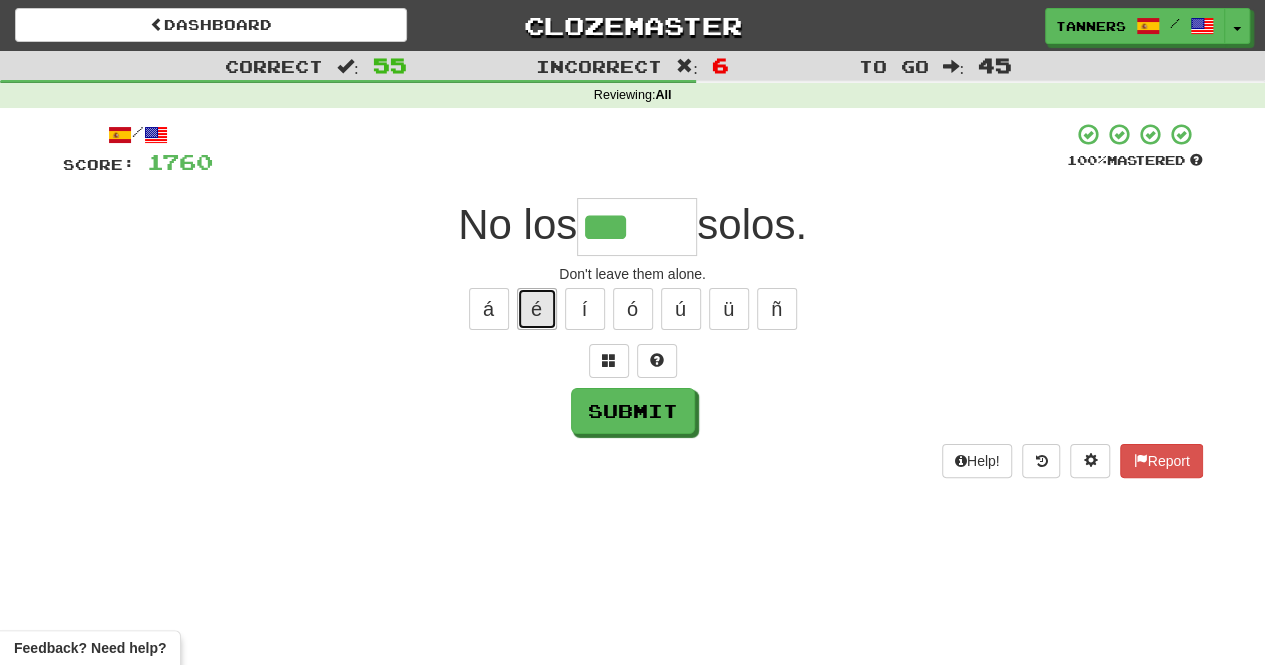 click on "é" at bounding box center [537, 309] 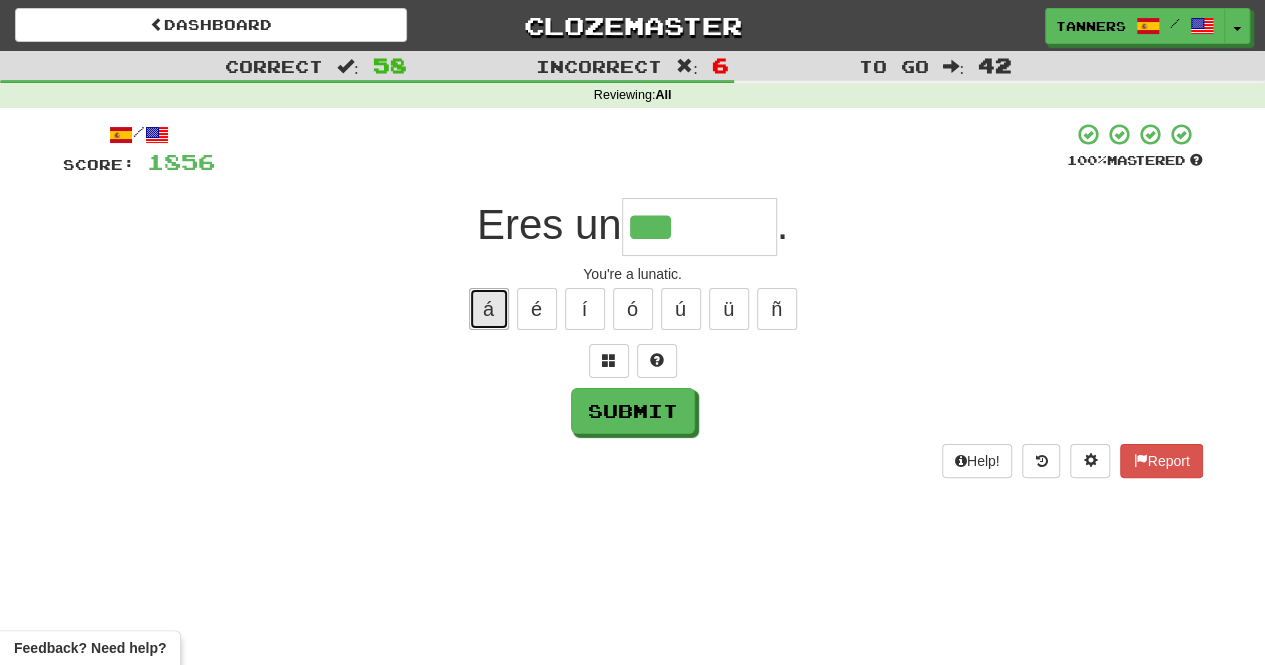 click on "á" at bounding box center [489, 309] 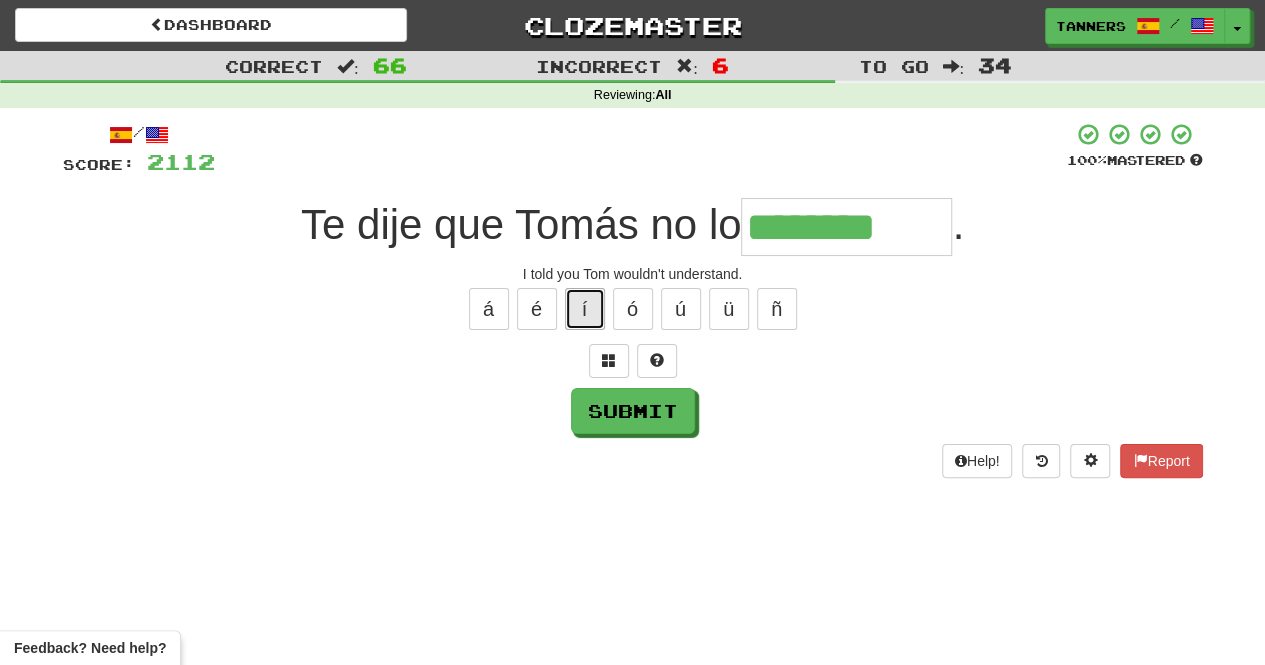 click on "í" at bounding box center (585, 309) 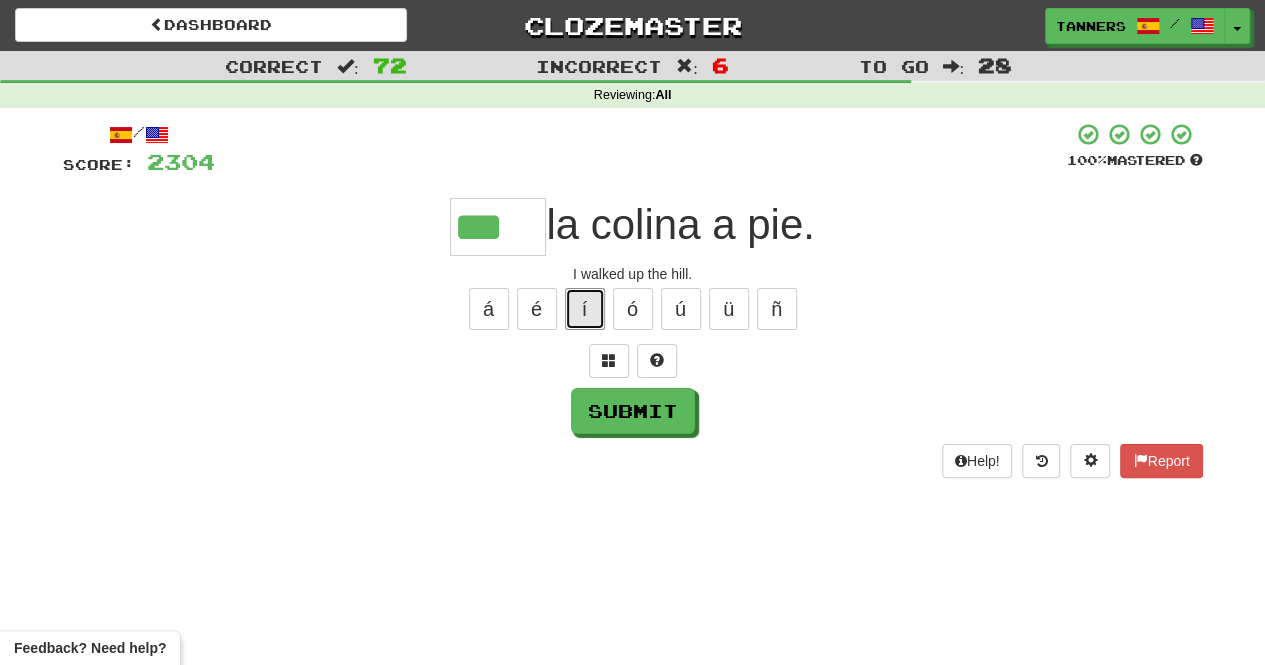 click on "í" at bounding box center [585, 309] 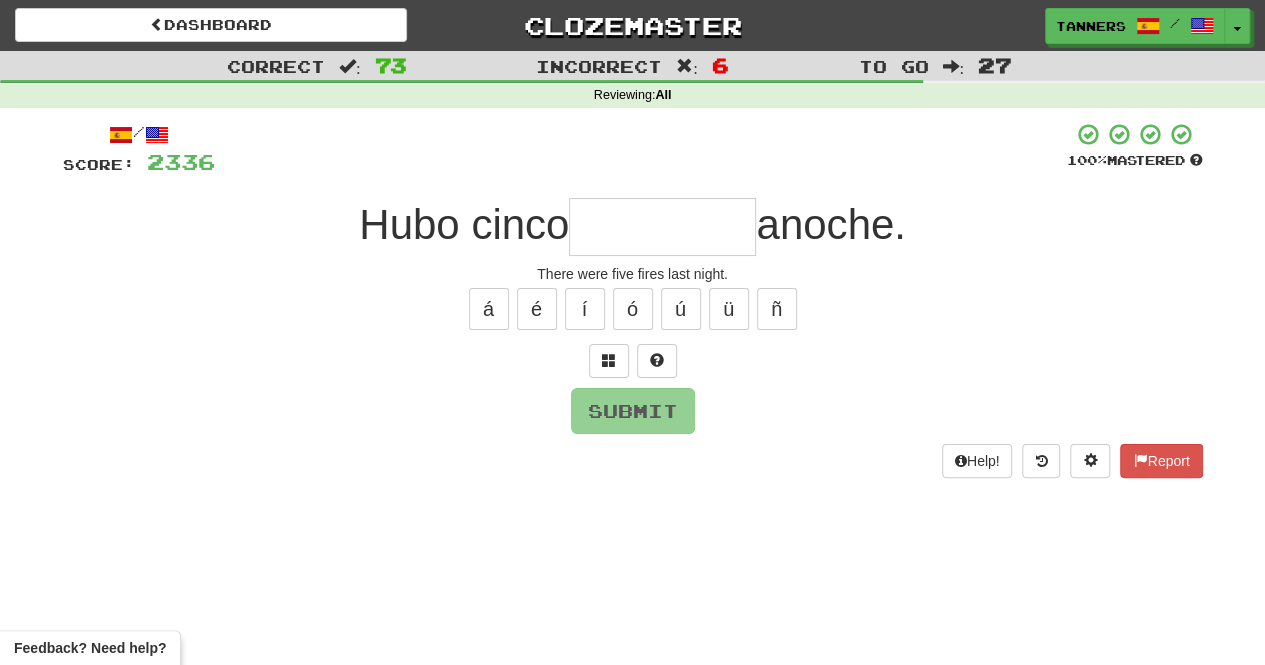 click at bounding box center [662, 227] 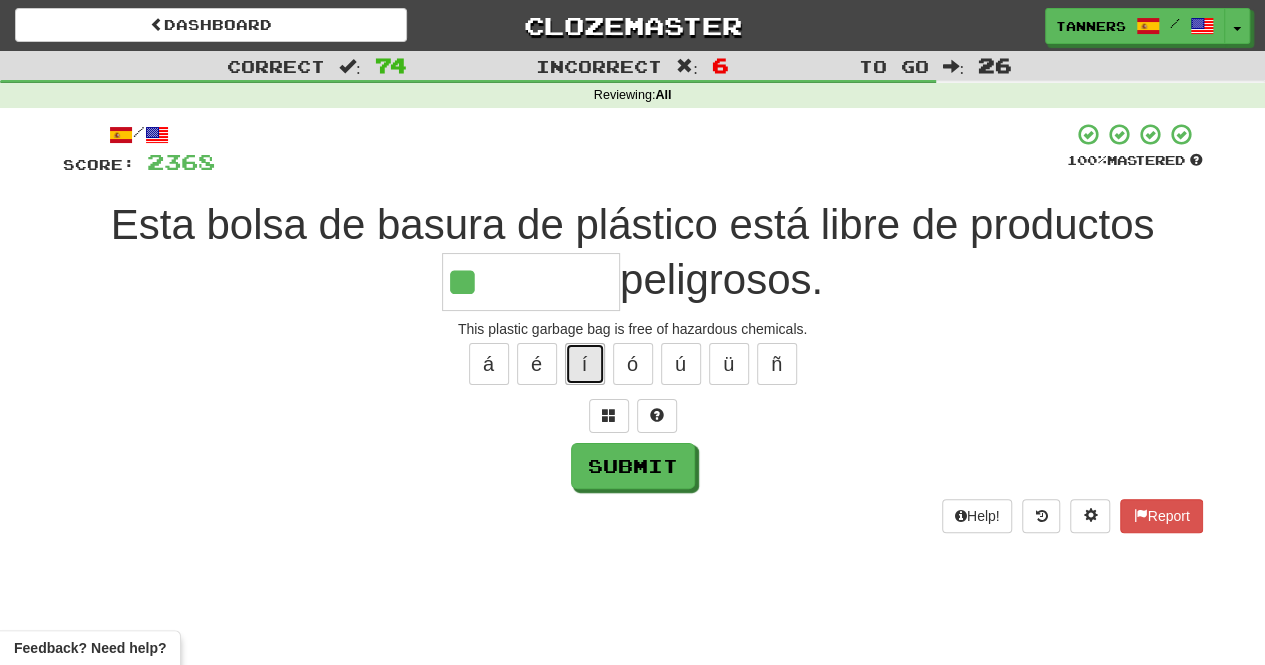 click on "í" at bounding box center (585, 364) 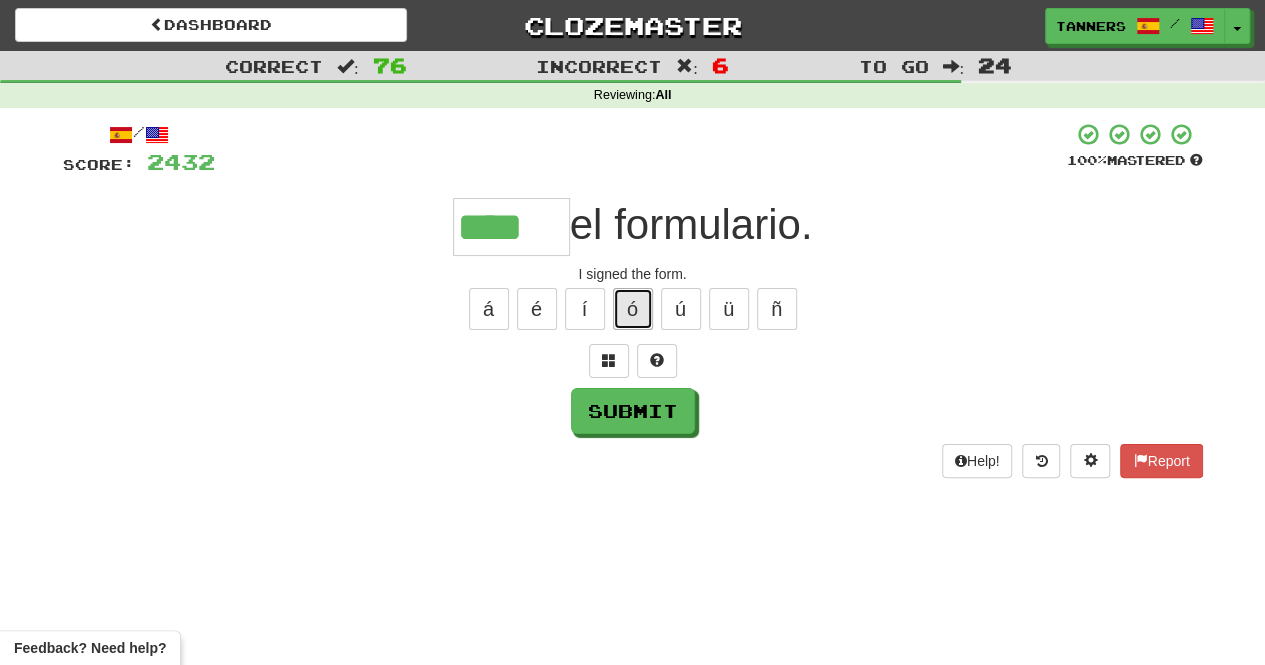 click on "ó" at bounding box center [633, 309] 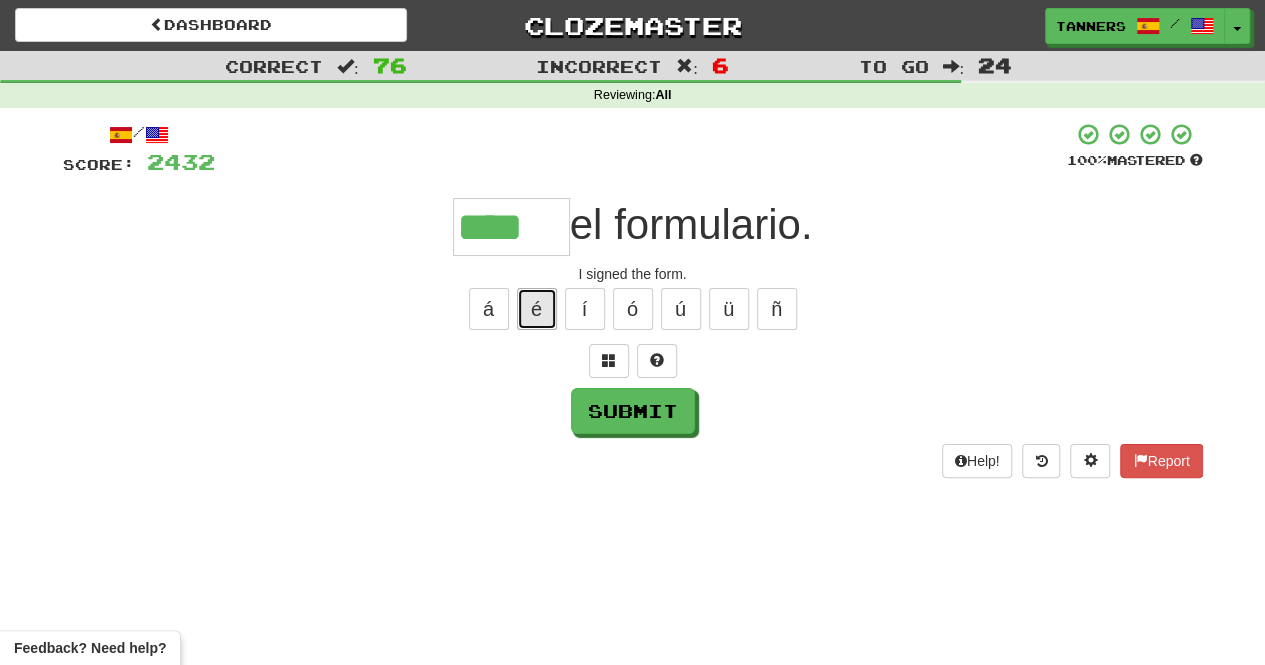 click on "é" at bounding box center [537, 309] 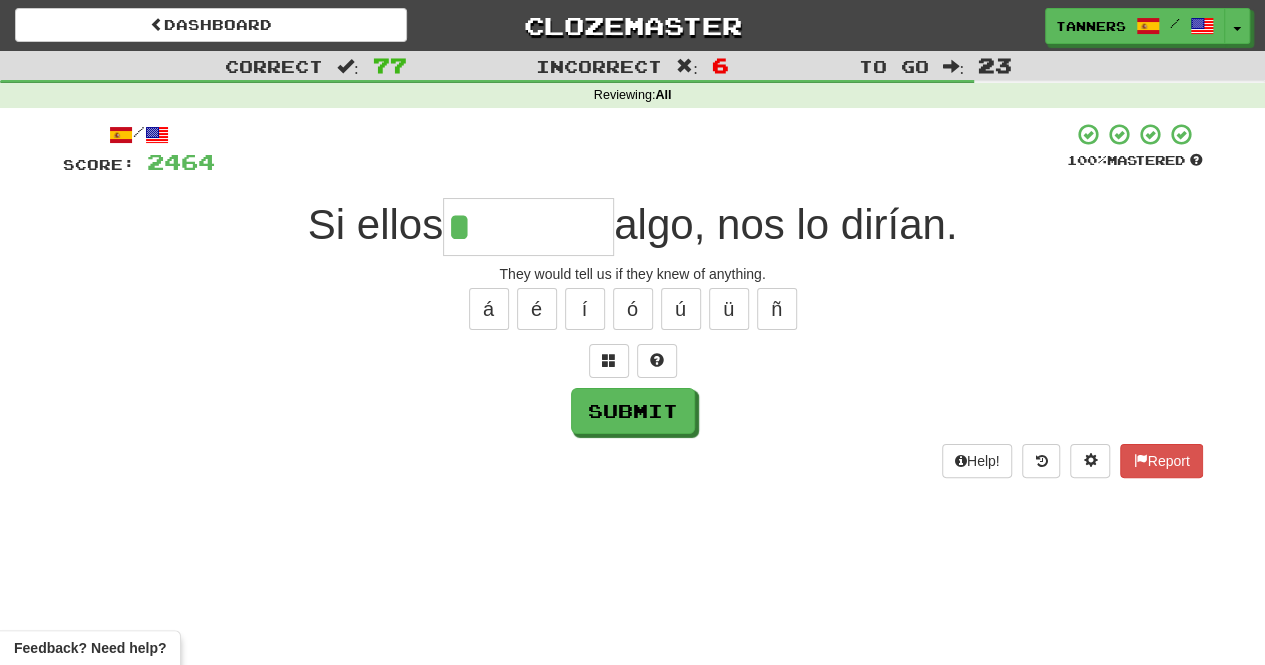 click on "á é í ó ú ü ñ" at bounding box center (633, 309) 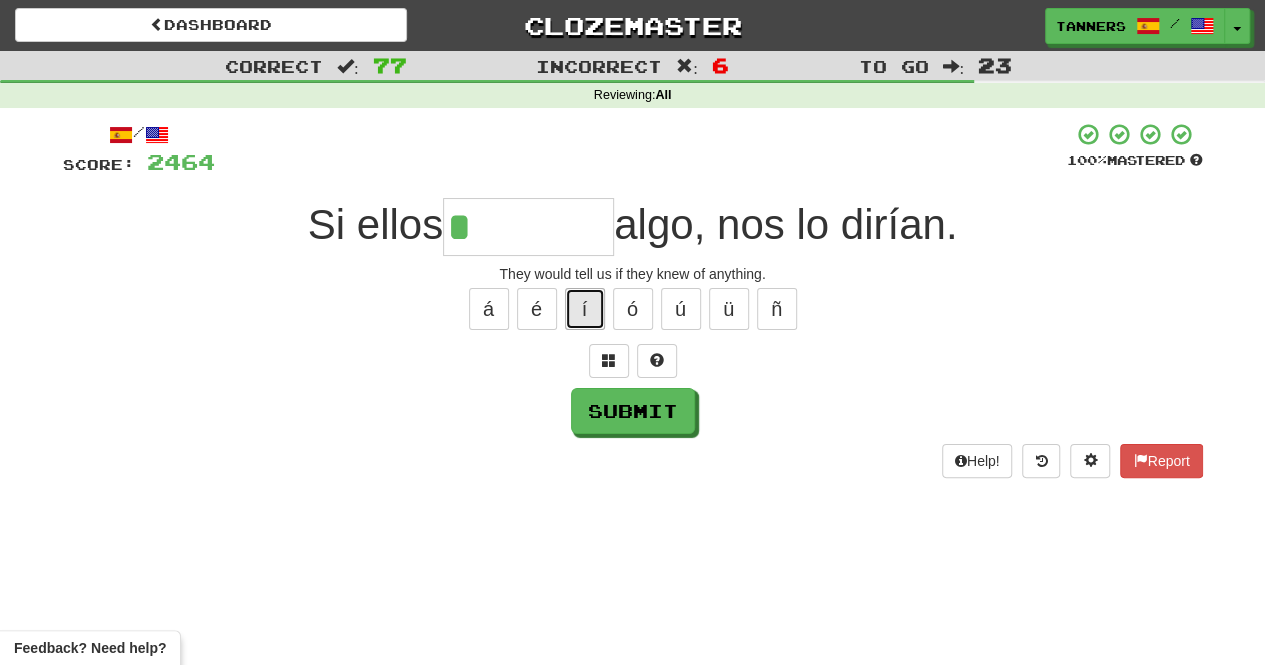 click on "í" at bounding box center [585, 309] 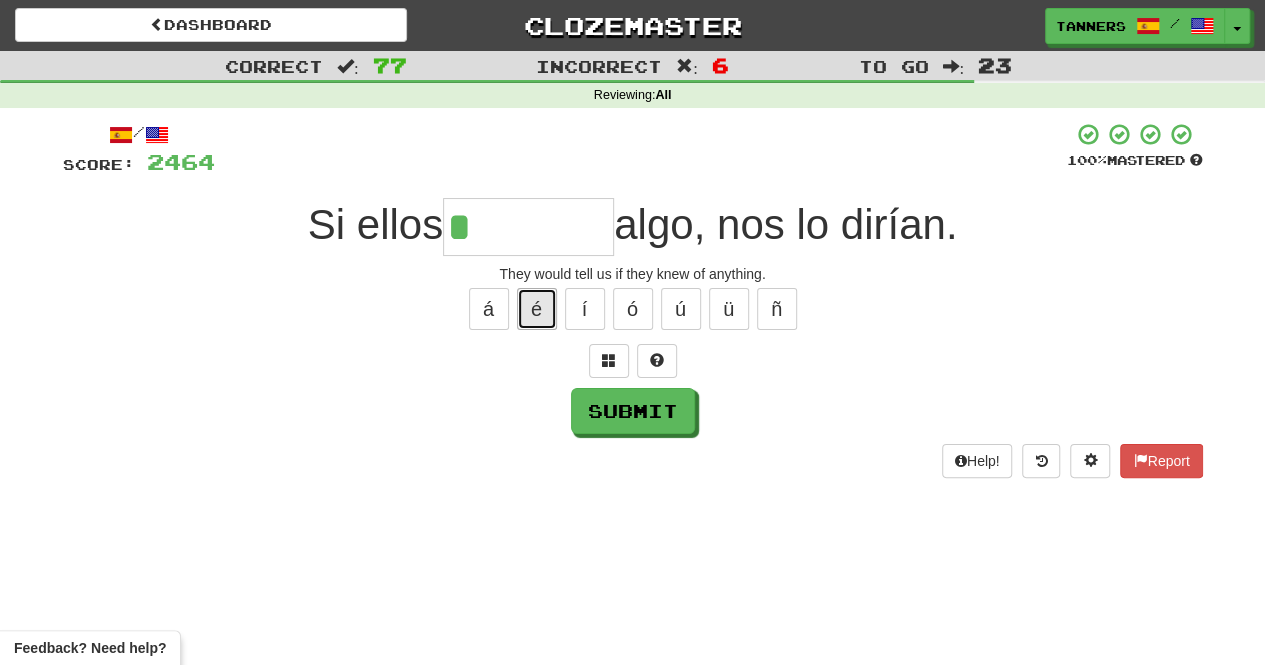 click on "é" at bounding box center (537, 309) 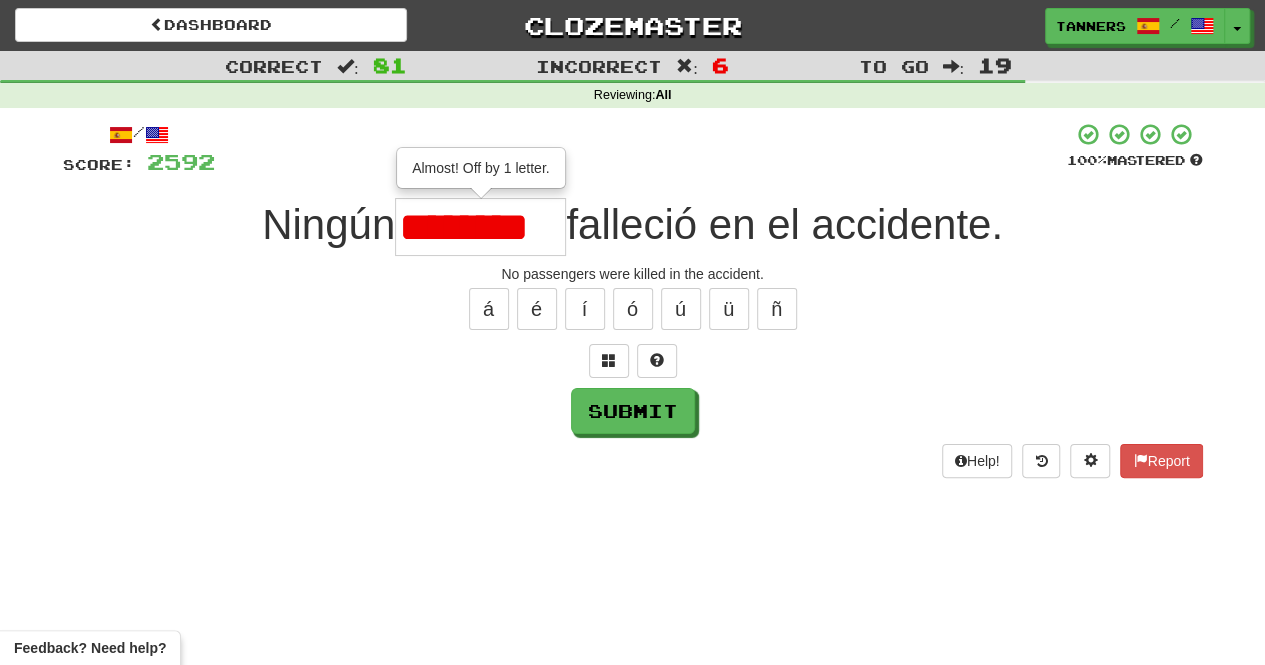 scroll, scrollTop: 0, scrollLeft: 0, axis: both 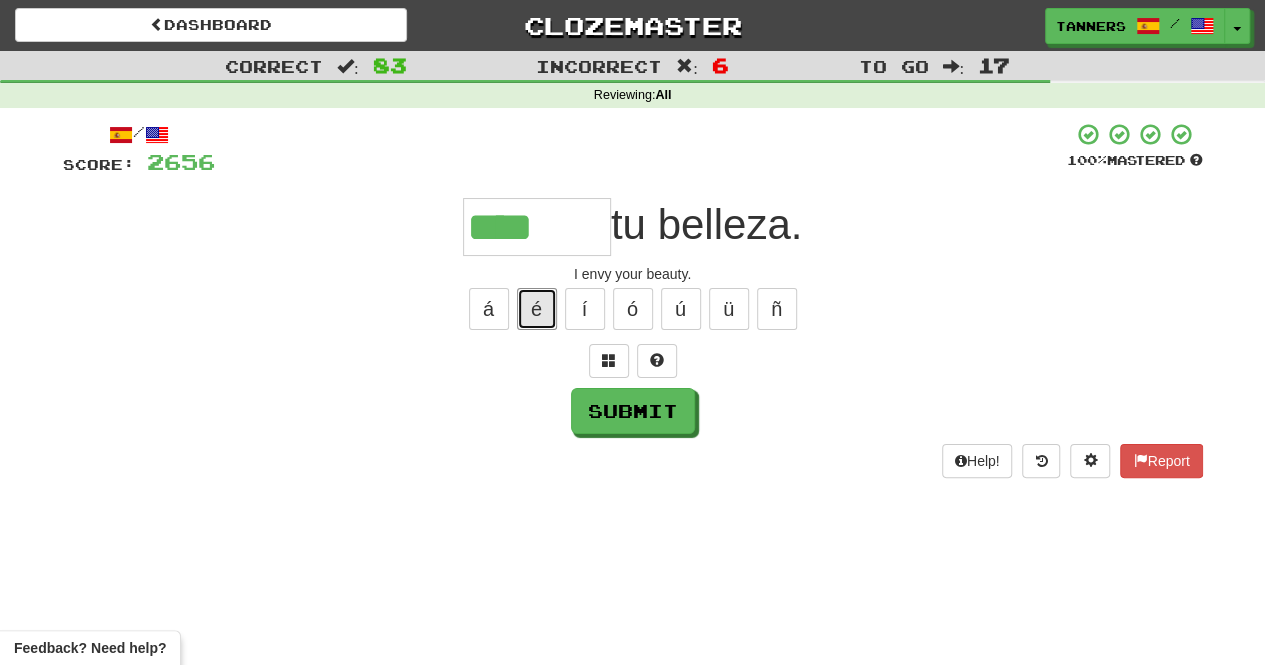 click on "é" at bounding box center (537, 309) 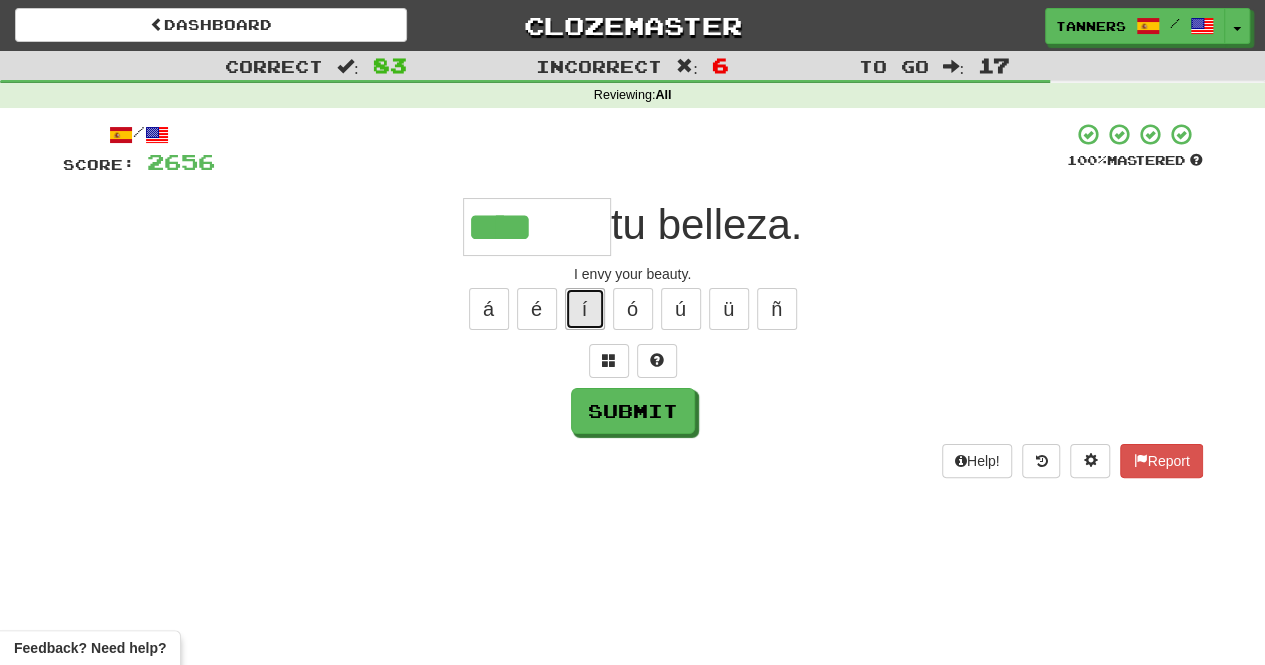 click on "í" at bounding box center [585, 309] 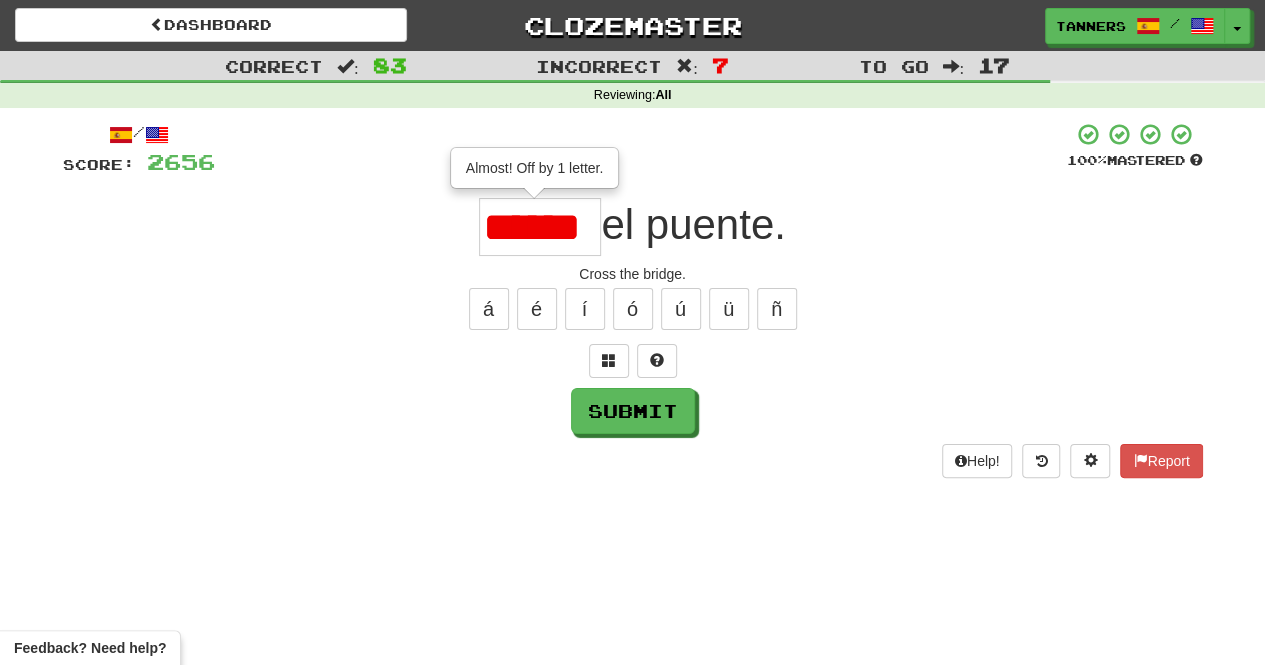 scroll, scrollTop: 0, scrollLeft: 0, axis: both 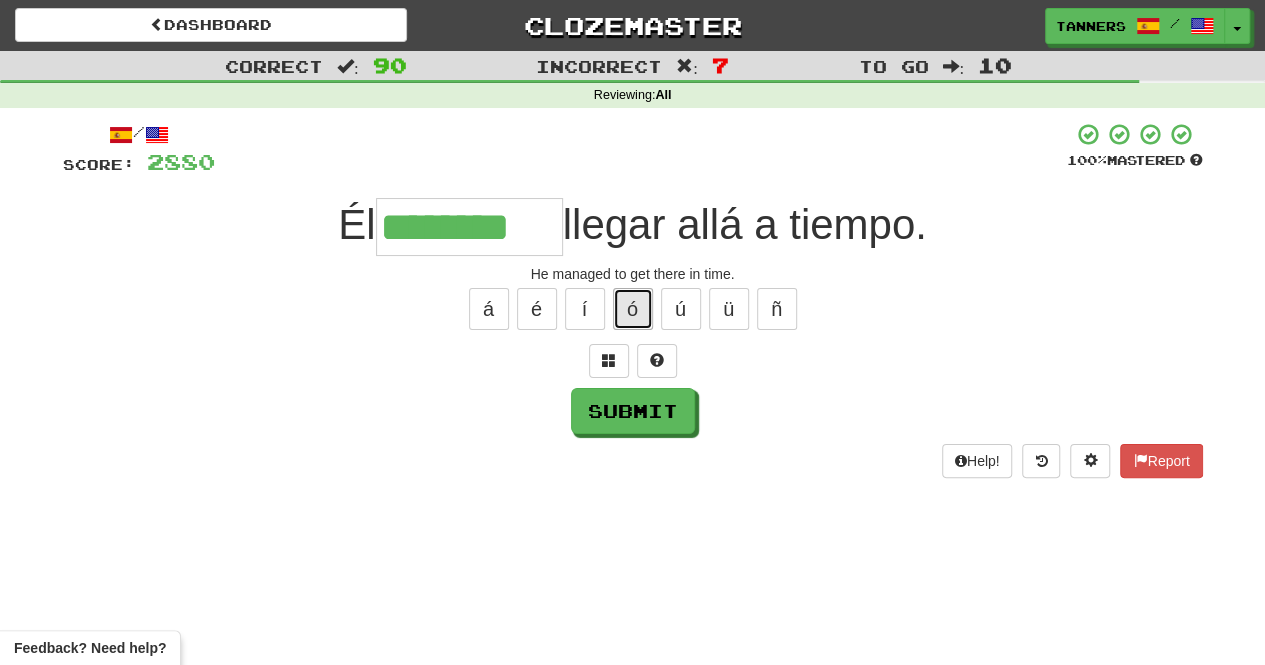 click on "ó" at bounding box center (633, 309) 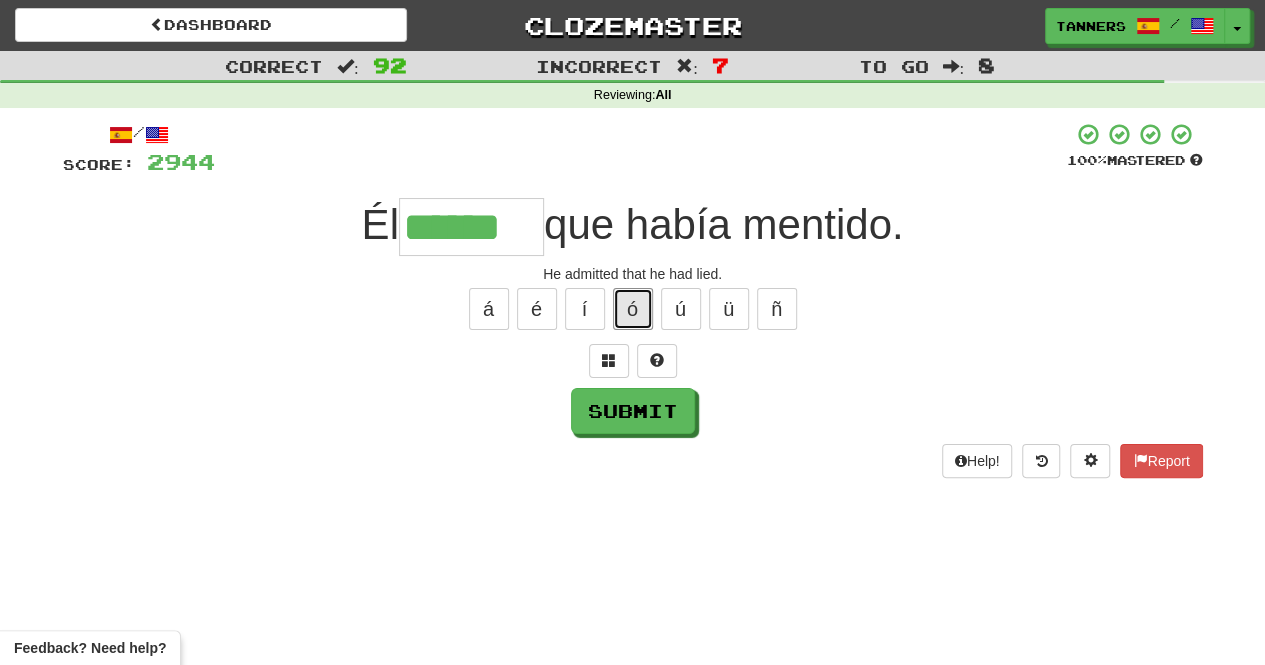 click on "ó" at bounding box center (633, 309) 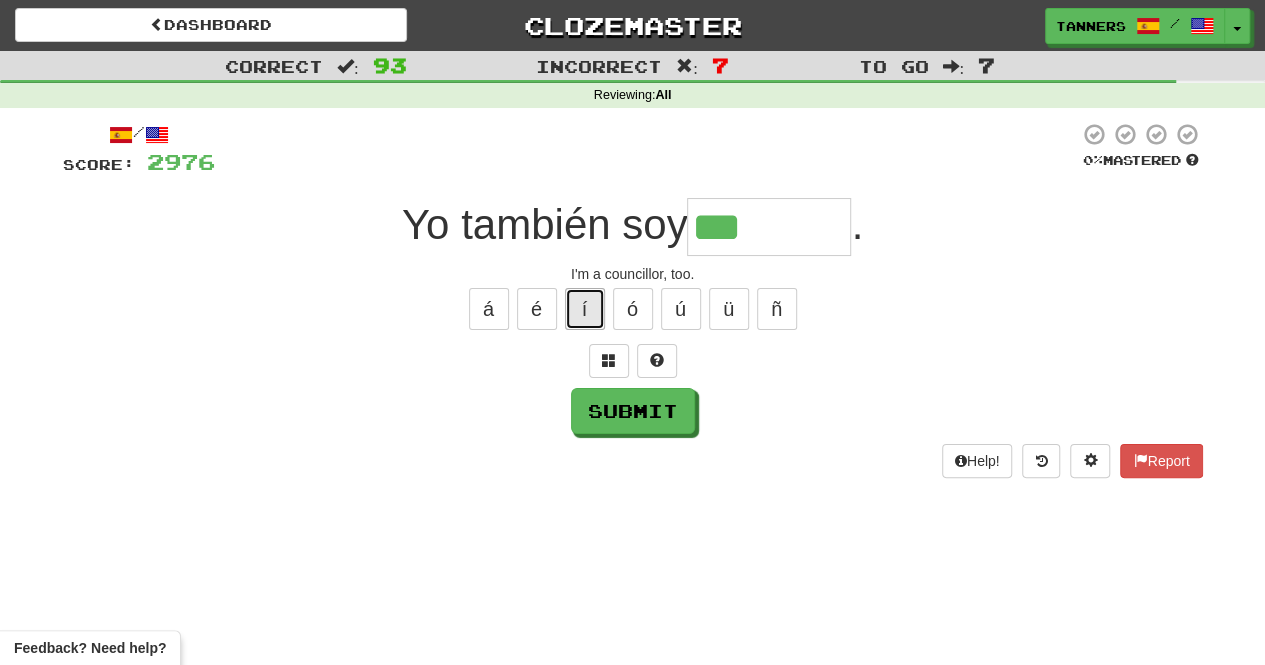 click on "í" at bounding box center (585, 309) 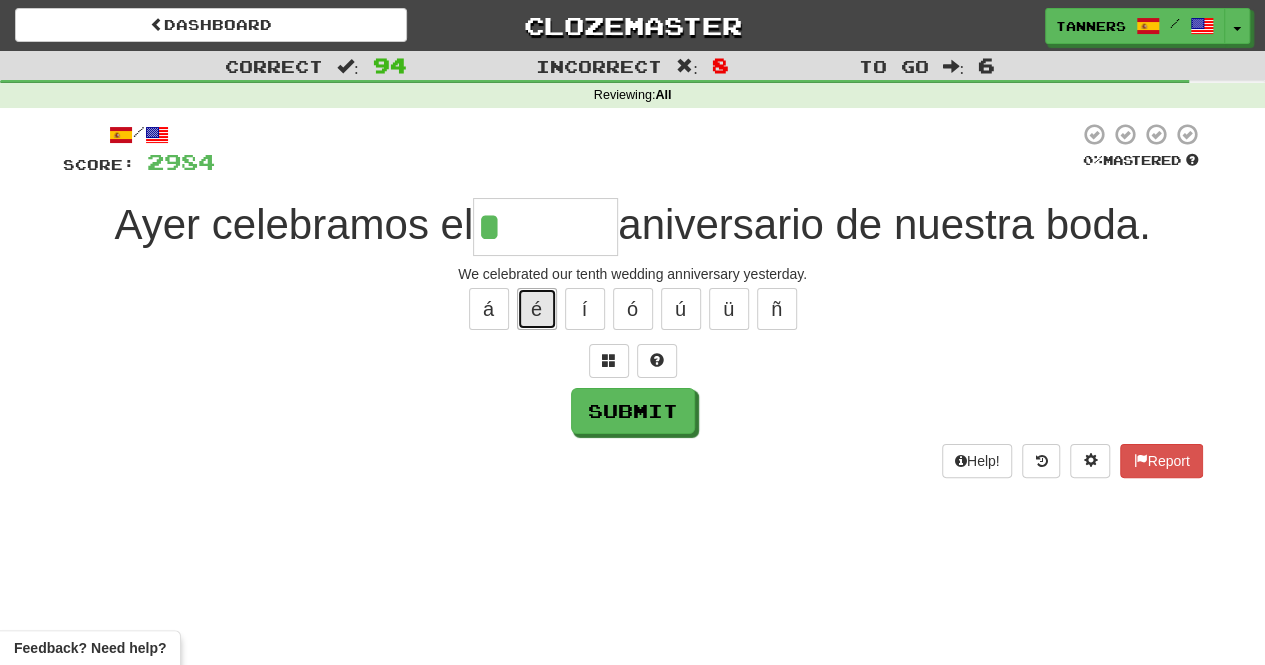 click on "é" at bounding box center (537, 309) 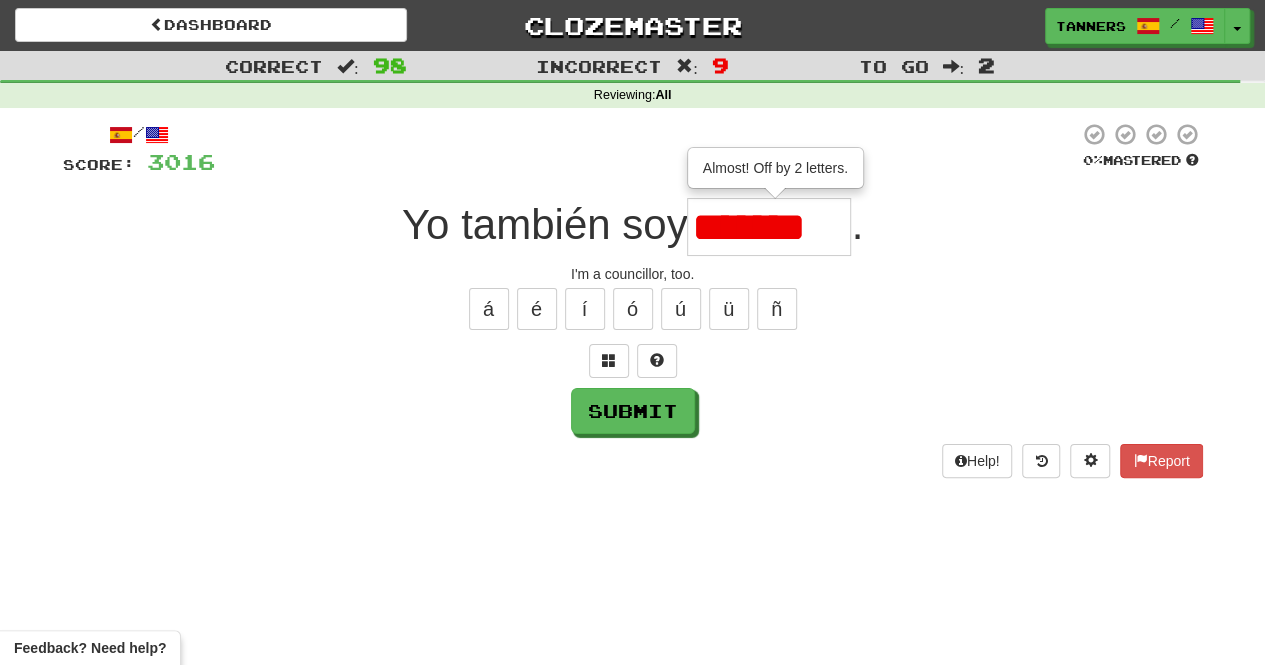 scroll, scrollTop: 0, scrollLeft: 0, axis: both 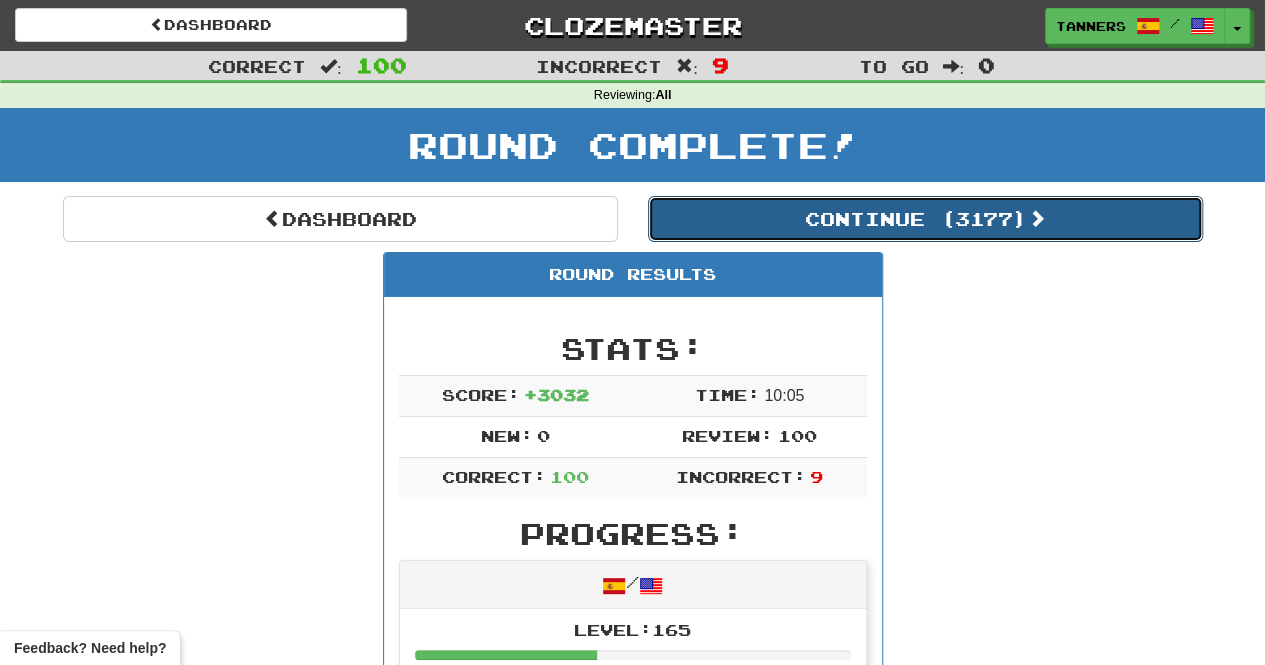 click on "Continue ( 3177 )" at bounding box center [925, 219] 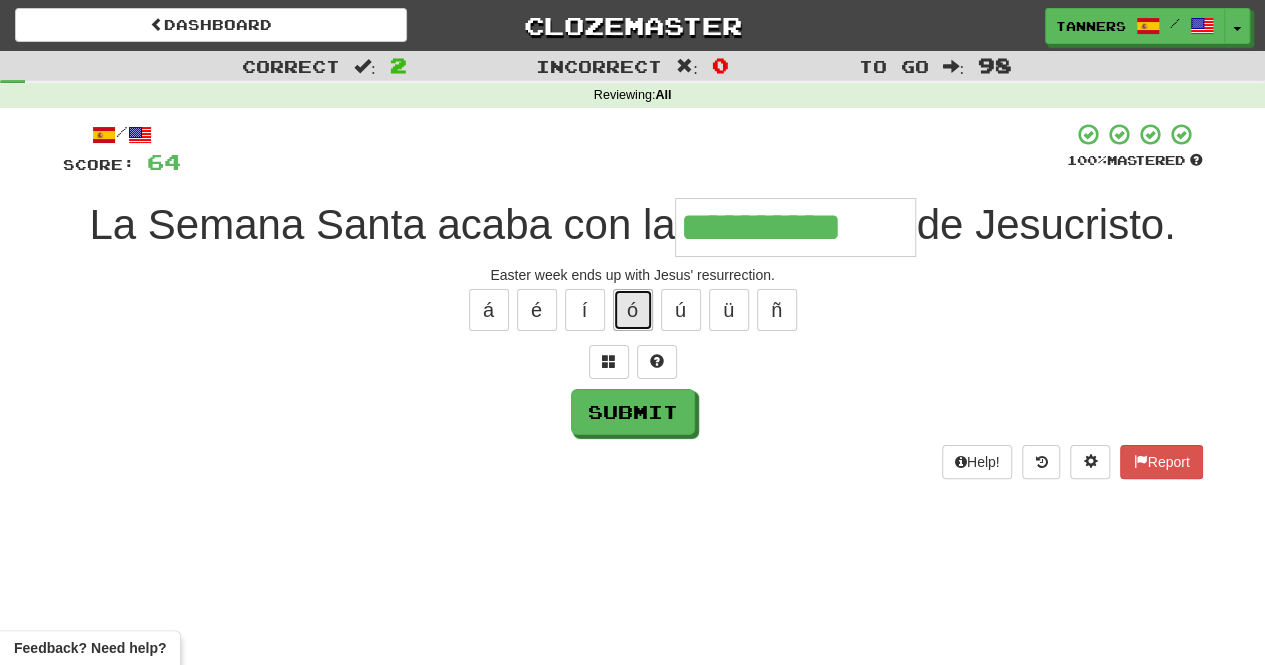 click on "ó" at bounding box center [633, 310] 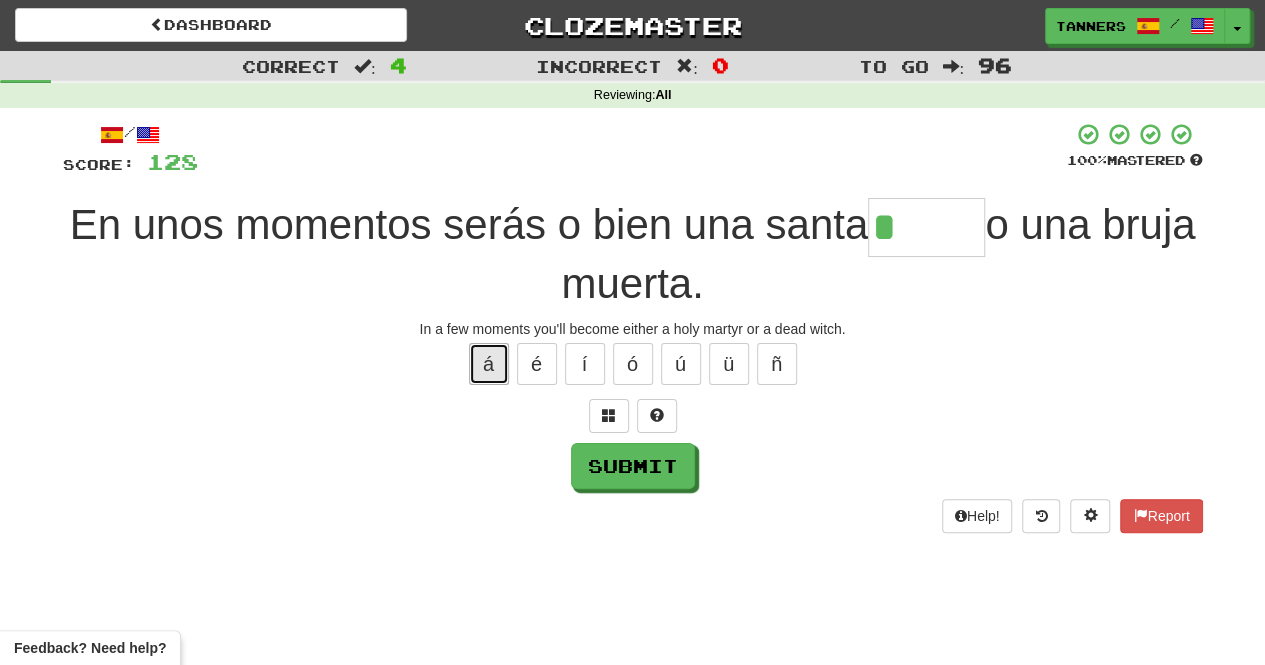click on "á" at bounding box center (489, 364) 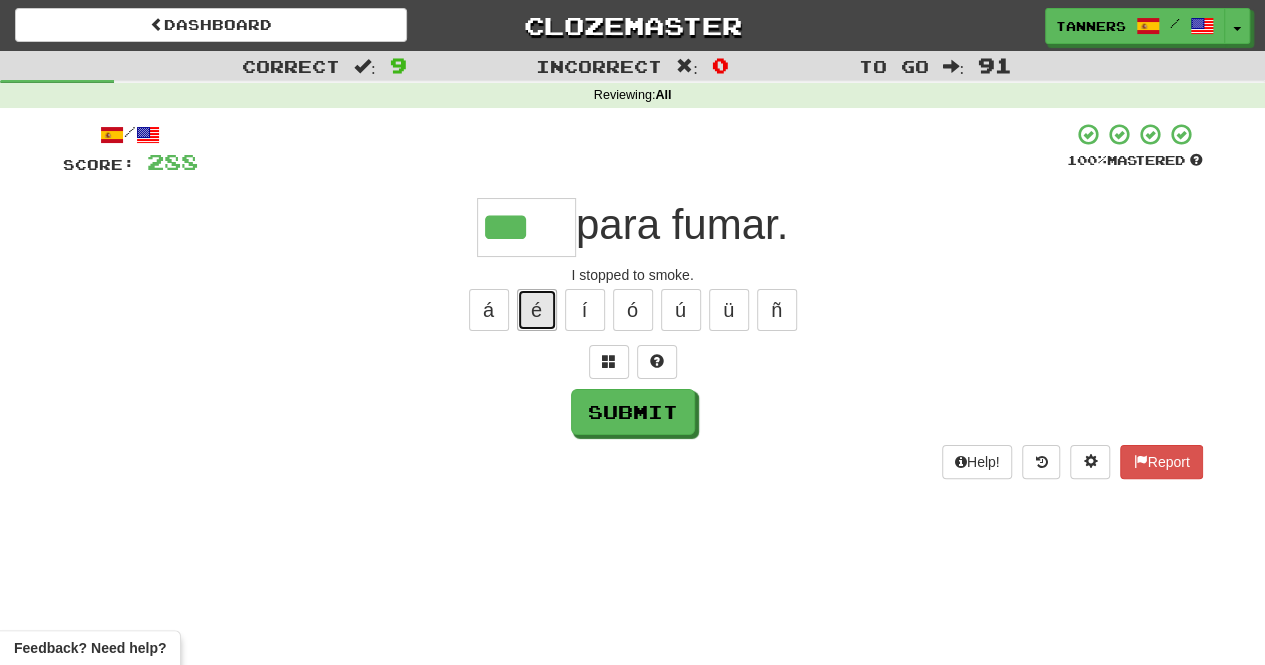 click on "é" at bounding box center [537, 310] 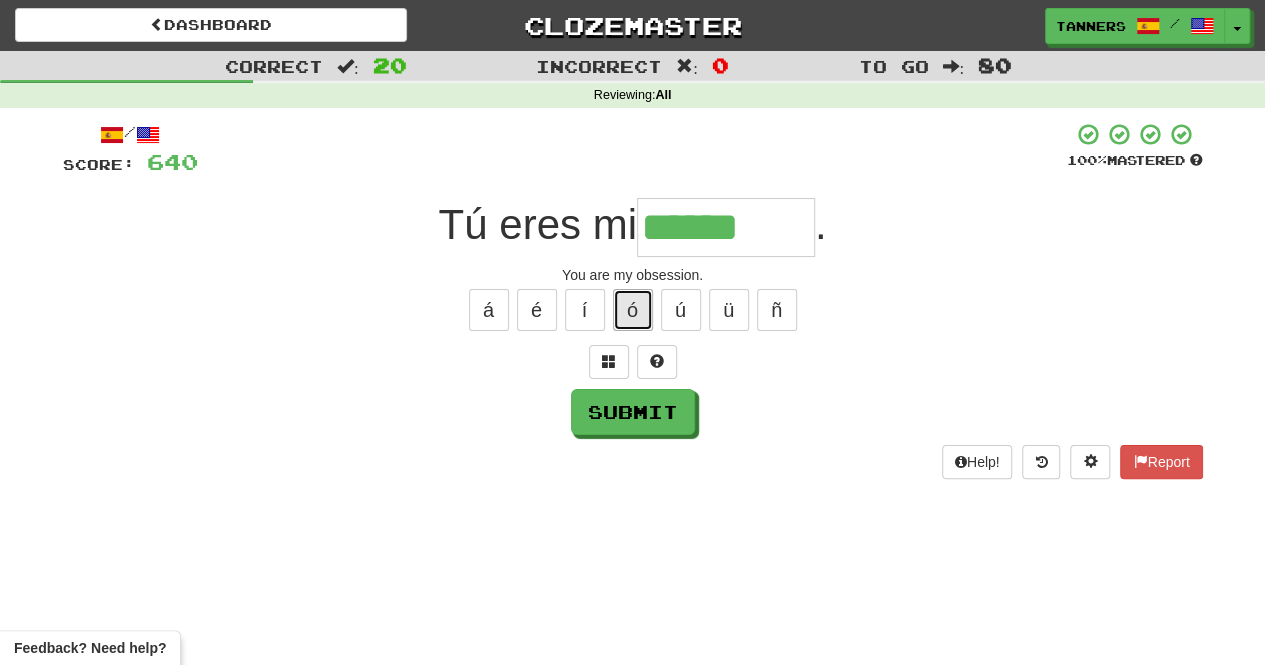 click on "ó" at bounding box center [633, 310] 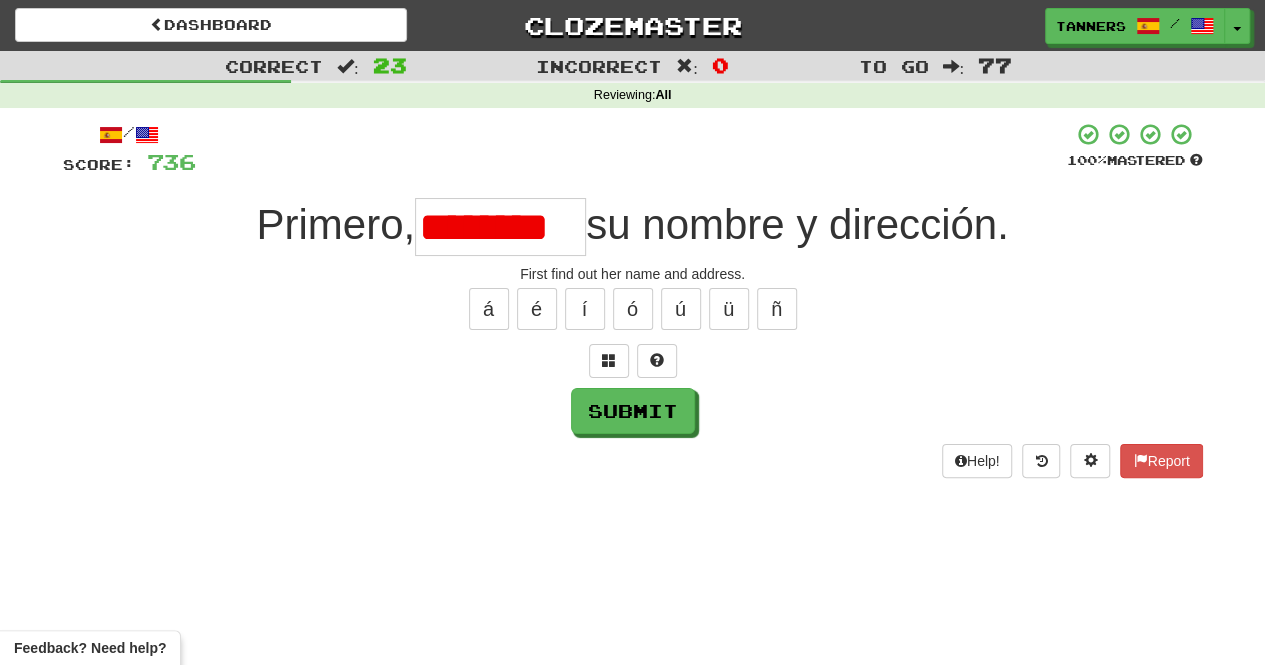 scroll, scrollTop: 0, scrollLeft: 0, axis: both 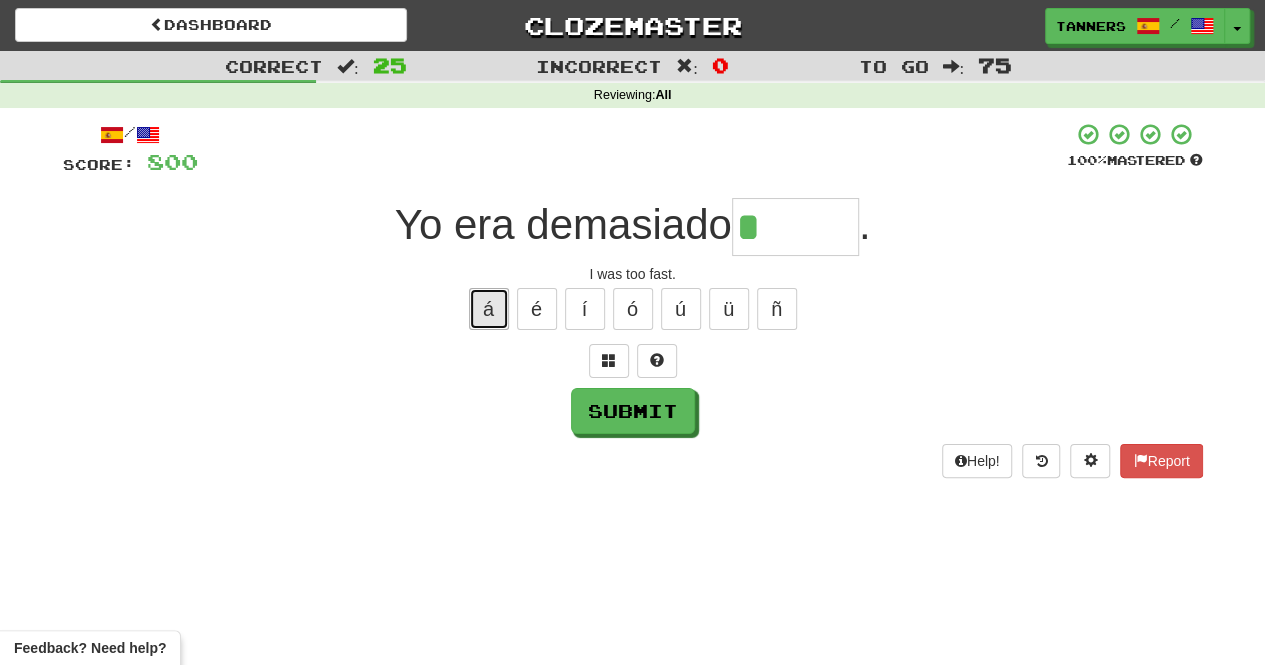 click on "á" at bounding box center (489, 309) 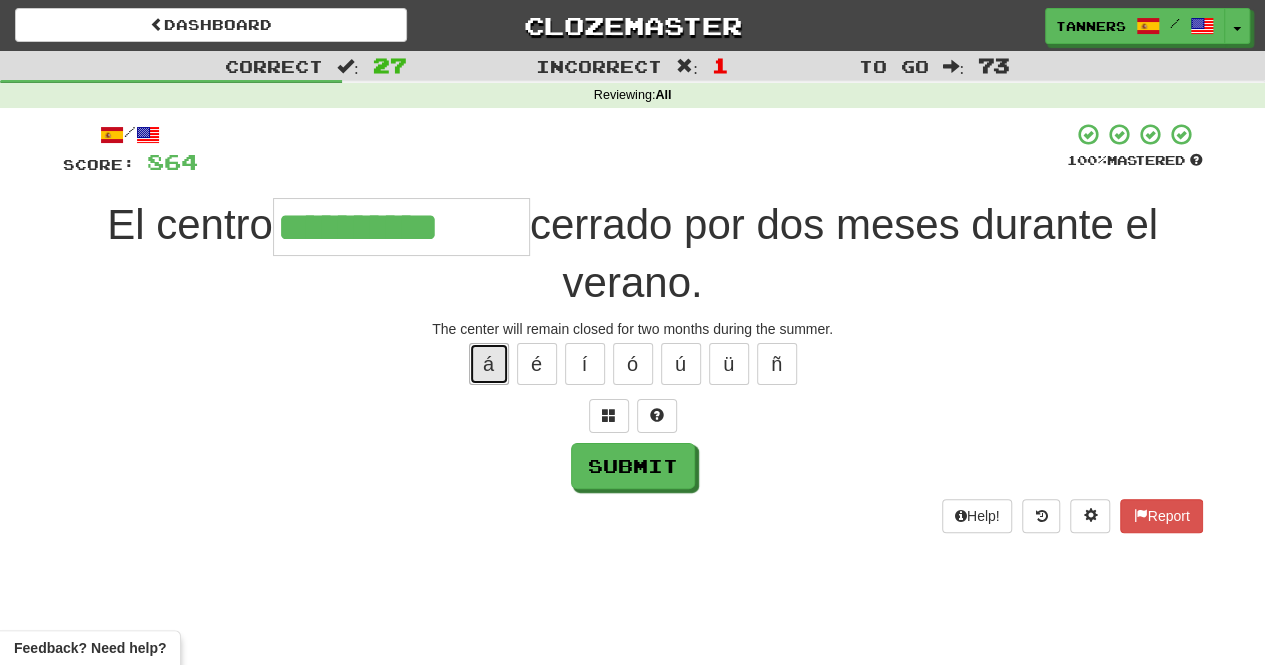 click on "á" at bounding box center [489, 364] 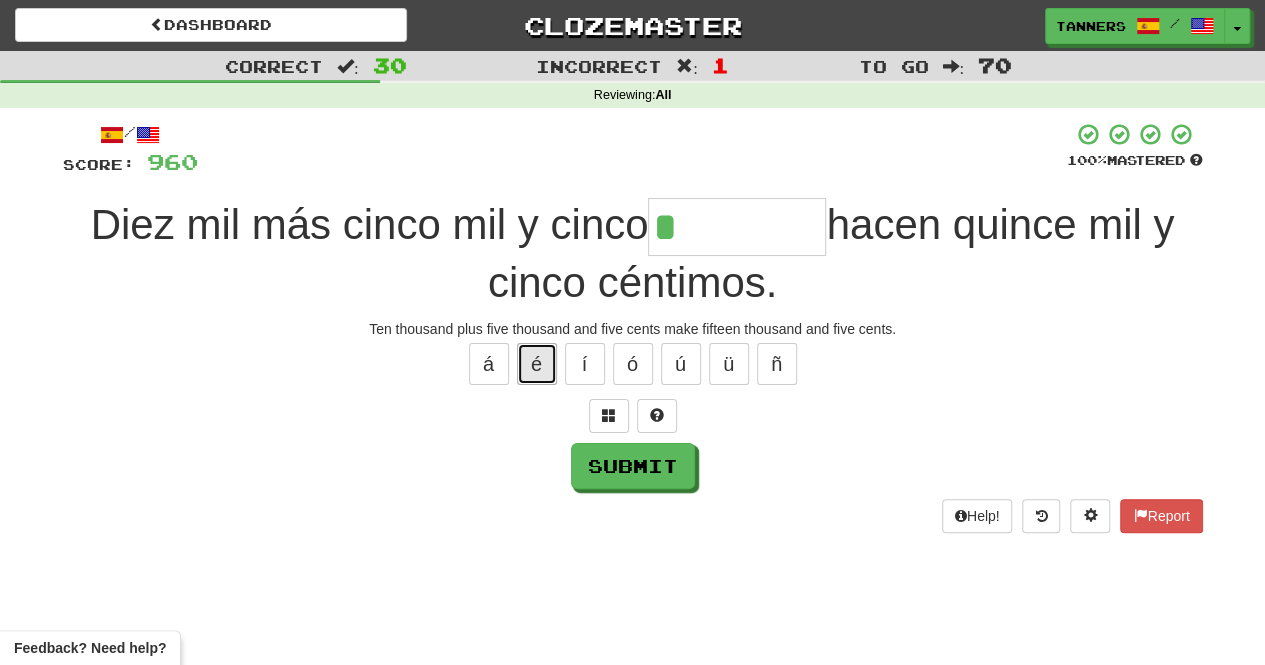 click on "é" at bounding box center [537, 364] 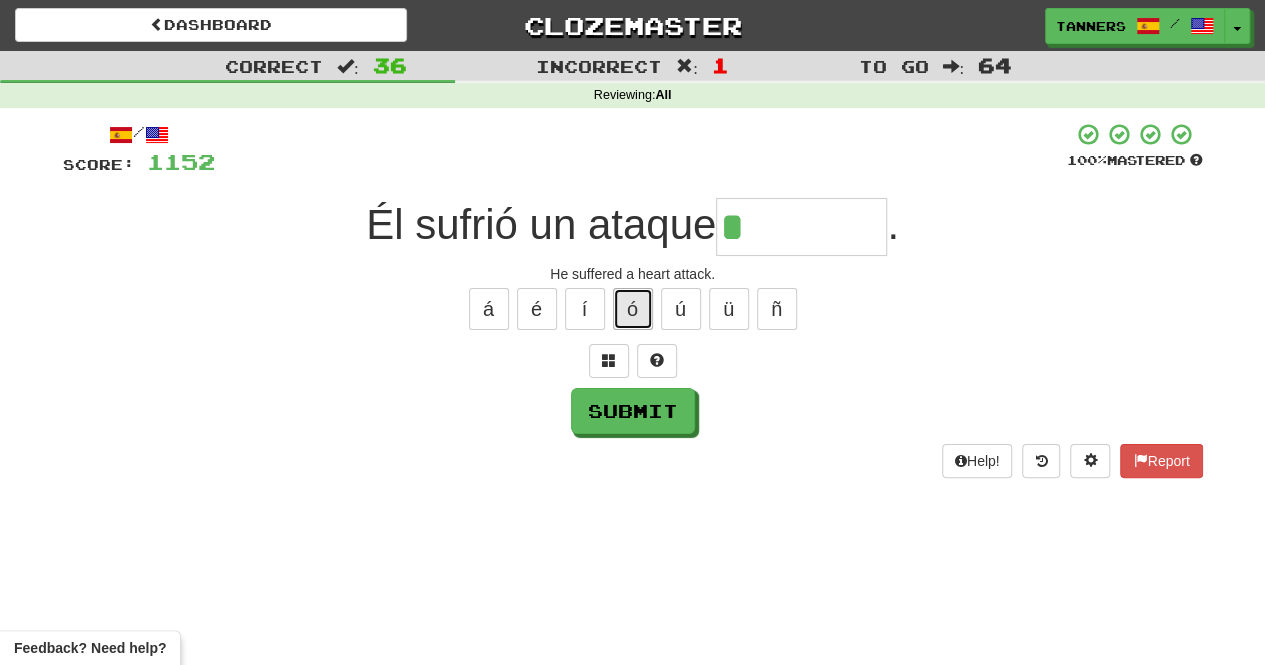 click on "ó" at bounding box center [633, 309] 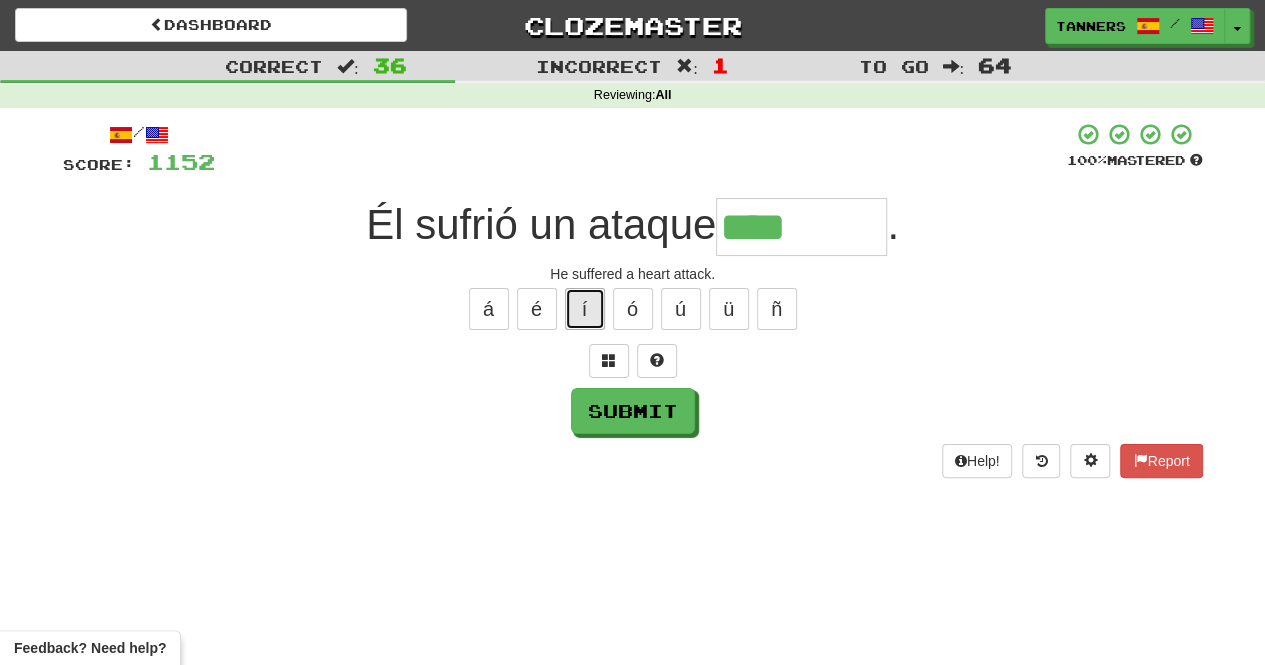 click on "í" at bounding box center (585, 309) 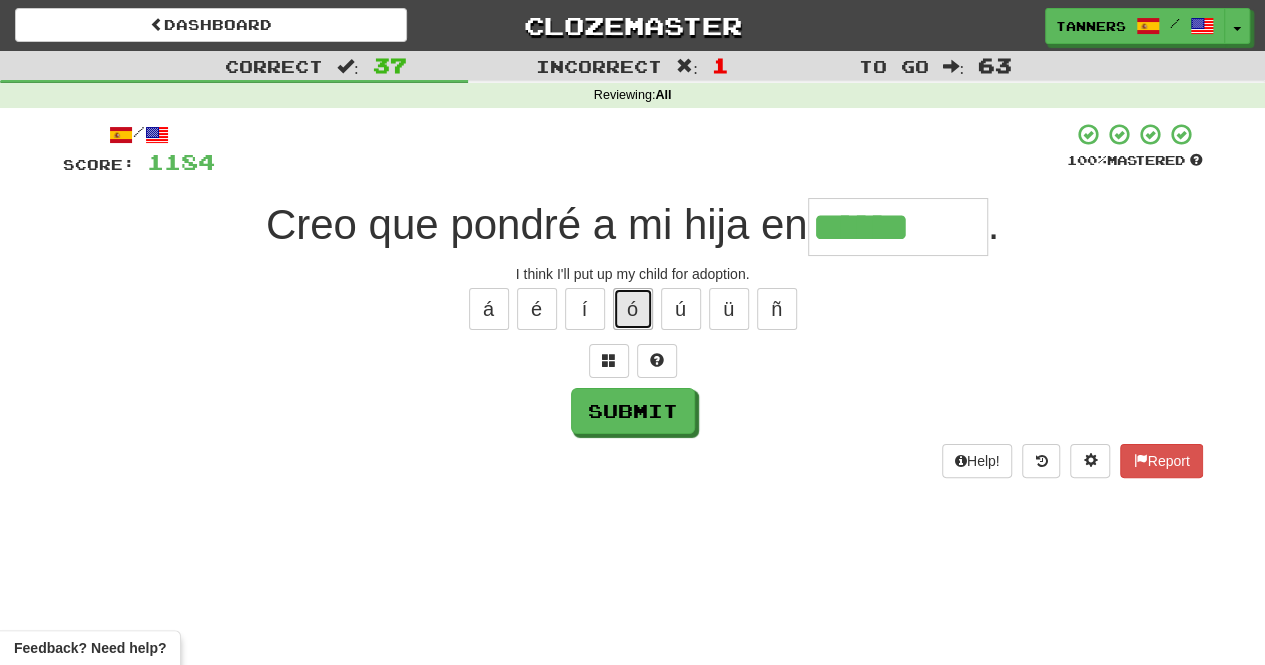 click on "ó" at bounding box center [633, 309] 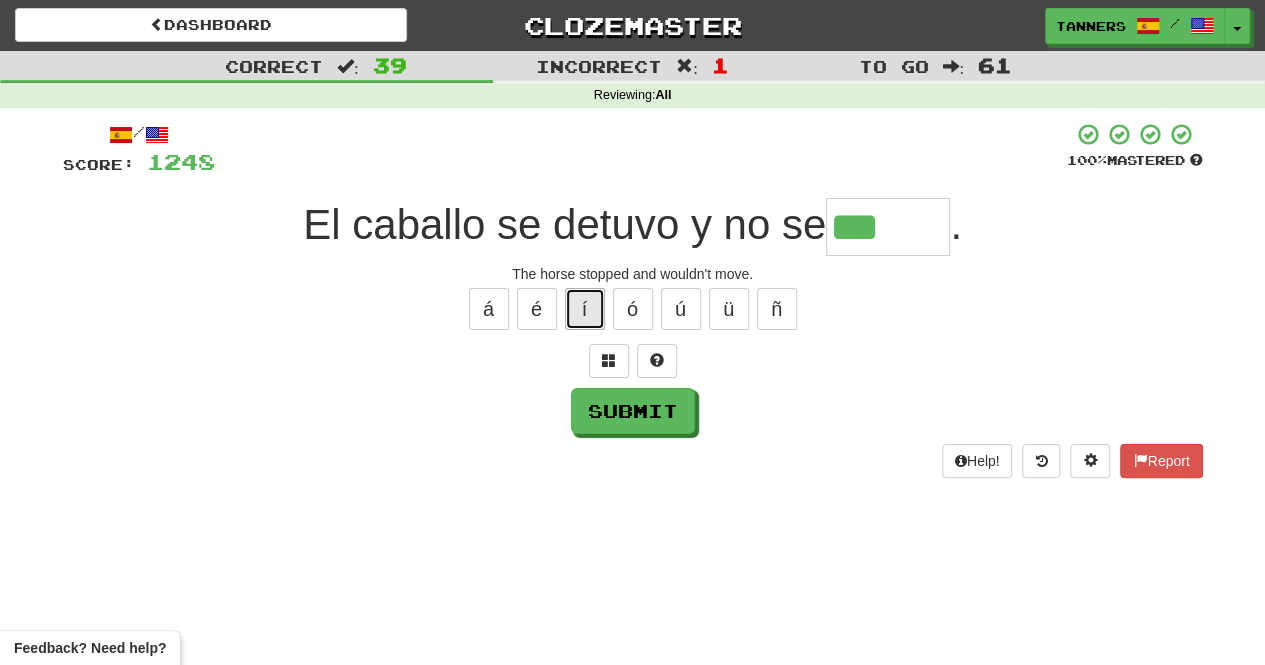 click on "í" at bounding box center (585, 309) 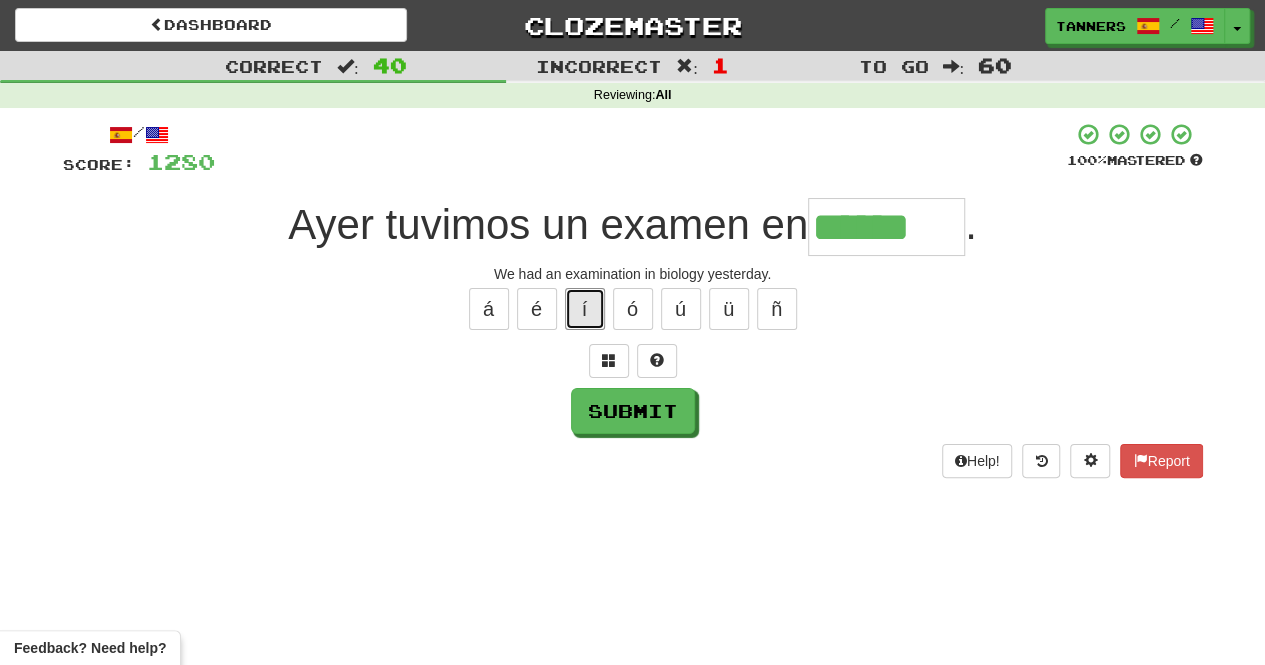 click on "í" at bounding box center [585, 309] 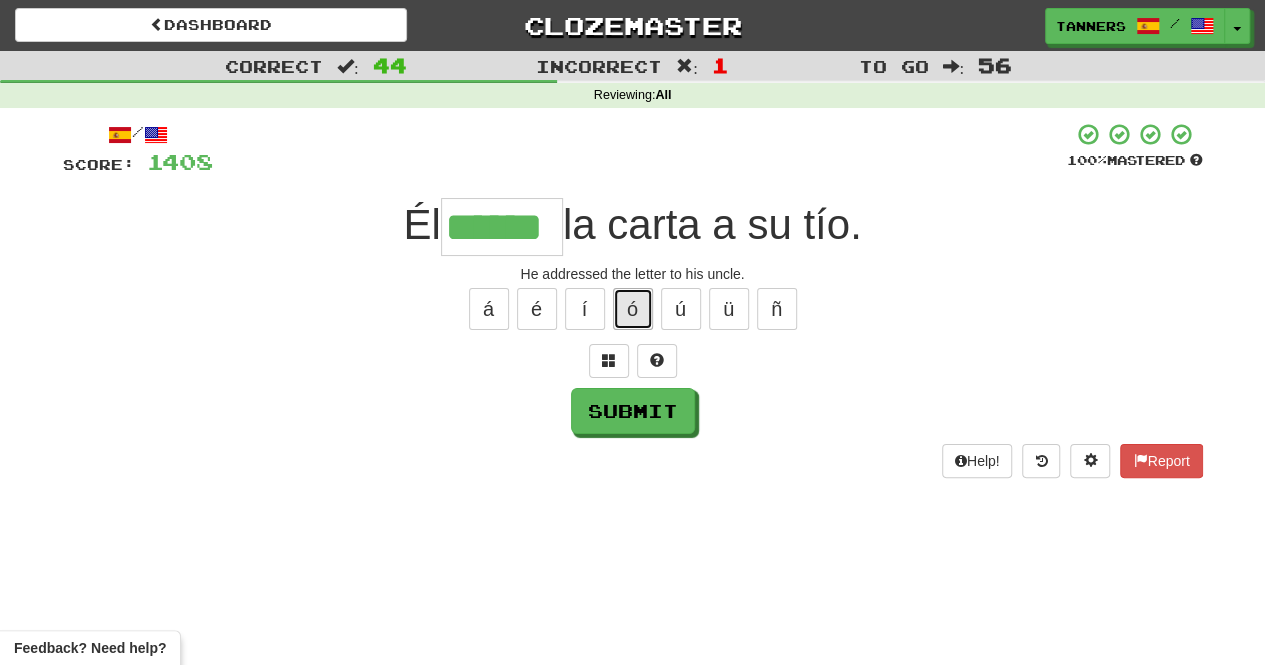 click on "ó" at bounding box center [633, 309] 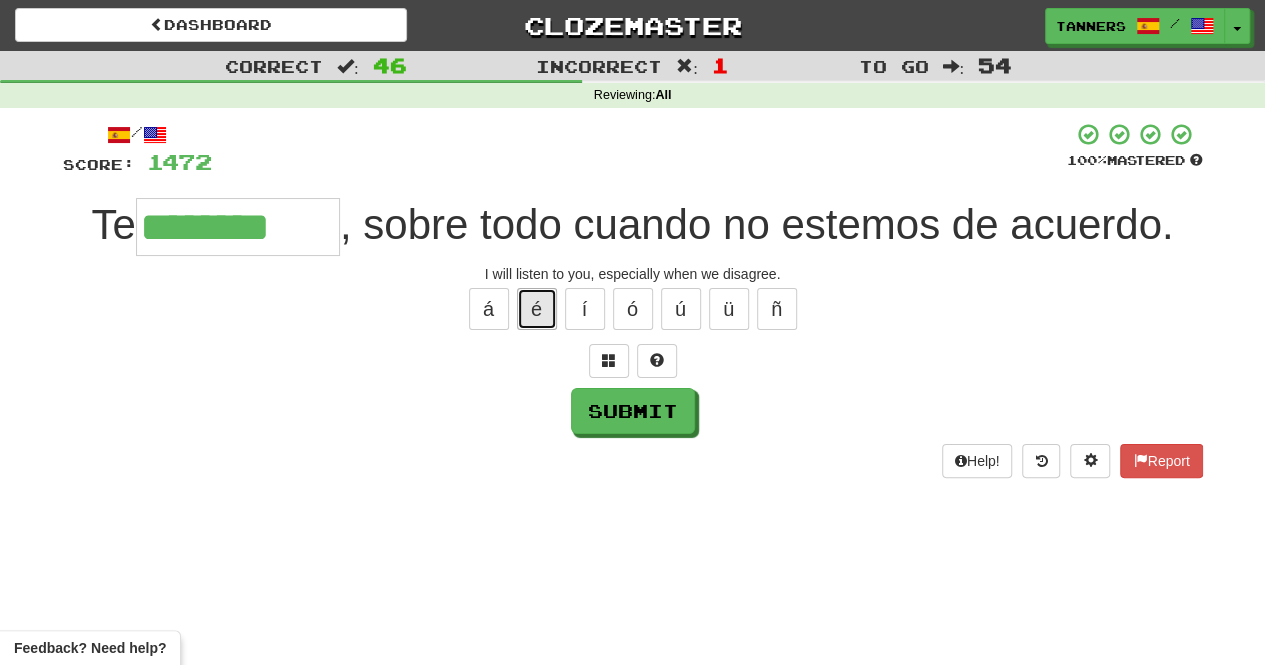click on "é" at bounding box center (537, 309) 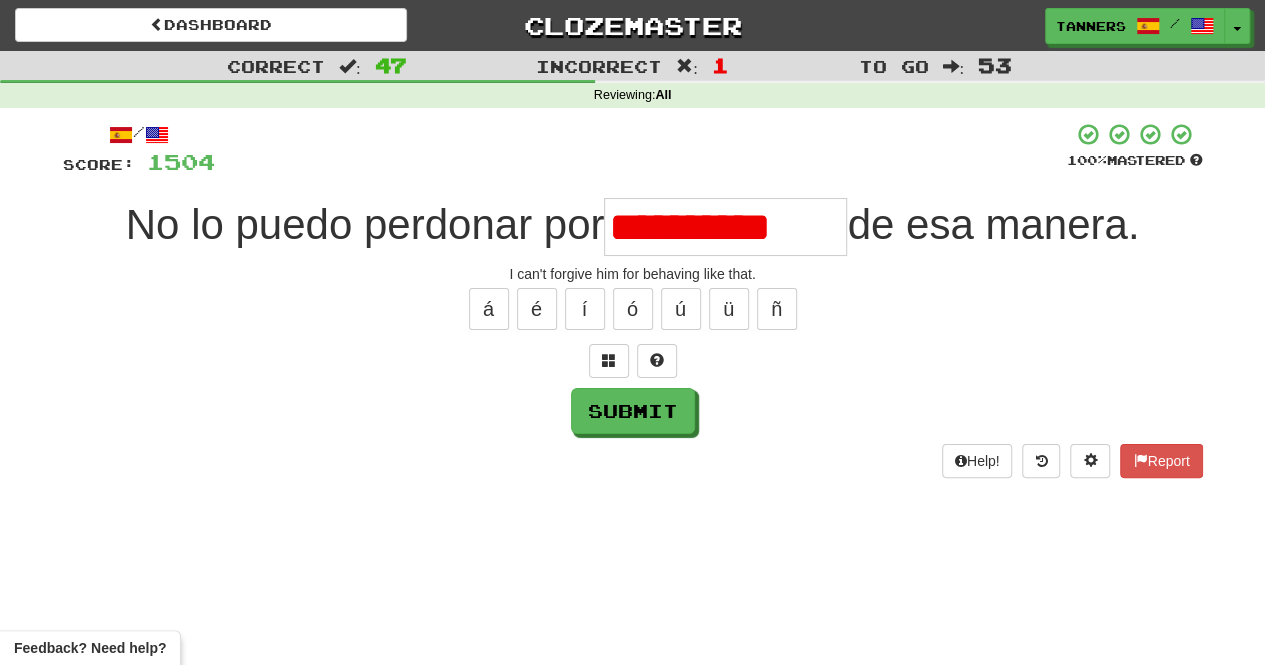 scroll, scrollTop: 0, scrollLeft: 0, axis: both 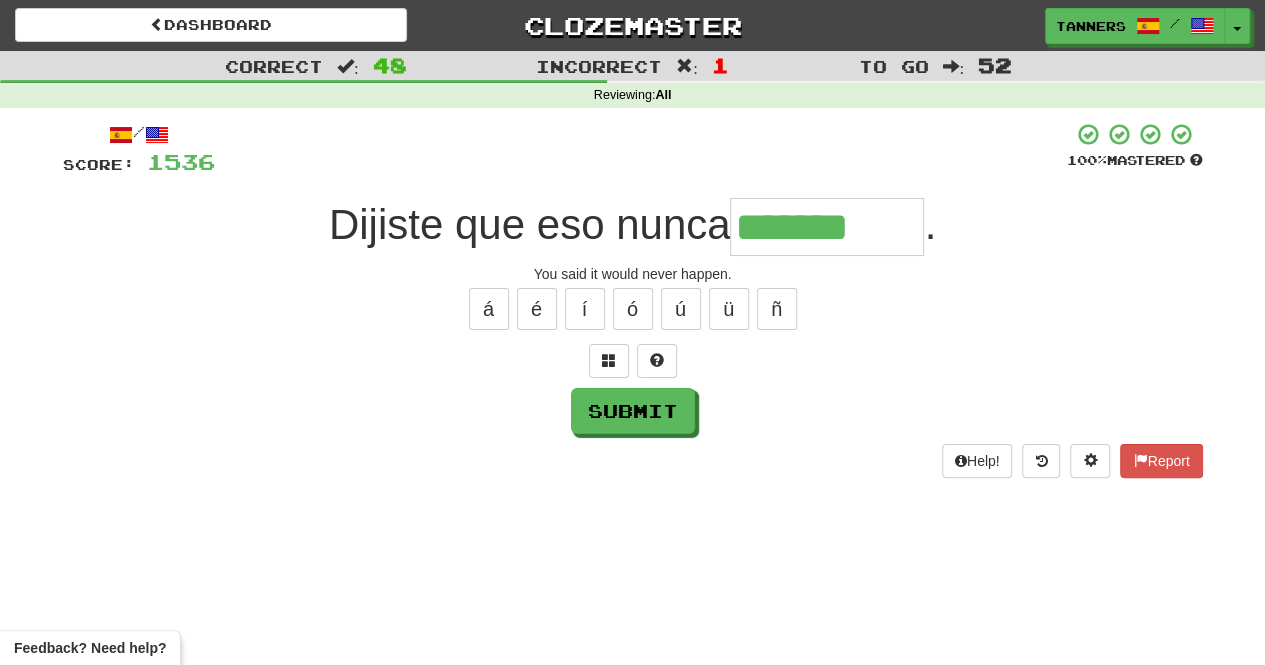 click on "á é í ó ú ü ñ" at bounding box center [633, 309] 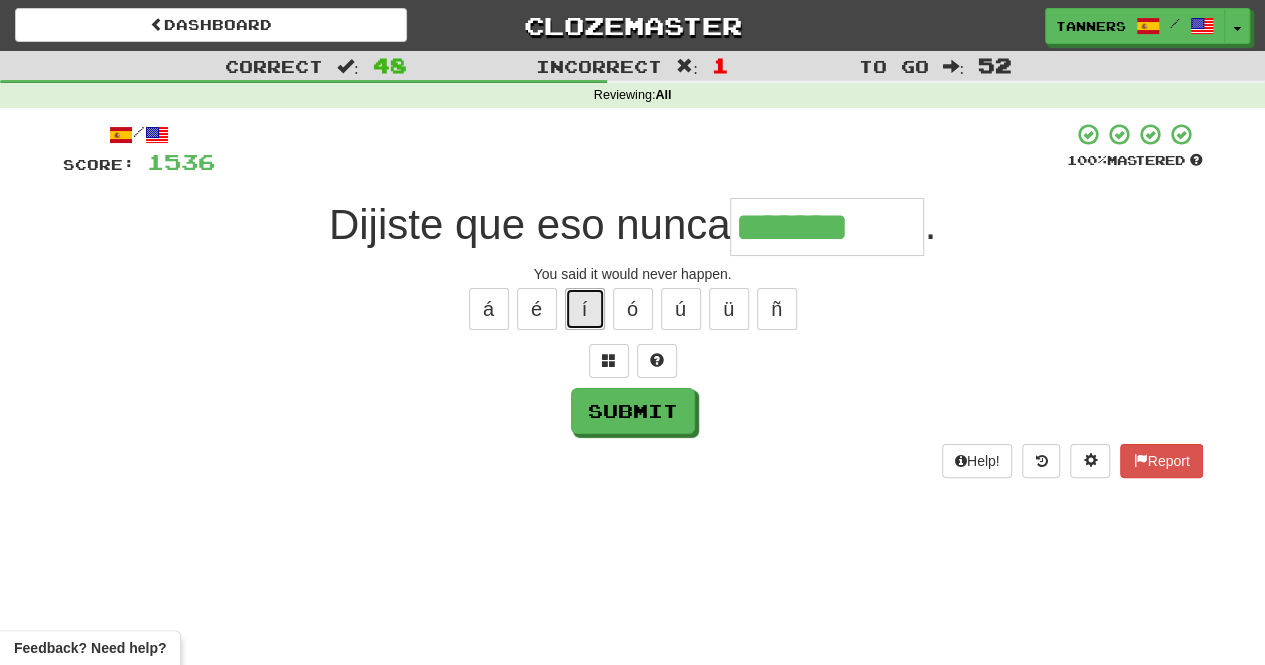 click on "í" at bounding box center [585, 309] 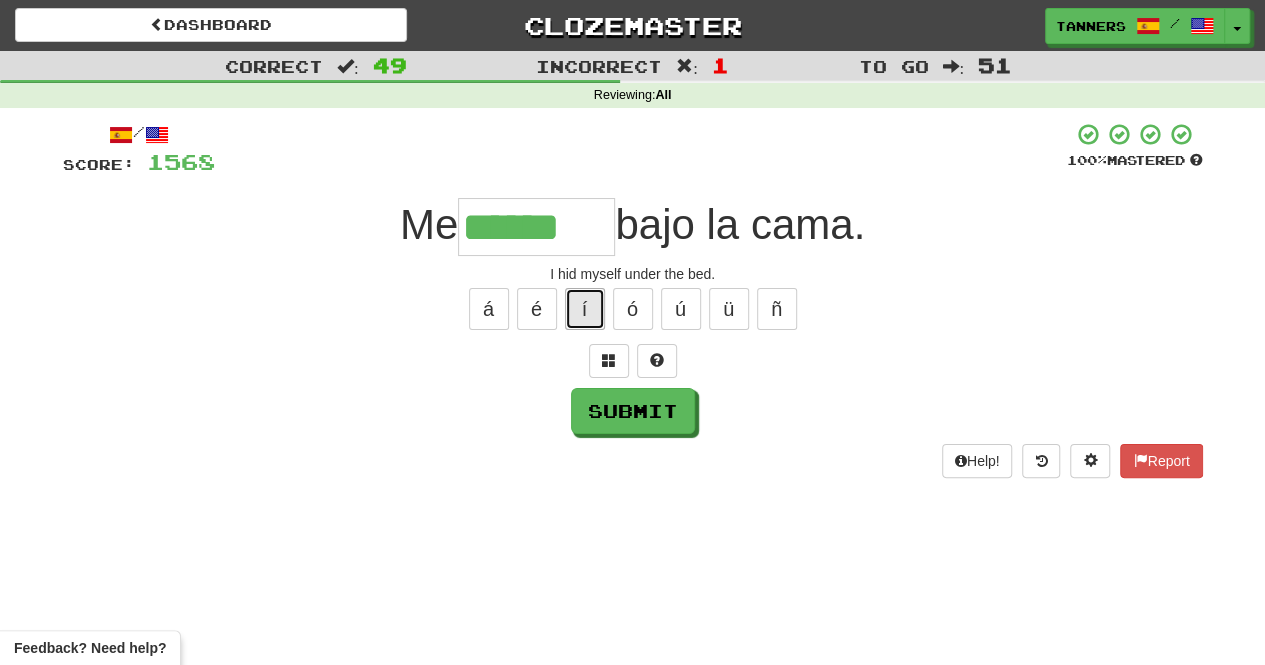 click on "í" at bounding box center [585, 309] 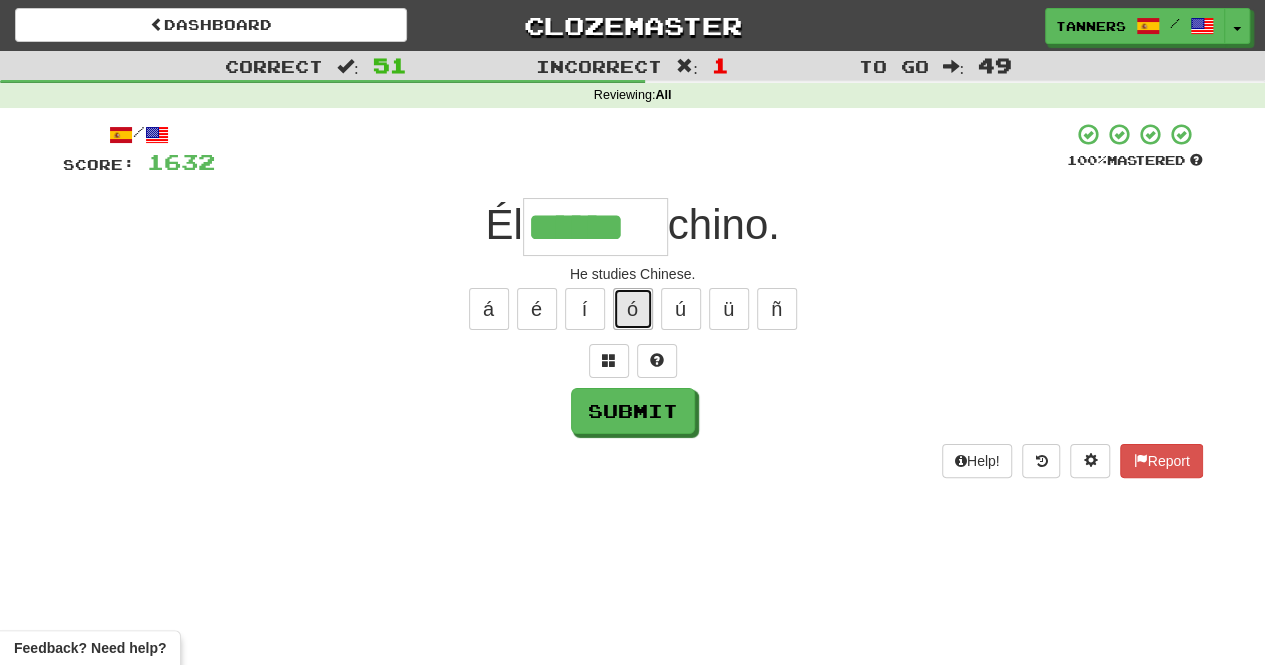 click on "ó" at bounding box center [633, 309] 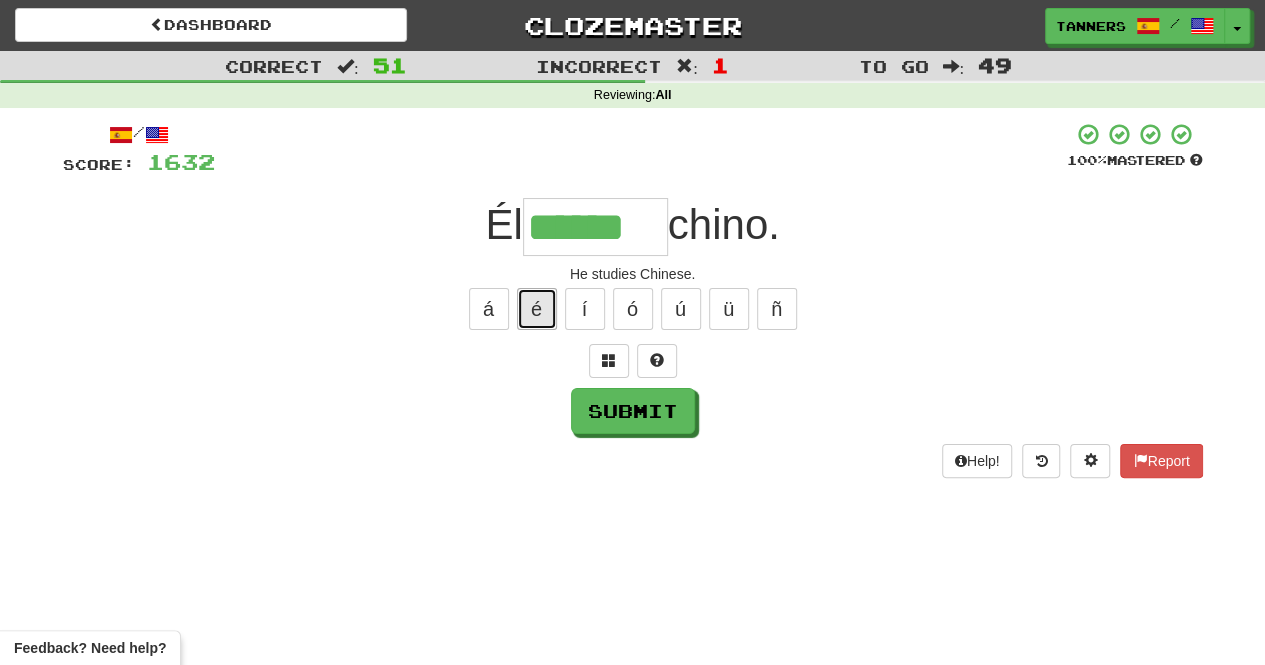 click on "é" at bounding box center [537, 309] 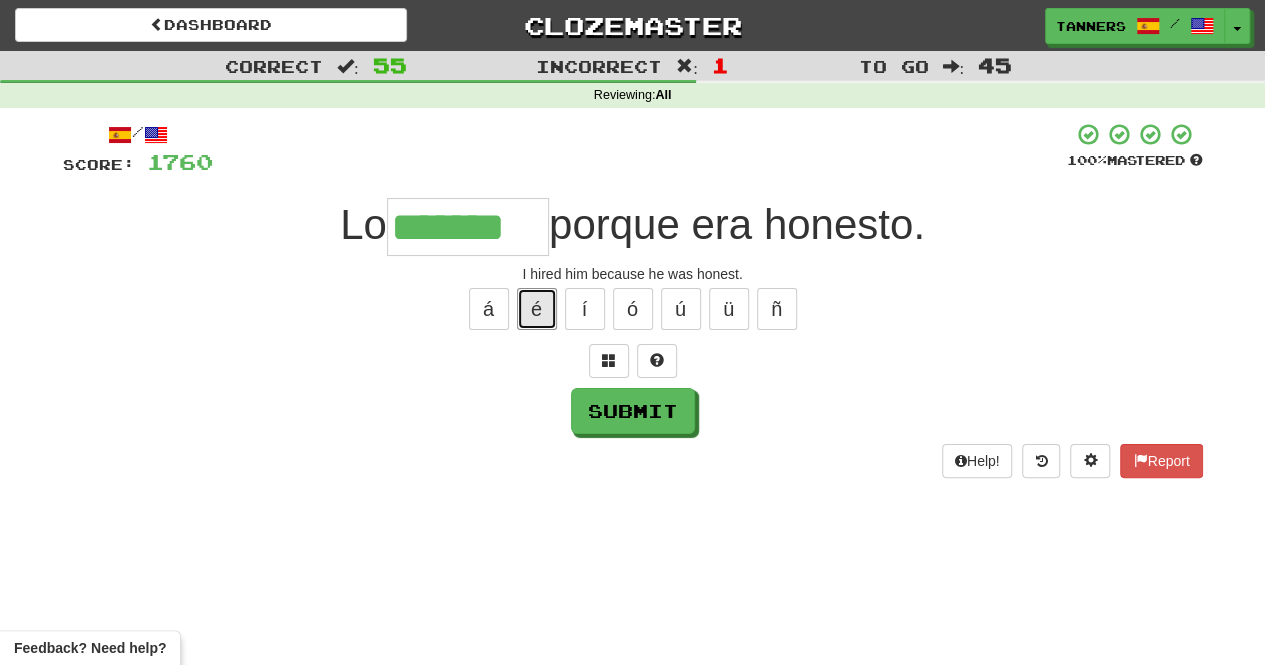 click on "é" at bounding box center (537, 309) 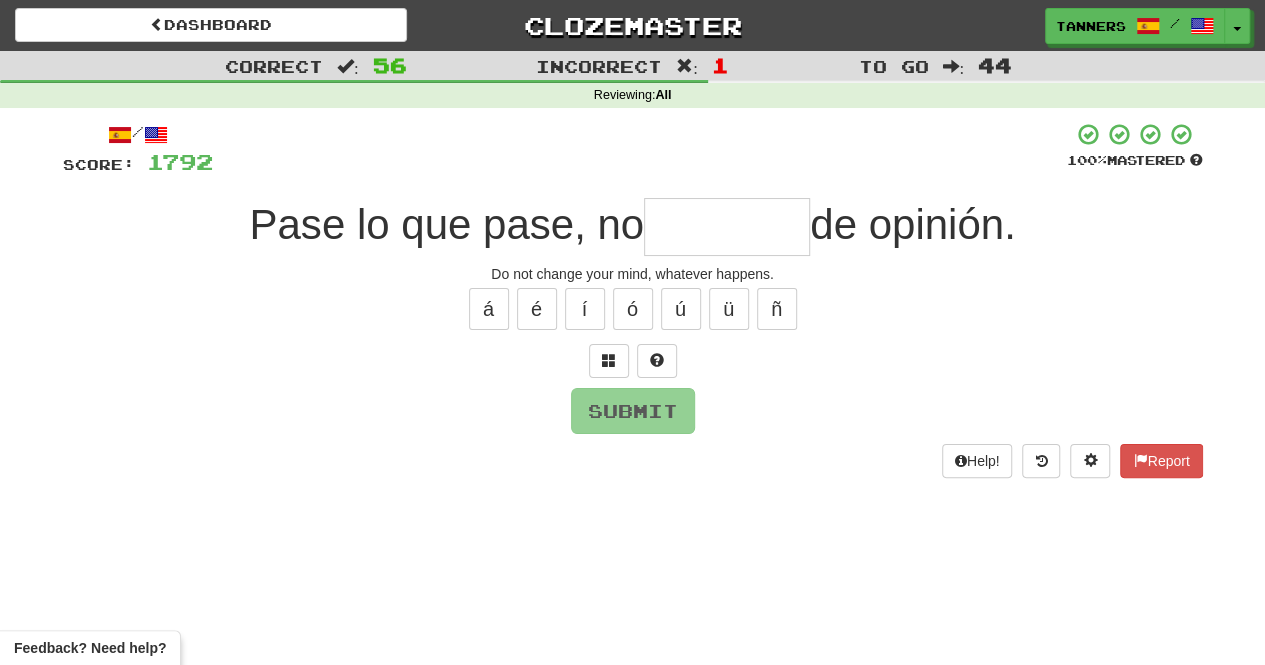 click at bounding box center [727, 227] 